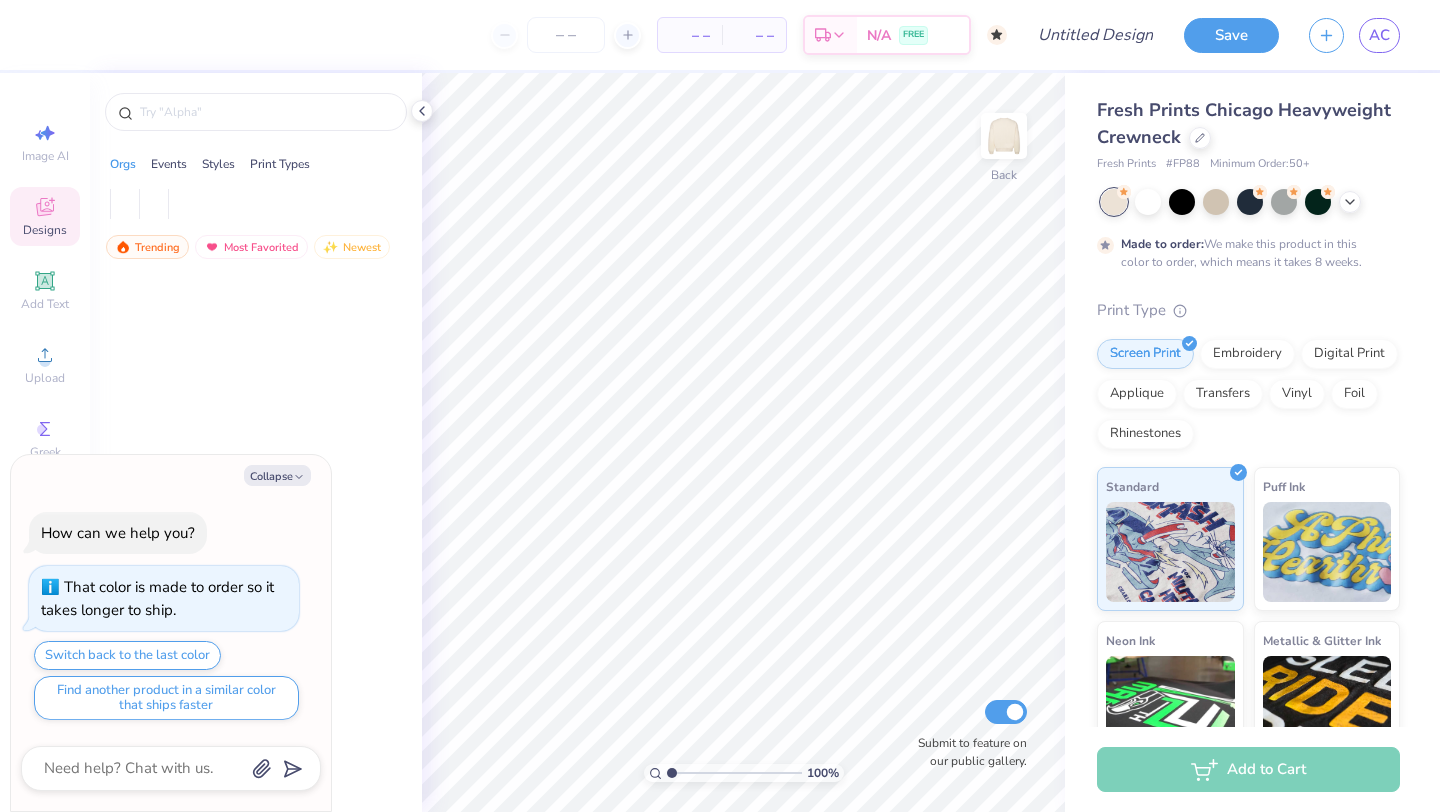 scroll, scrollTop: 0, scrollLeft: 0, axis: both 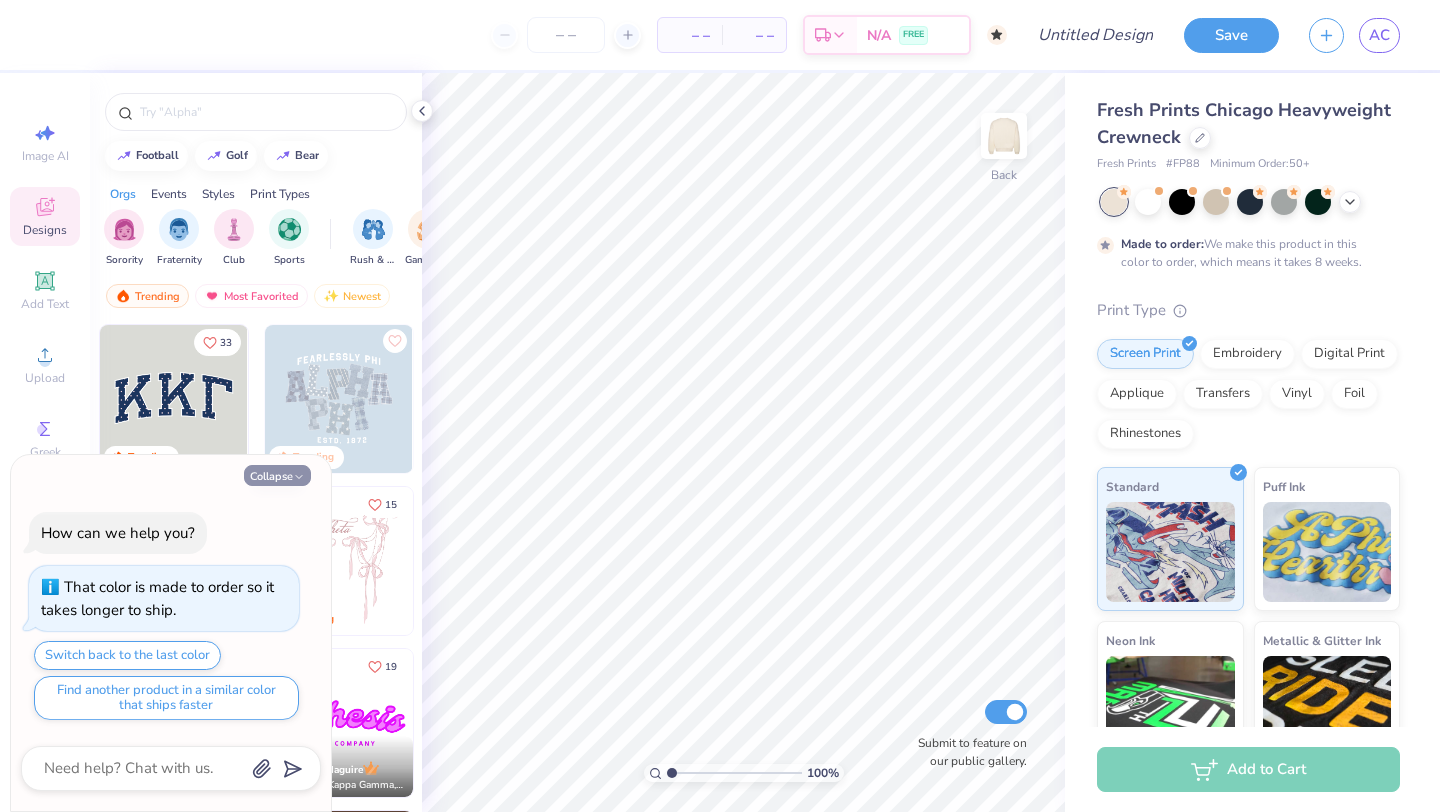click on "Collapse" at bounding box center [277, 475] 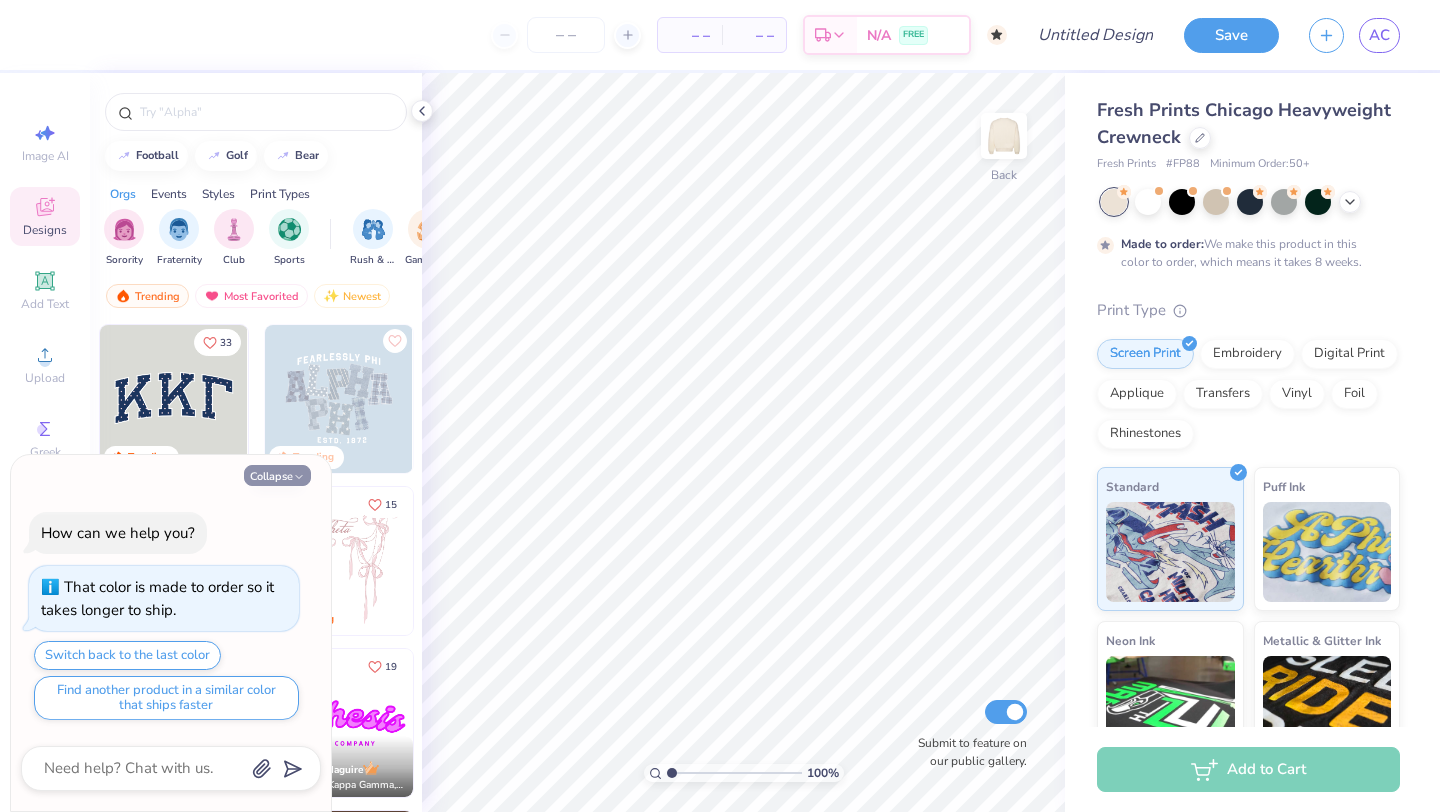 type on "x" 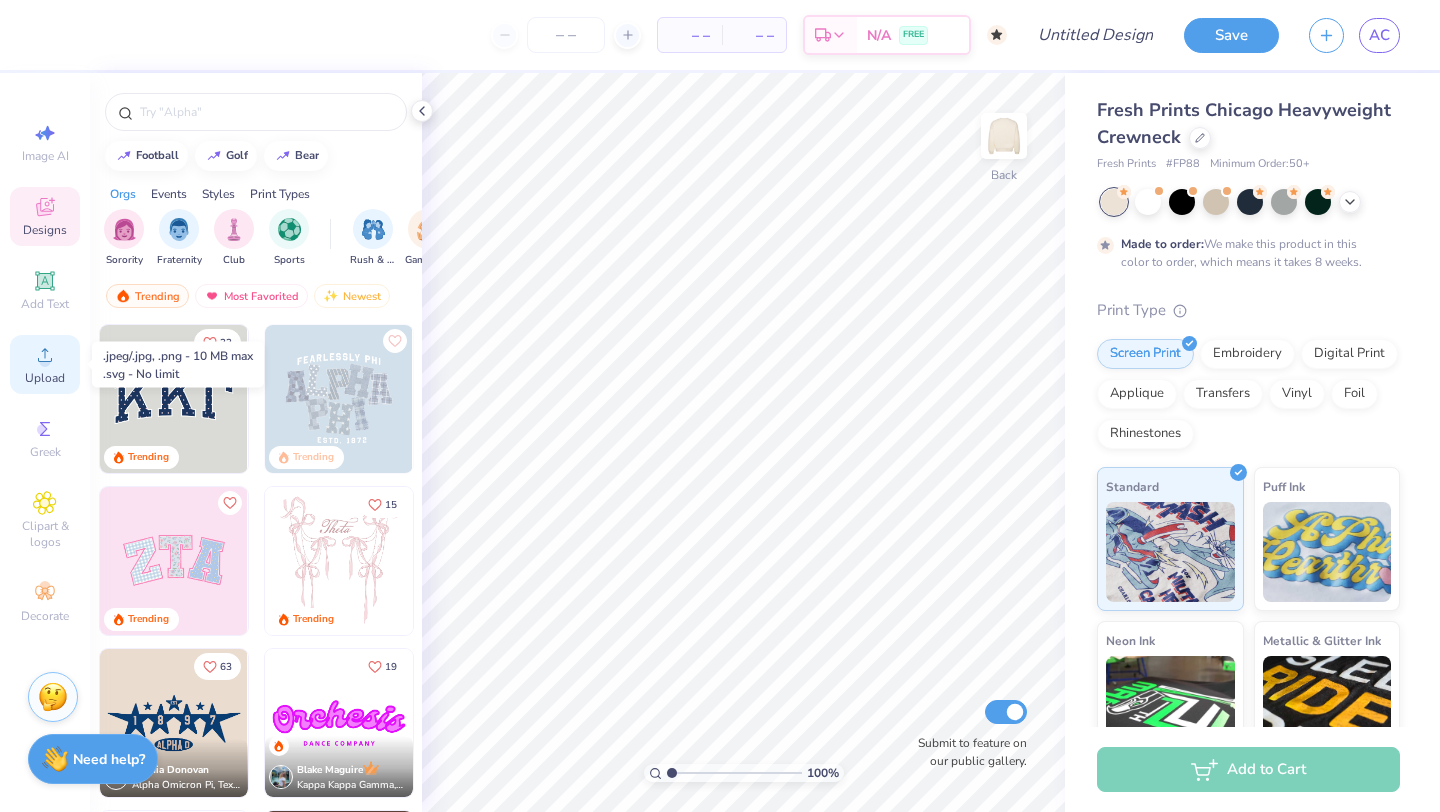 click 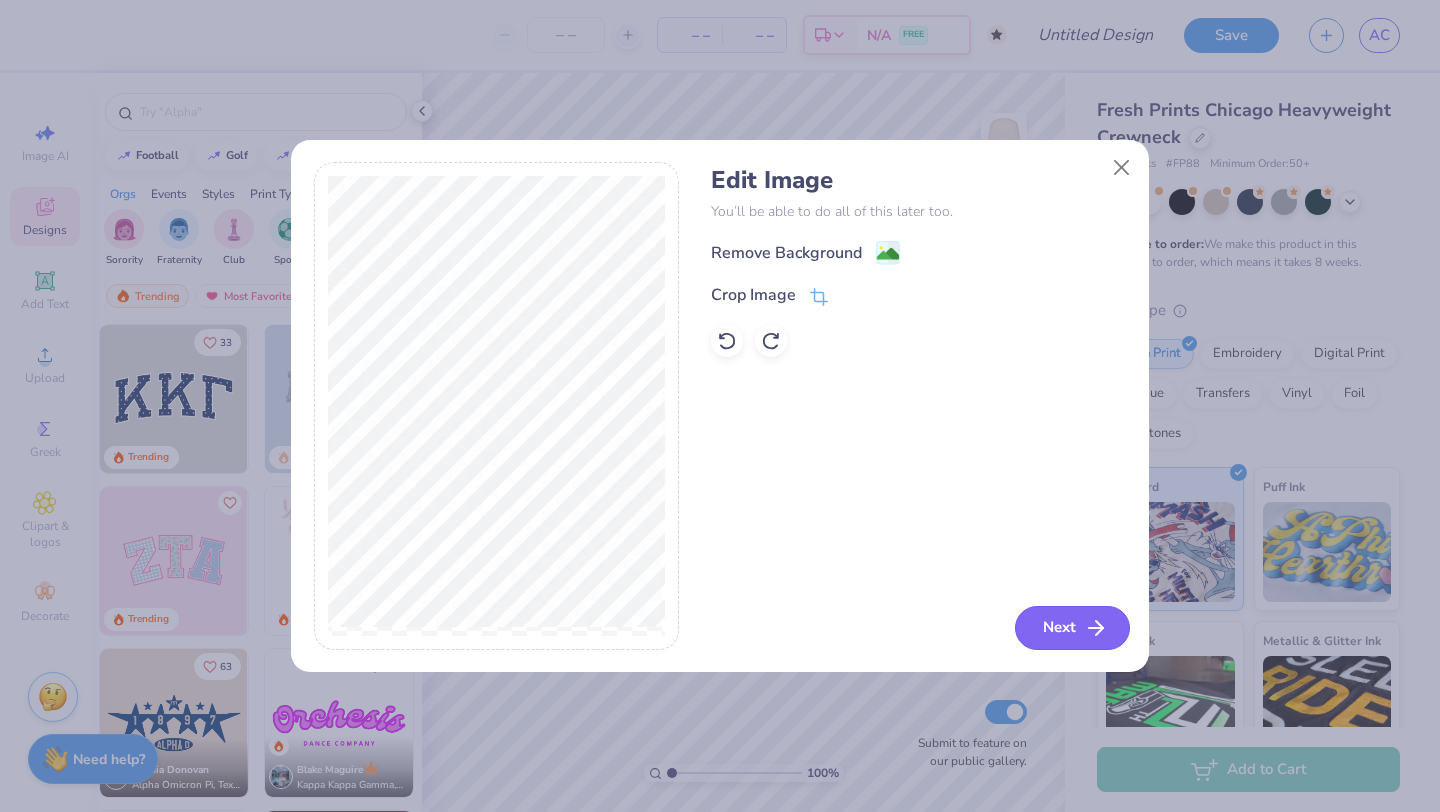 click on "Edit Image You’ll be able to do all of this later too. Remove Background Crop Image Next" at bounding box center (918, 406) 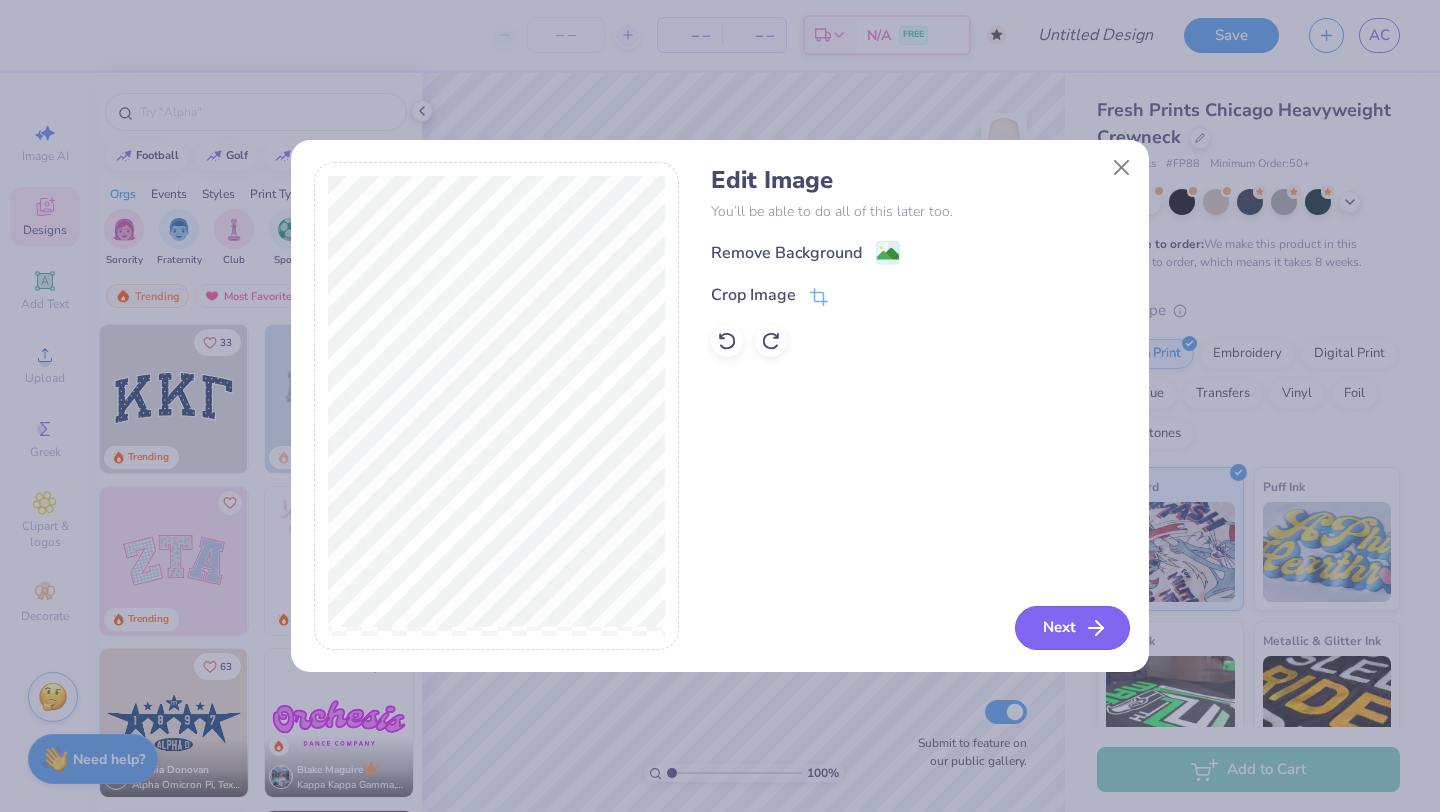 click on "Next" at bounding box center (1072, 628) 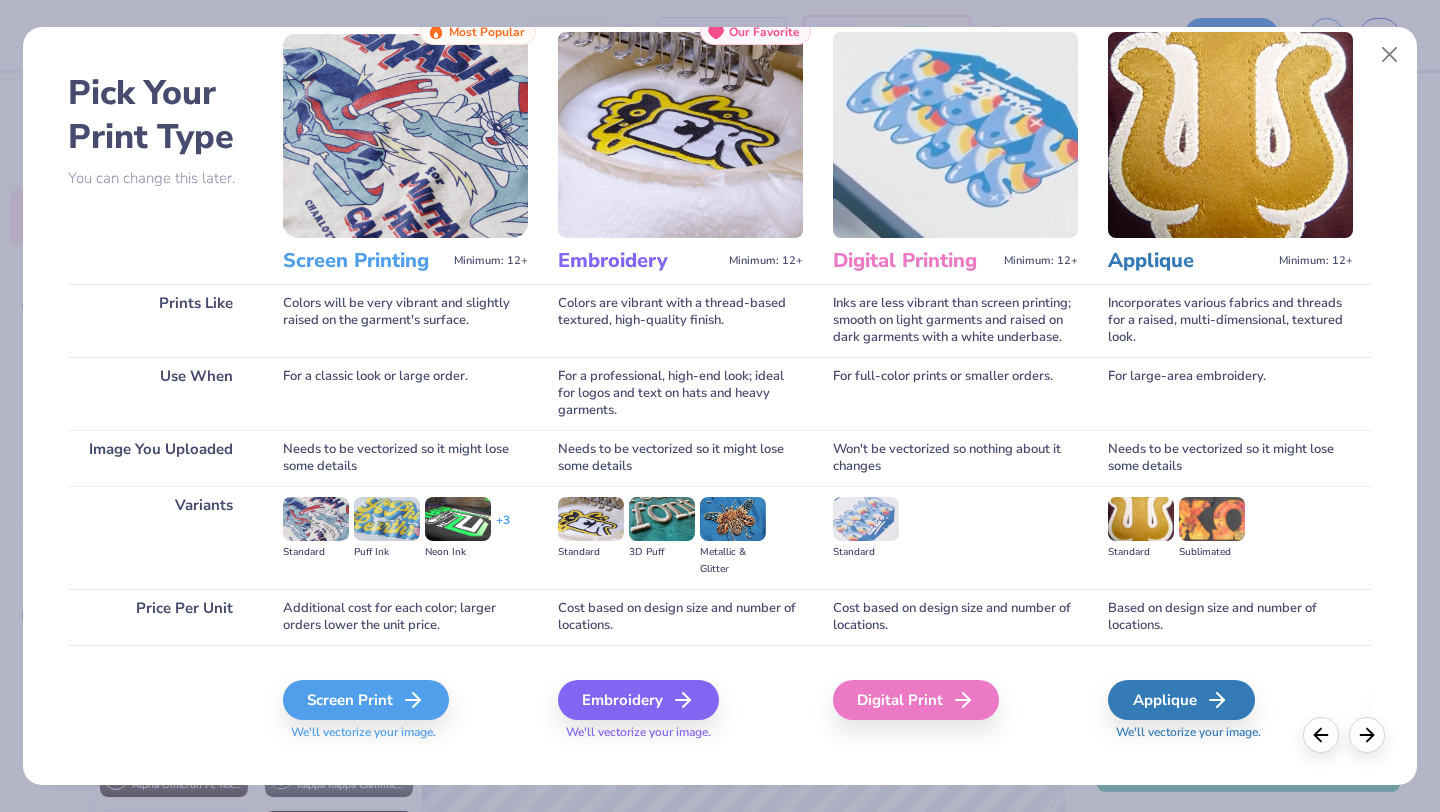 scroll, scrollTop: 85, scrollLeft: 0, axis: vertical 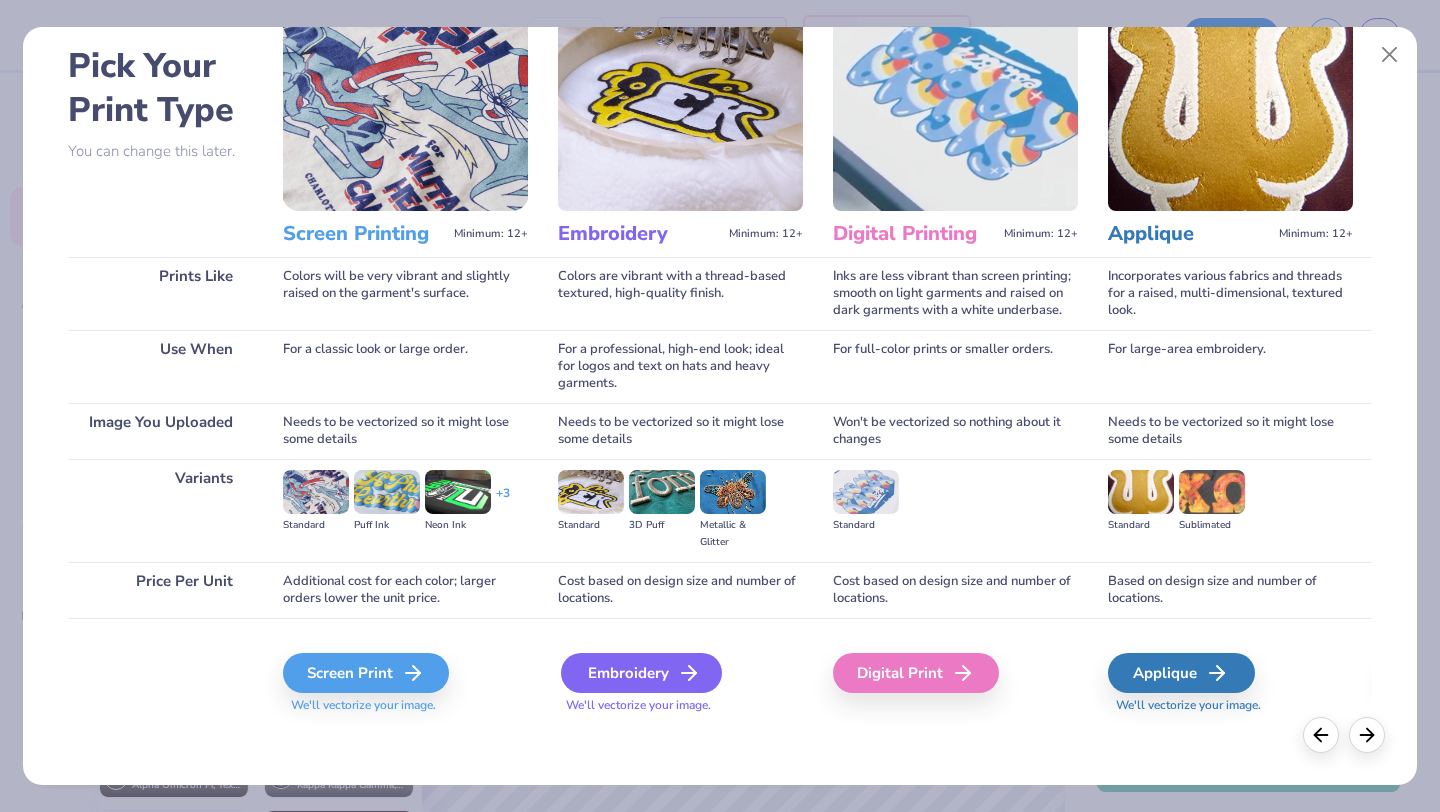 click on "Embroidery" at bounding box center (641, 673) 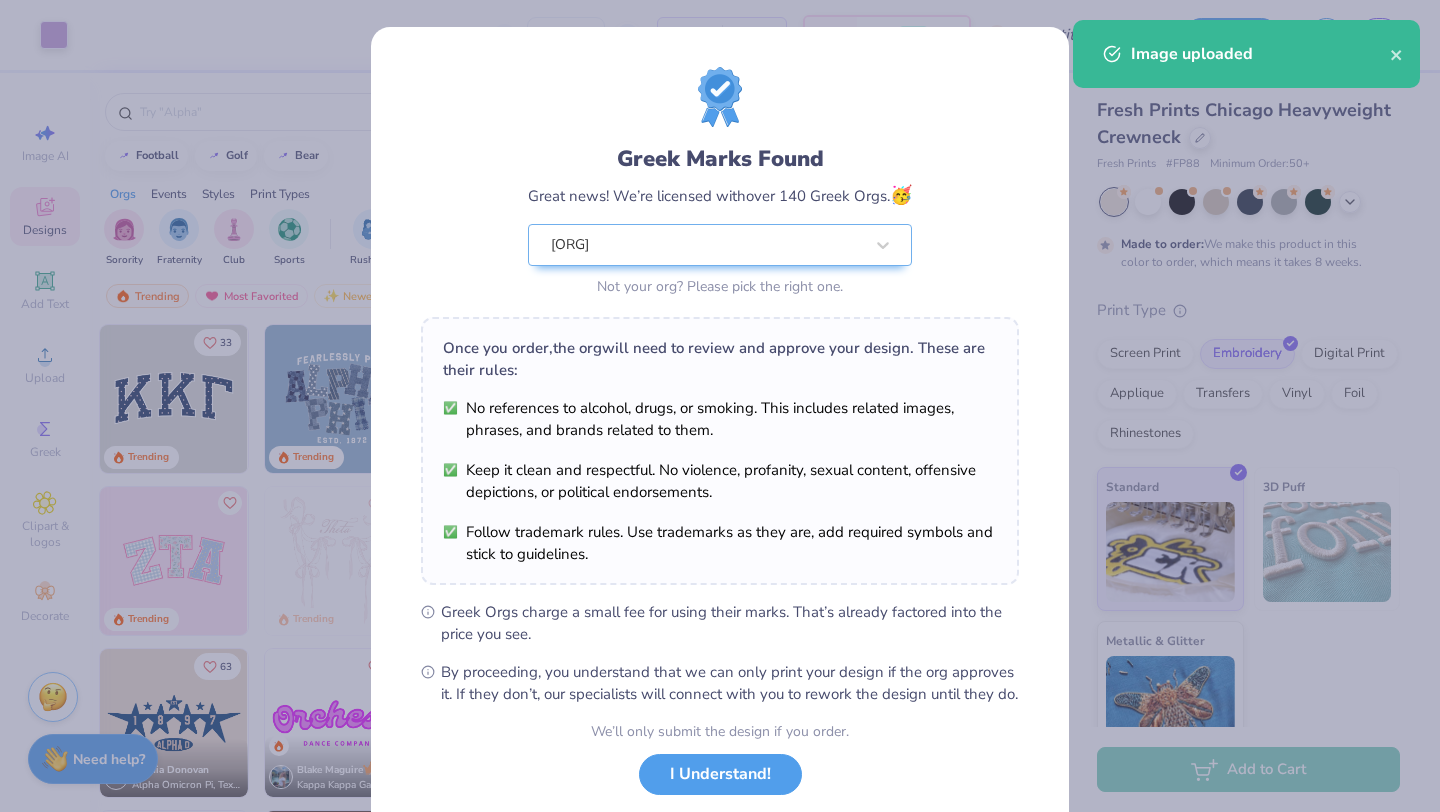click on "Art colors – – Per Item – – Total Est.  Delivery N/A FREE Design Title Save AC Image AI Designs Add Text Upload Greek Clipart & logos Decorate football golf bear Orgs Events Styles Print Types Sorority Fraternity Club Sports Rush & Bid Game Day Parent's Weekend PR & General Philanthropy Big Little Reveal Retreat Date Parties & Socials Spring Break Greek Week Graduation Formal & Semi Holidays Founder’s Day Classic Minimalist Varsity Y2K Typography Cartoons Handdrawn Grunge 60s & 70s 80s & 90s Embroidery Screen Print Applique Digital Print Patches Vinyl Transfers Trending Most Favorited Newest 33 Trending Trending Trending 15 Trending 63 Sophia Donovan Alpha Omicron Pi, Texas A&M University 19 Blake Maguire Kappa Kappa Gamma, University of Virginia 14 Trending 11 Gavin Wallace Sigma Alpha Epsilon, University of Colorado Boulder 18 Trending 19 Trending 100  % Back W 6.45 6.45 " H 12.00 12.00 " Y 4.50 4.50 " Center Middle Top Bottom Submit to feature on our public gallery. # FP88" at bounding box center [720, 406] 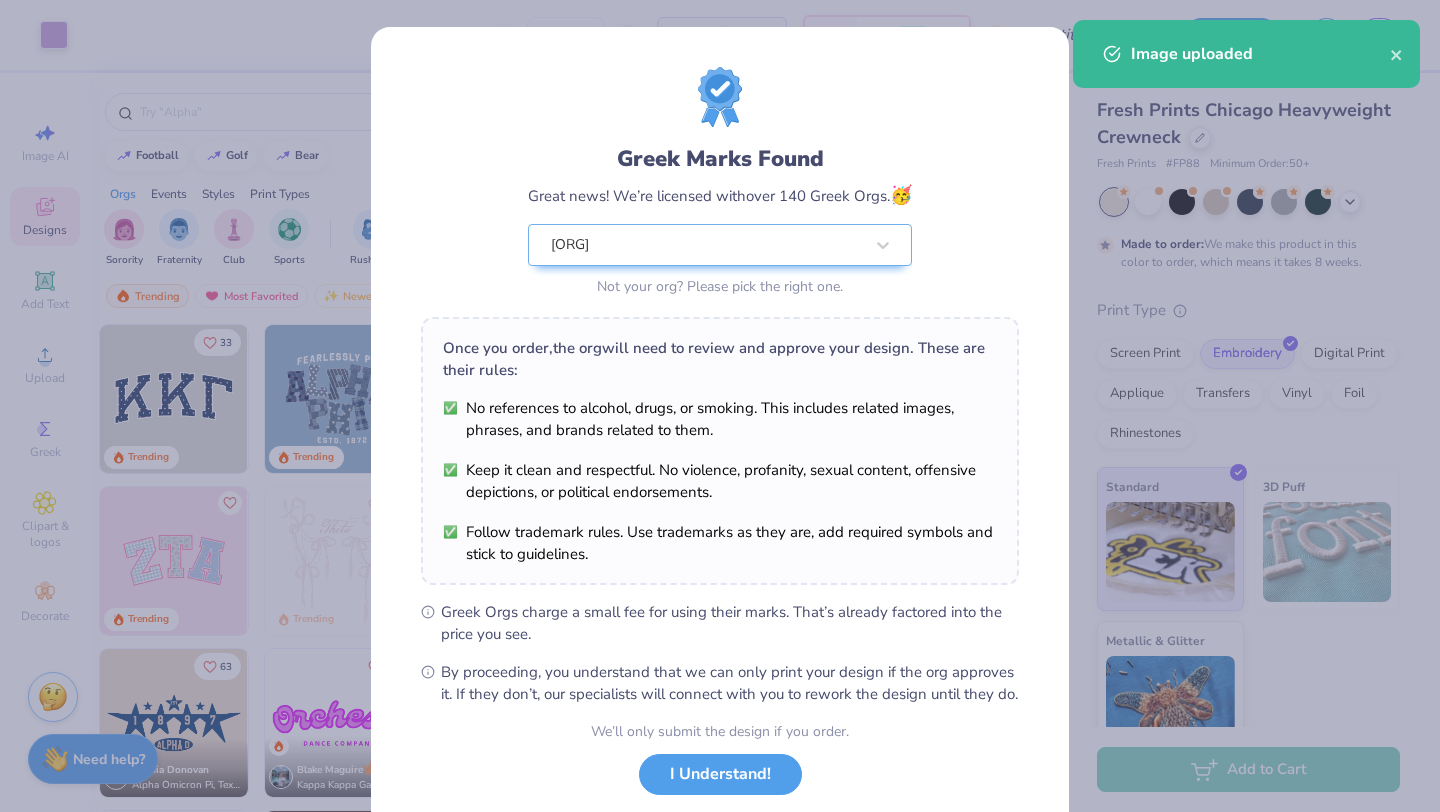 type on "3.00" 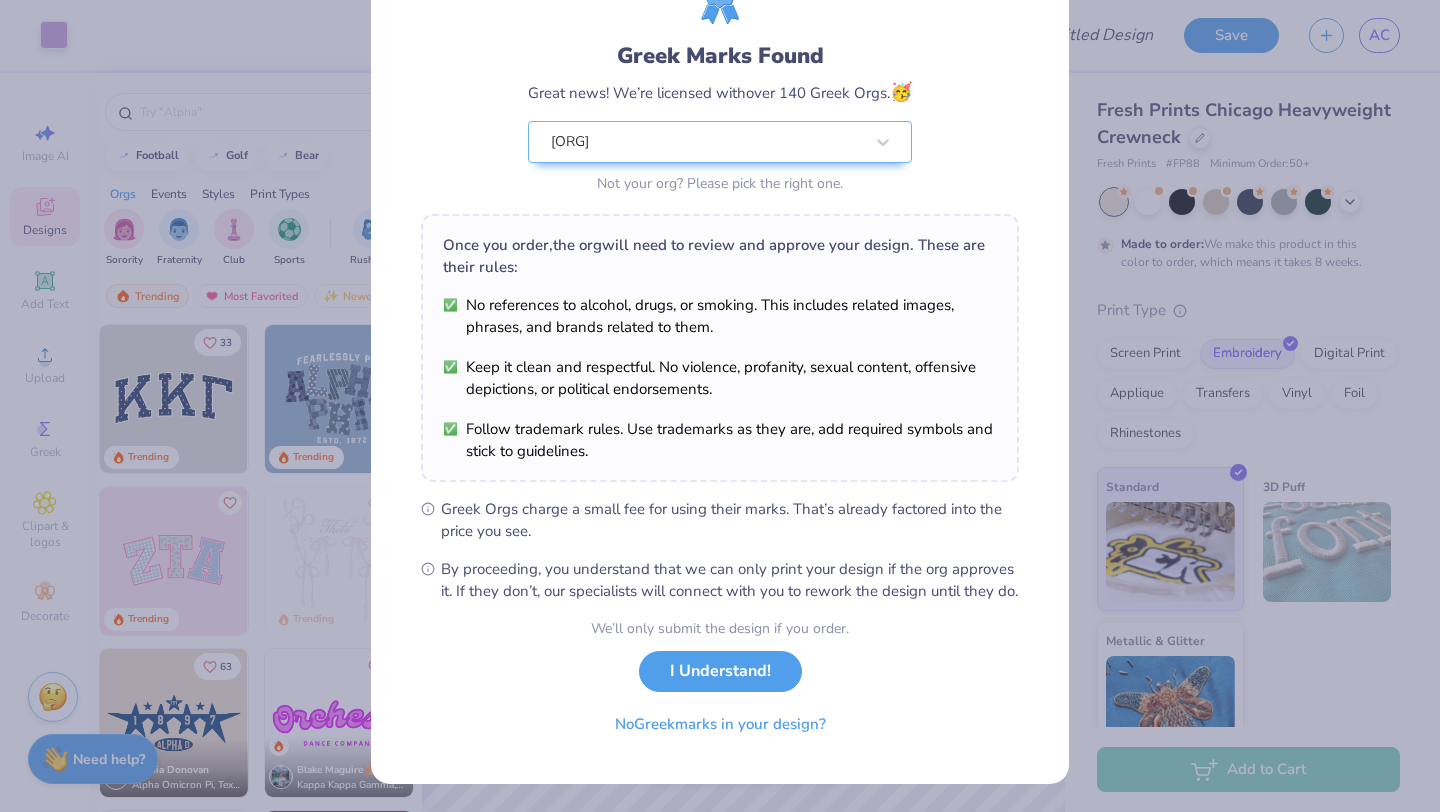 scroll, scrollTop: 124, scrollLeft: 0, axis: vertical 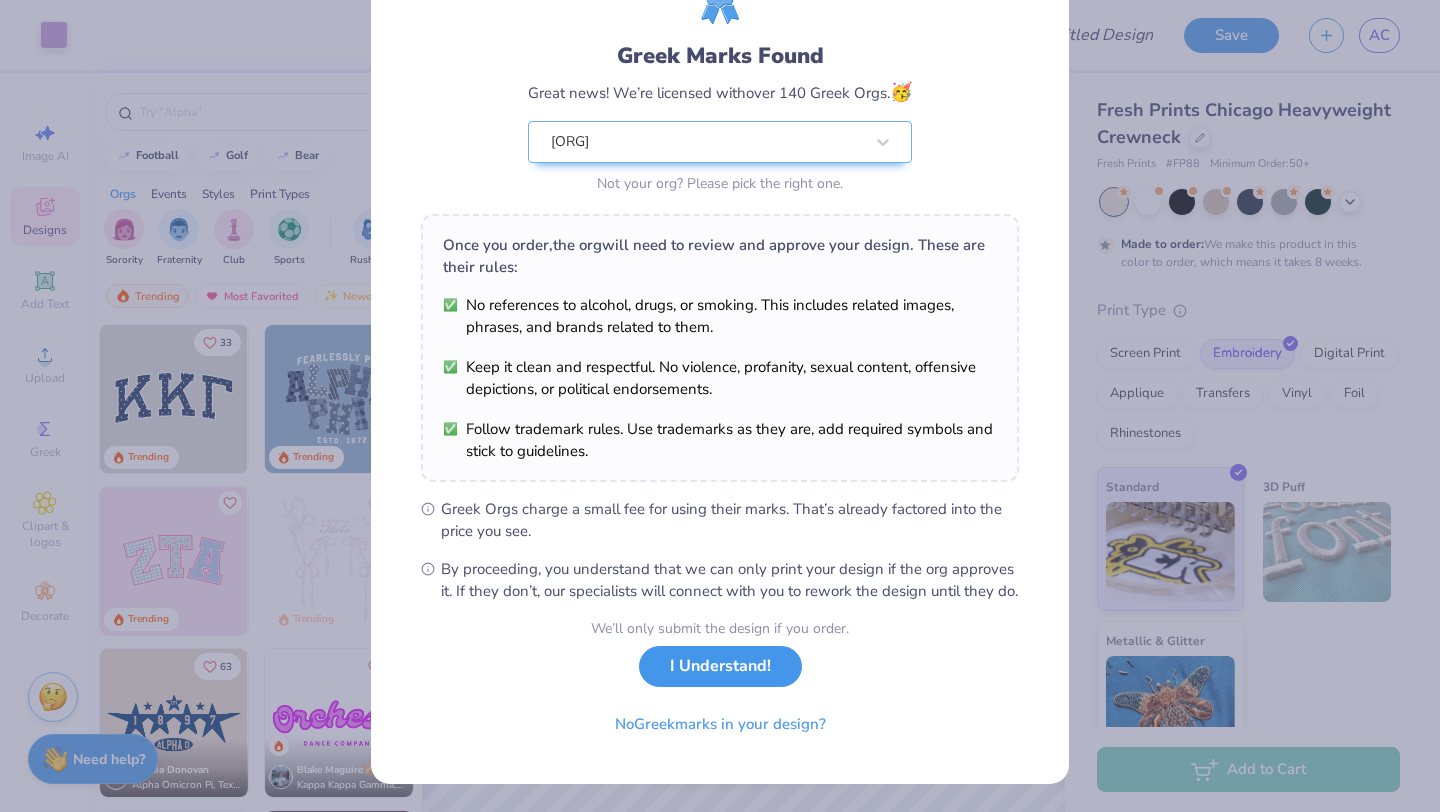 click on "I Understand!" at bounding box center (720, 666) 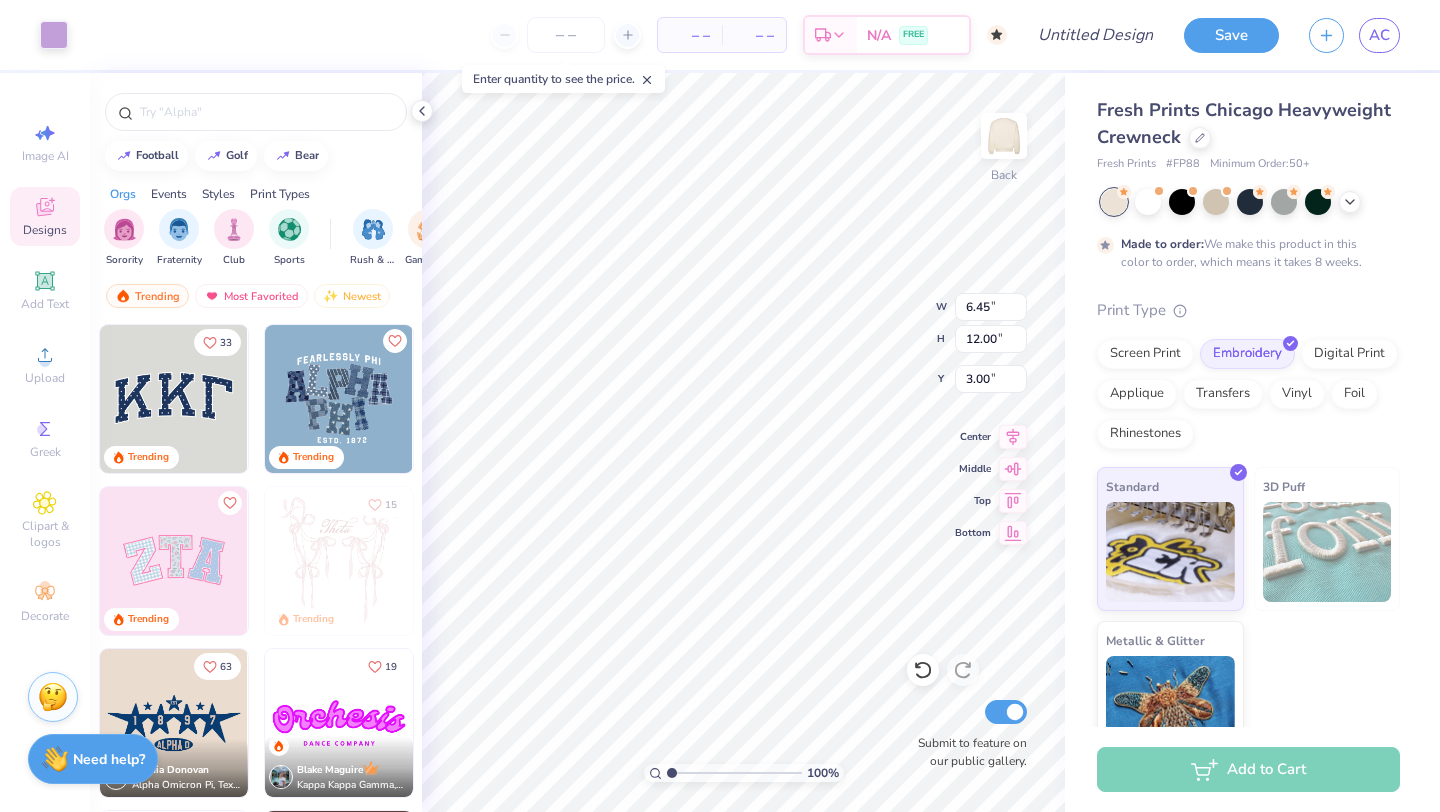 scroll, scrollTop: 0, scrollLeft: 0, axis: both 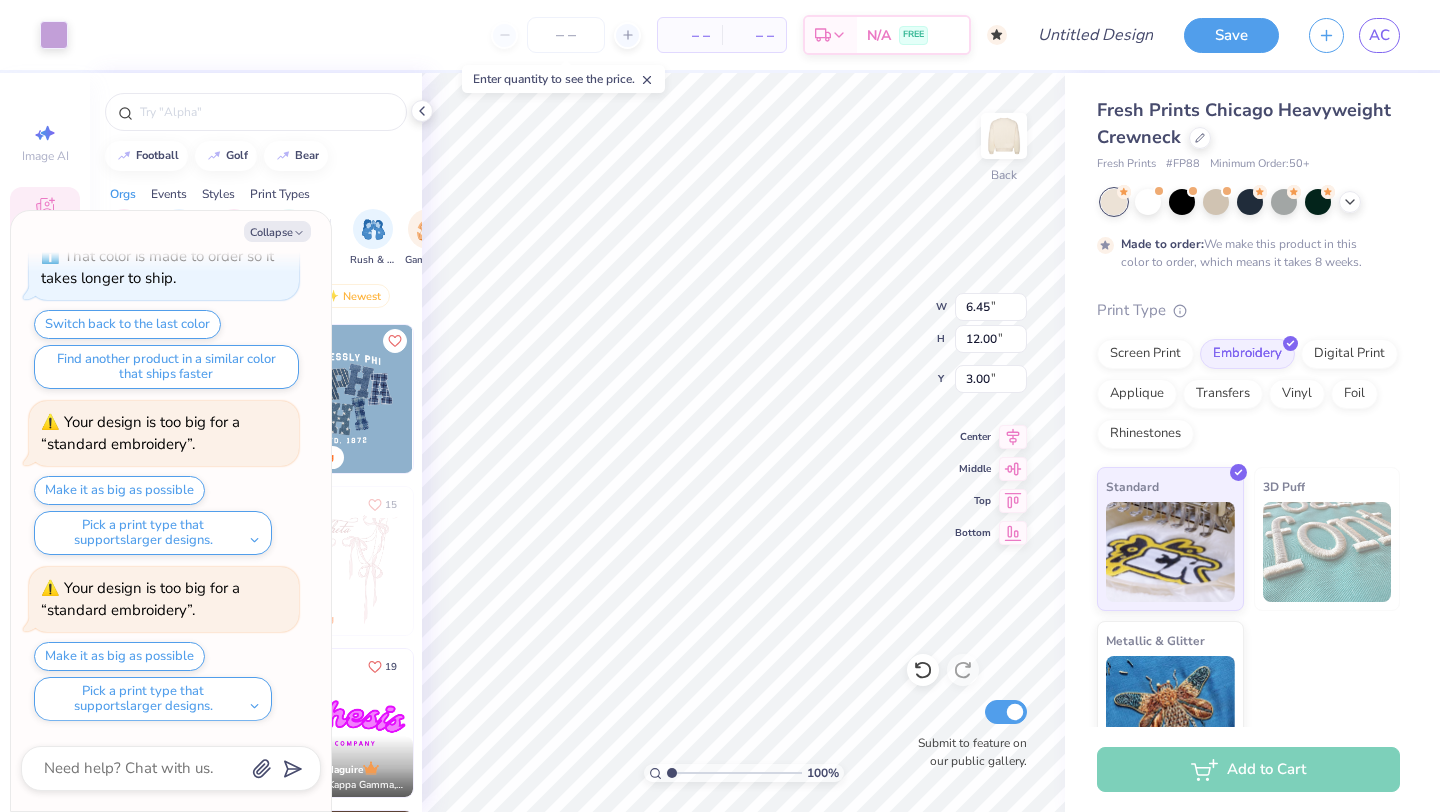 type on "x" 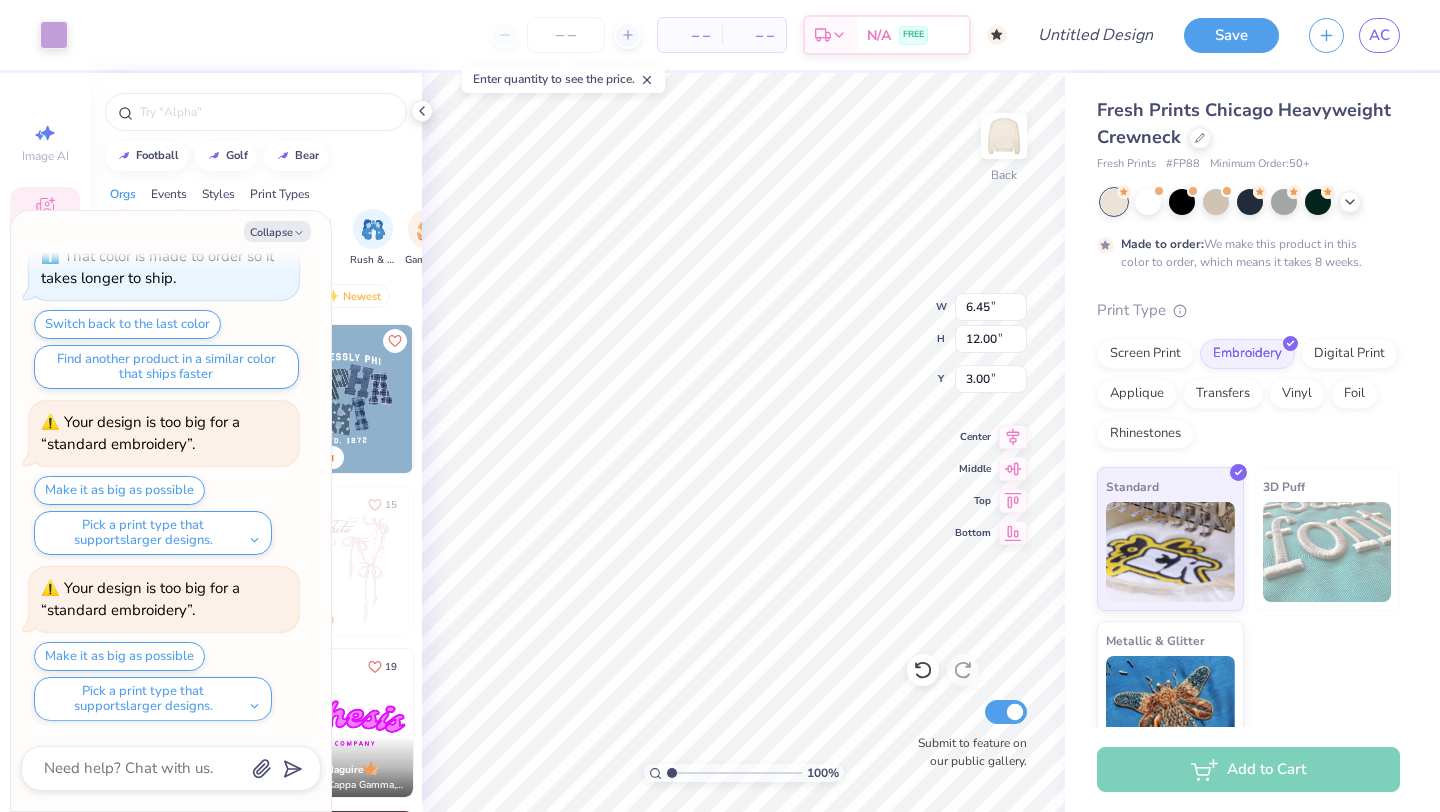 type on "3.25" 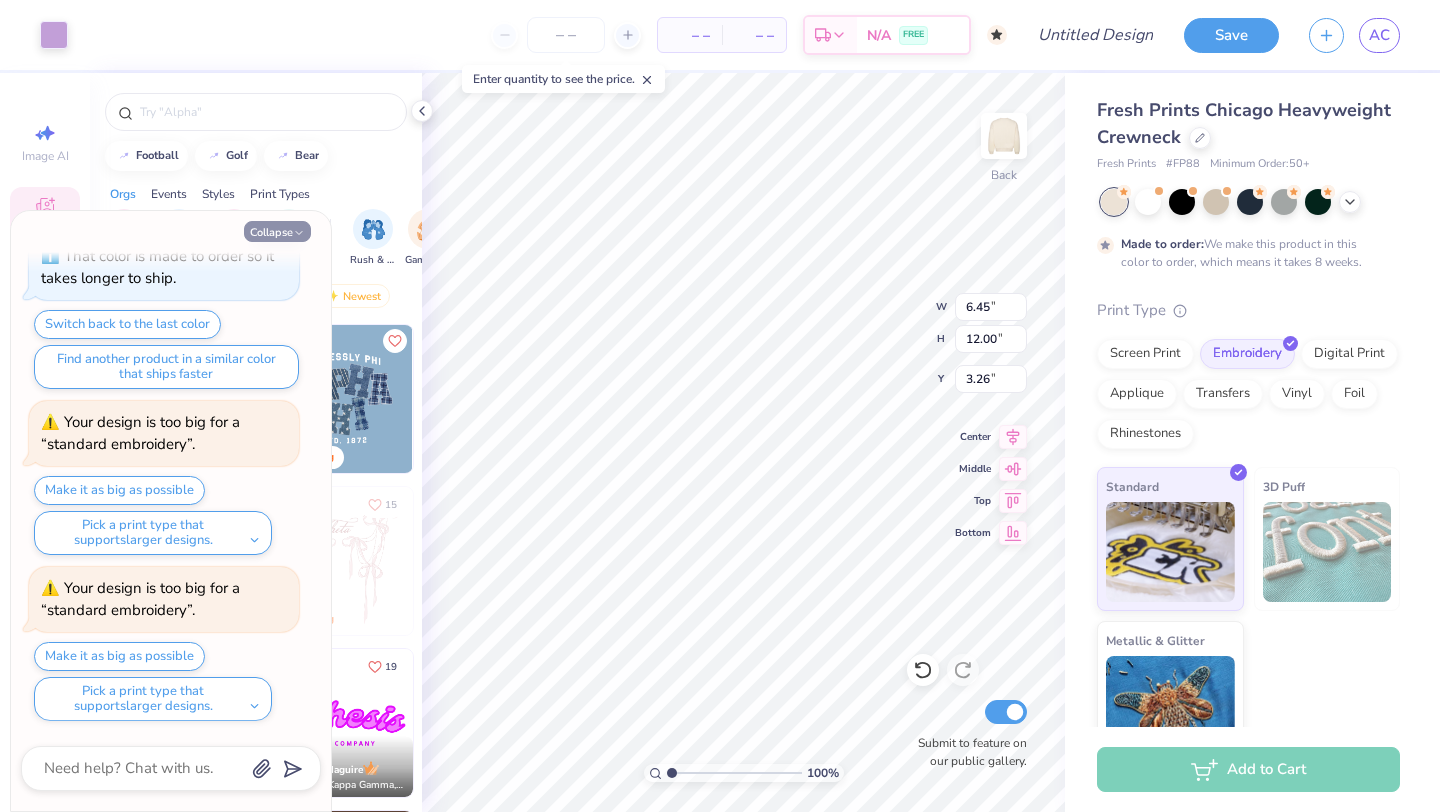 click on "Collapse" at bounding box center (277, 231) 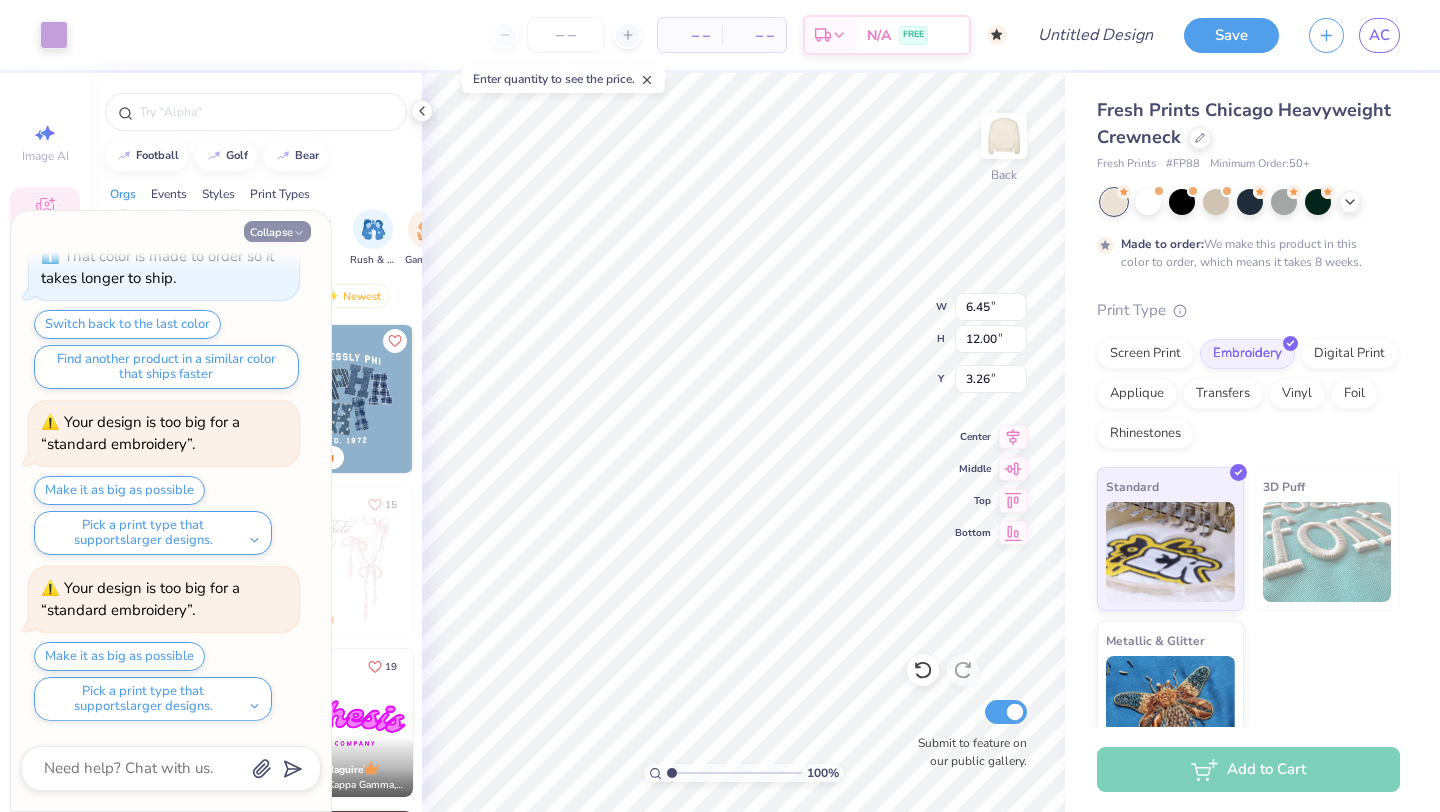 type on "x" 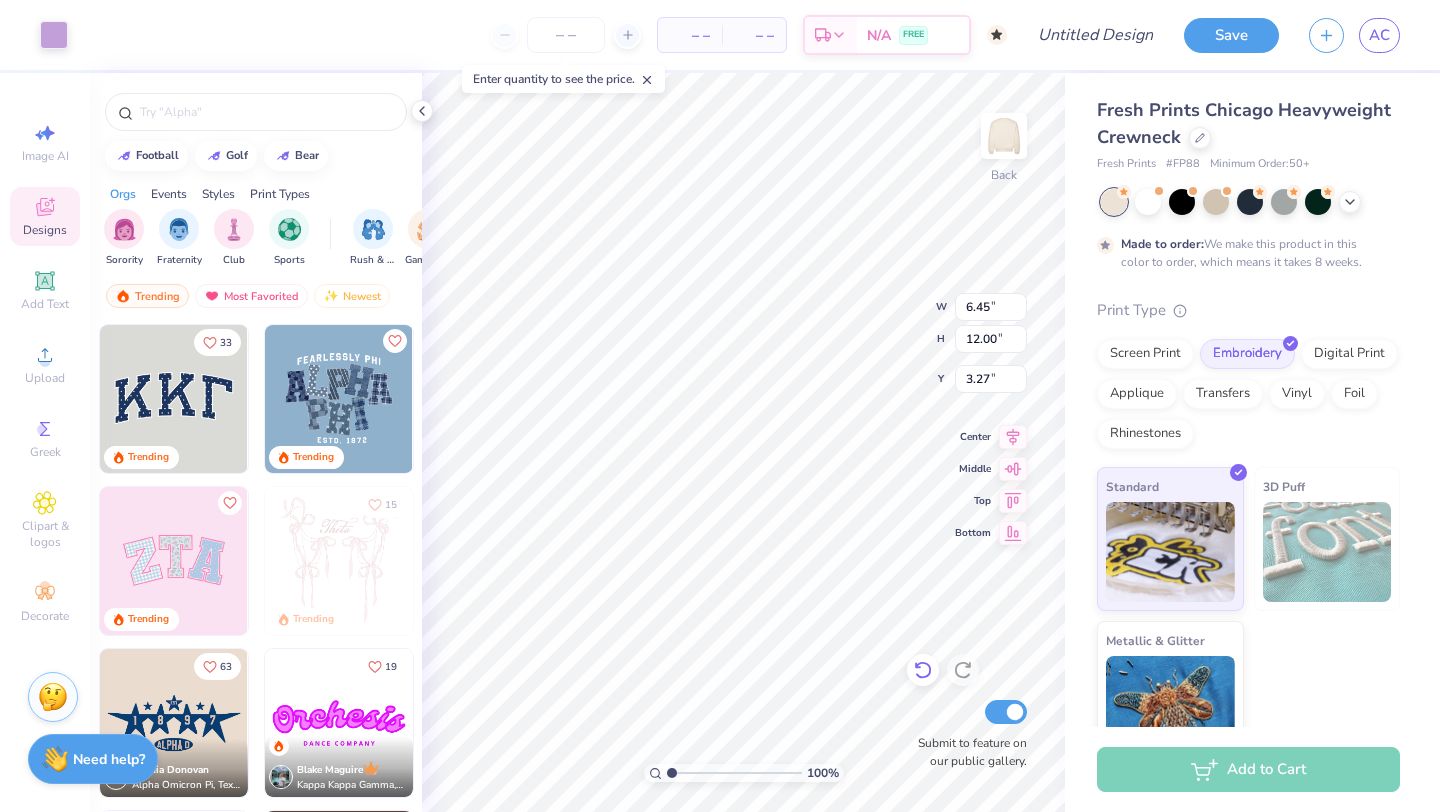 click 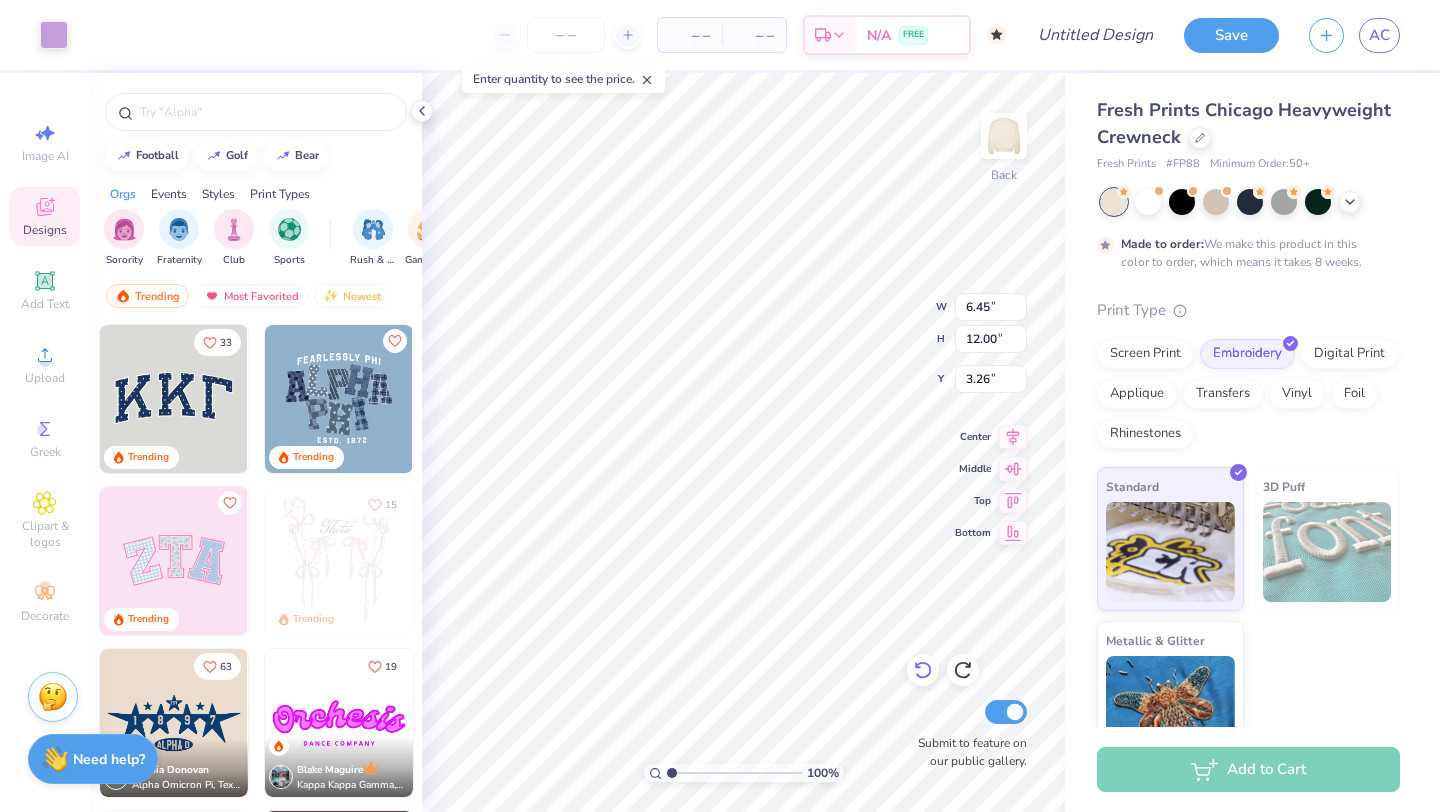 click 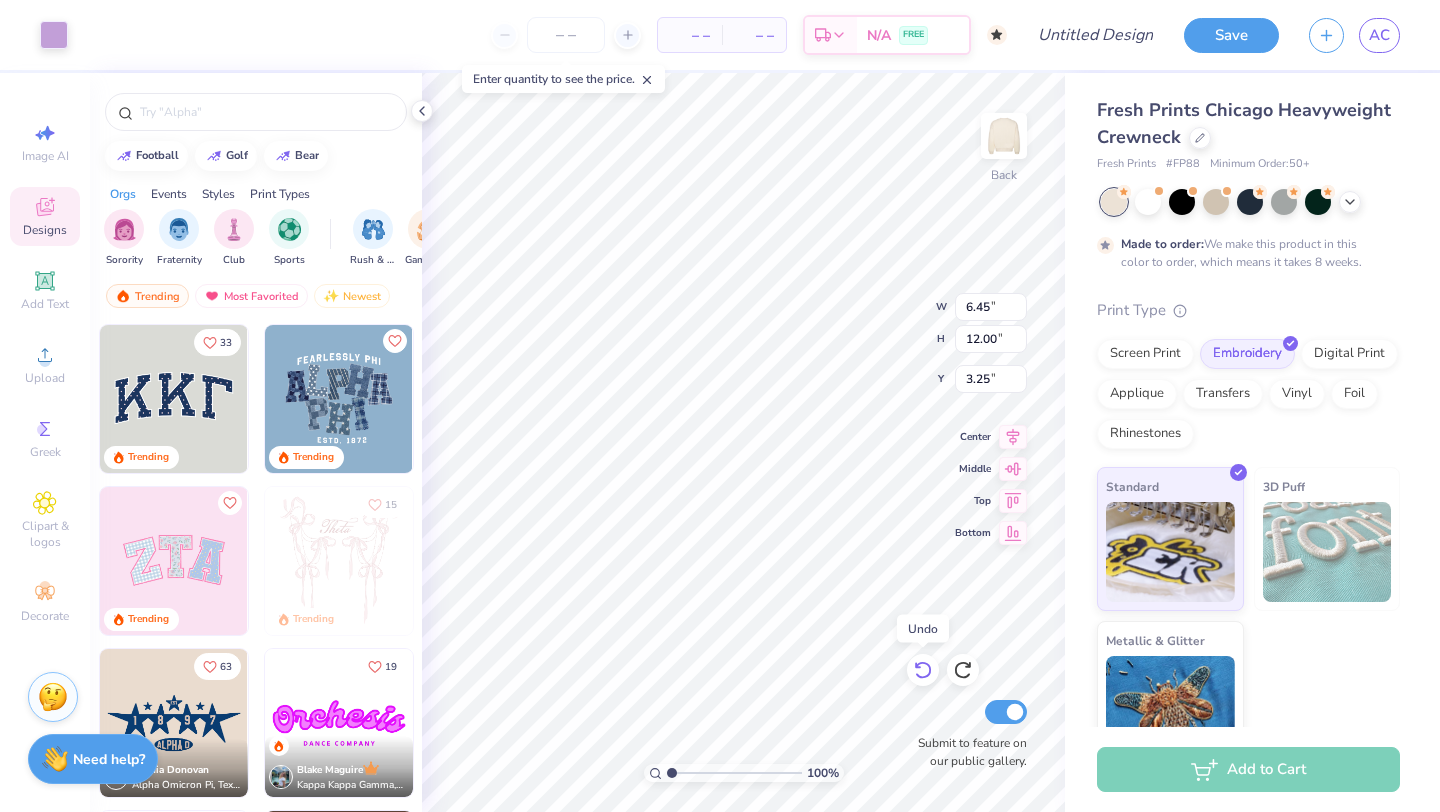 click 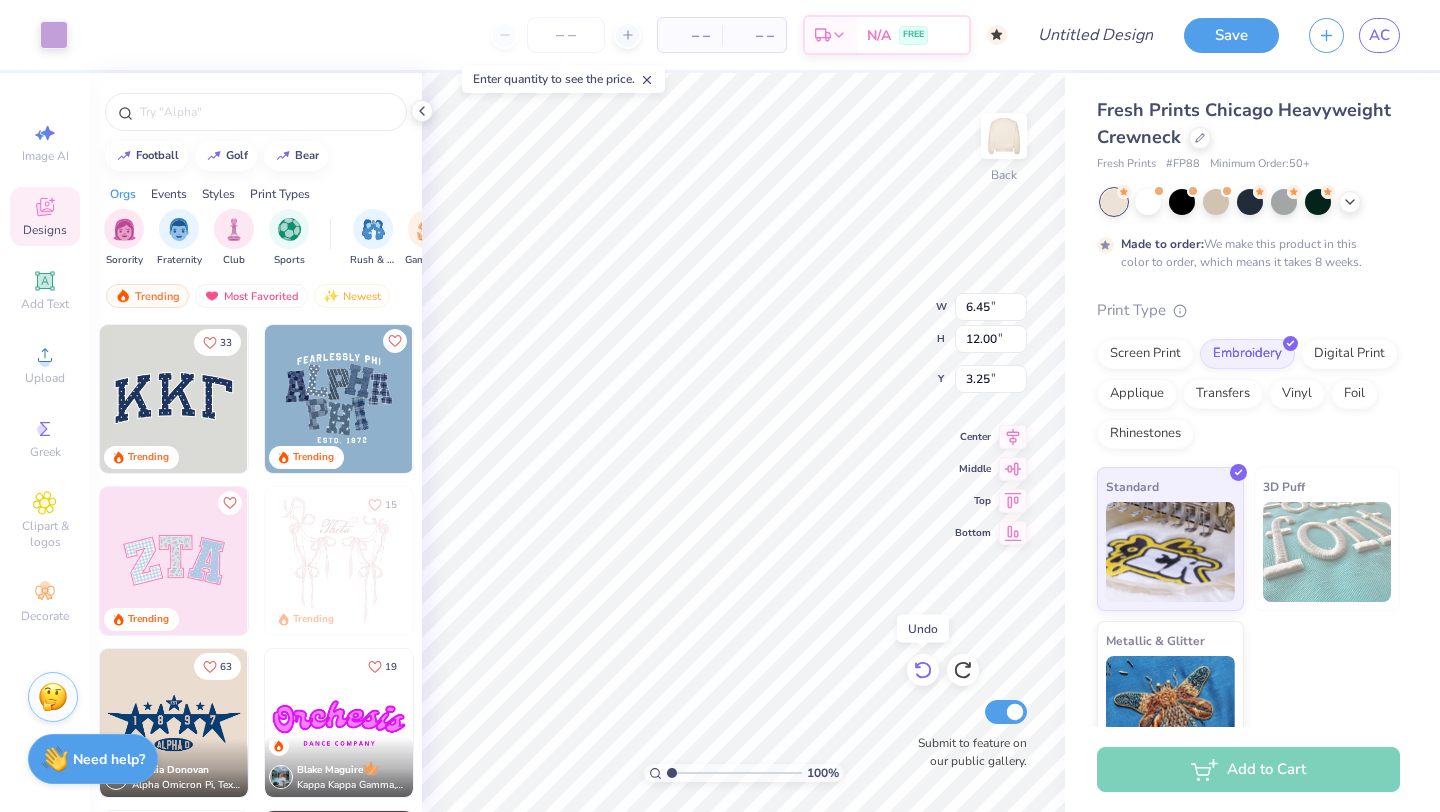 click 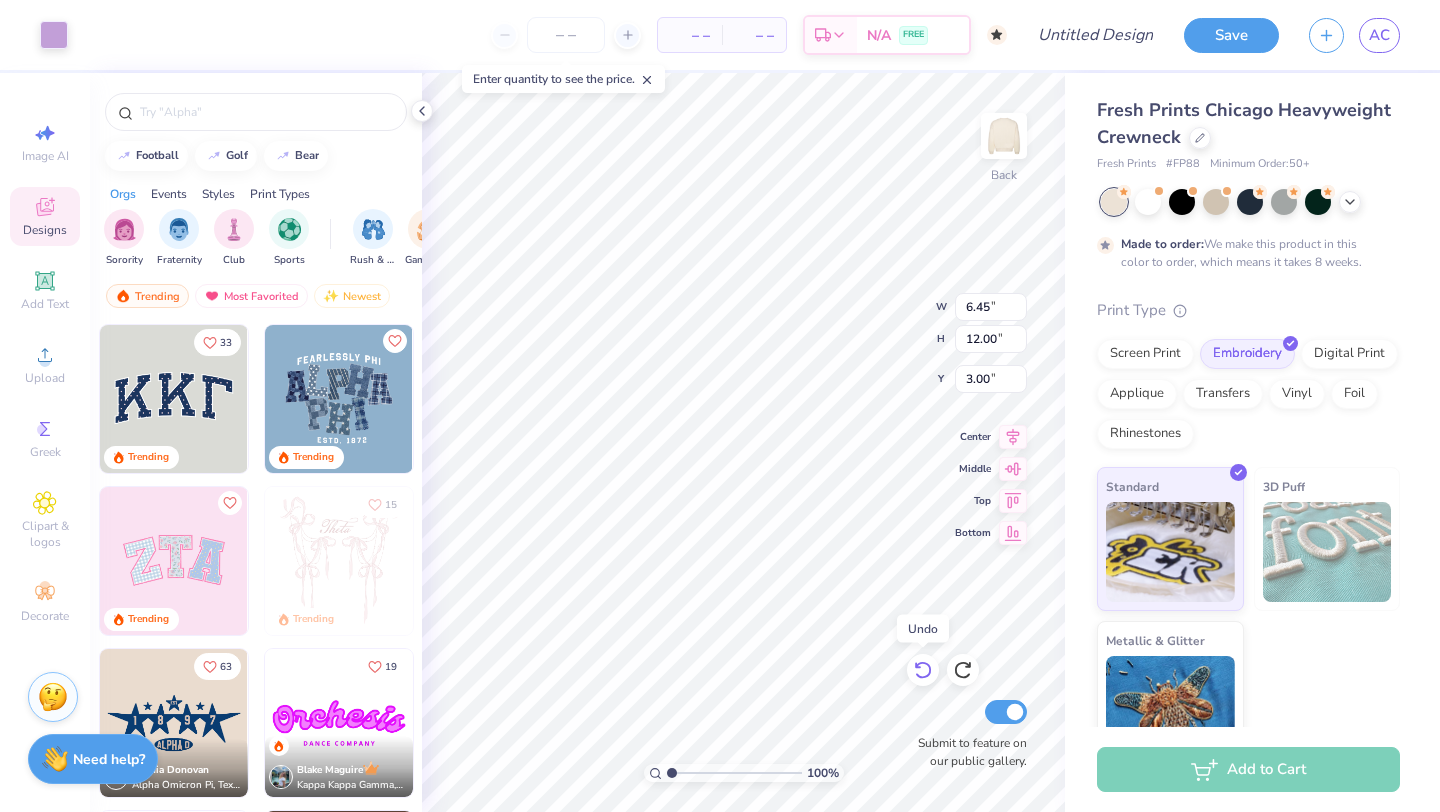 click 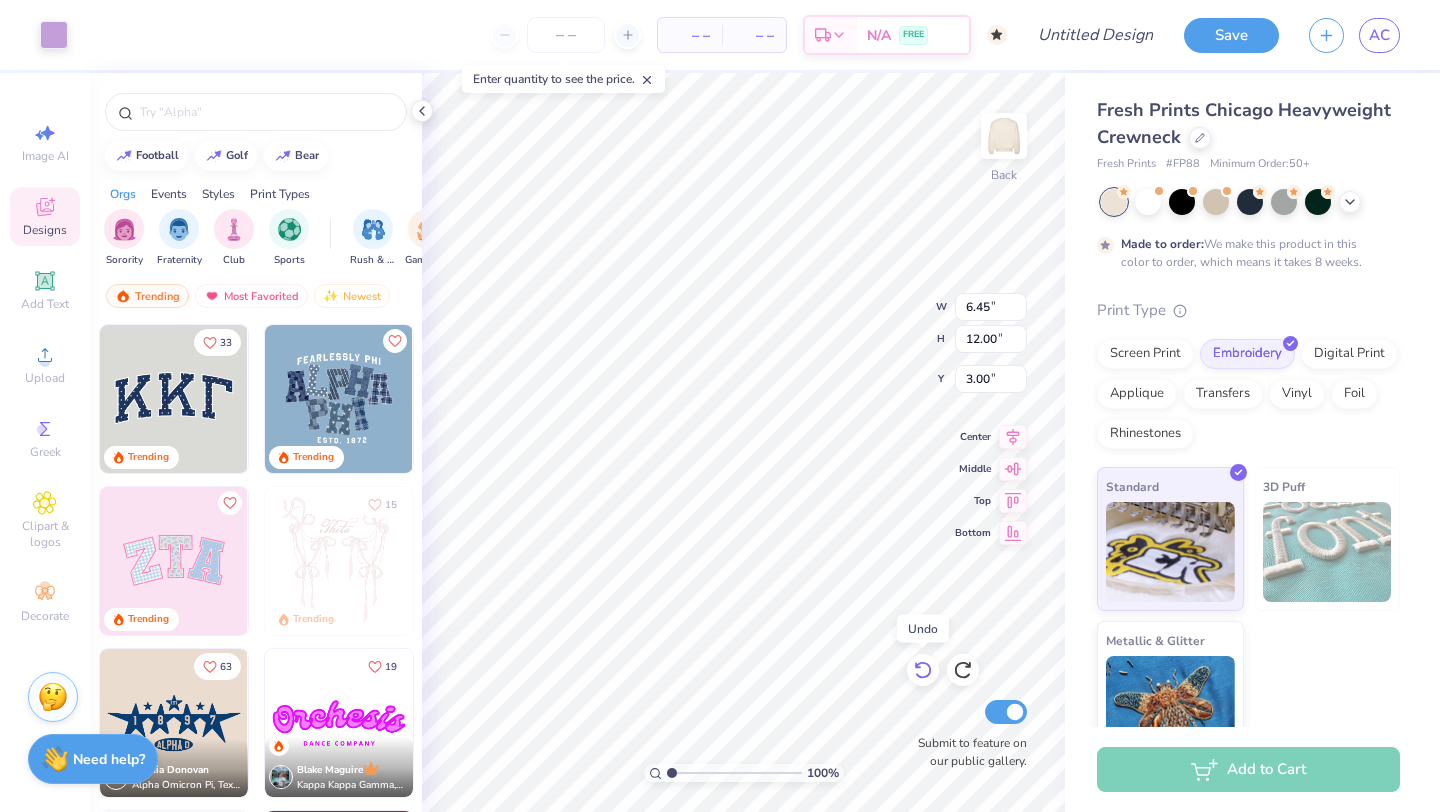 type on "4.50" 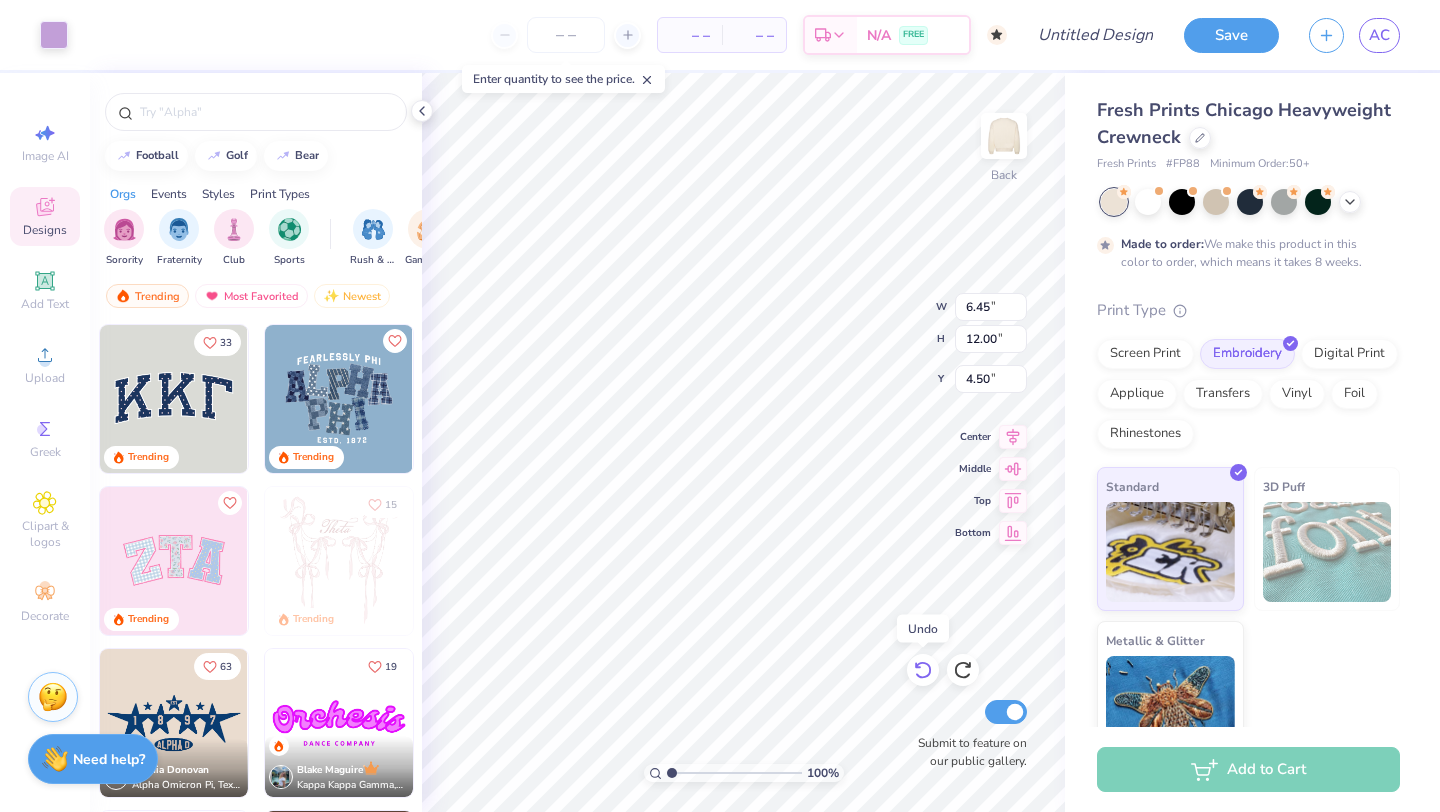 click 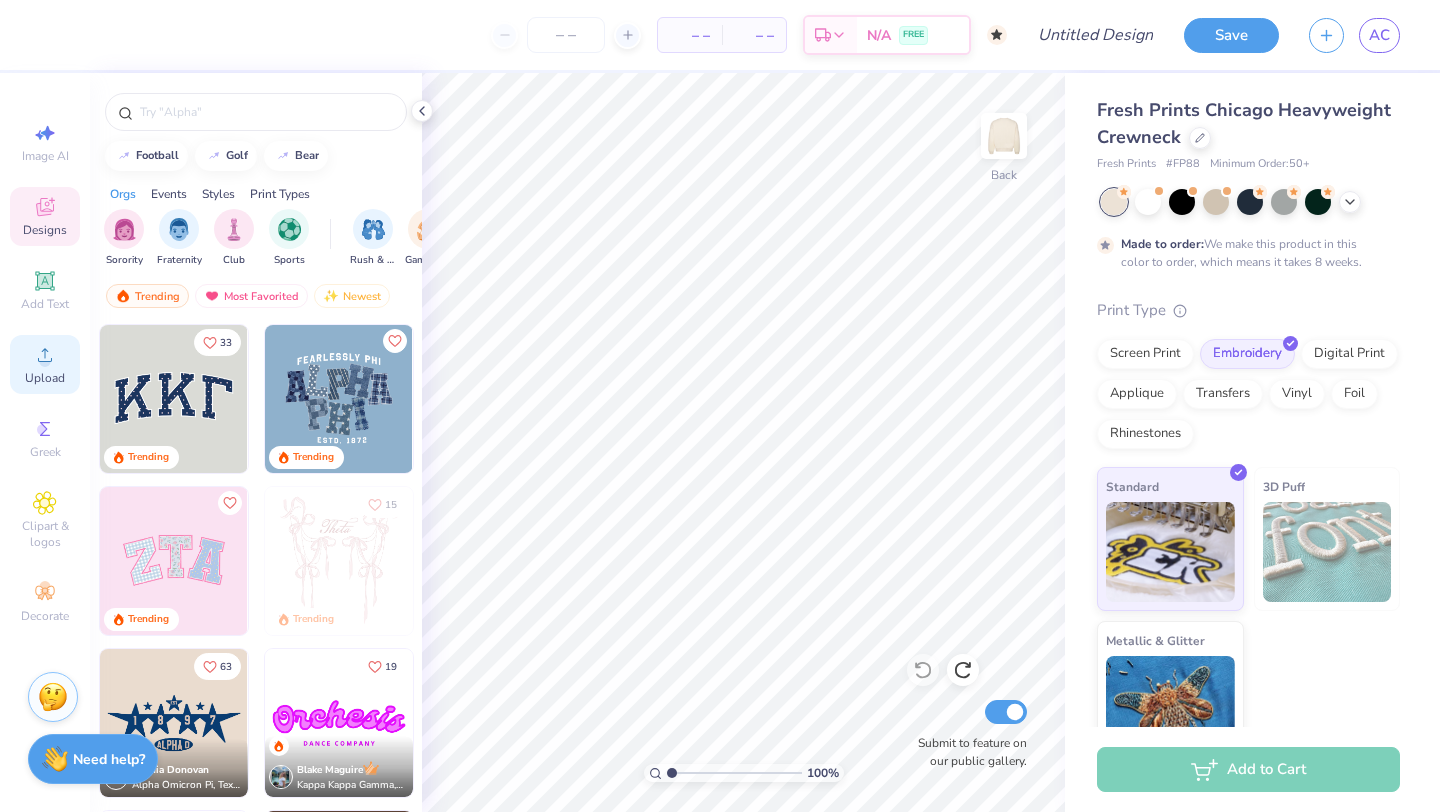 click on "Upload" at bounding box center (45, 364) 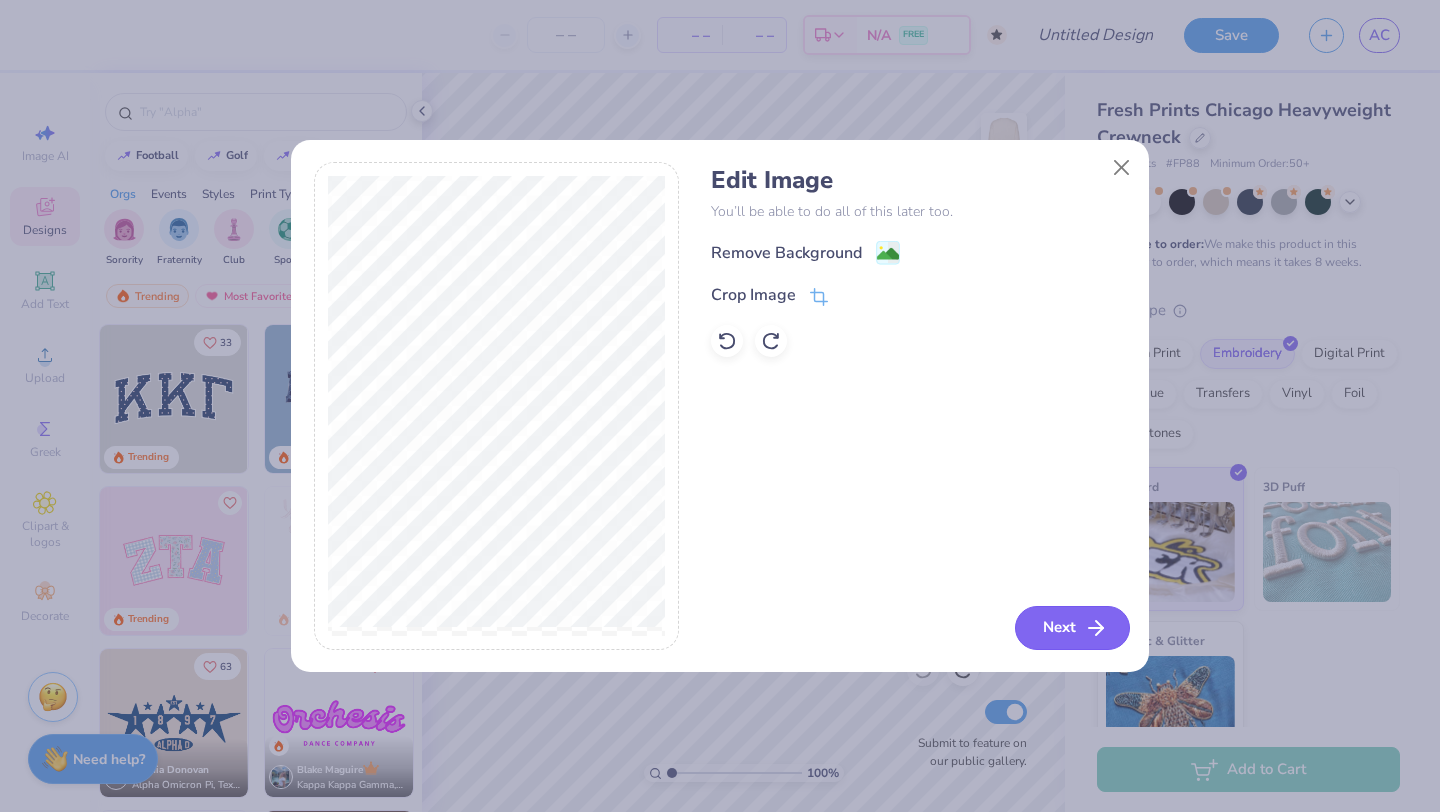 click on "Next" at bounding box center [1072, 628] 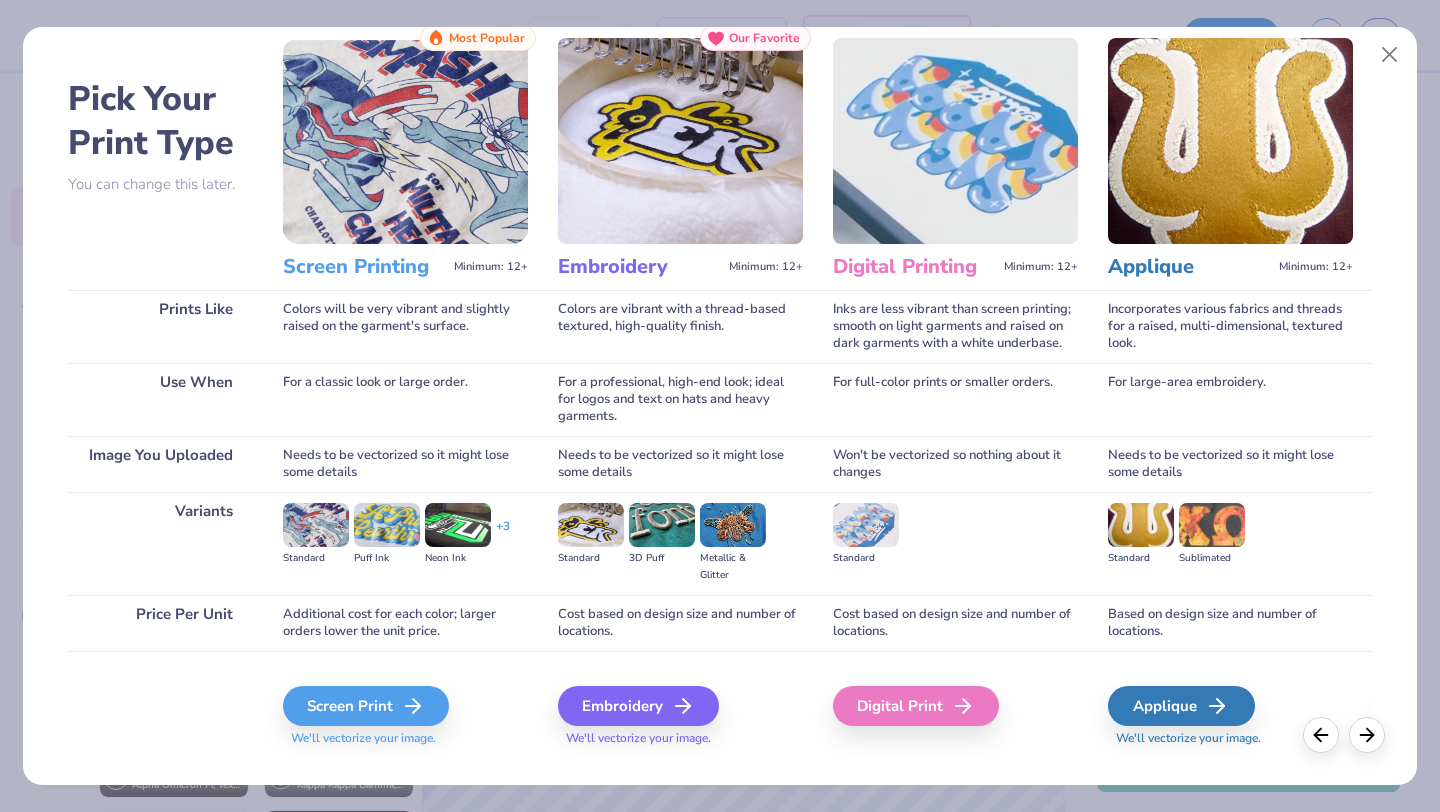 scroll, scrollTop: 85, scrollLeft: 0, axis: vertical 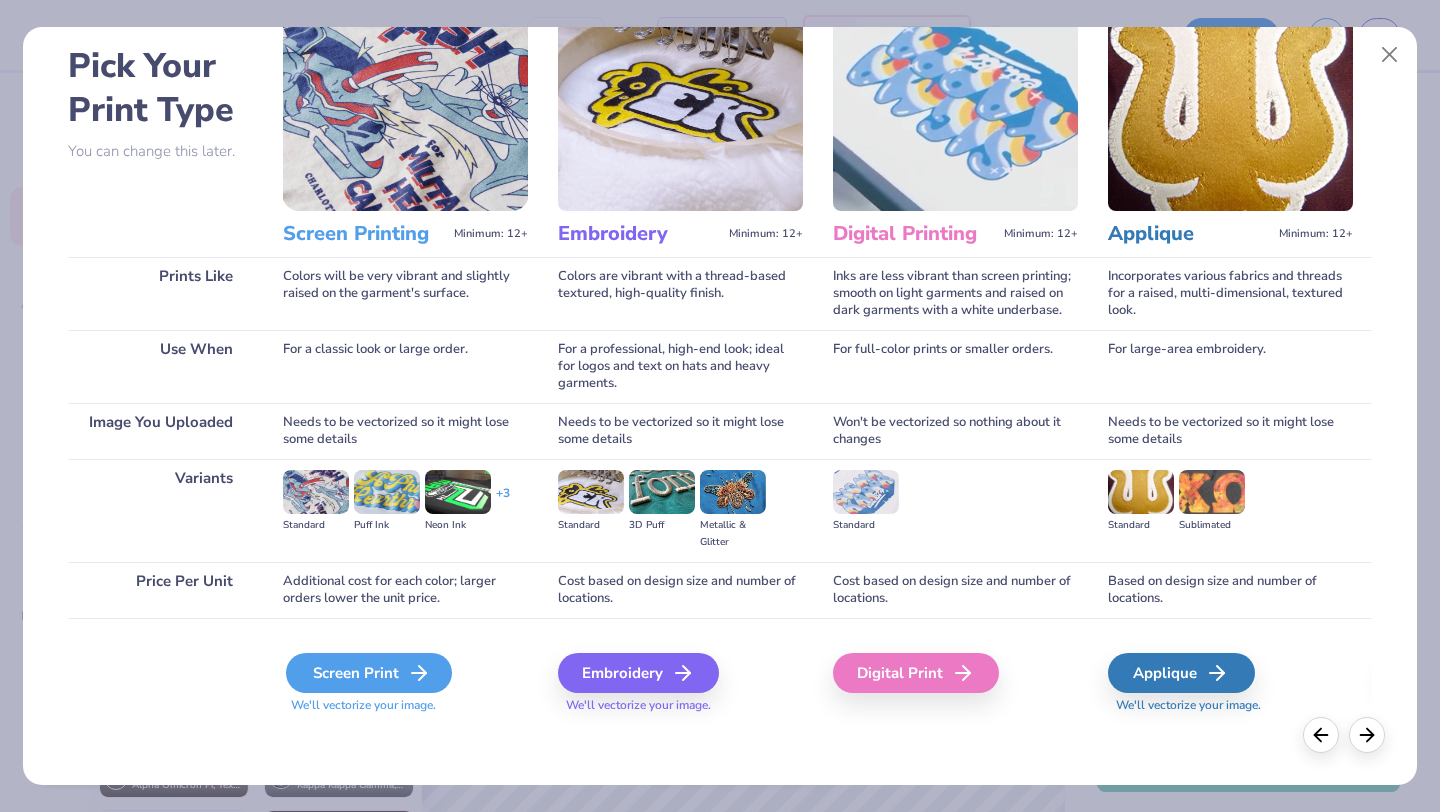 click 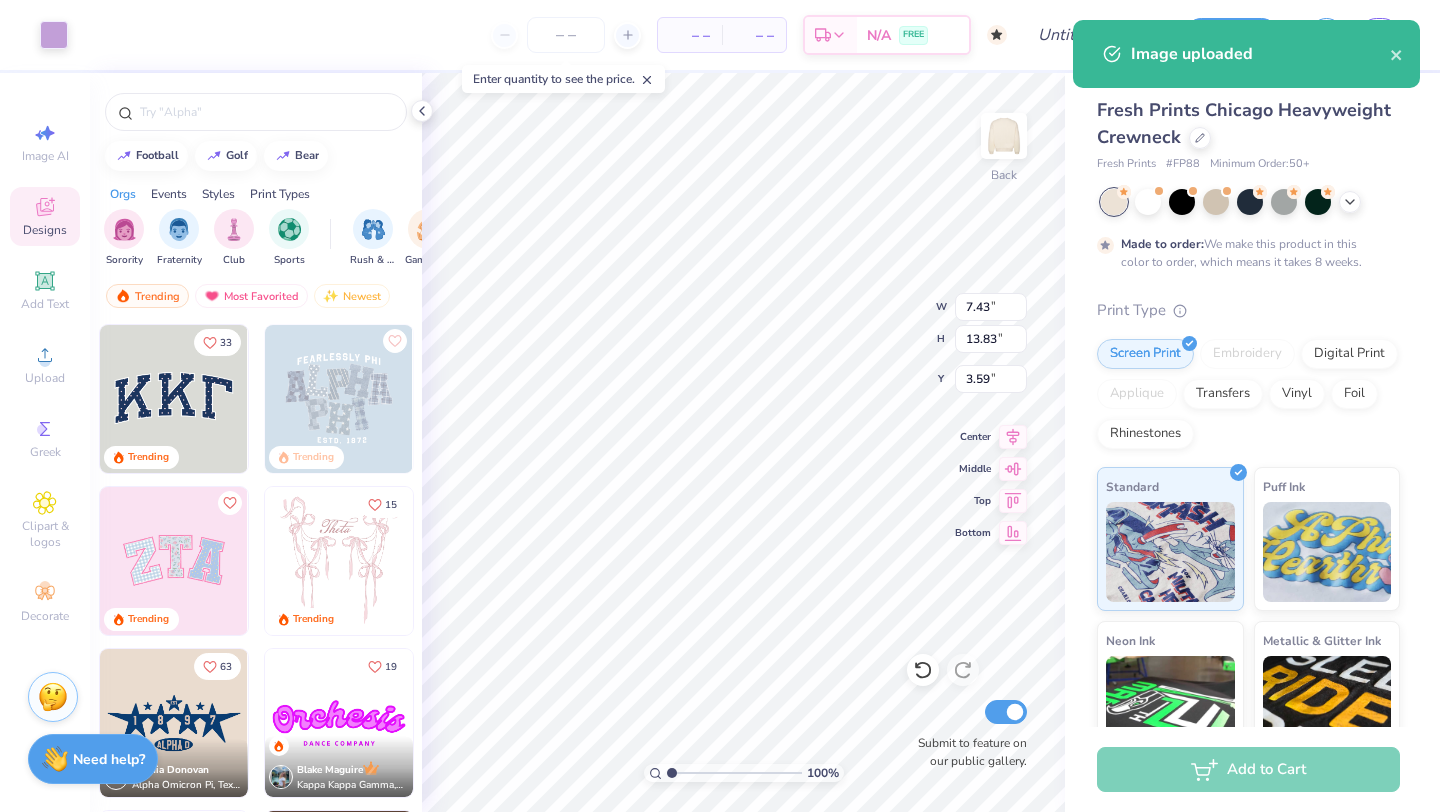 type on "2.17" 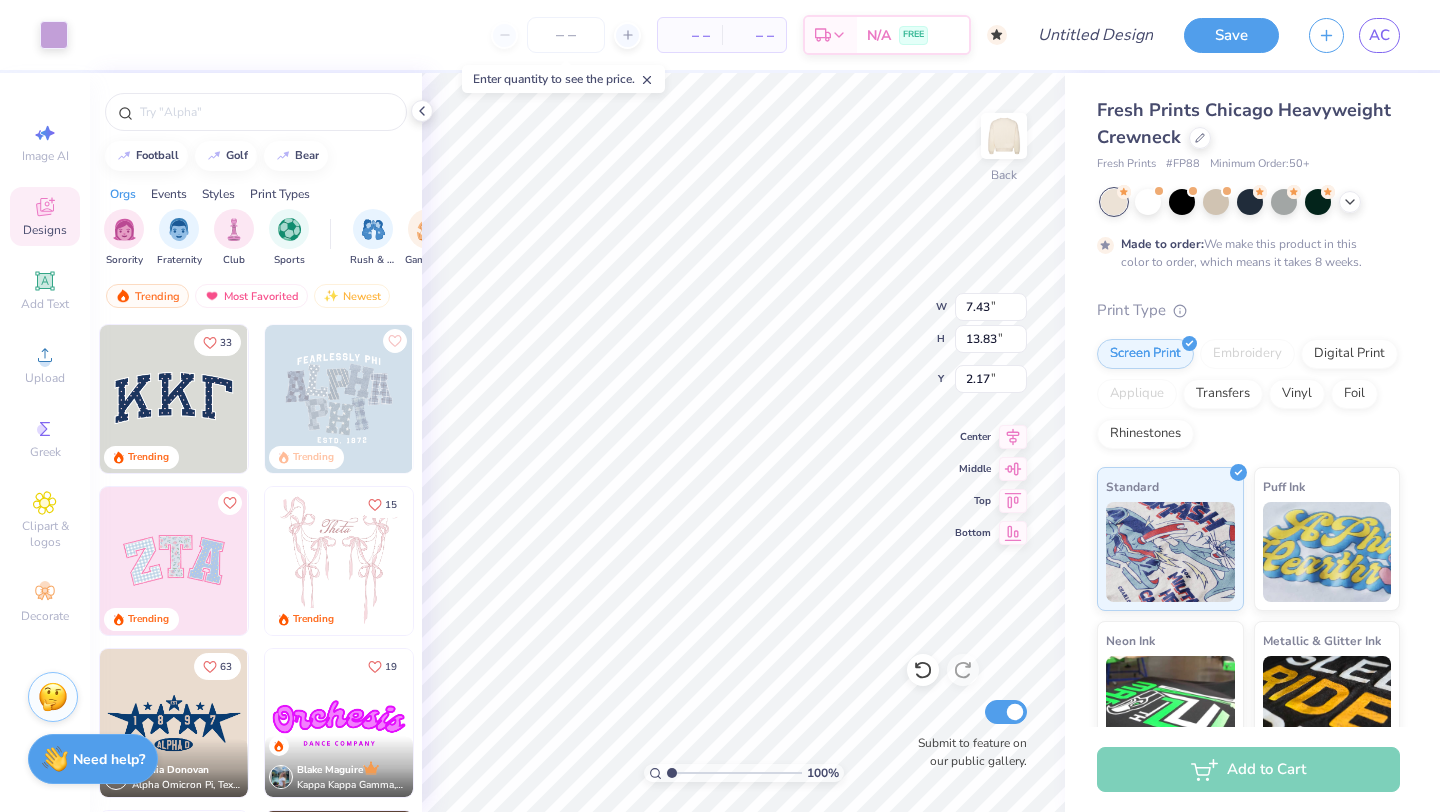type on "9.04" 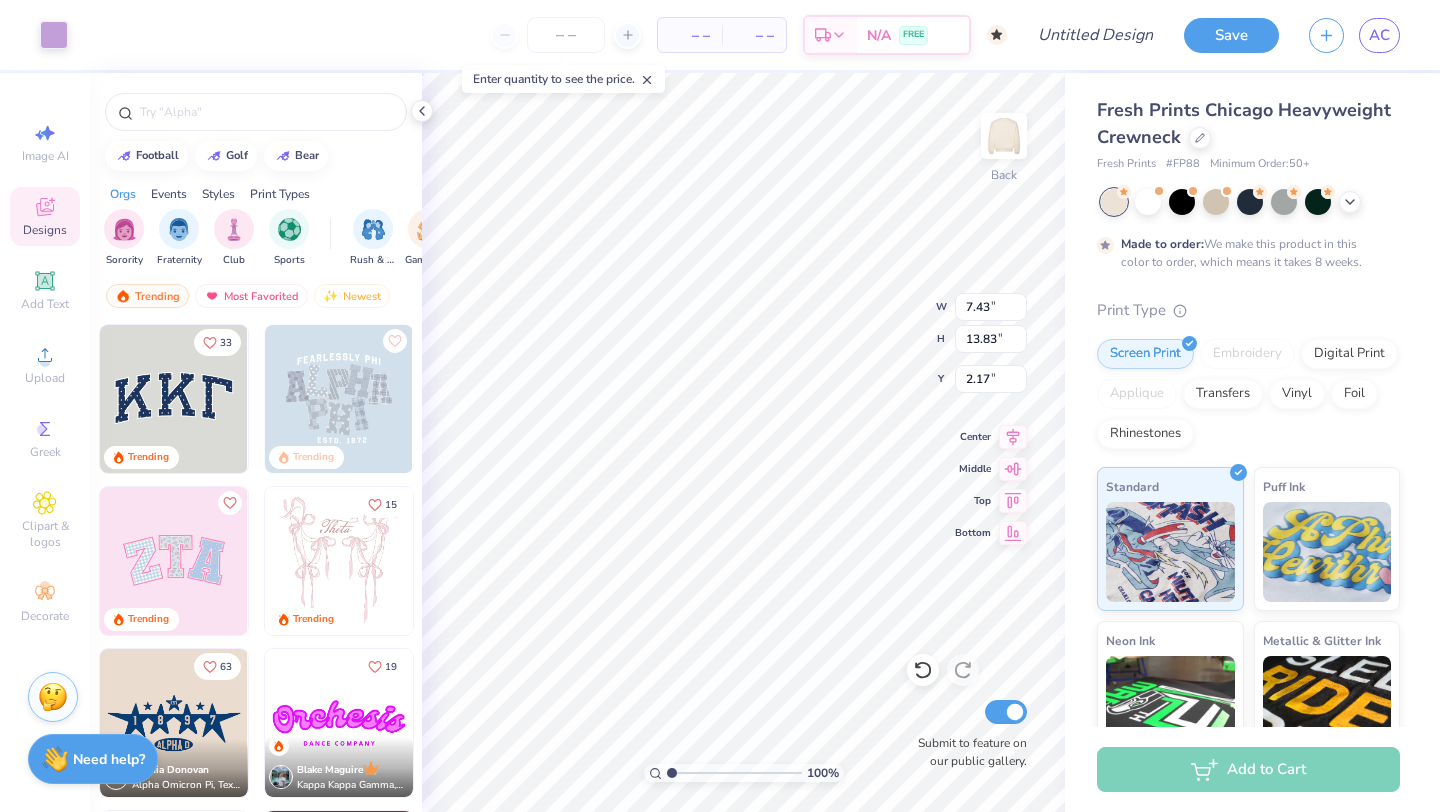 type on "16.82" 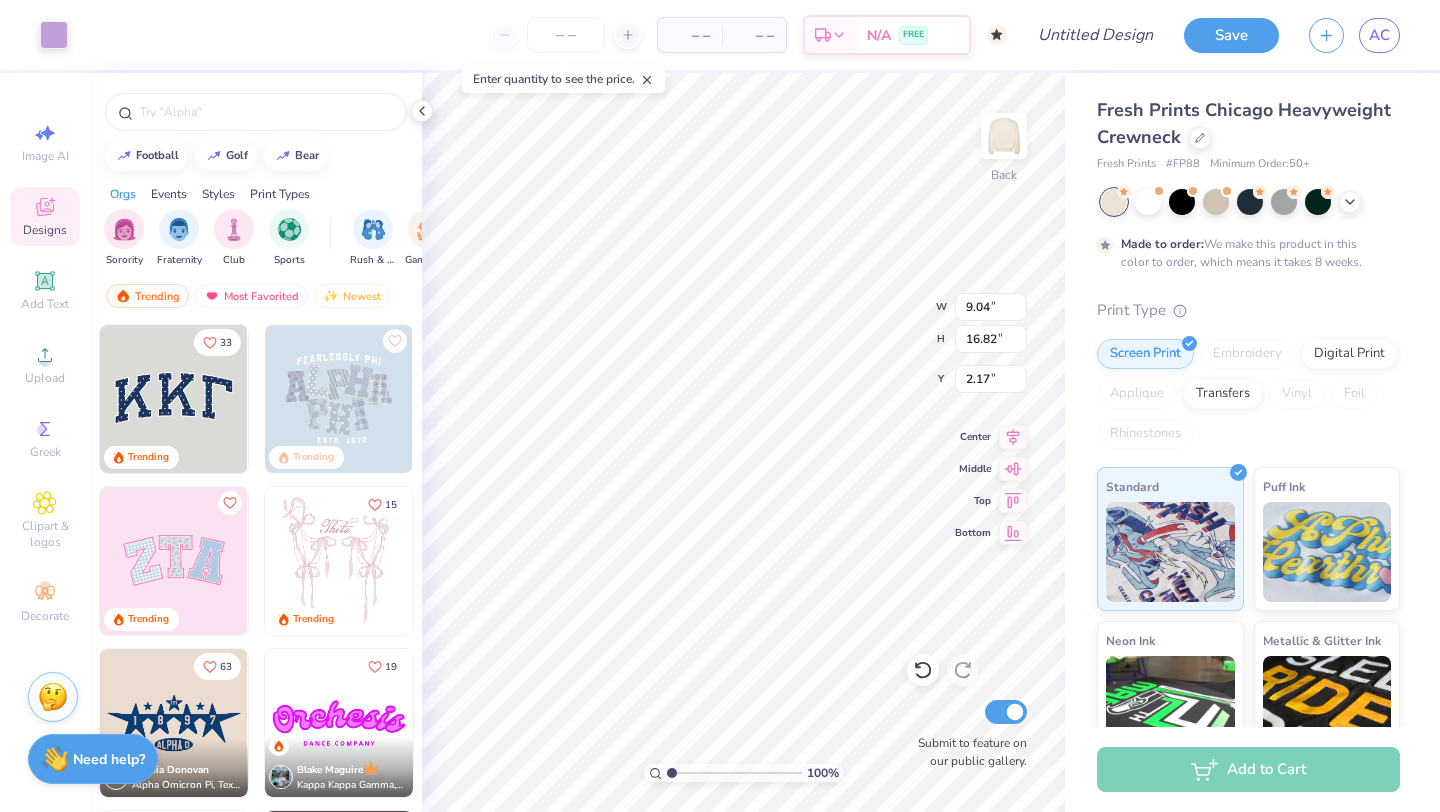 type on "1.77" 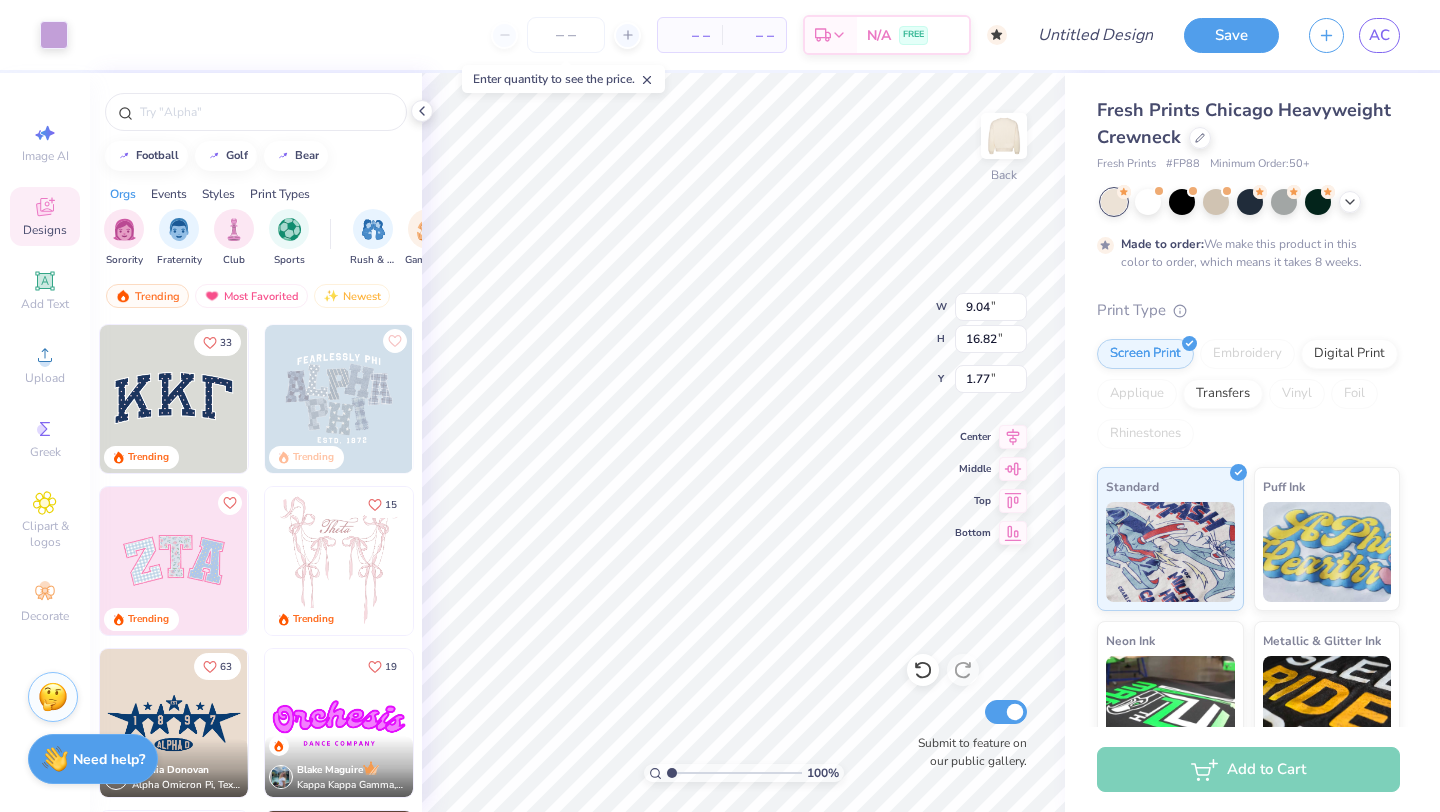type on "1.53" 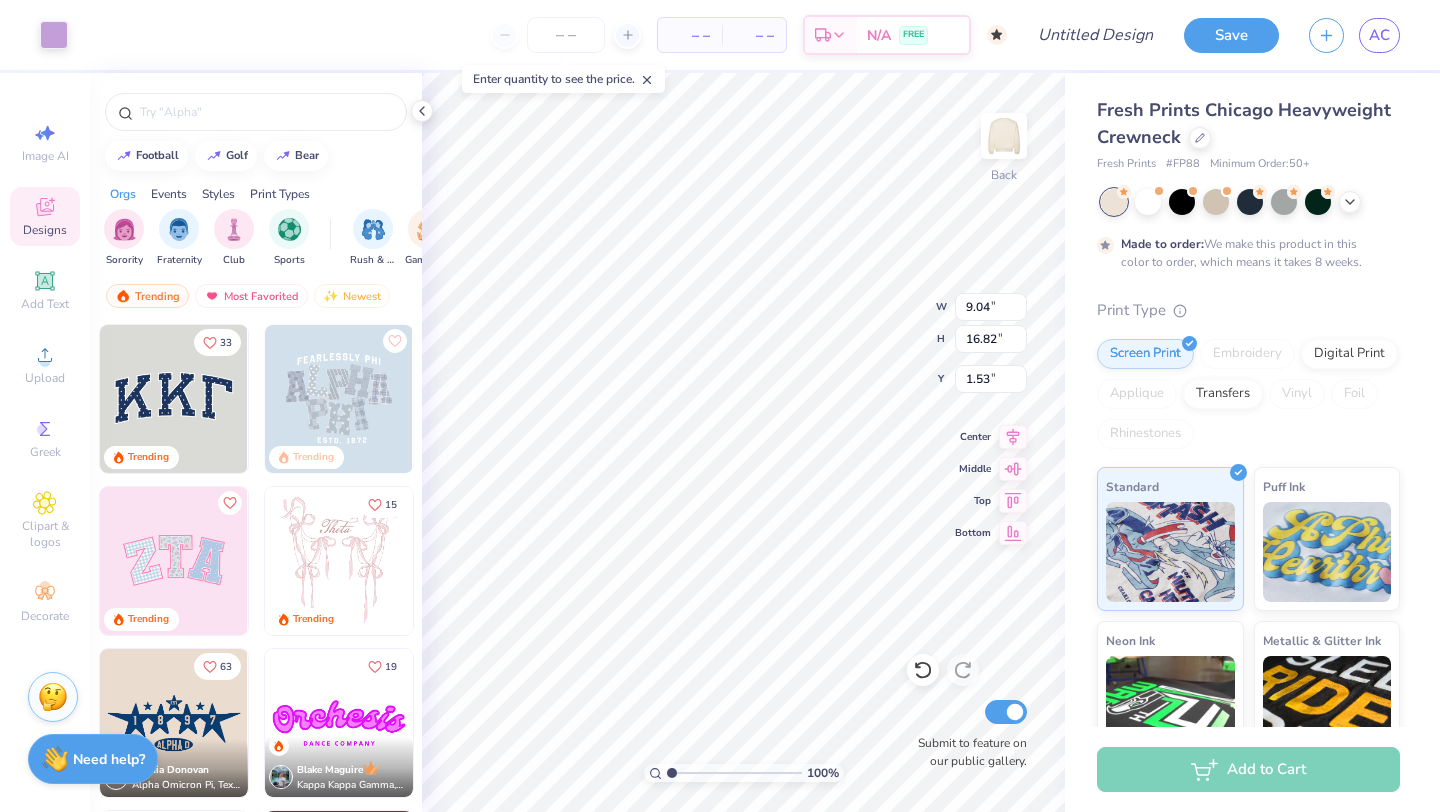 type on "1.54" 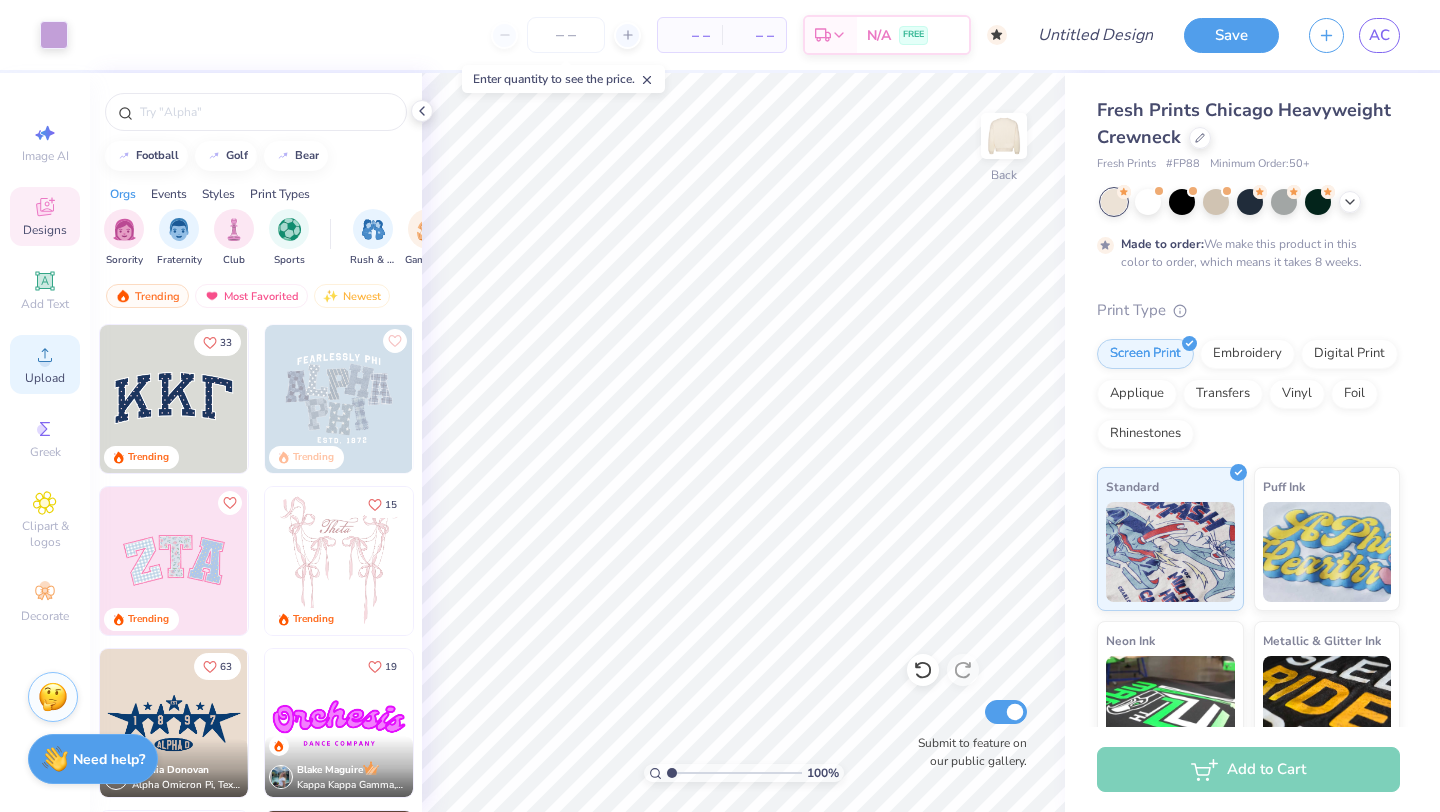 click on "Upload" at bounding box center (45, 378) 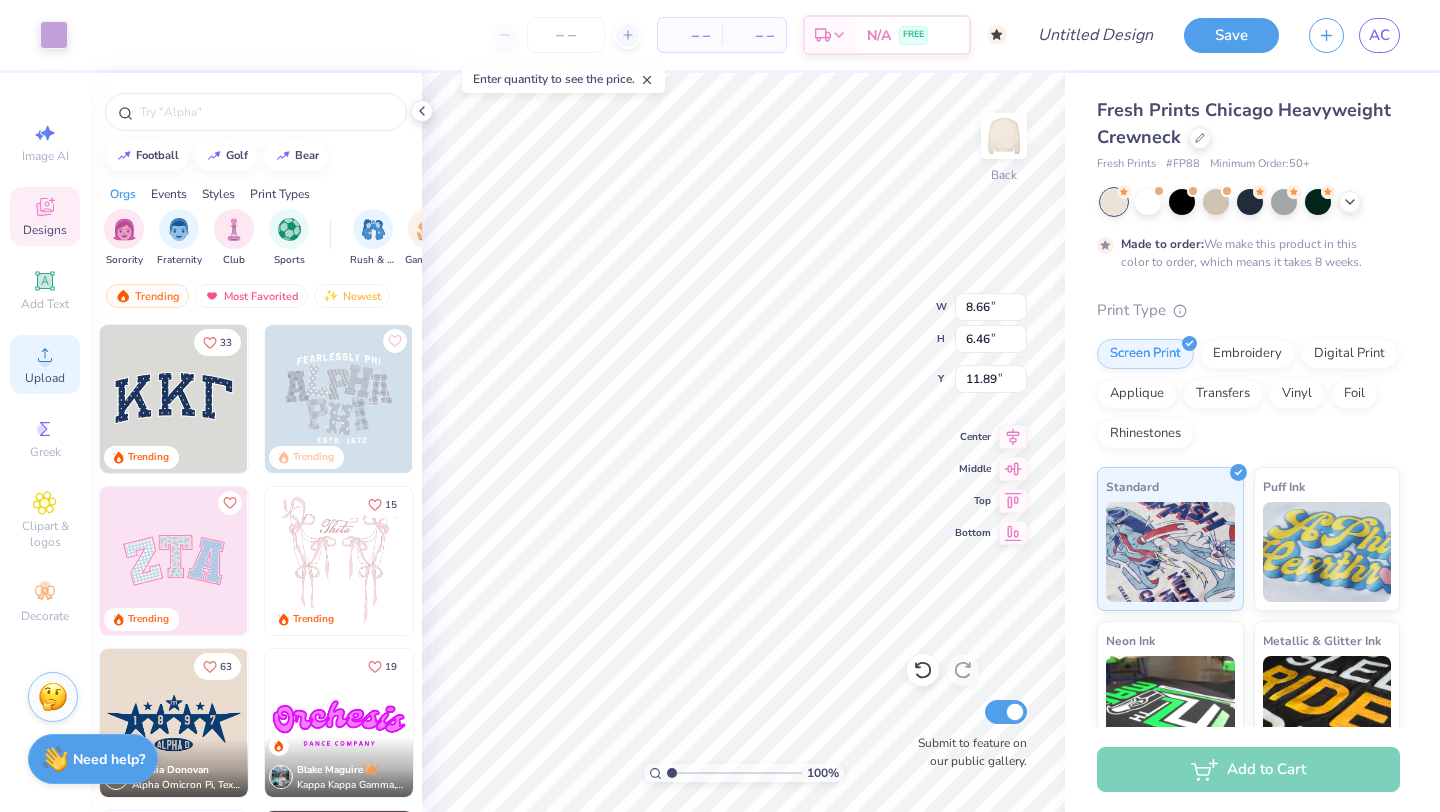 type on "11.90" 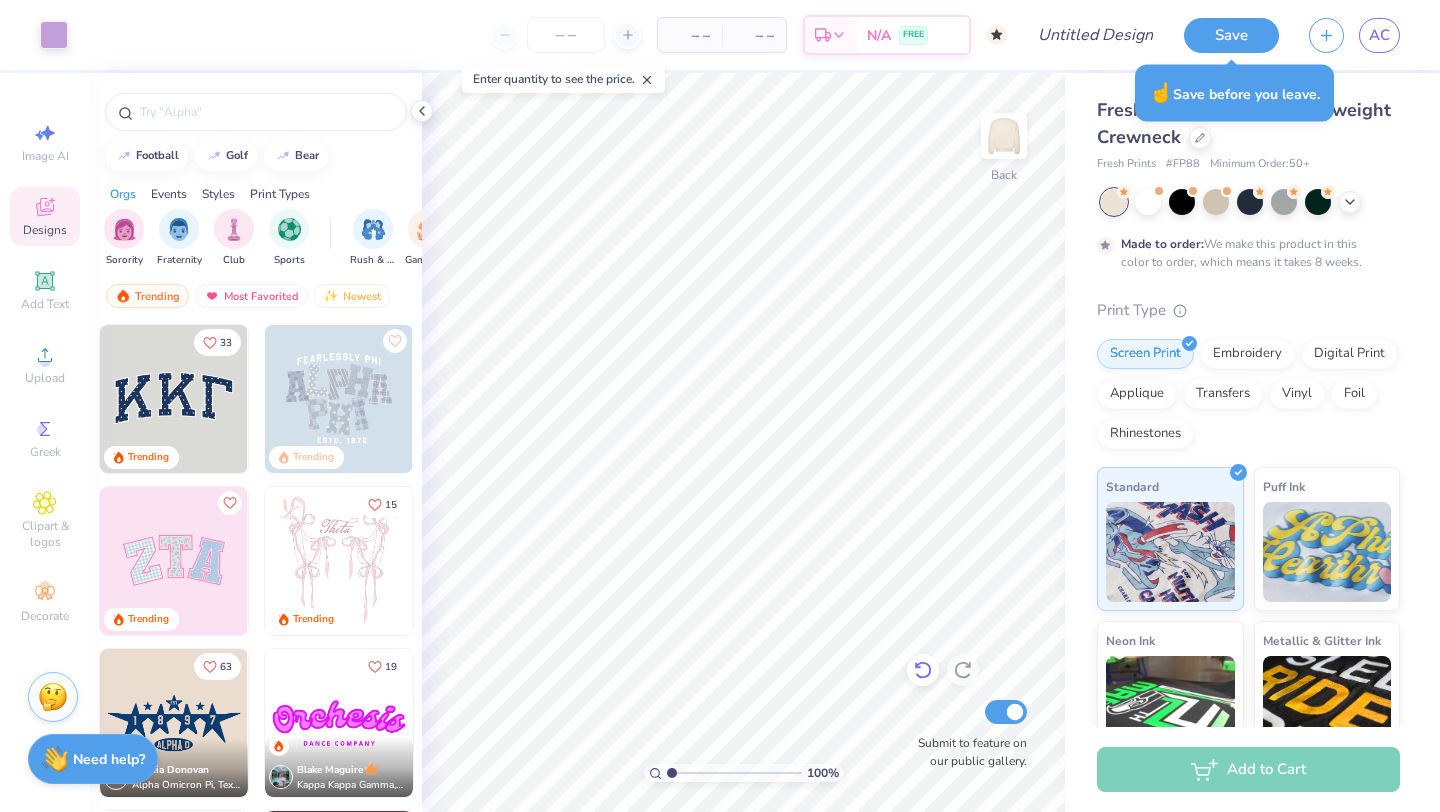 click 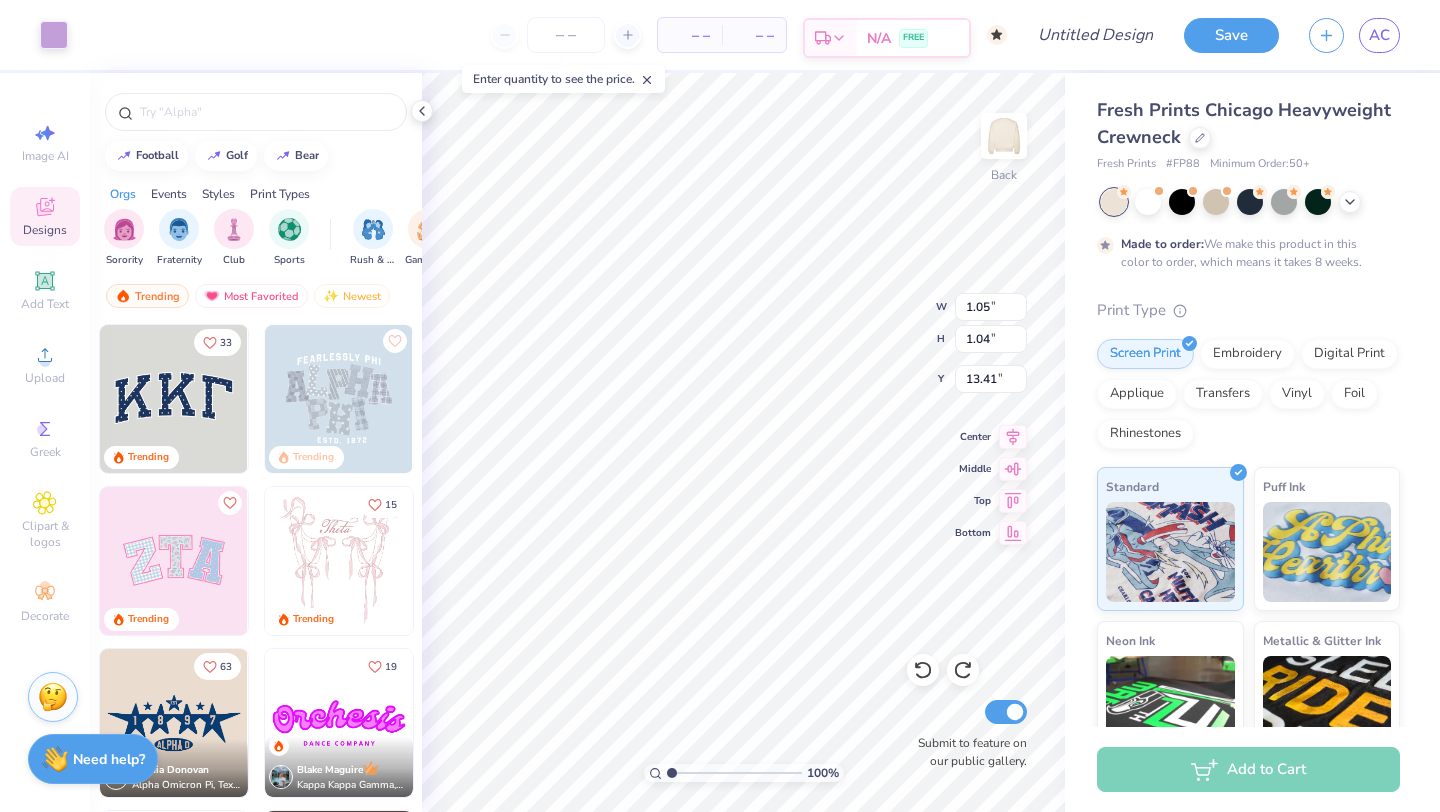 type on "1.05" 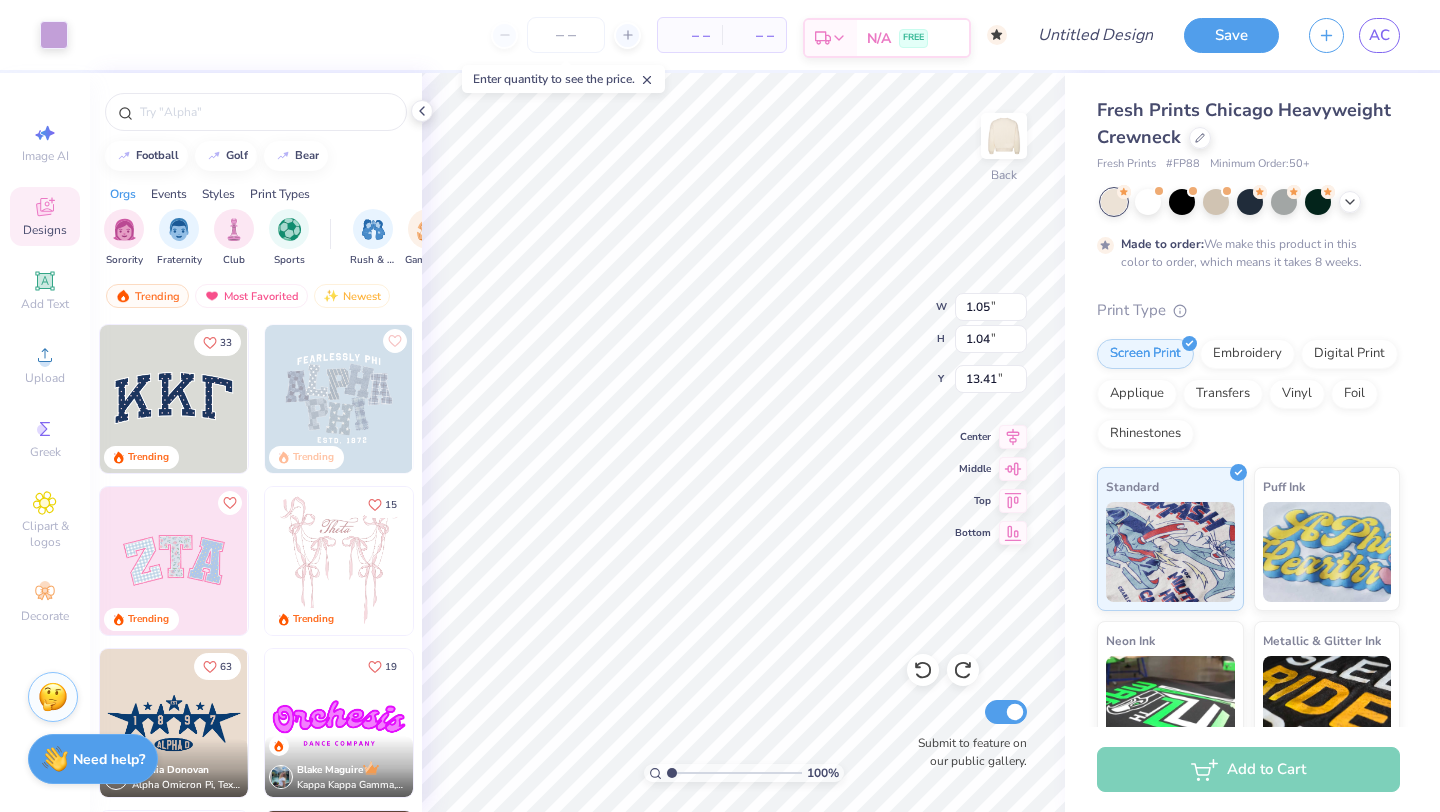 type on "1.04" 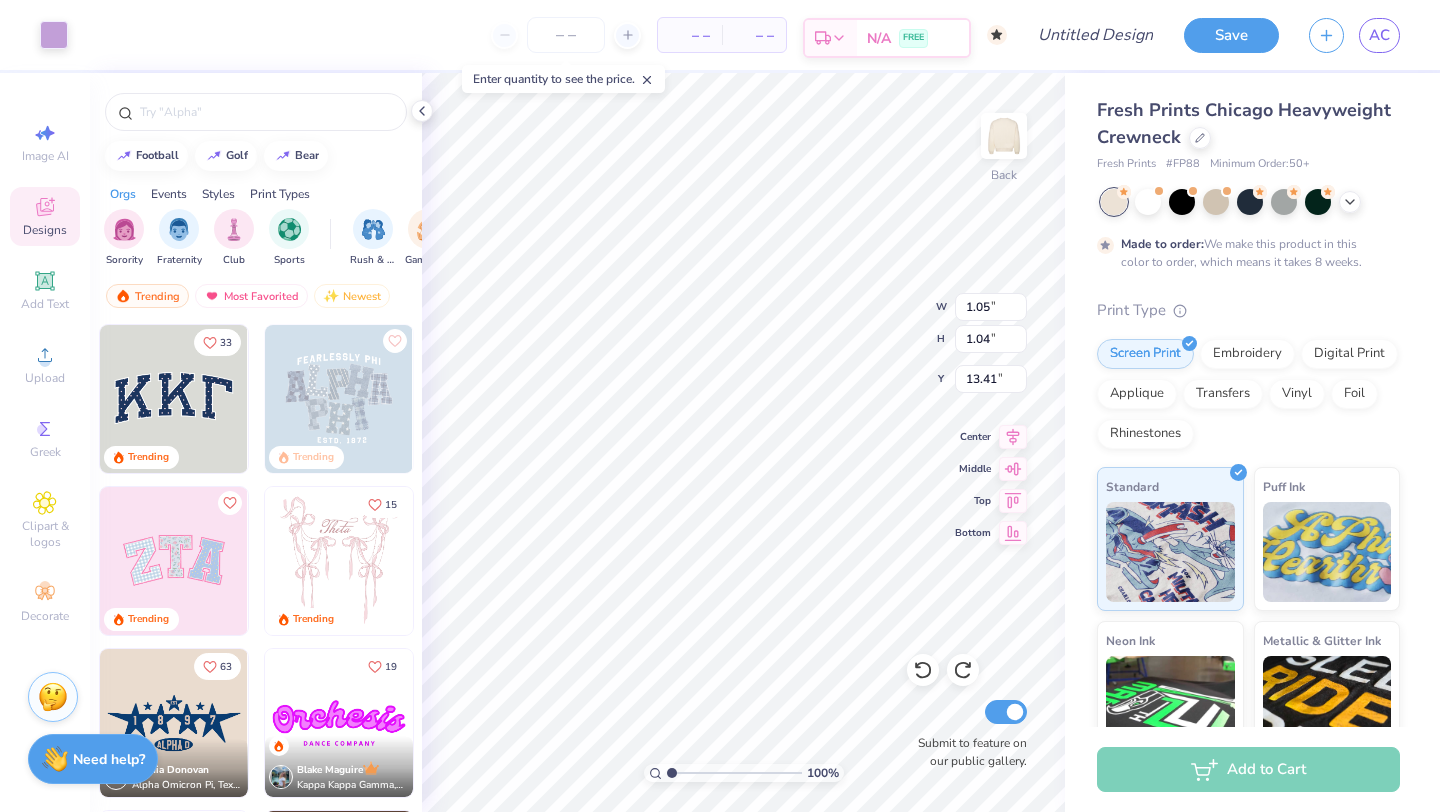 type on "13.41" 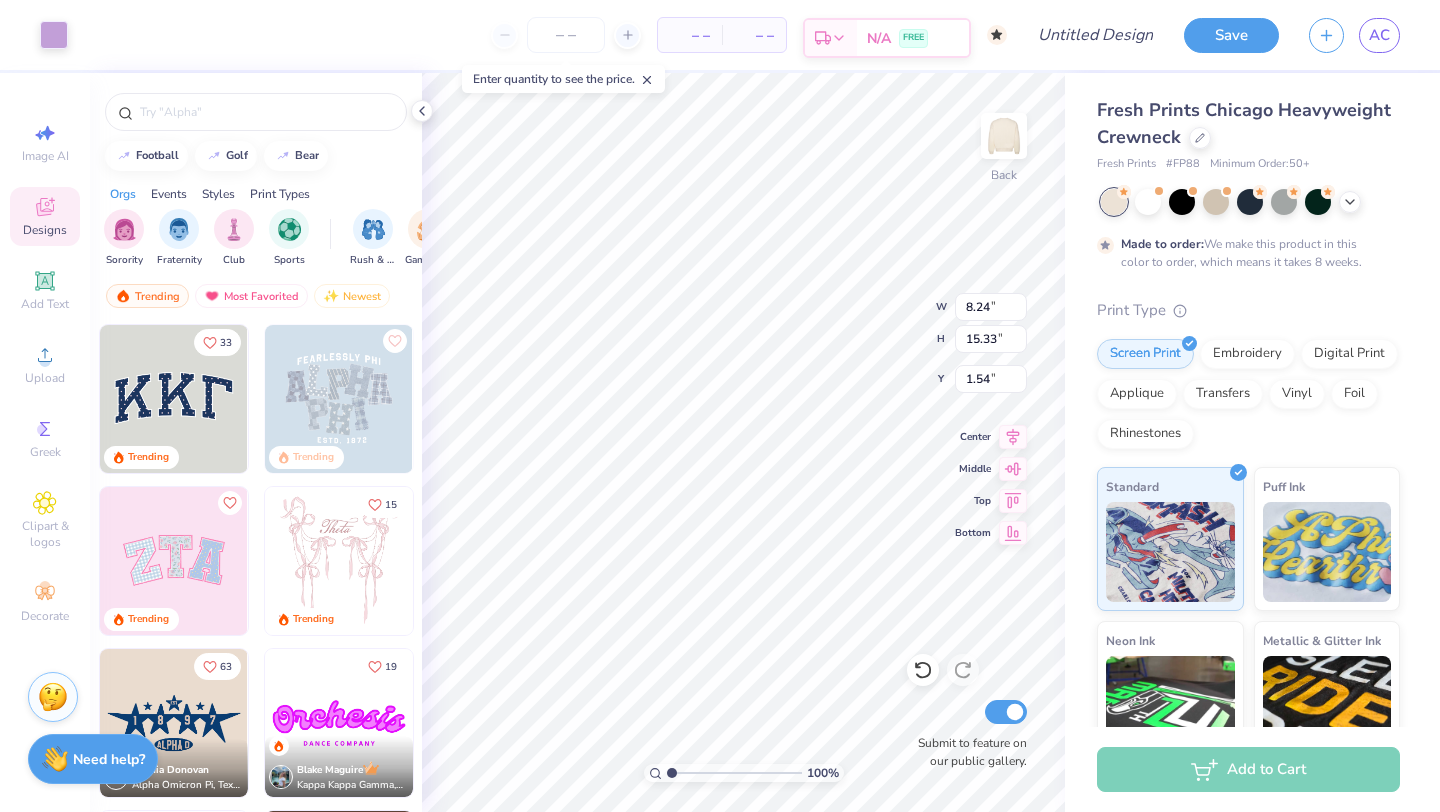 type on "8.24" 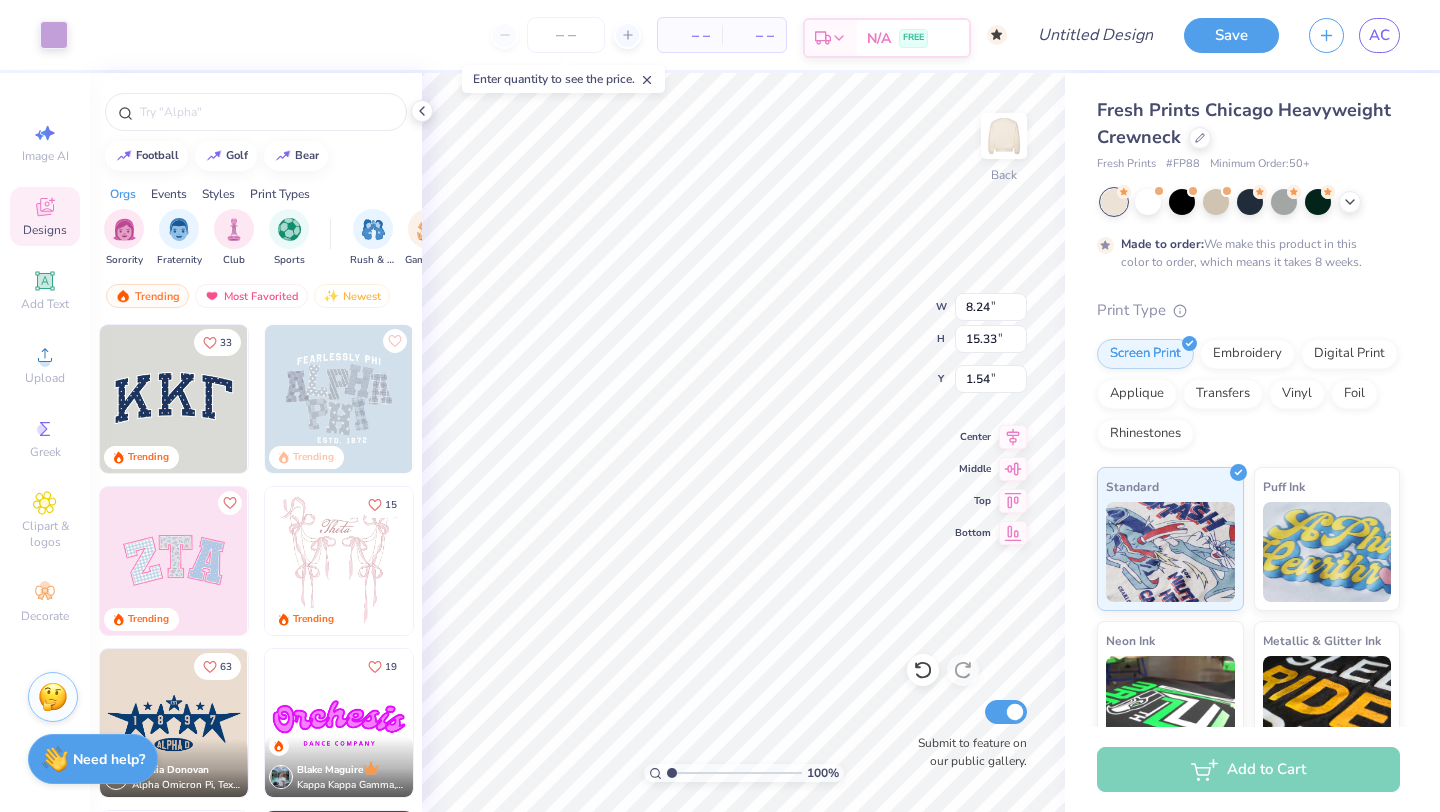 type on "15.33" 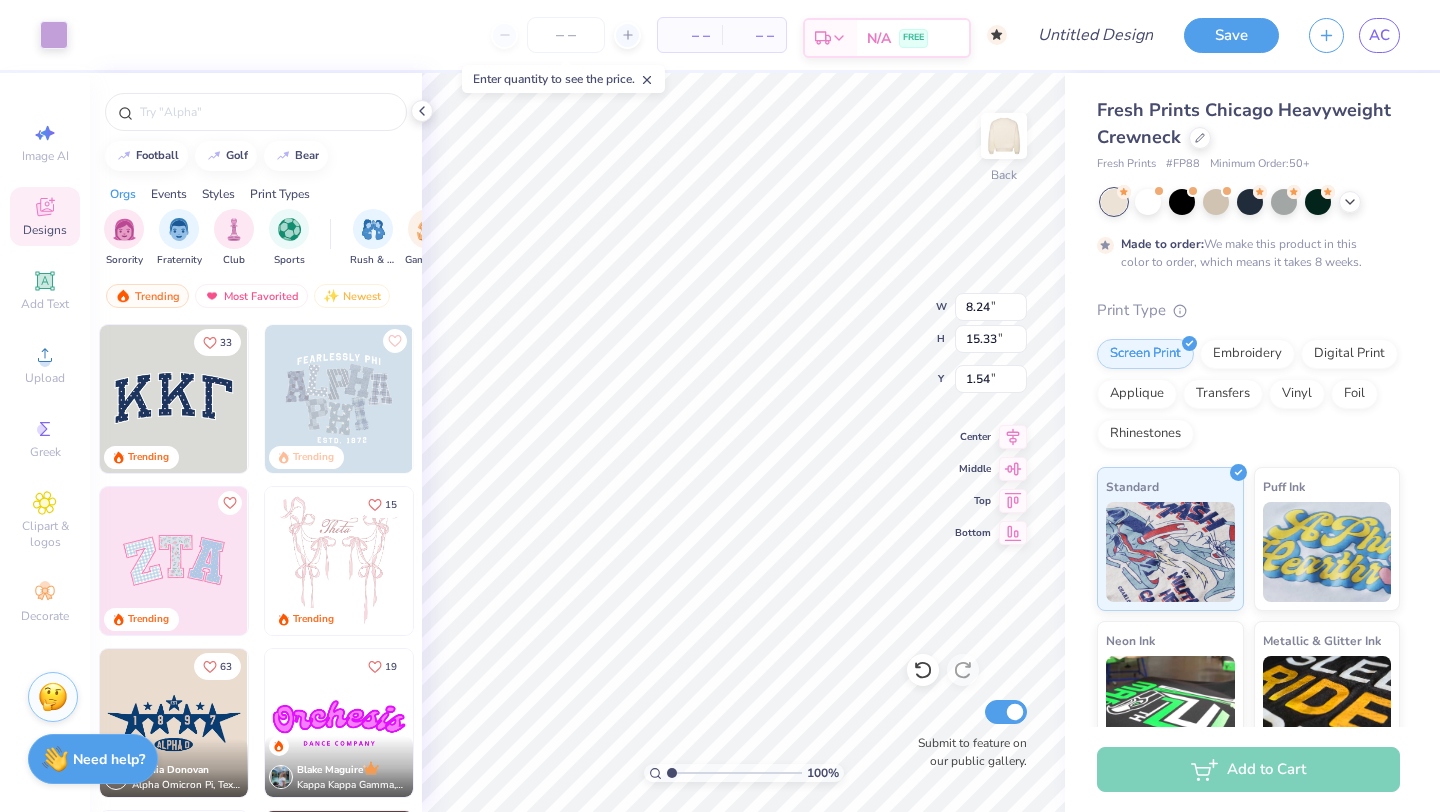 type on "2.23" 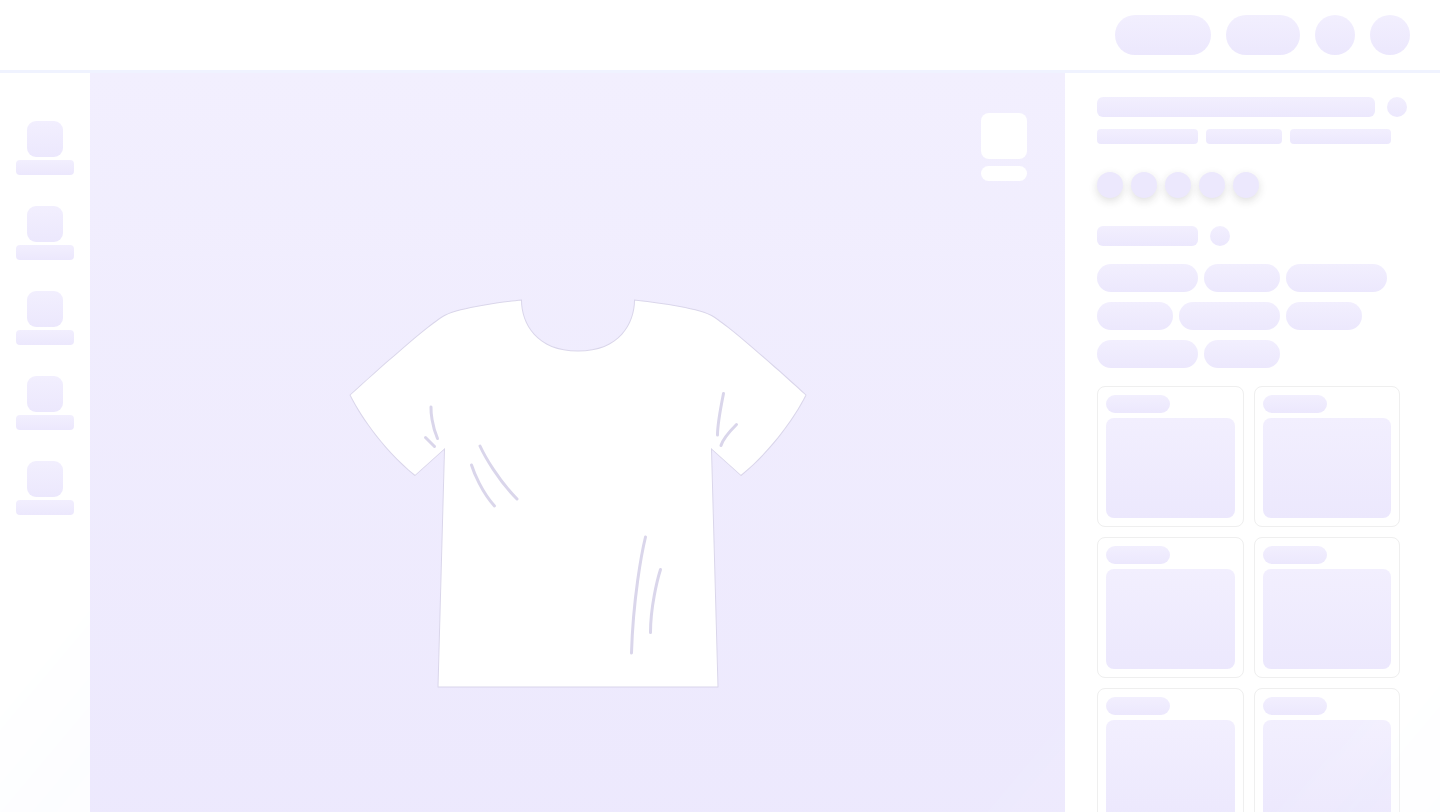 scroll, scrollTop: 0, scrollLeft: 0, axis: both 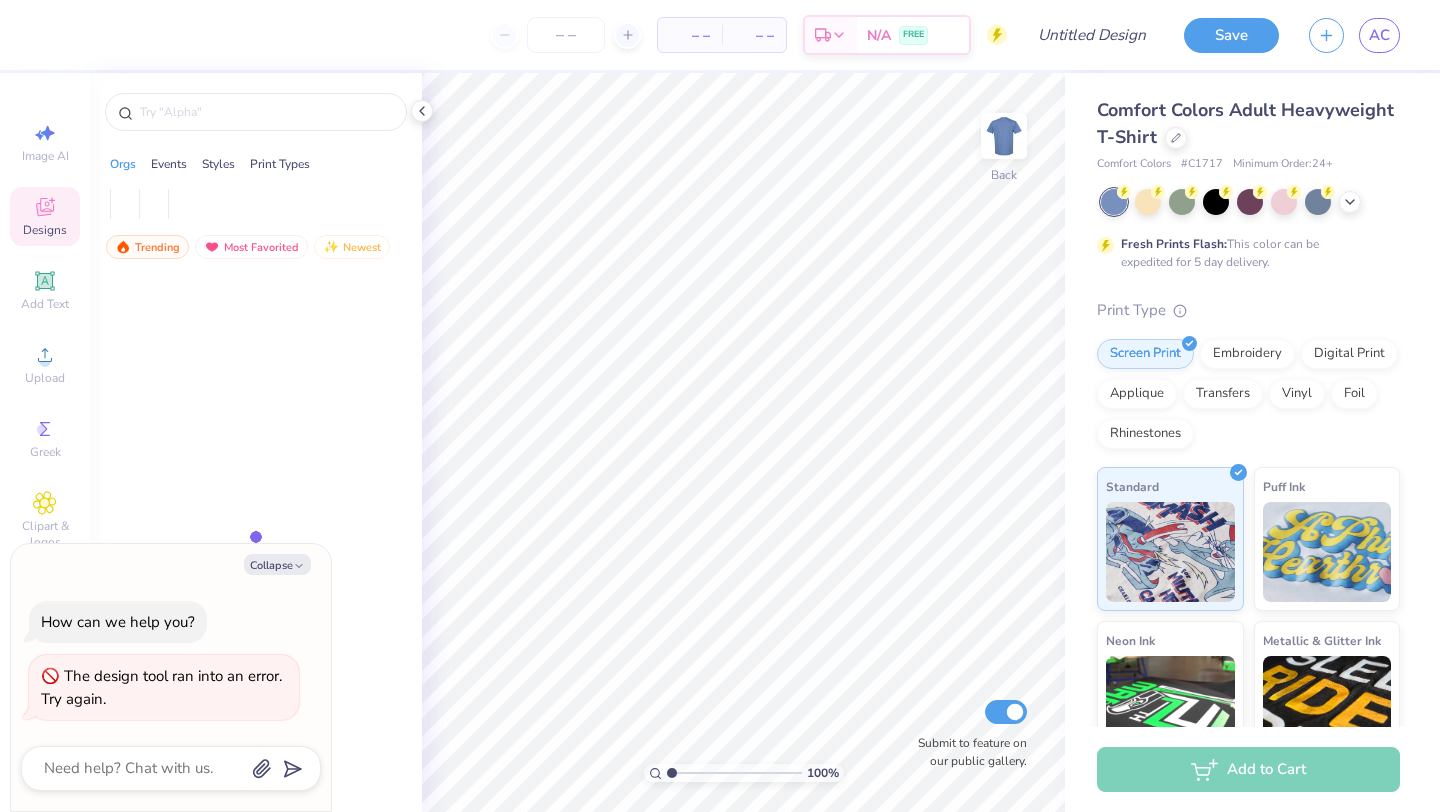 type on "x" 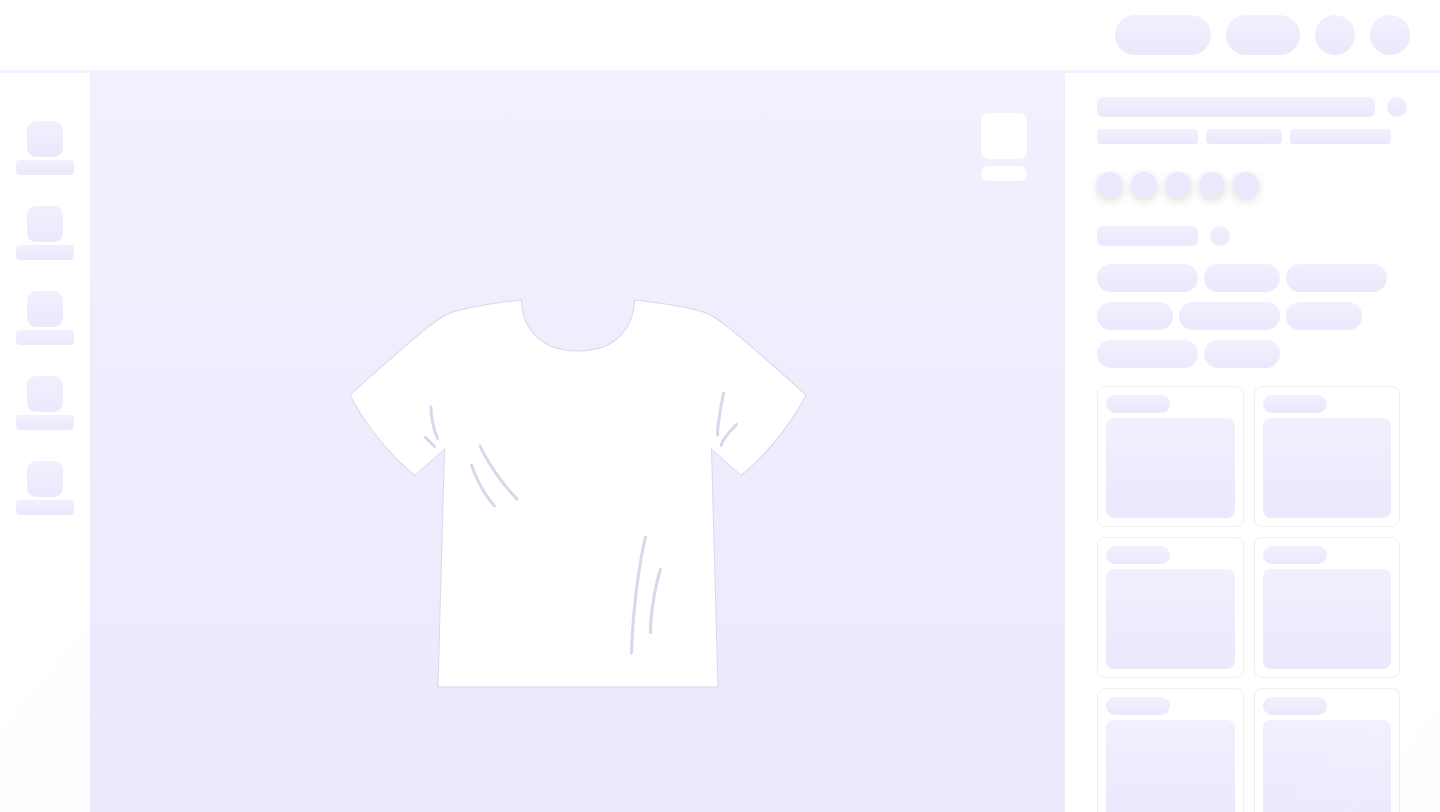 scroll, scrollTop: 0, scrollLeft: 0, axis: both 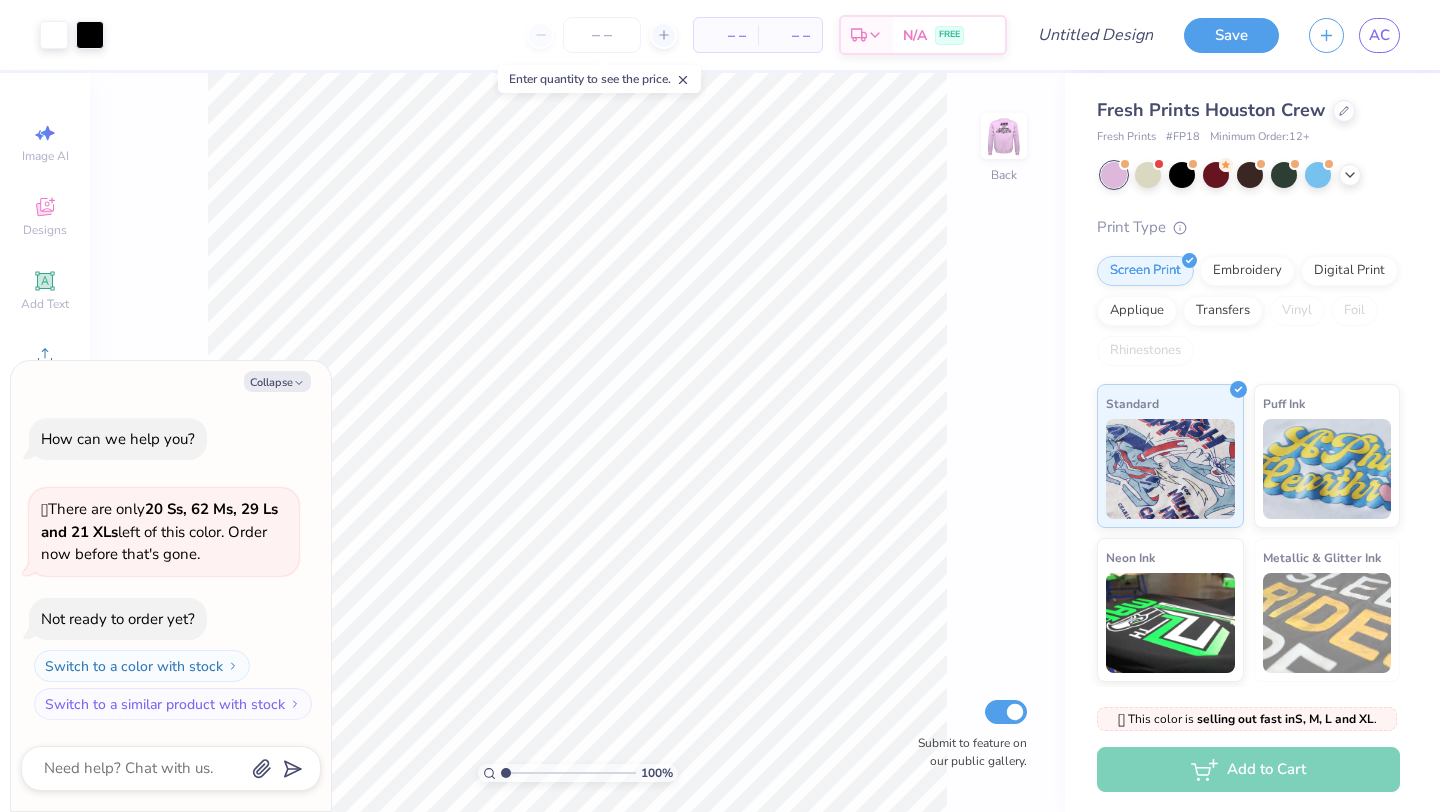 type on "x" 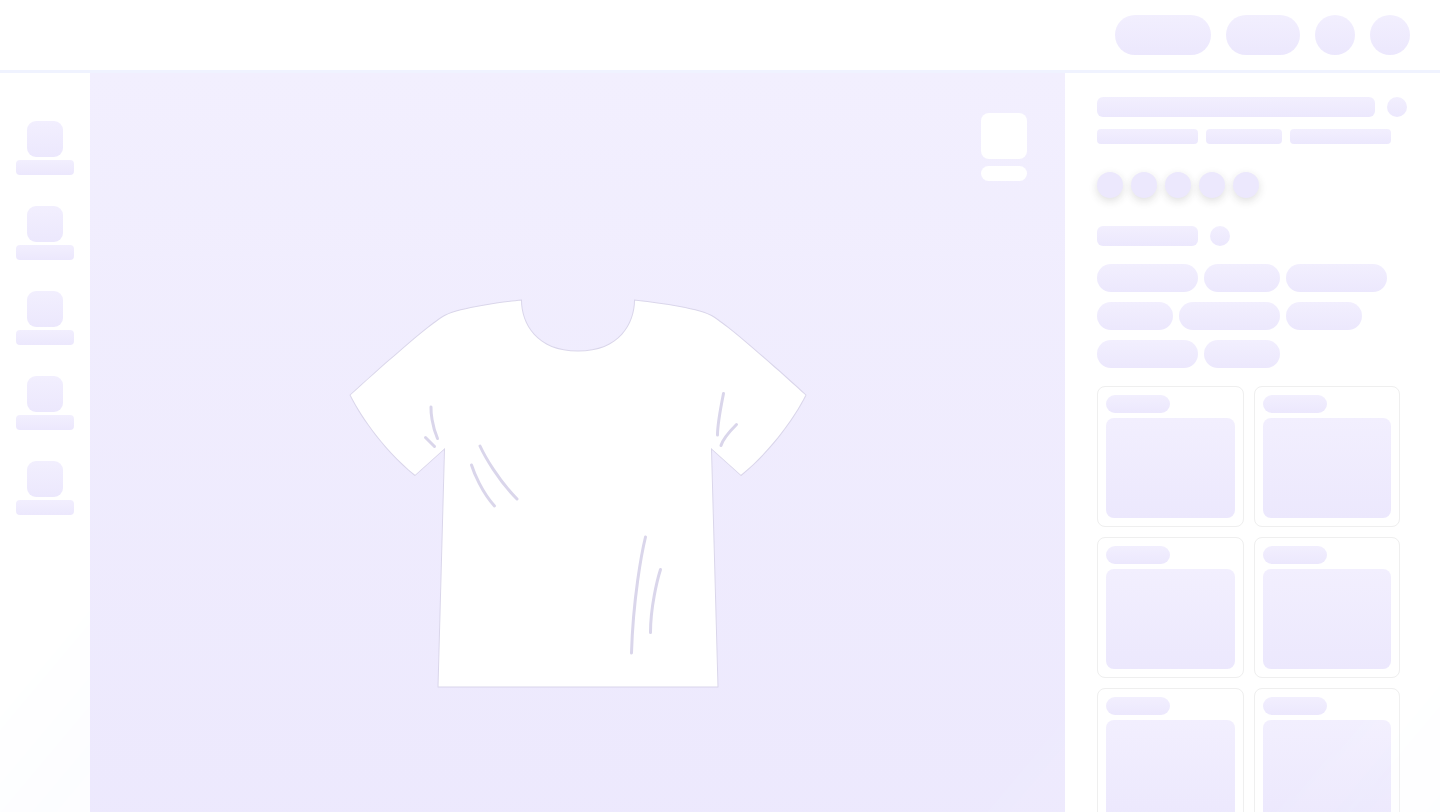 scroll, scrollTop: 0, scrollLeft: 0, axis: both 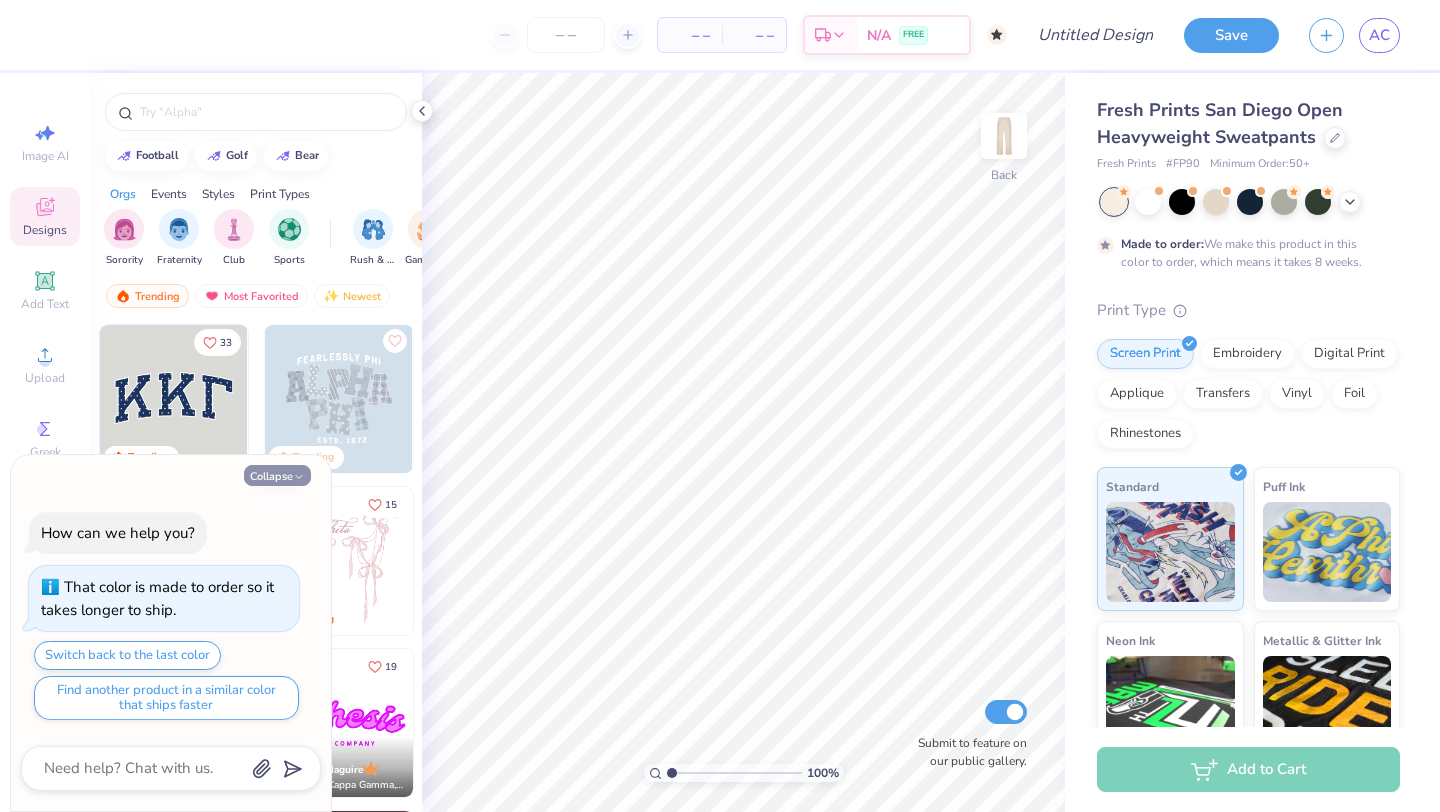 click on "Collapse" at bounding box center [277, 475] 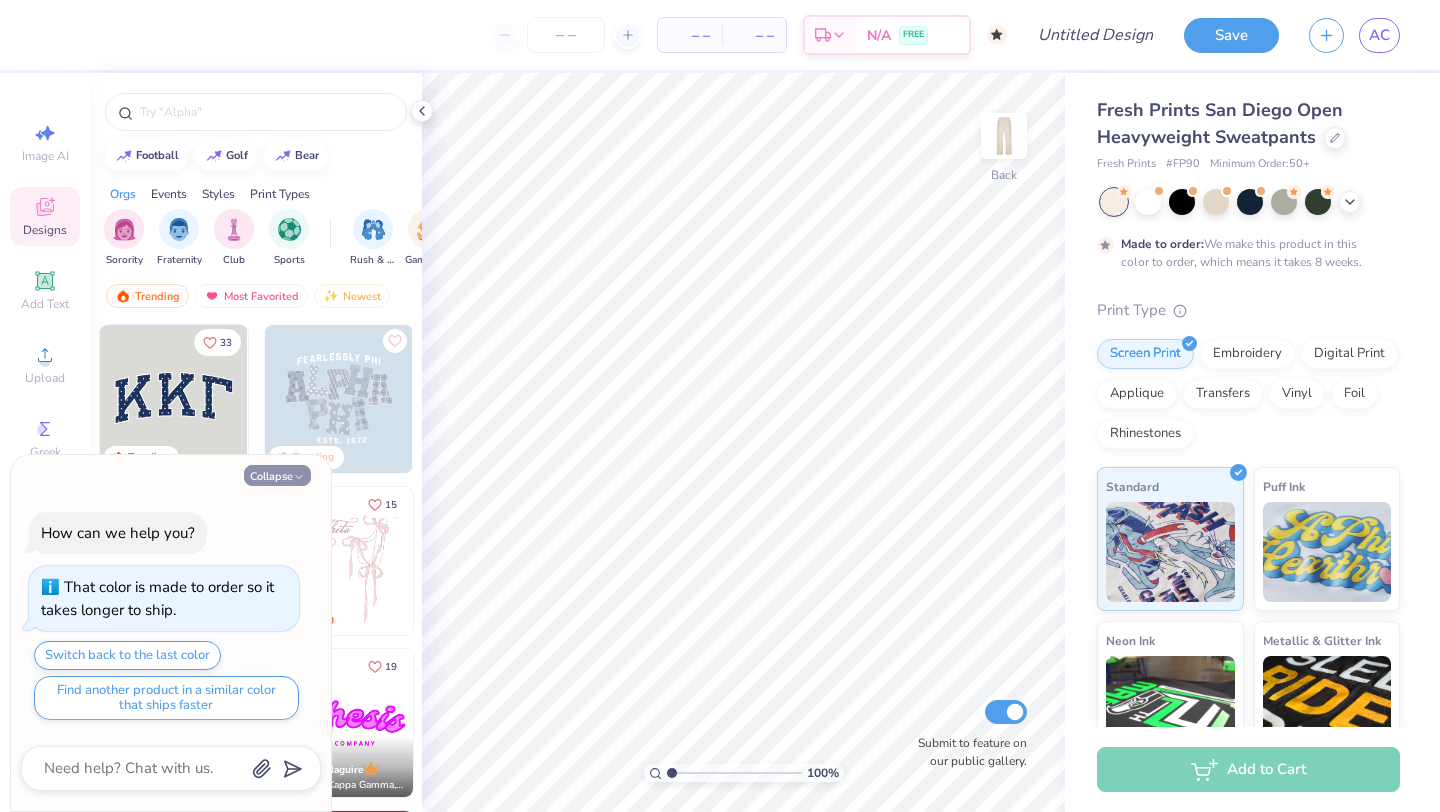 type on "x" 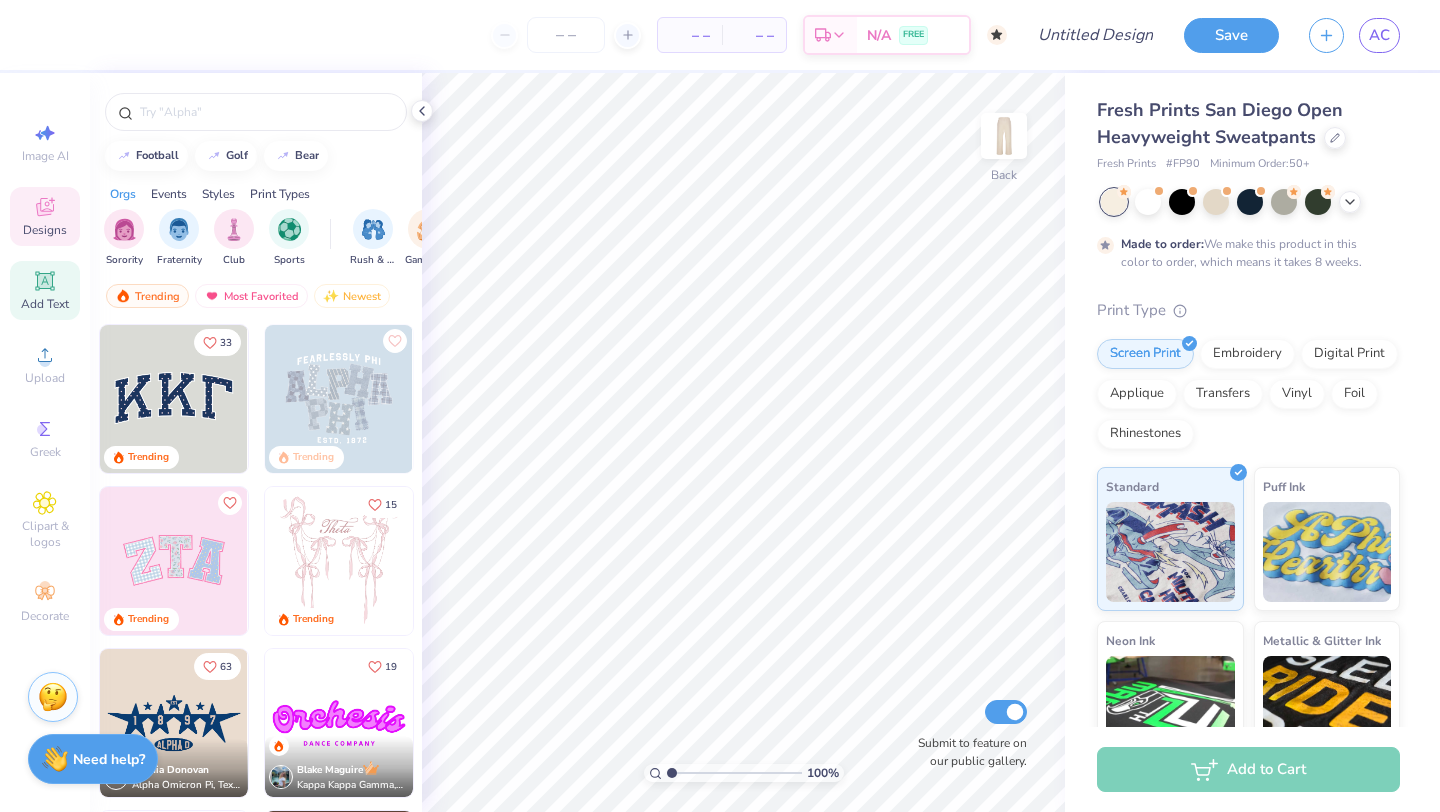 click 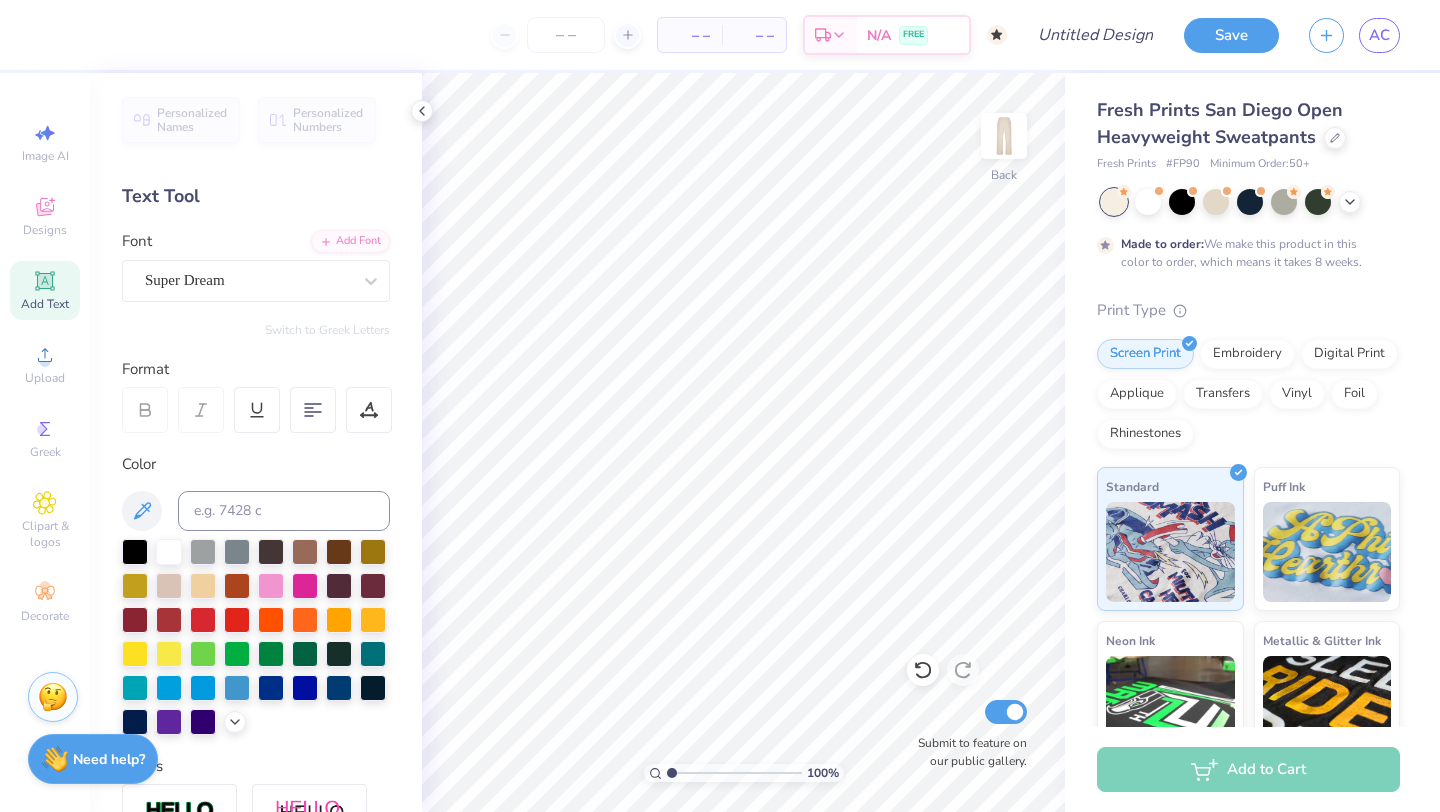 click 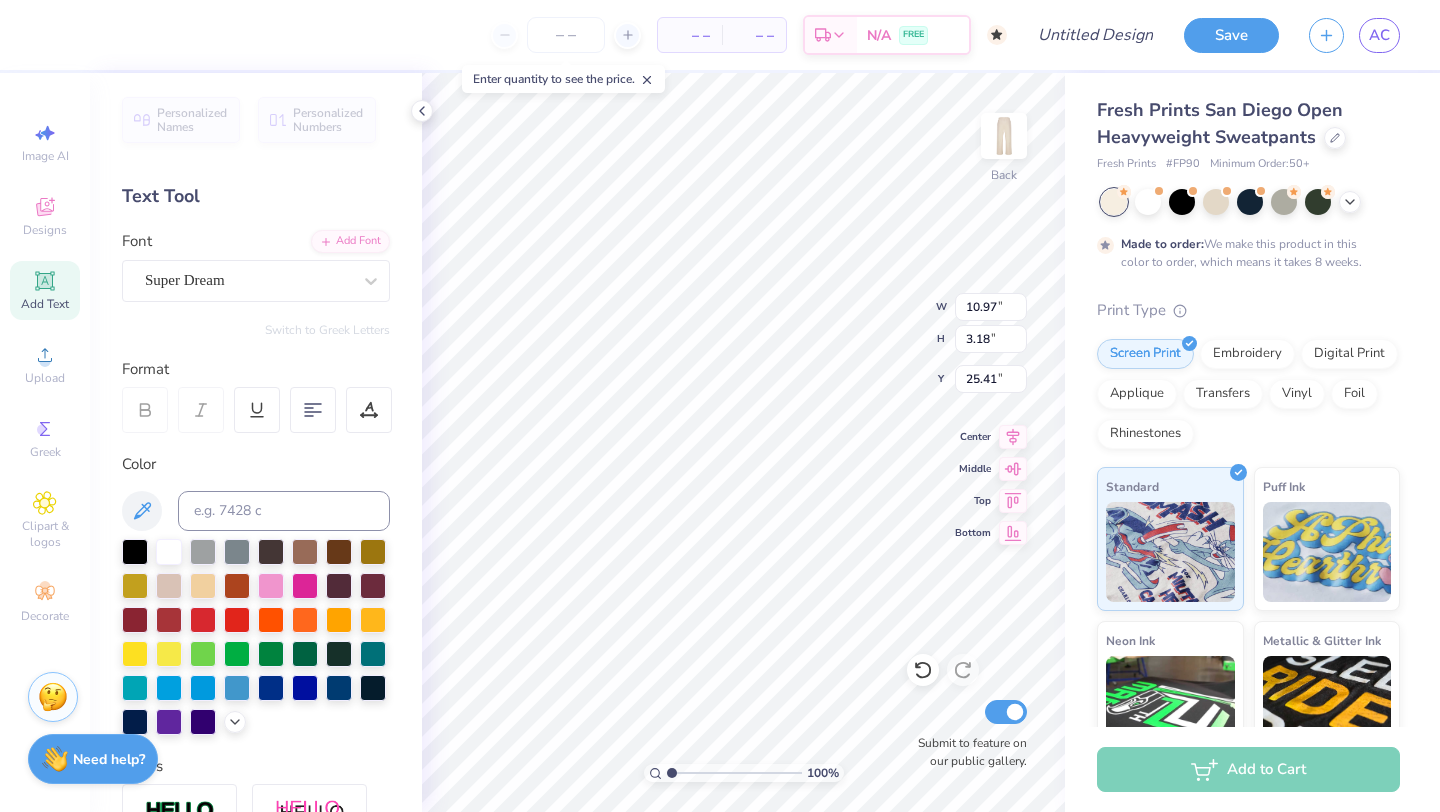 type on "T" 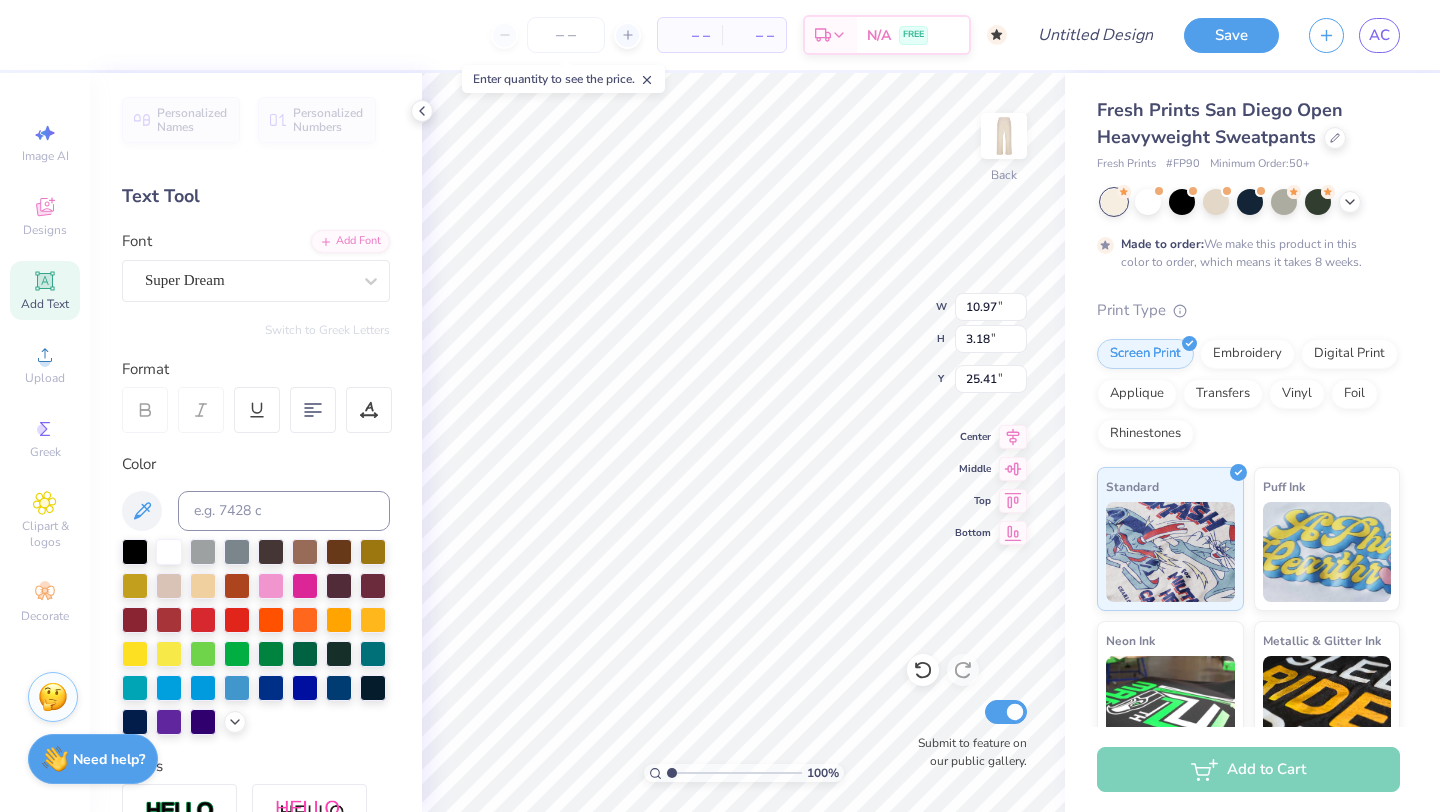 scroll, scrollTop: 0, scrollLeft: 0, axis: both 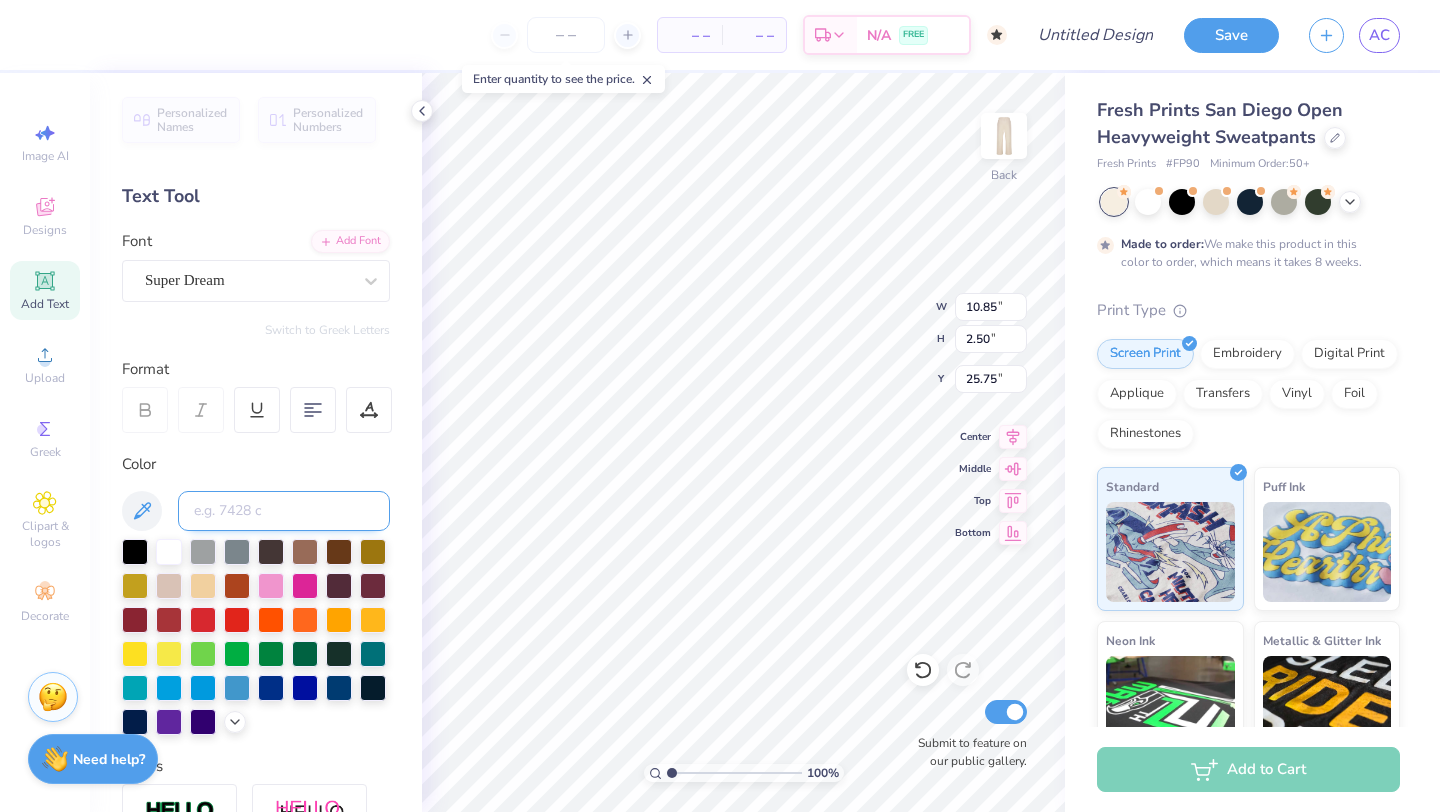 click at bounding box center [284, 511] 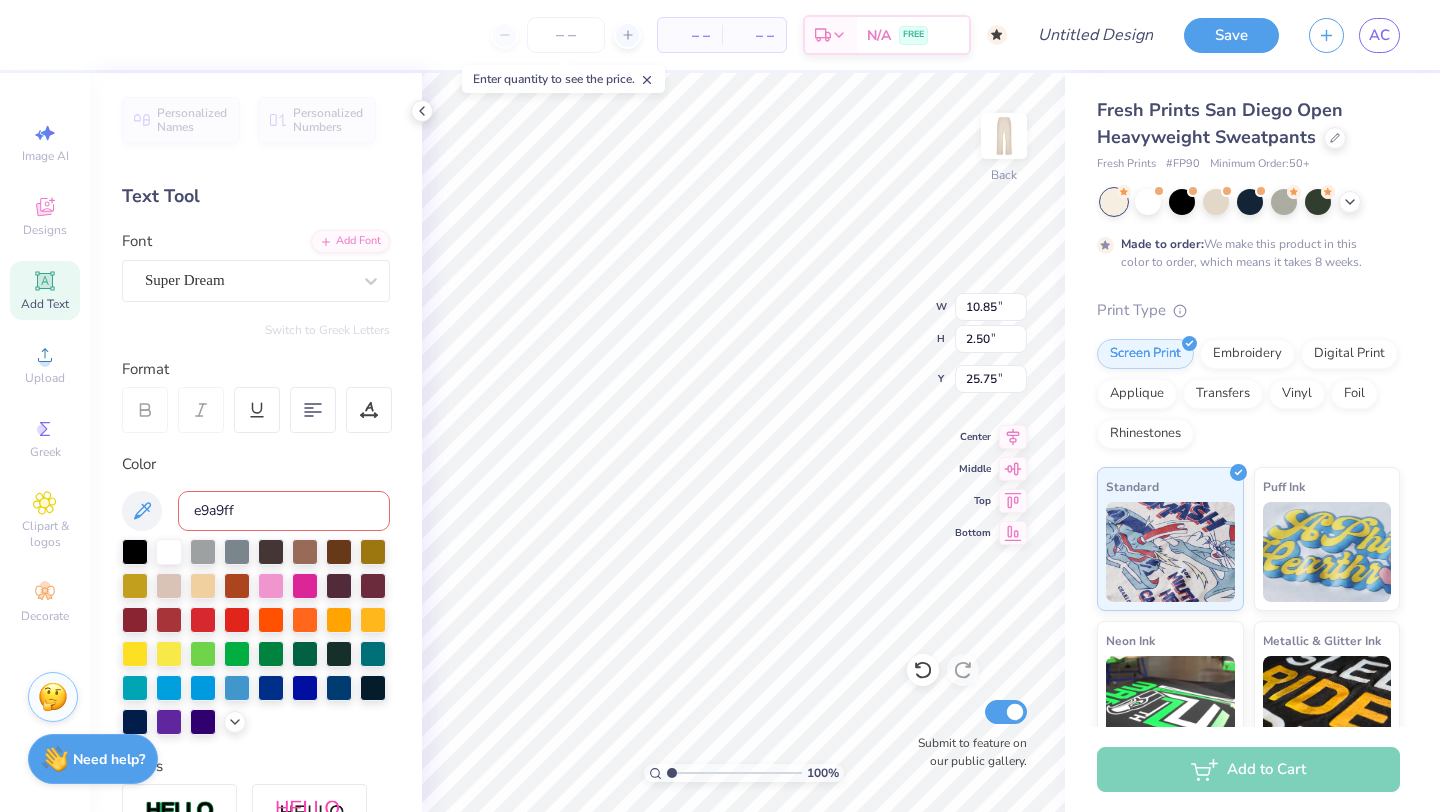 type on "e9a9ff" 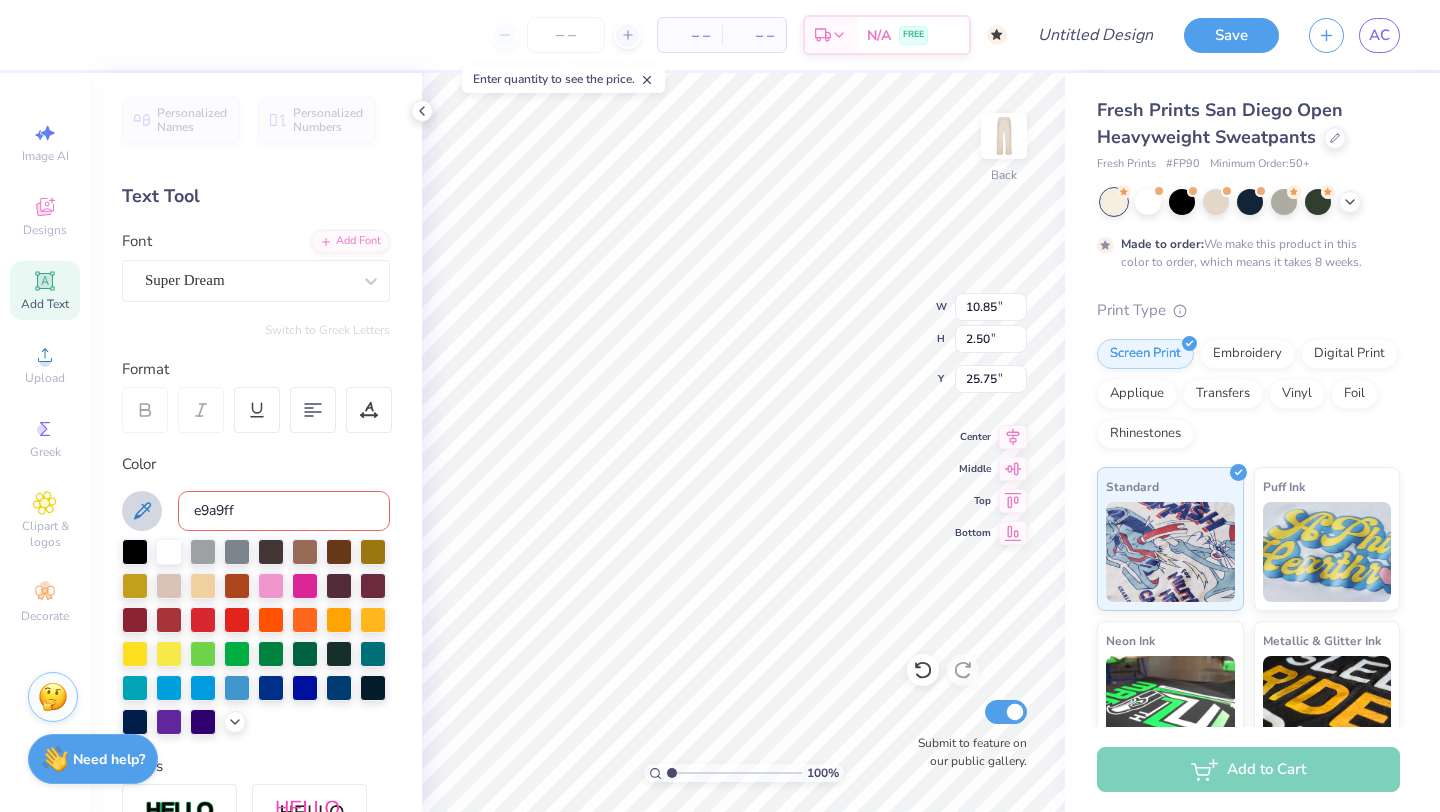 click at bounding box center [142, 511] 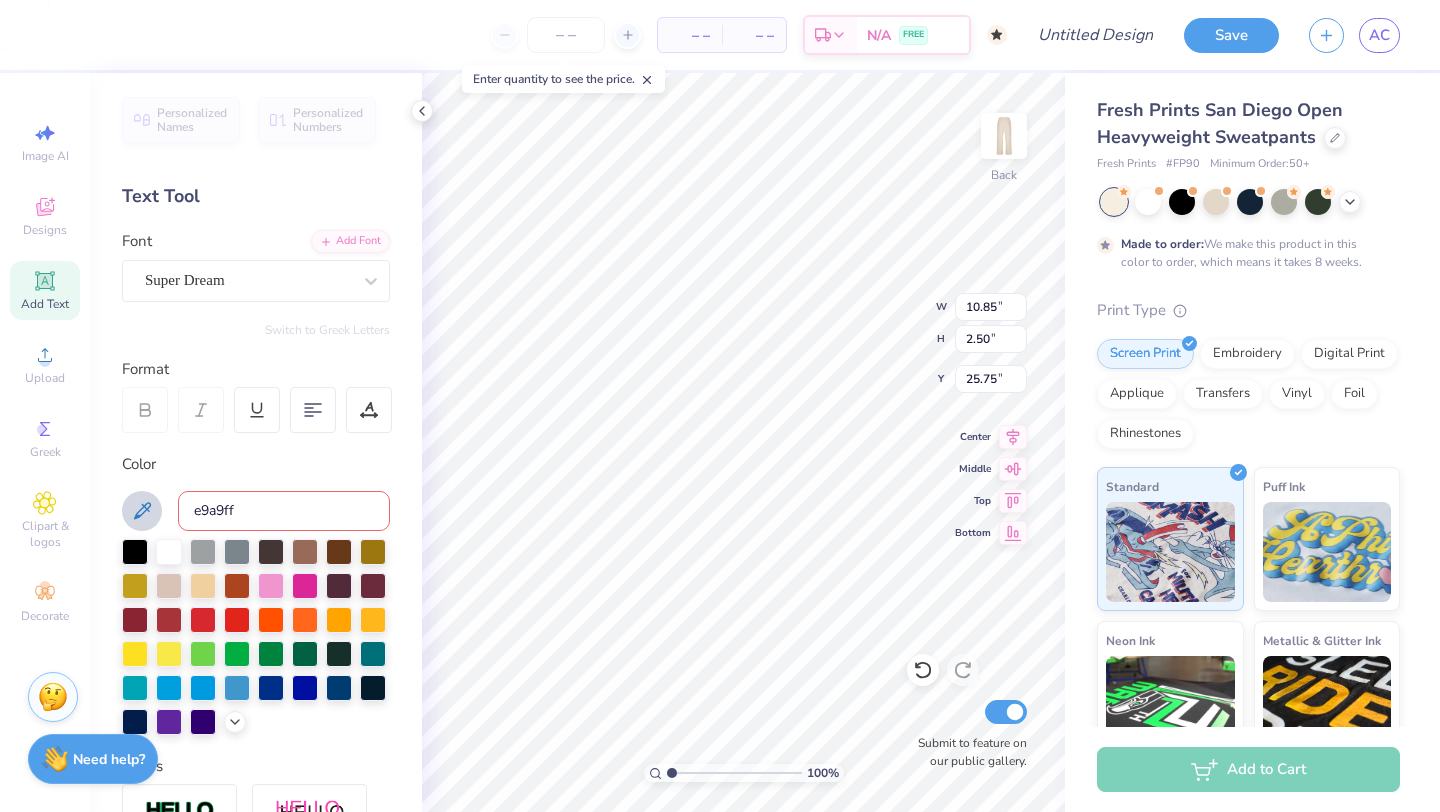 click on "e9a9ff" at bounding box center [284, 511] 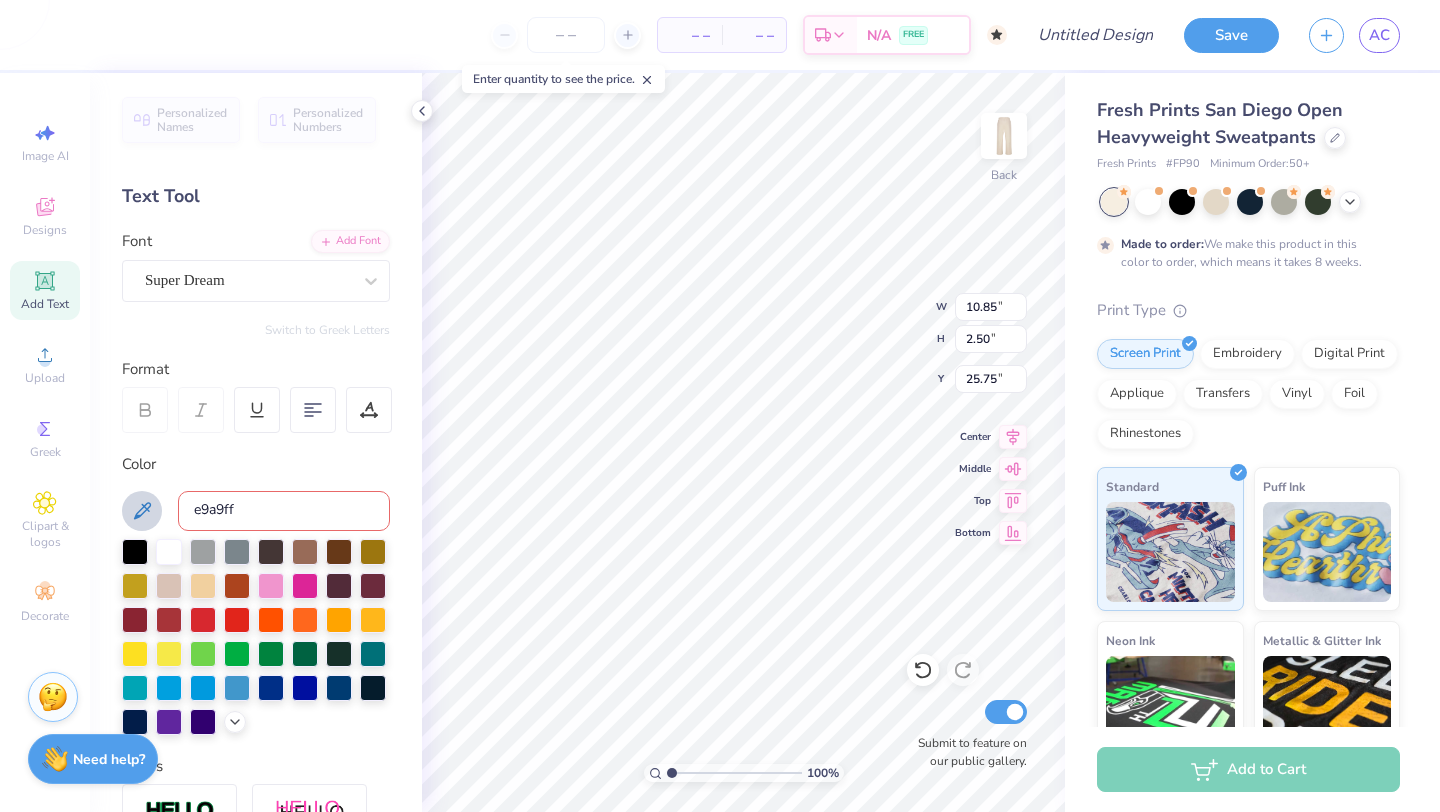 drag, startPoint x: 263, startPoint y: 512, endPoint x: 168, endPoint y: 495, distance: 96.50906 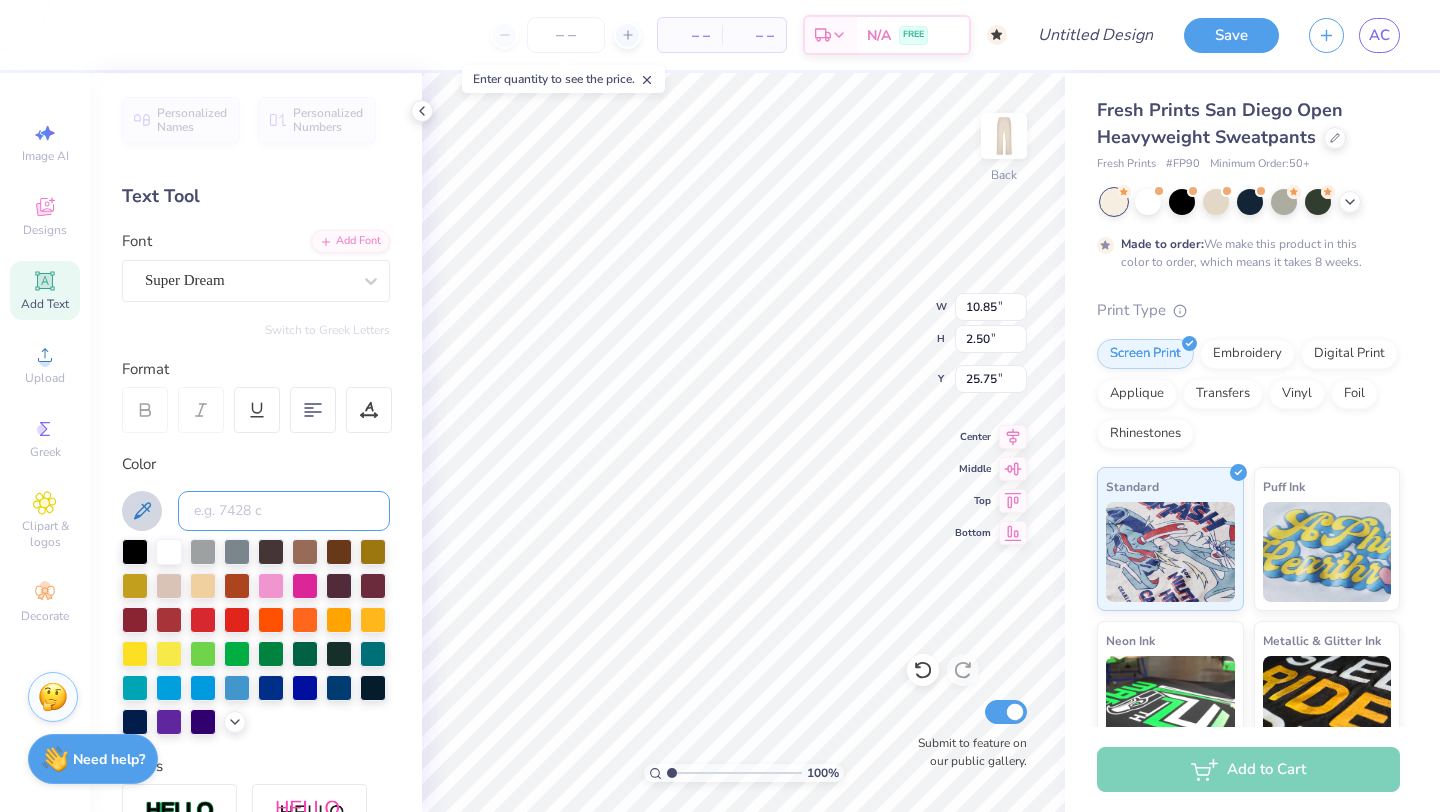 type 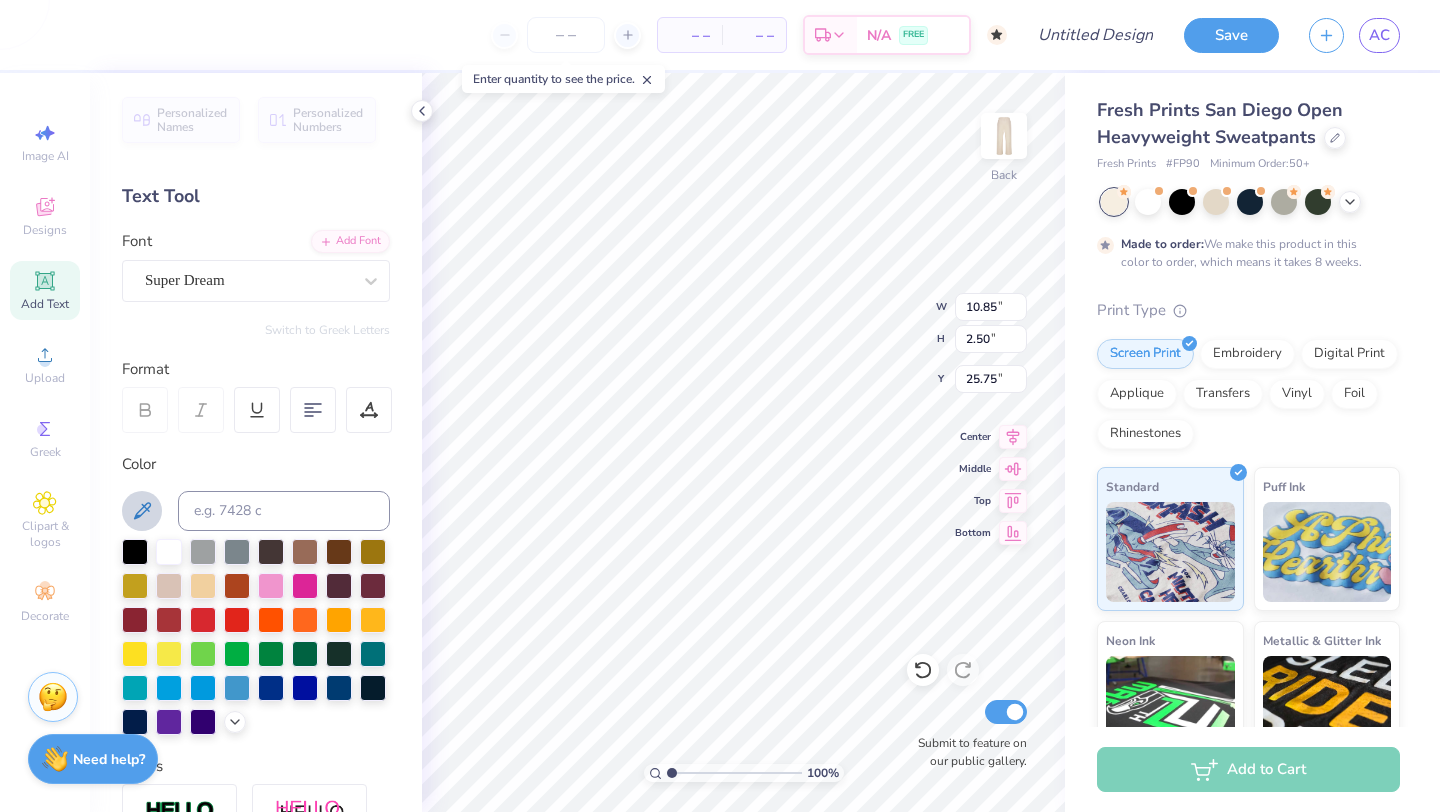 click on "Color" at bounding box center [256, 464] 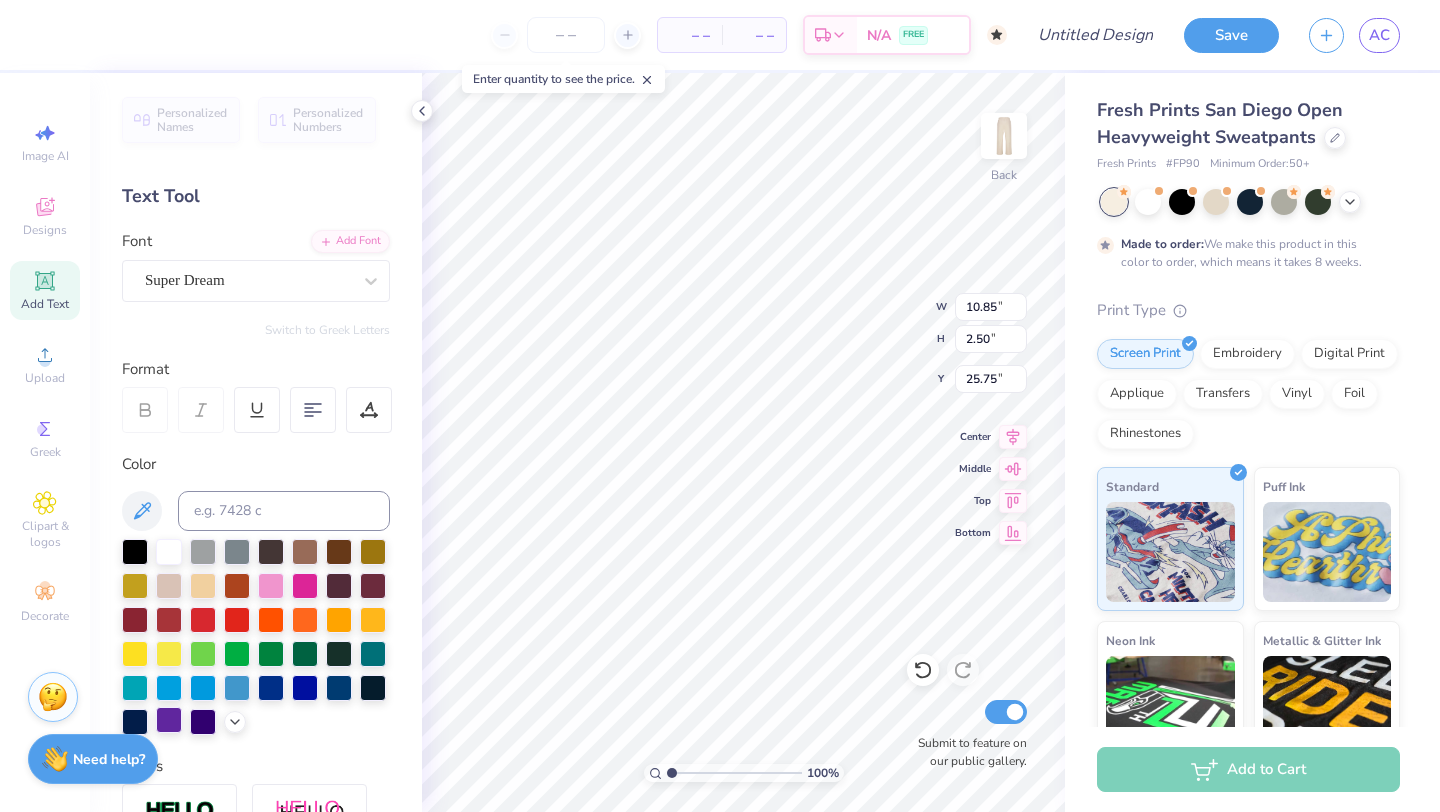 click at bounding box center (169, 720) 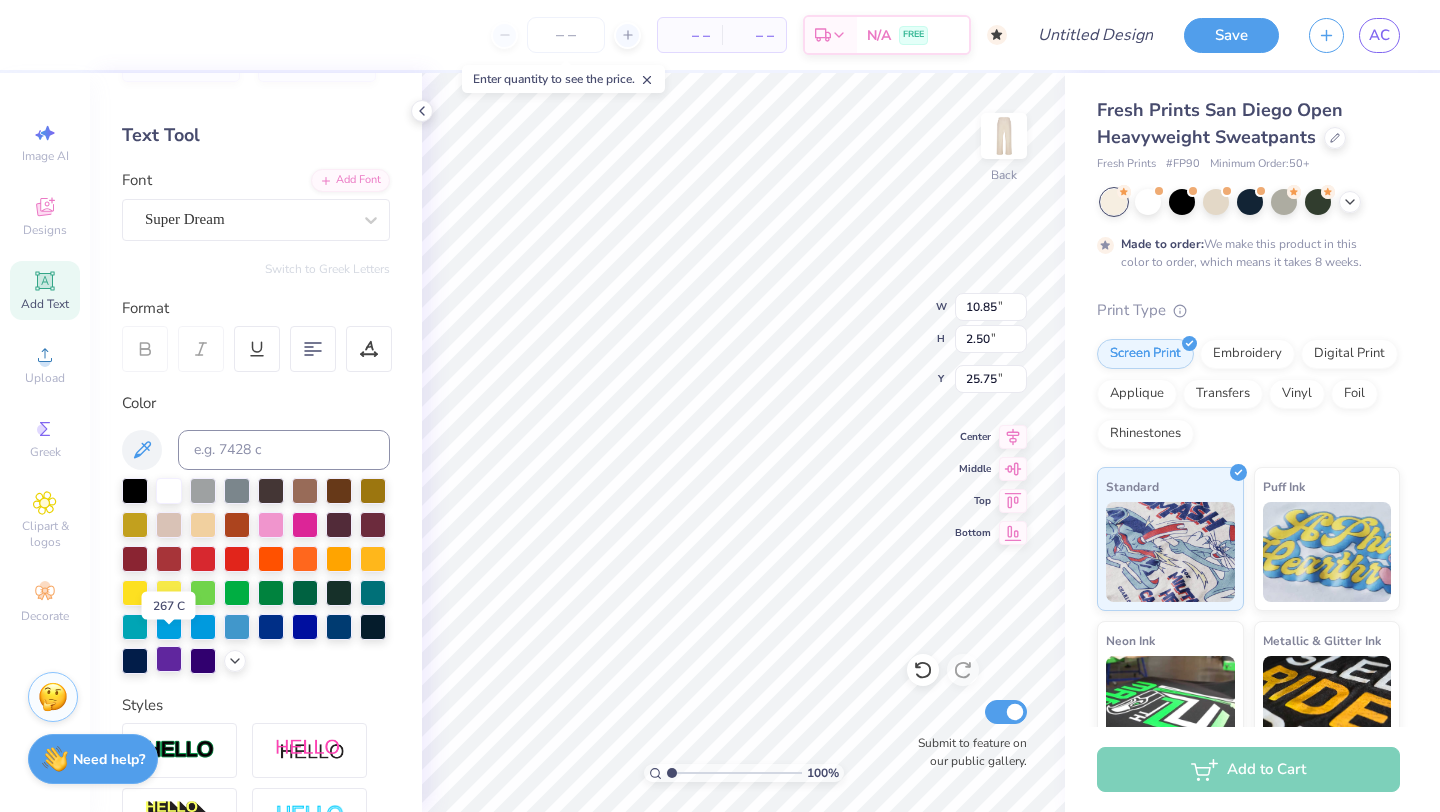 scroll, scrollTop: 75, scrollLeft: 0, axis: vertical 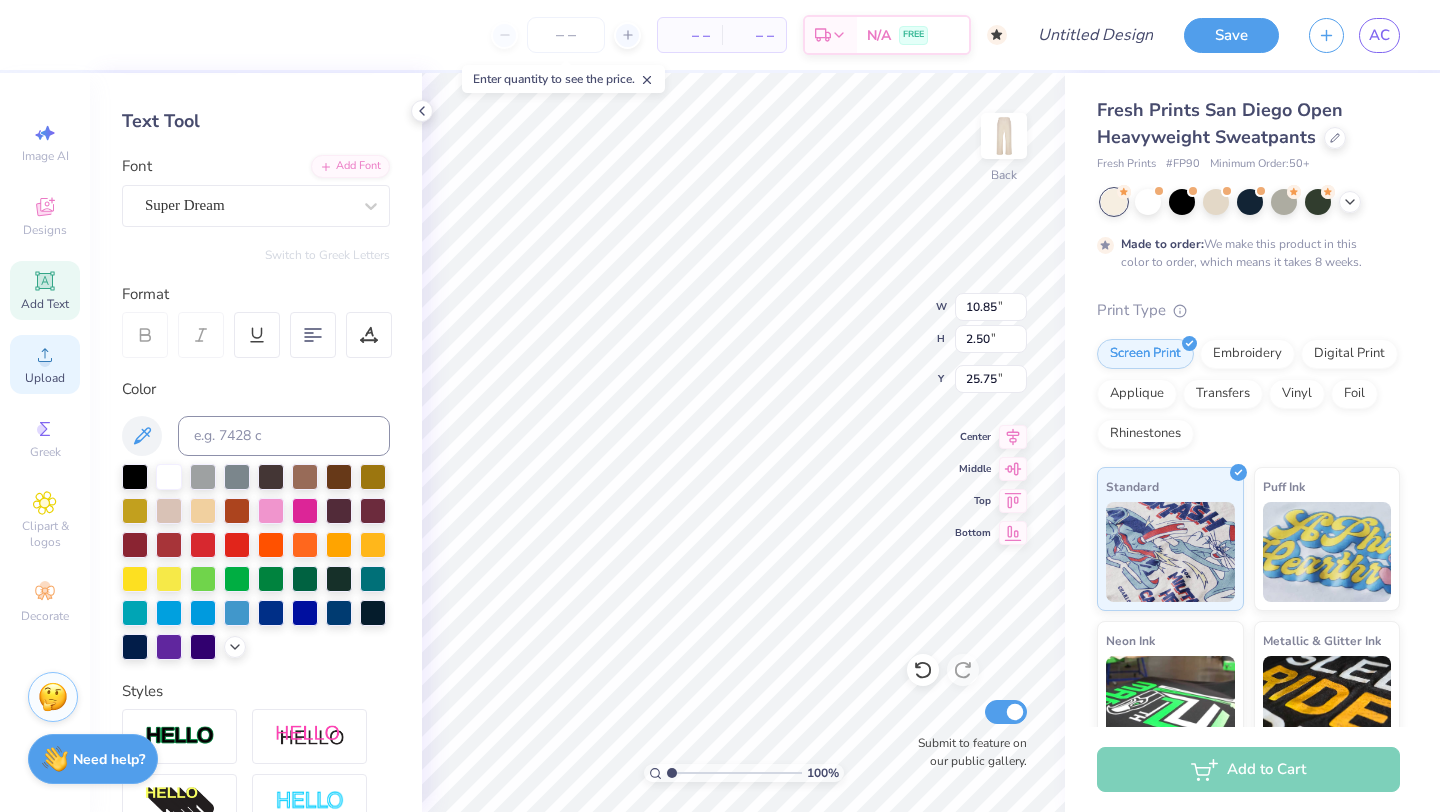 click 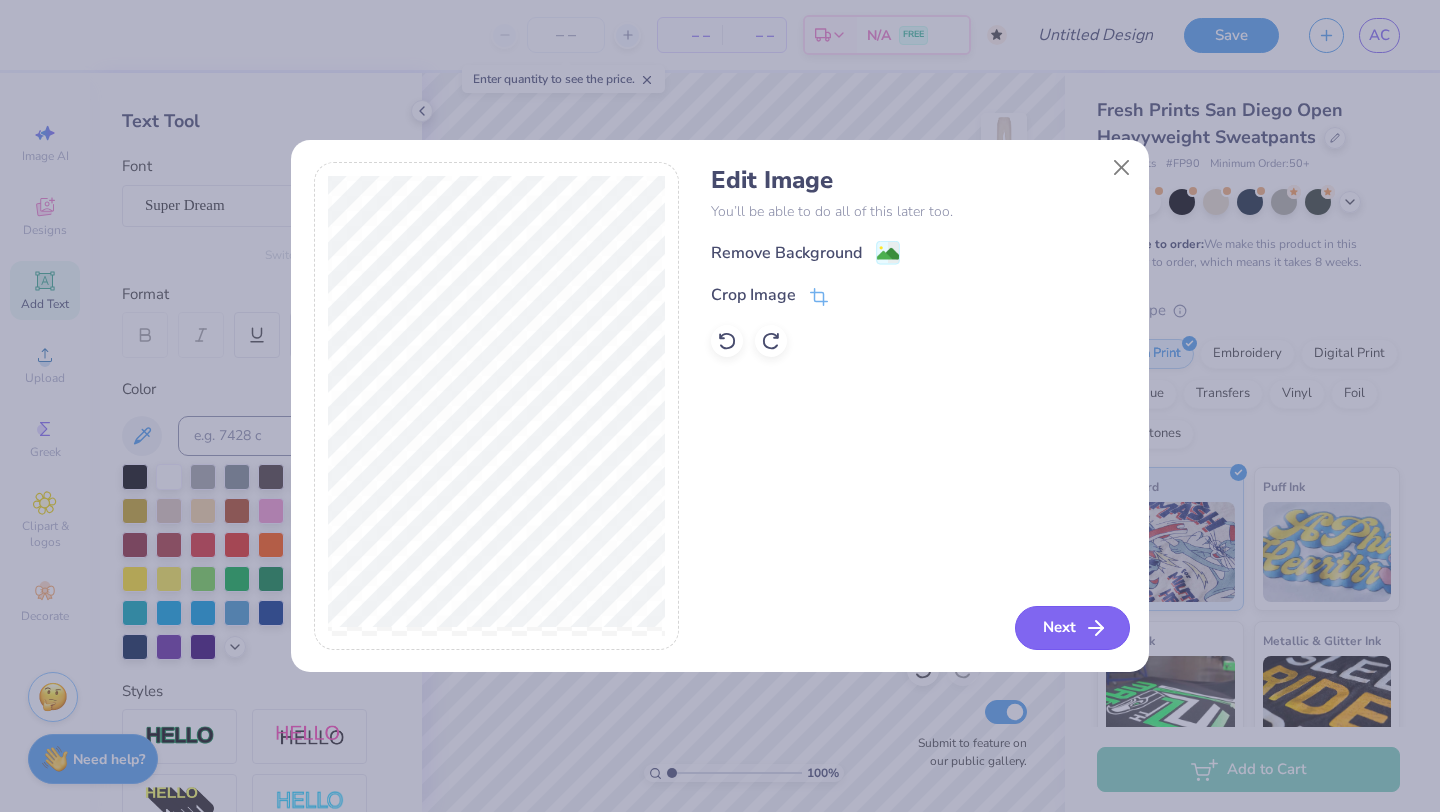 click on "Next" at bounding box center (1072, 628) 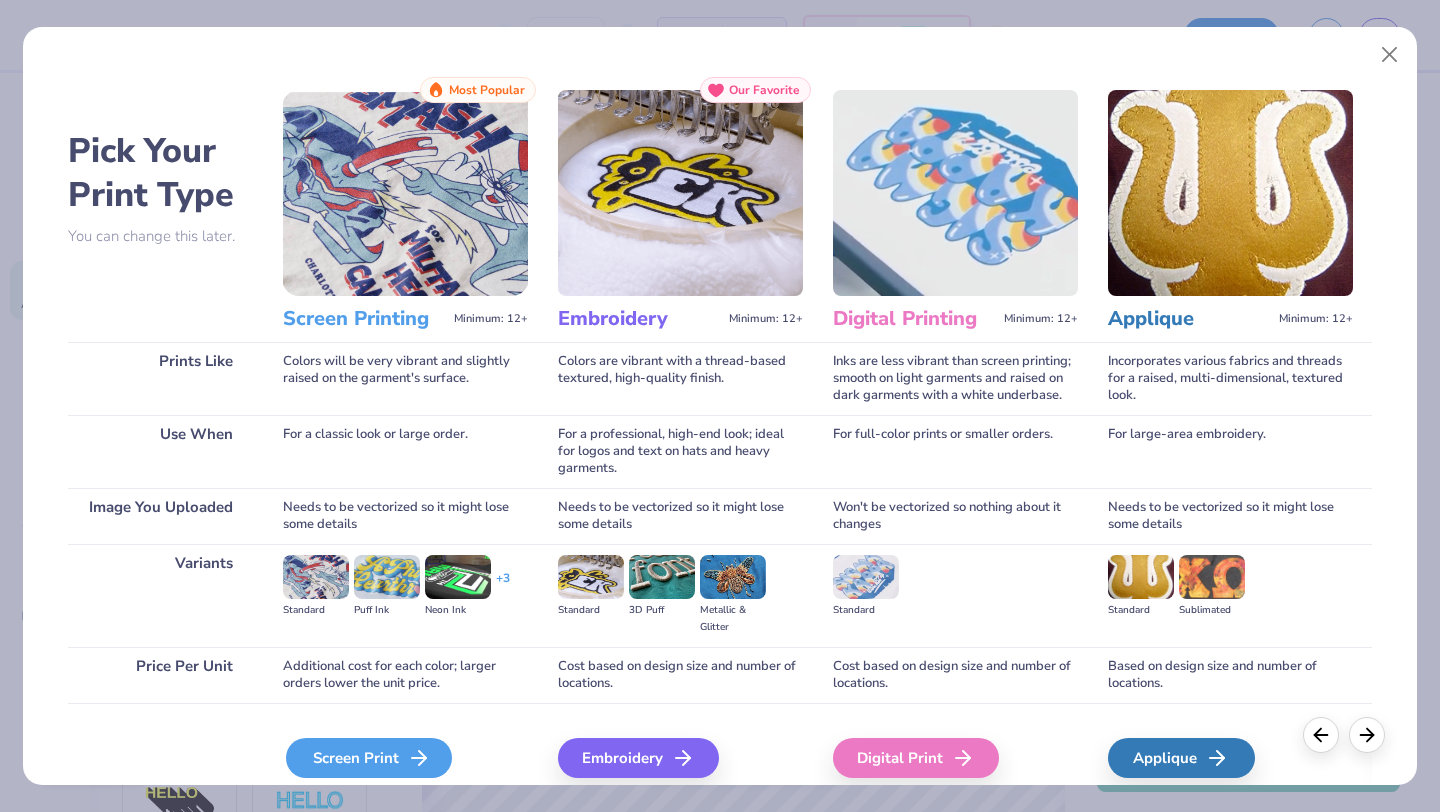 click on "Screen Print" at bounding box center (369, 758) 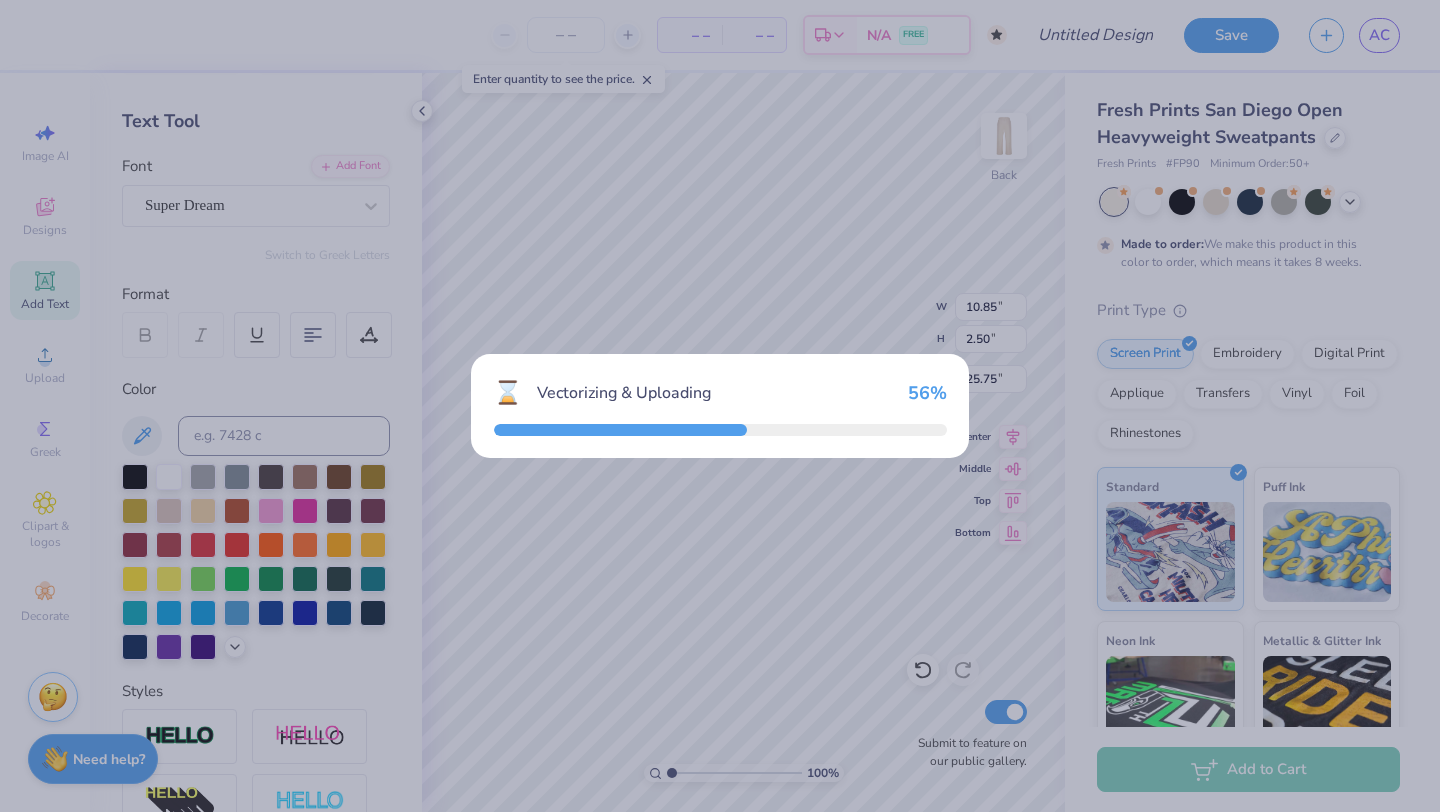 type on "9.67" 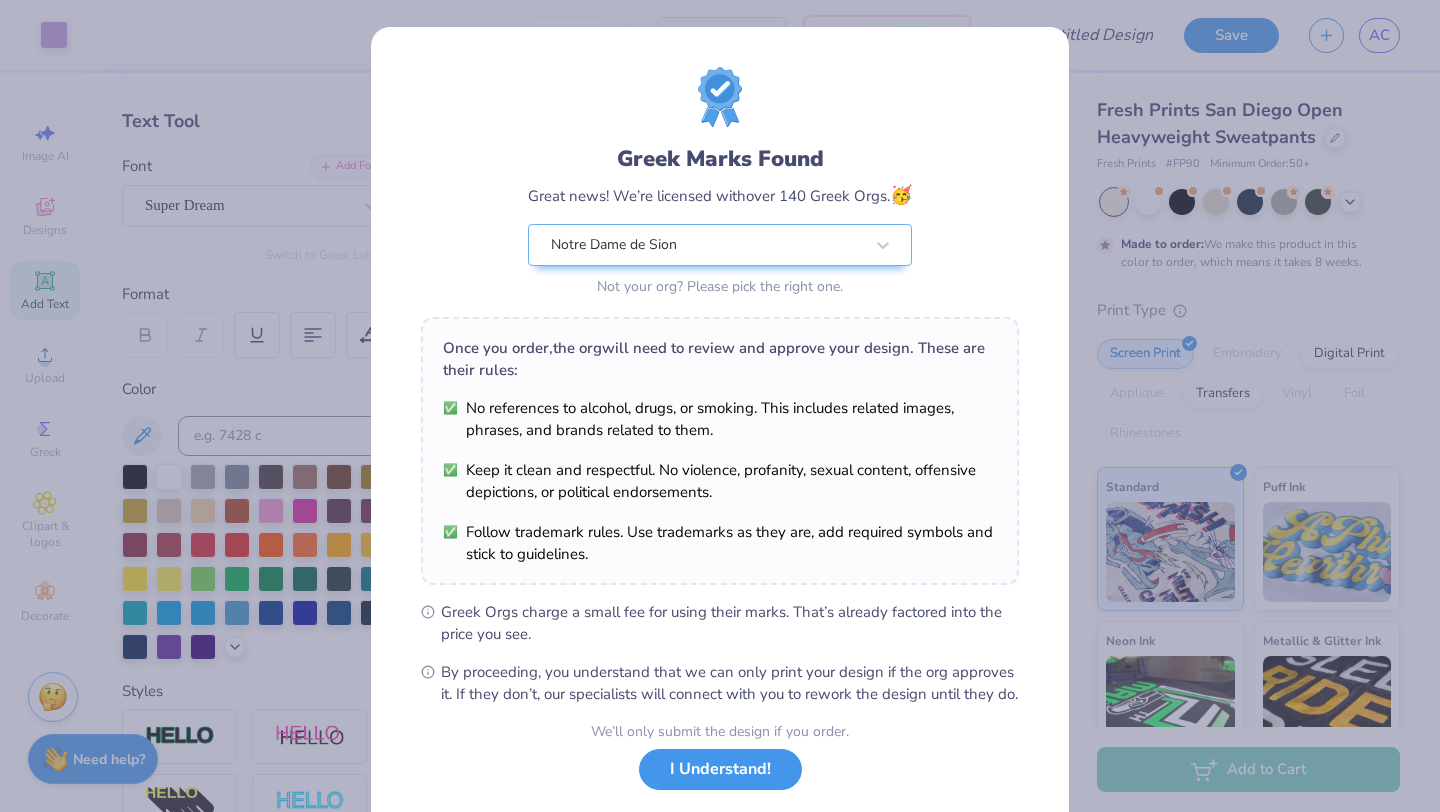 click on "I Understand!" at bounding box center [720, 769] 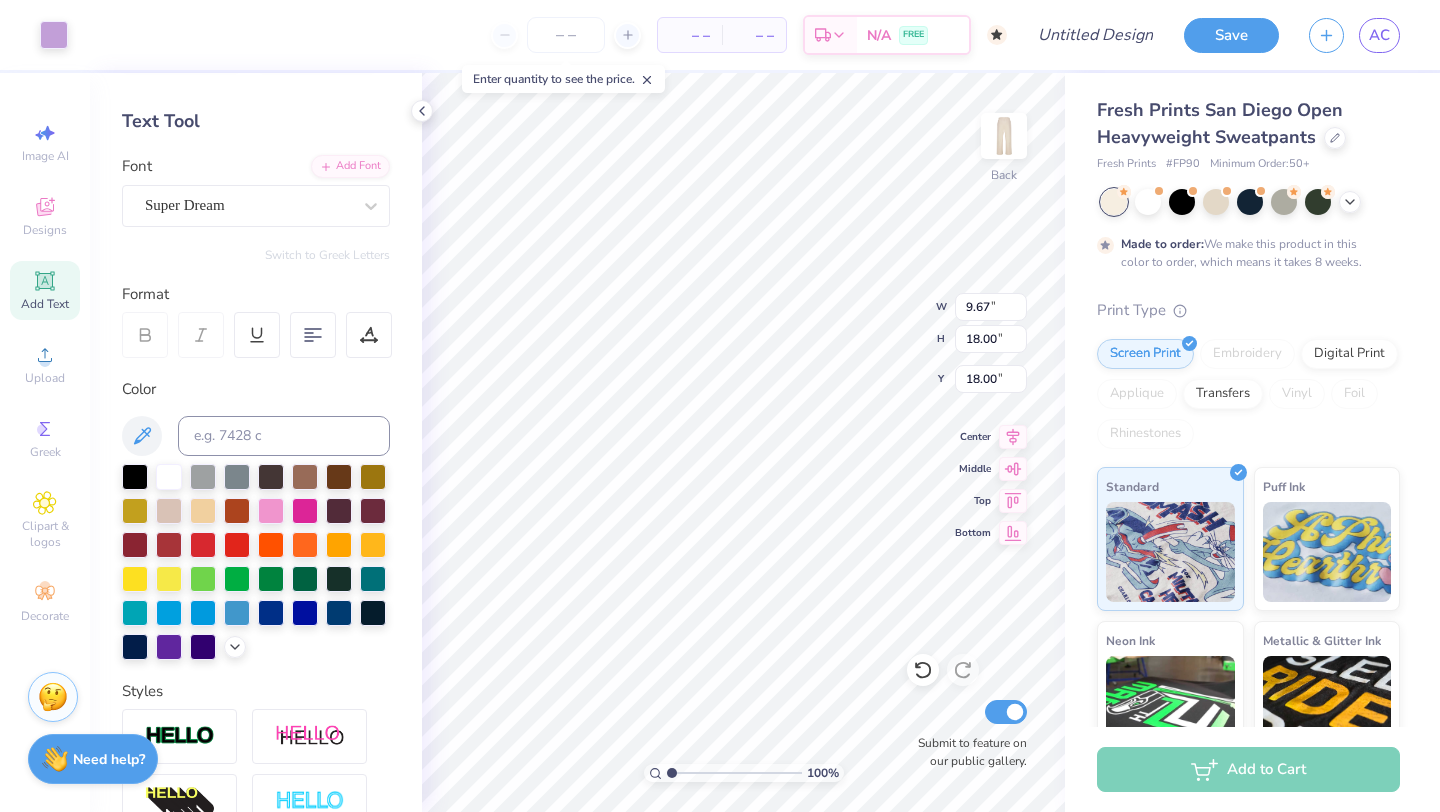 type on "5.84" 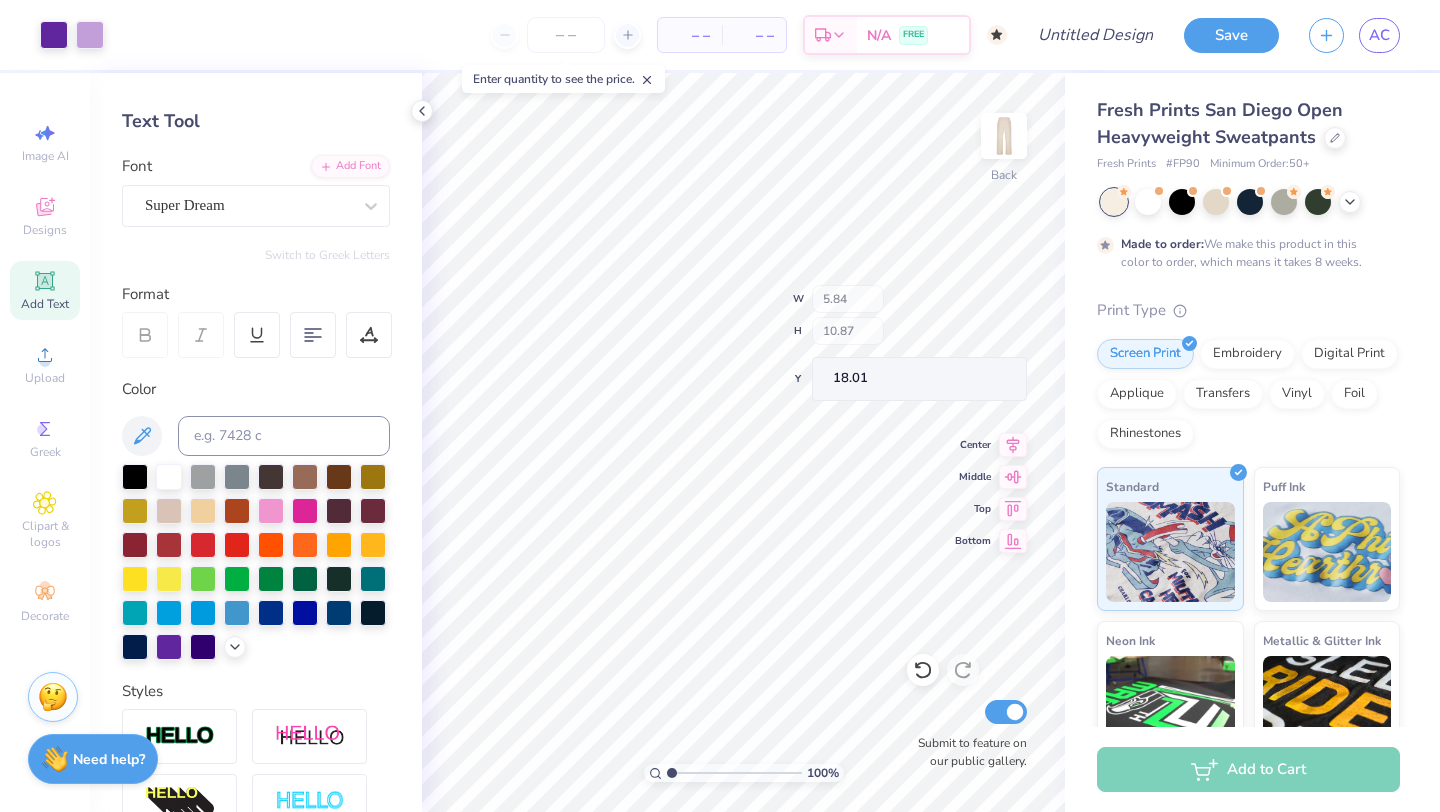 type on "5.13" 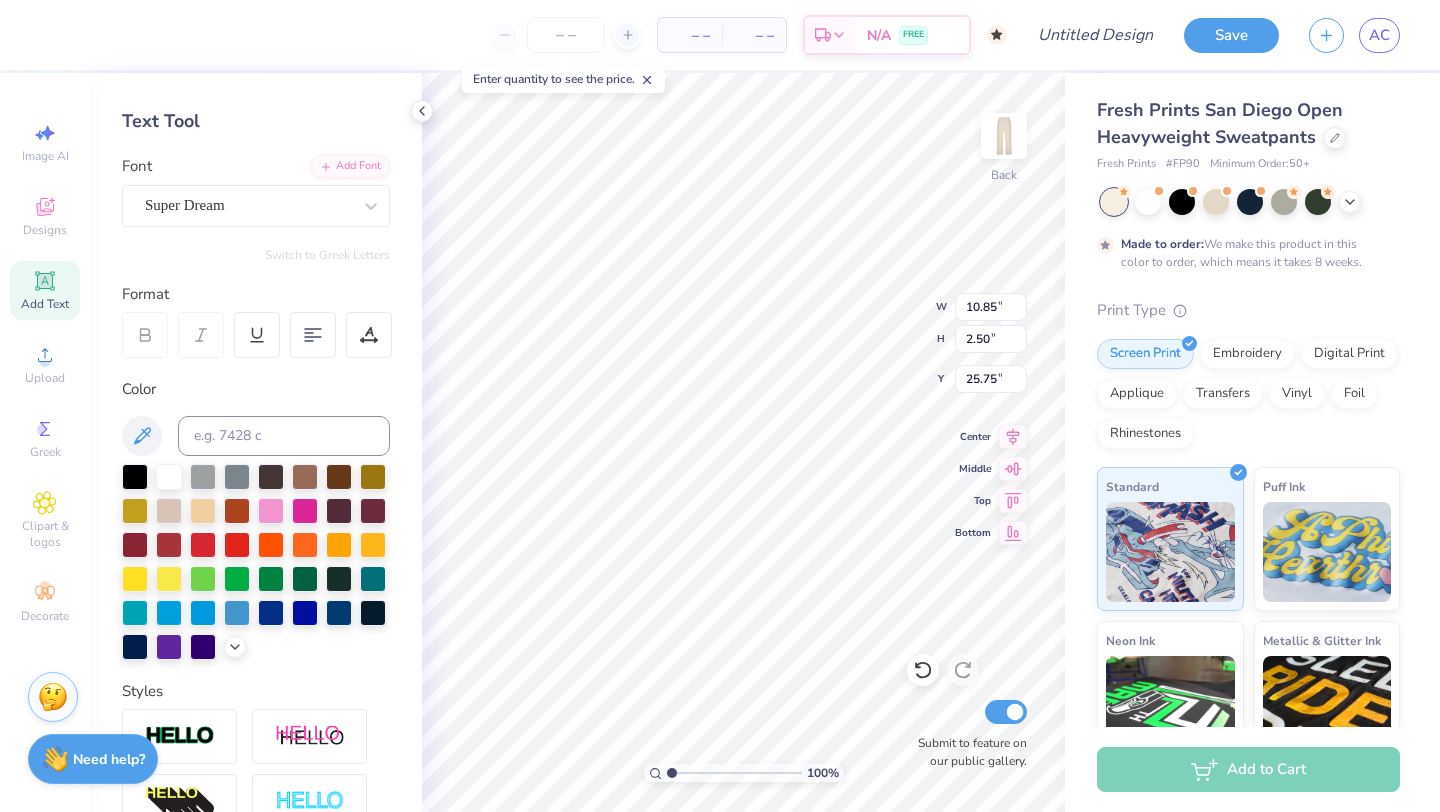 click at bounding box center [256, 436] 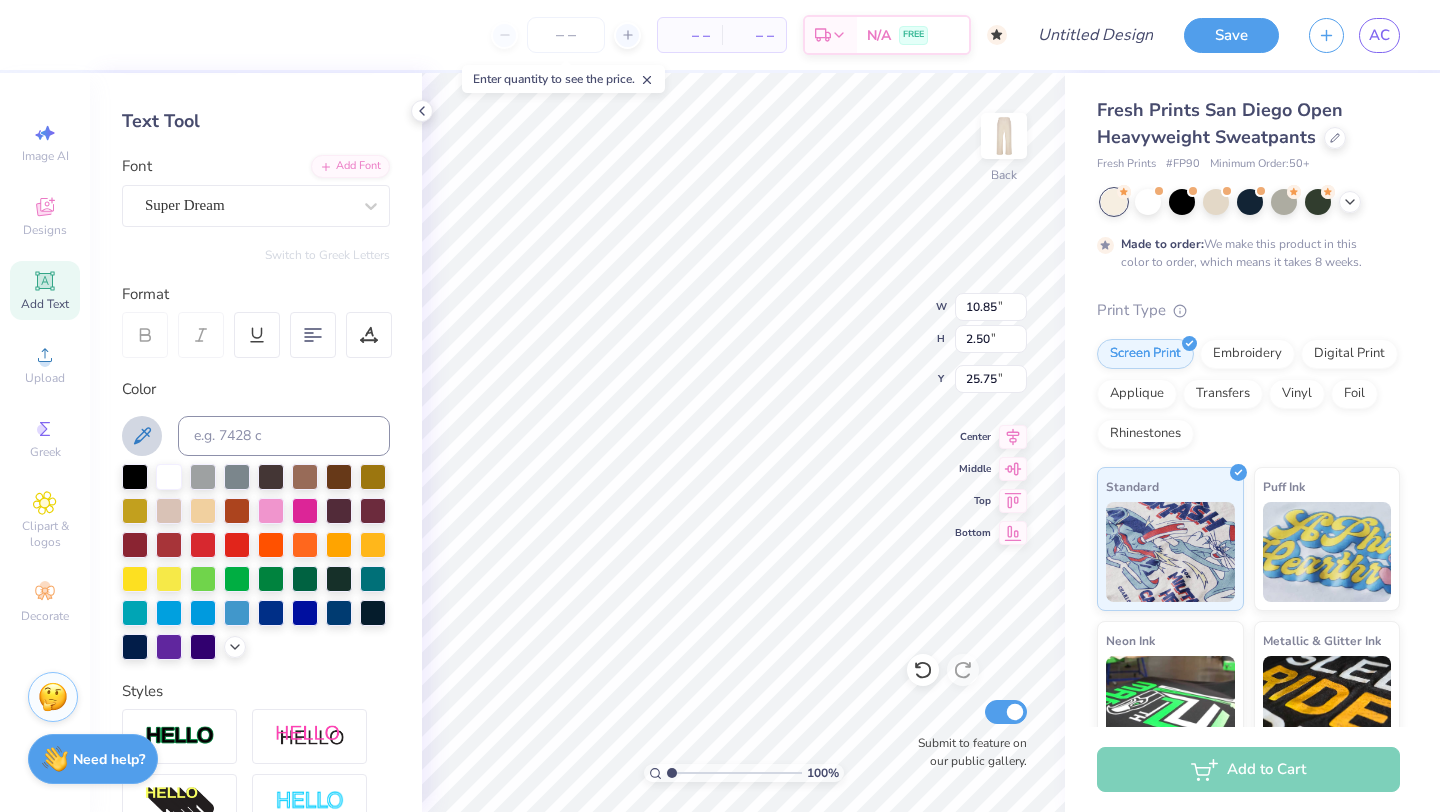 click 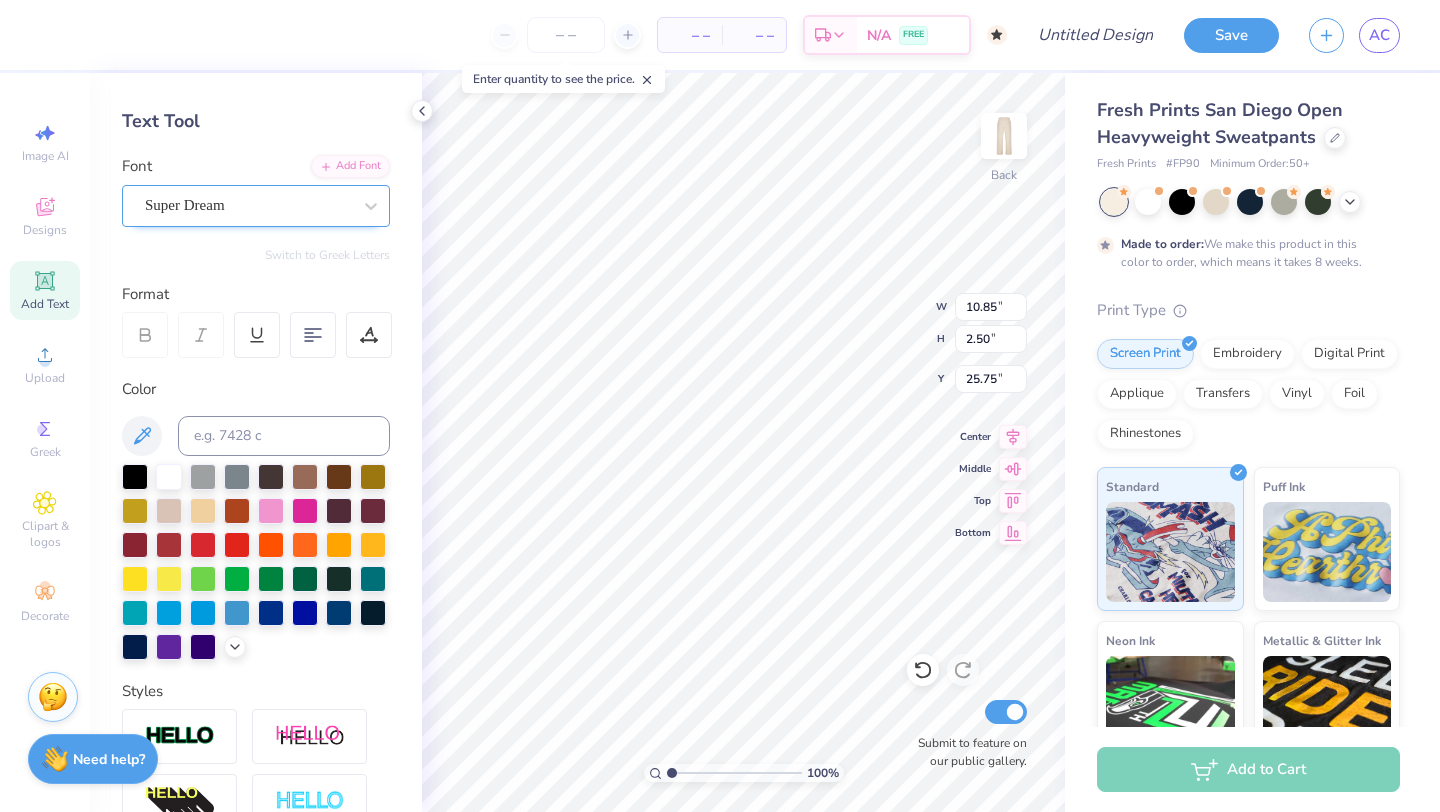 click on "Super Dream" at bounding box center [248, 205] 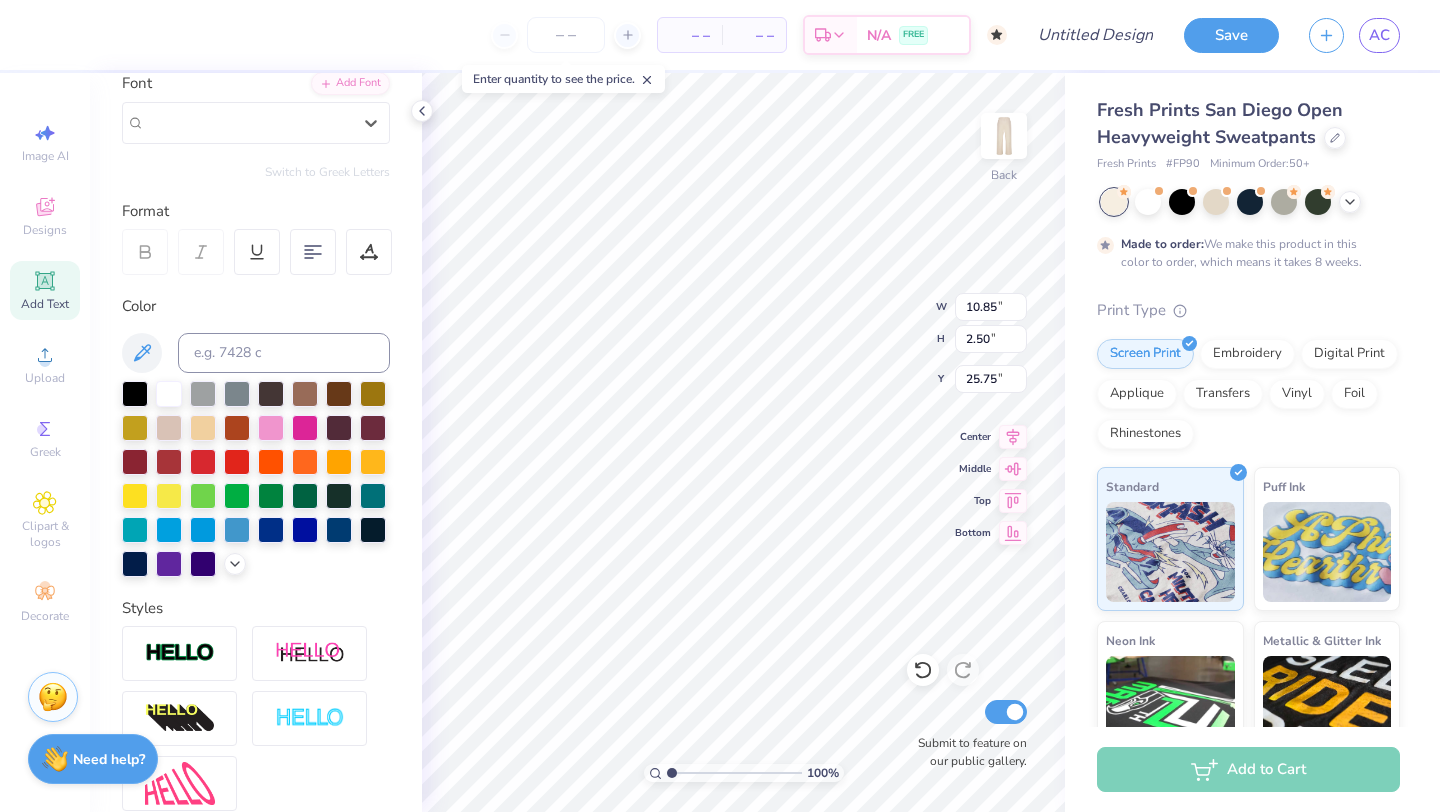 scroll, scrollTop: 92, scrollLeft: 0, axis: vertical 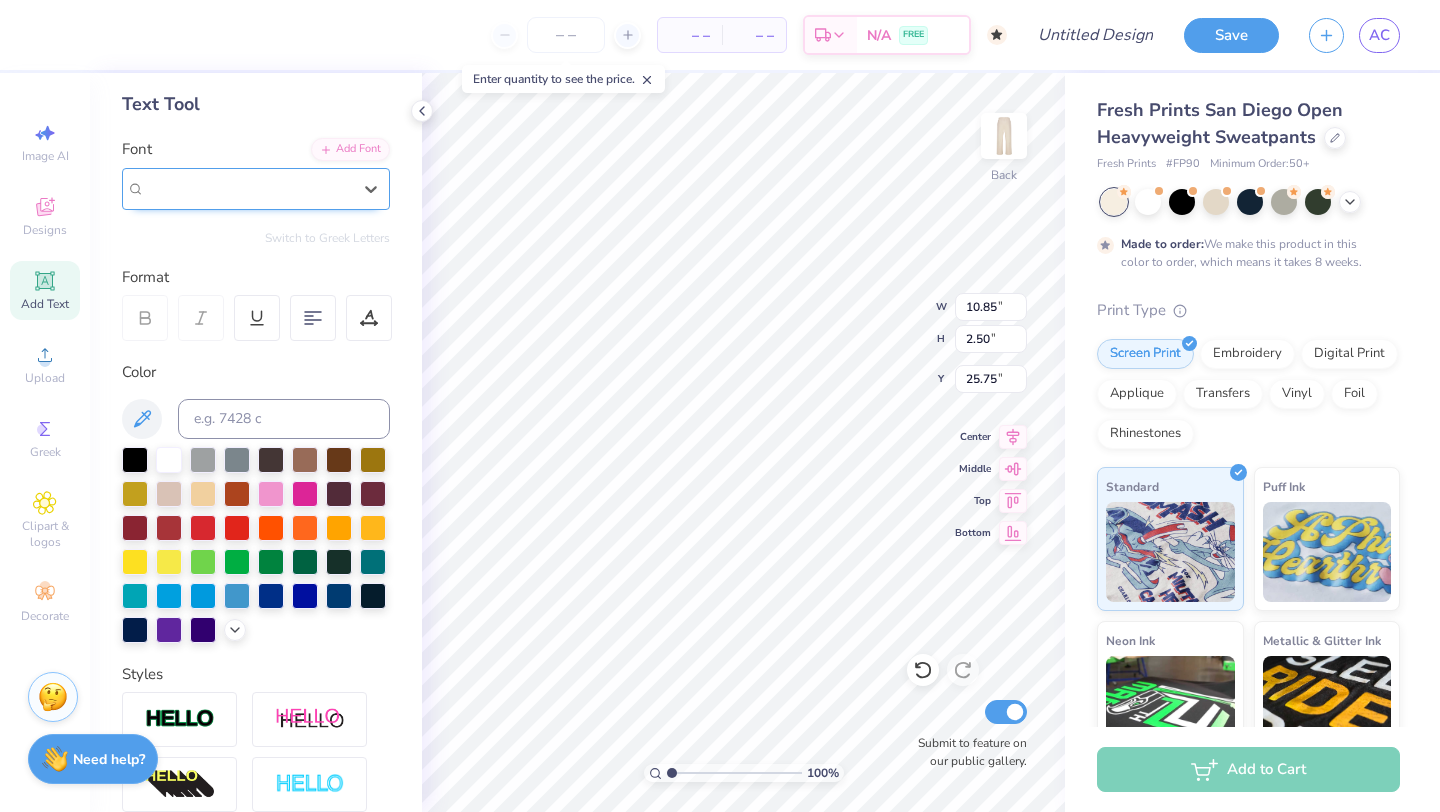 click on "Super Dream" at bounding box center [248, 188] 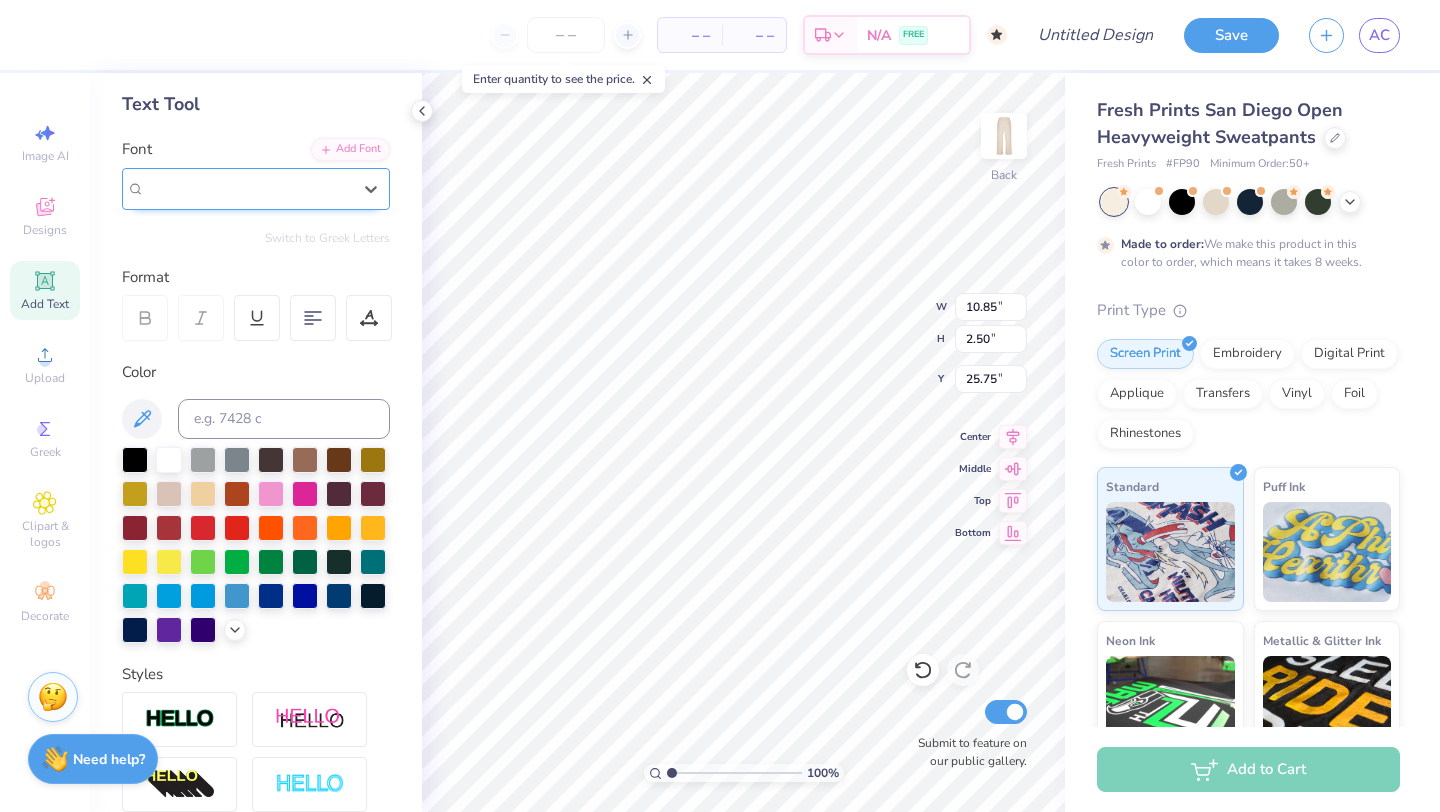 click on "Super Dream" at bounding box center [248, 188] 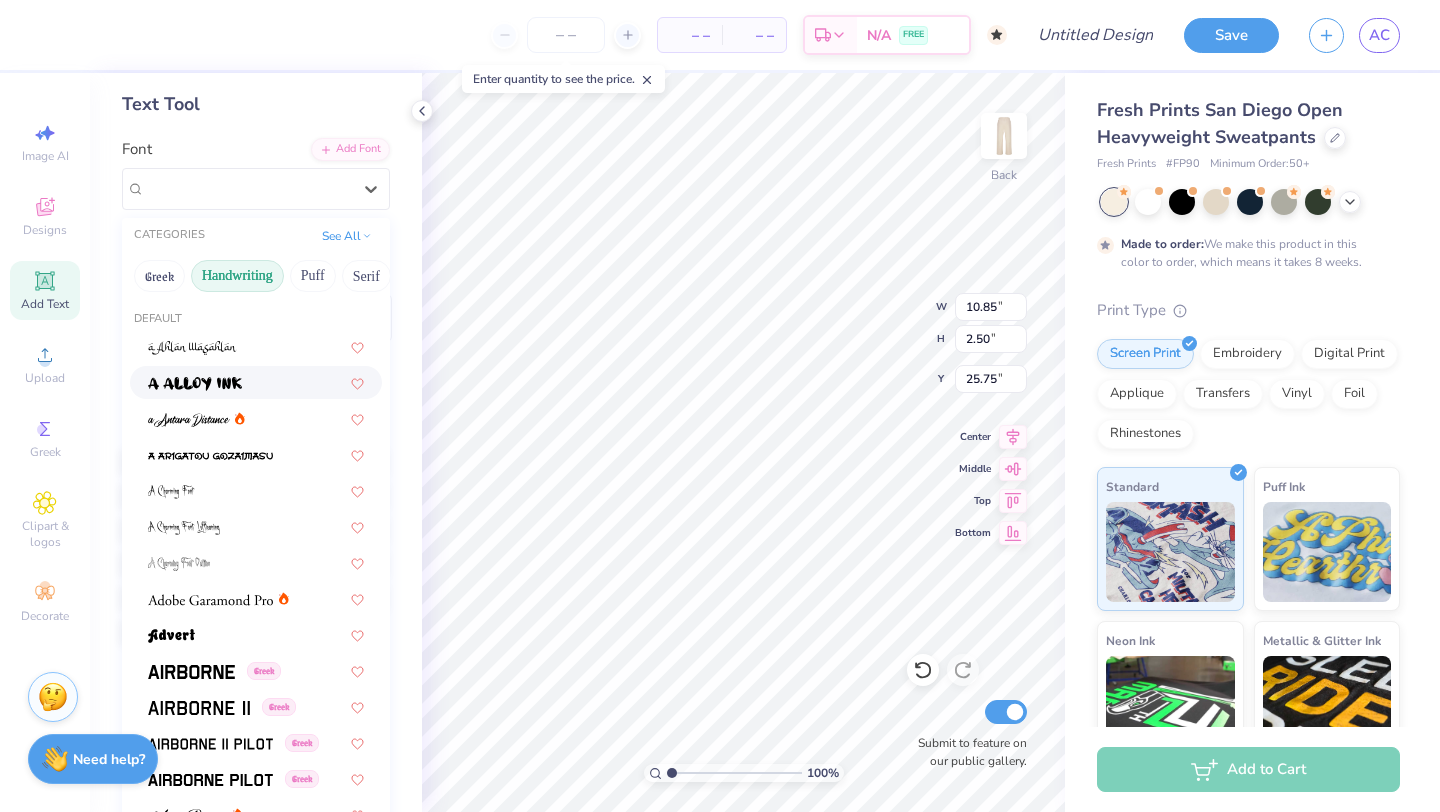 click on "Handwriting" at bounding box center [237, 276] 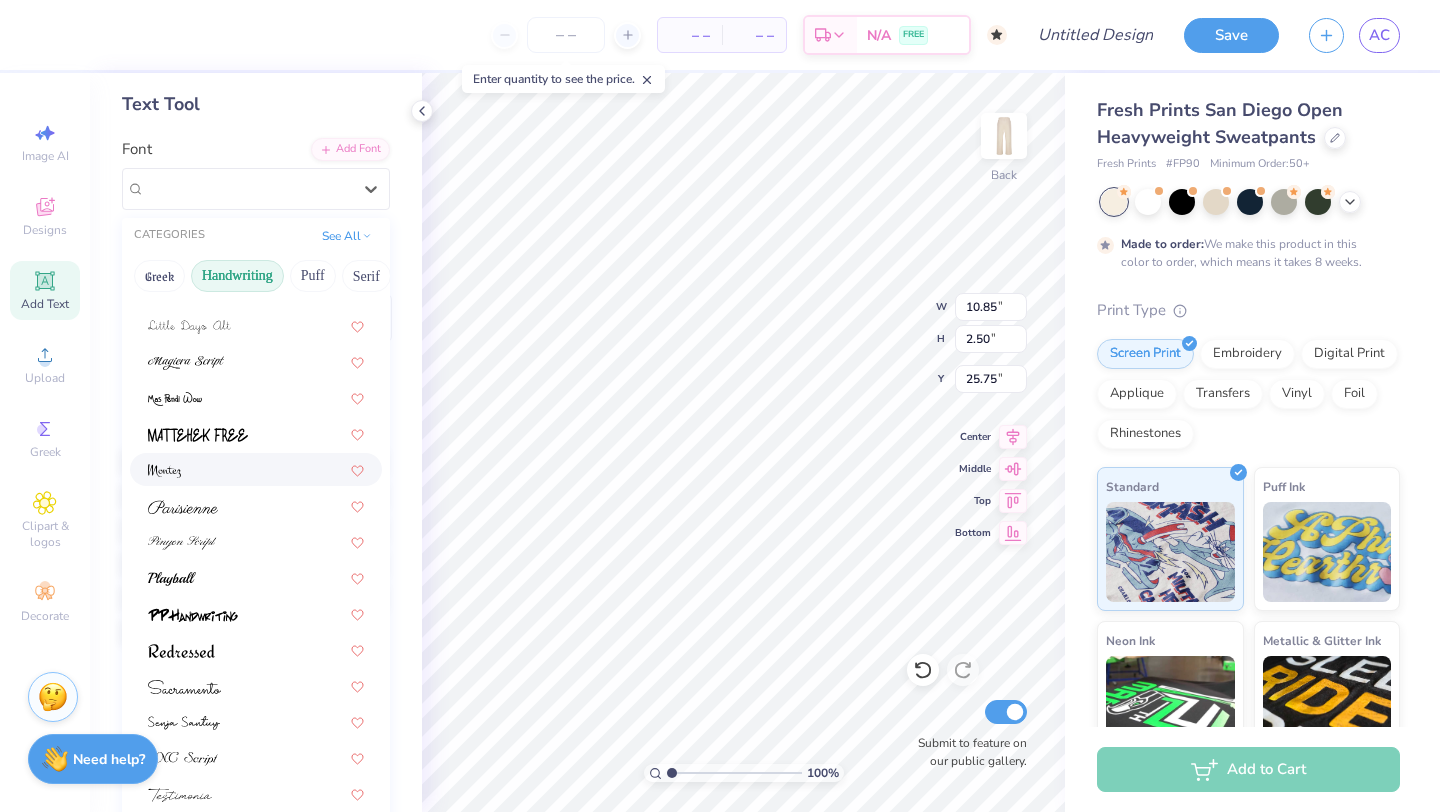 scroll, scrollTop: 454, scrollLeft: 0, axis: vertical 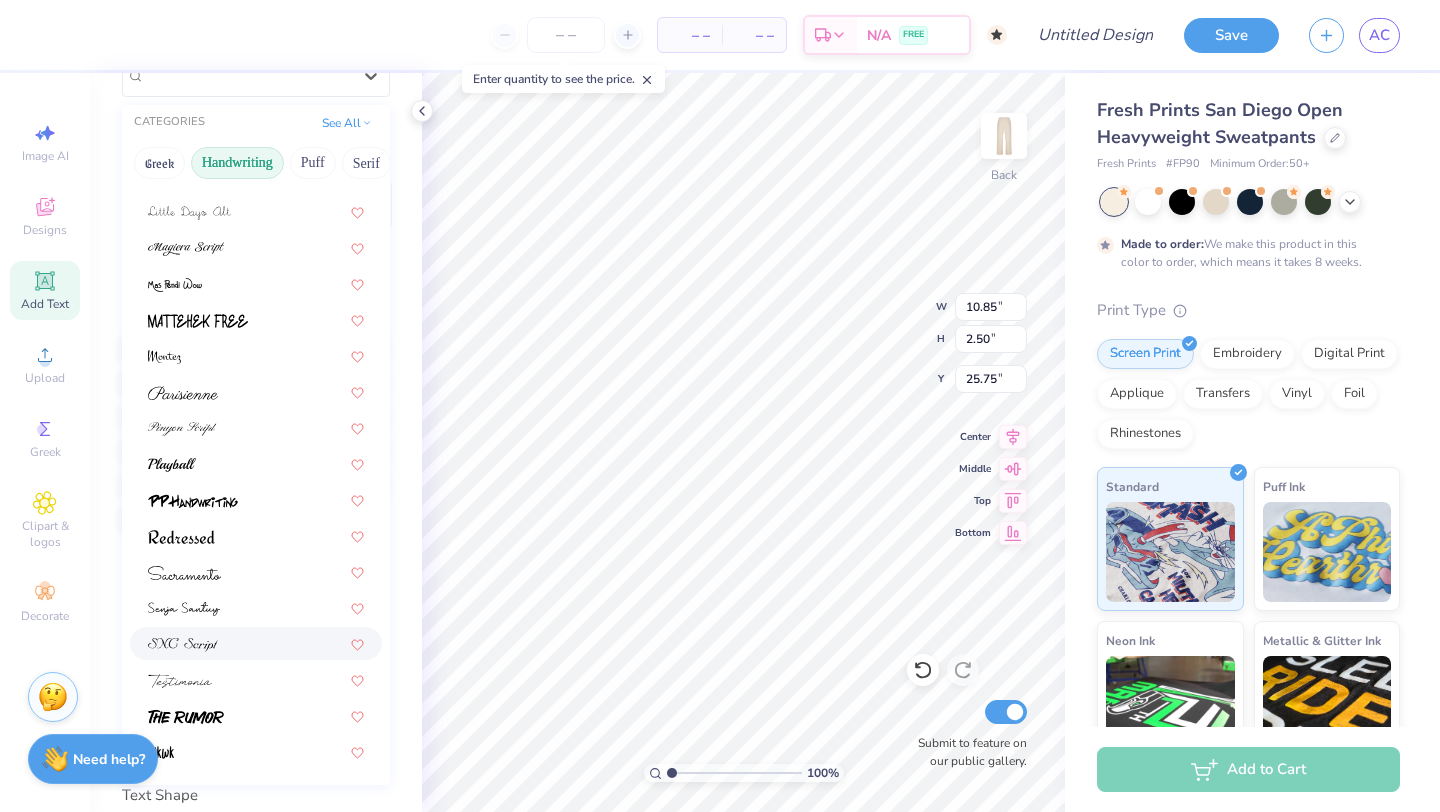 click at bounding box center [256, 643] 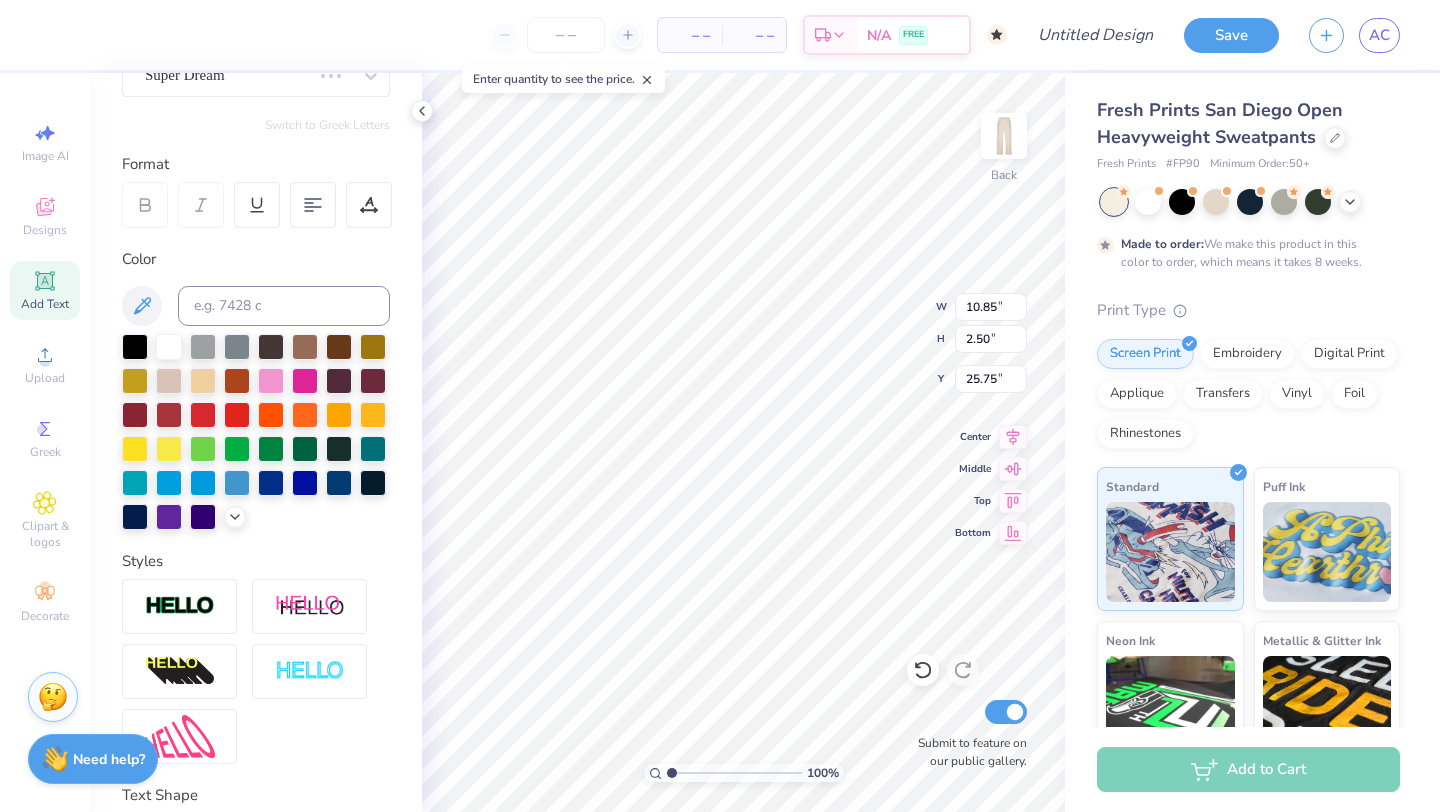 scroll, scrollTop: 350, scrollLeft: 0, axis: vertical 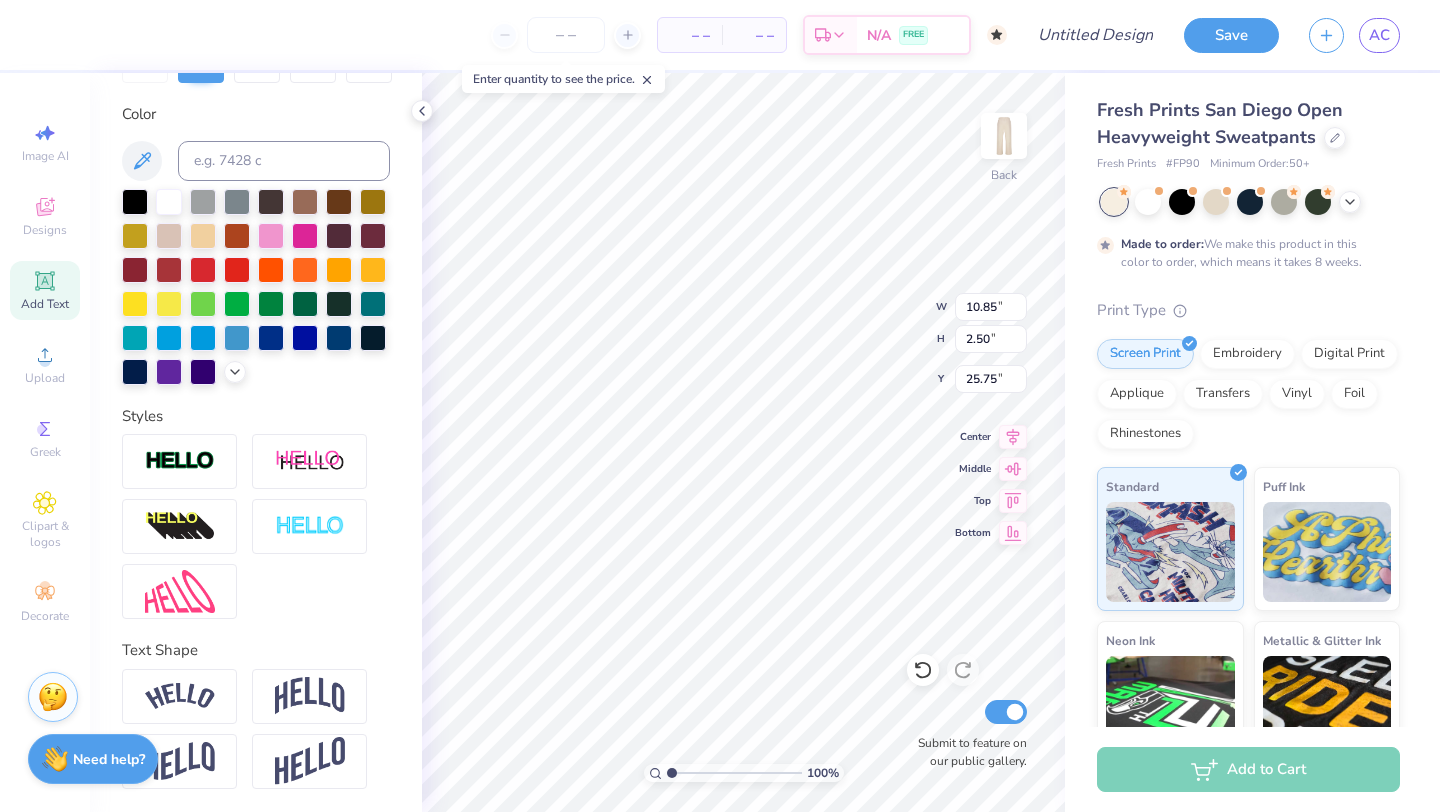 type on "10.28" 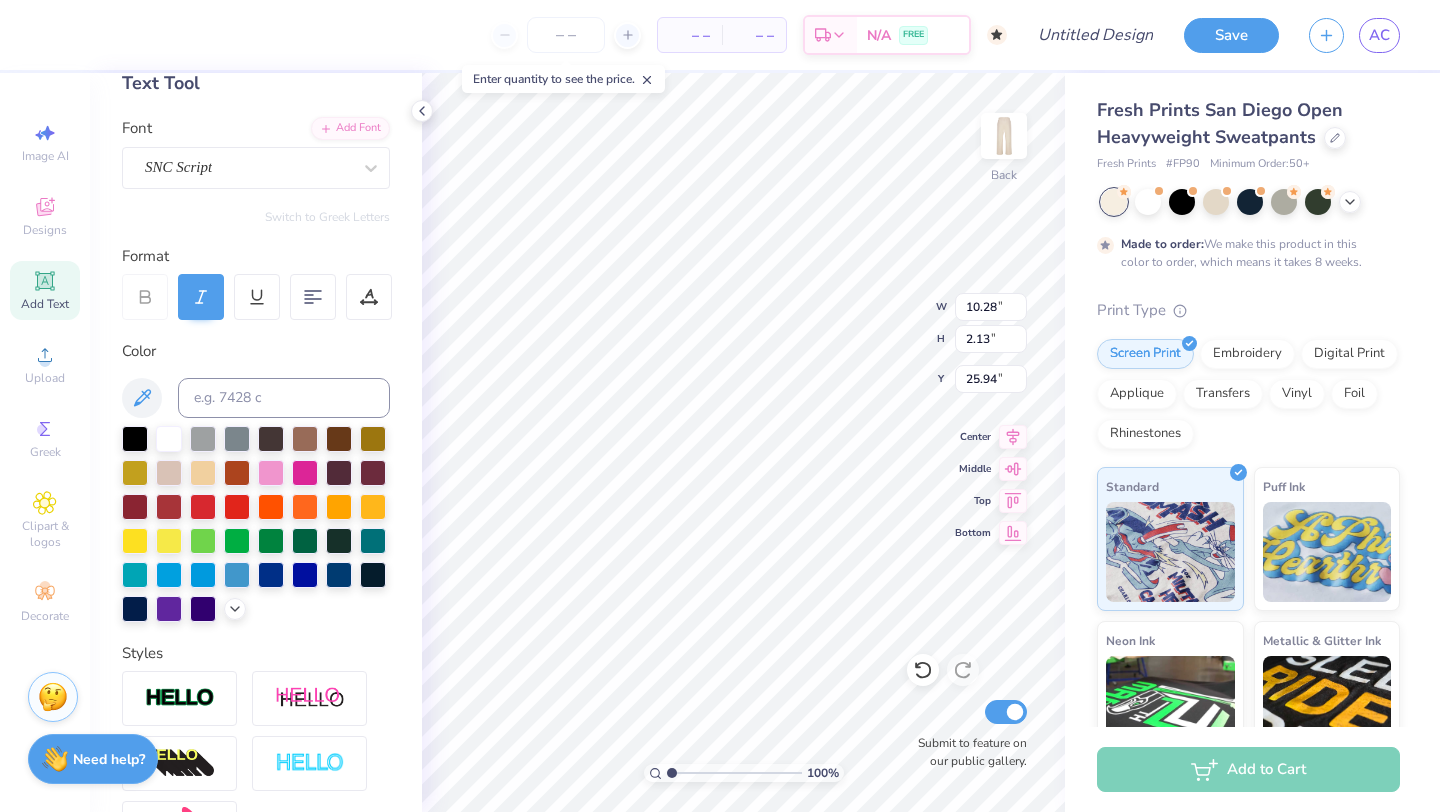 scroll, scrollTop: 48, scrollLeft: 0, axis: vertical 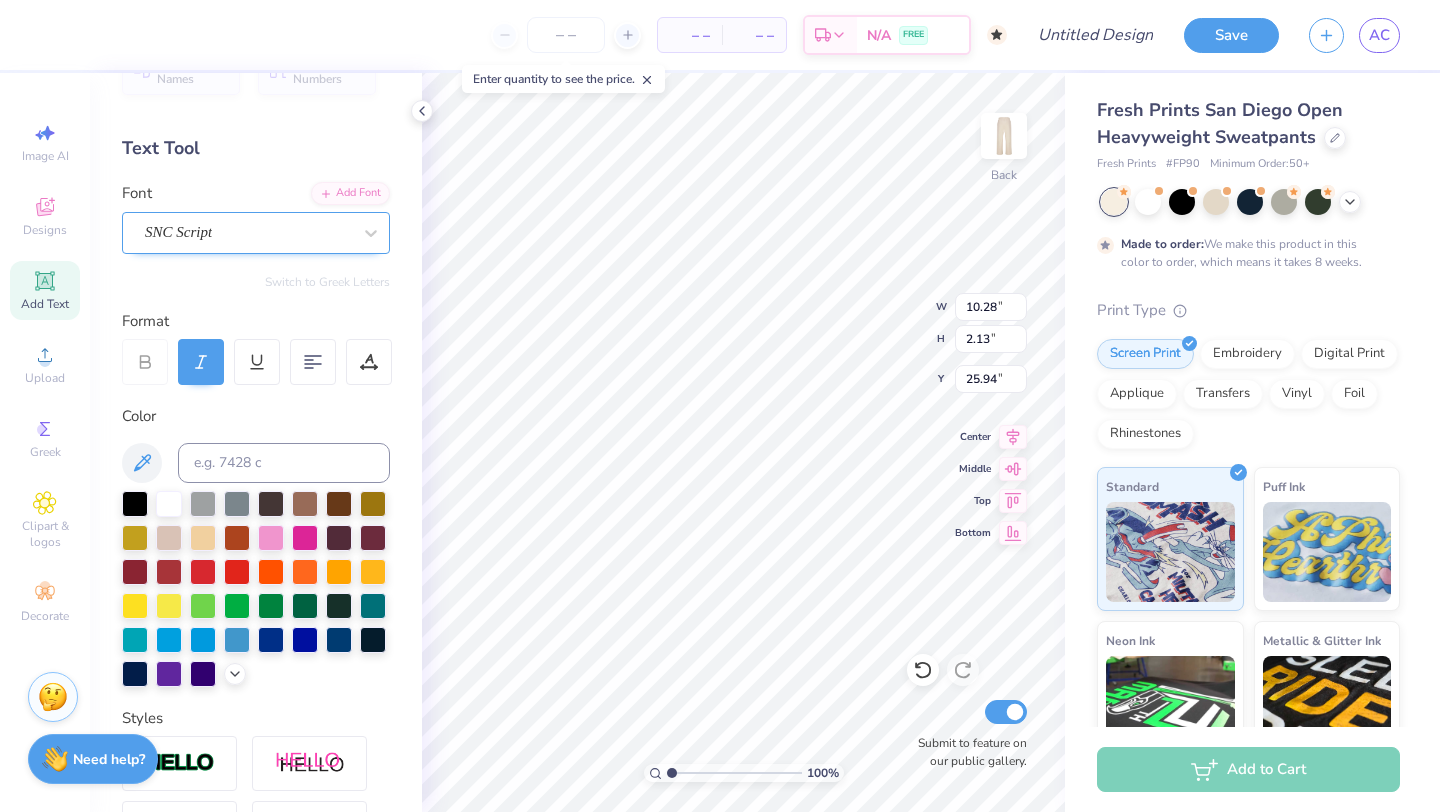 click on "SNC Script" at bounding box center [248, 232] 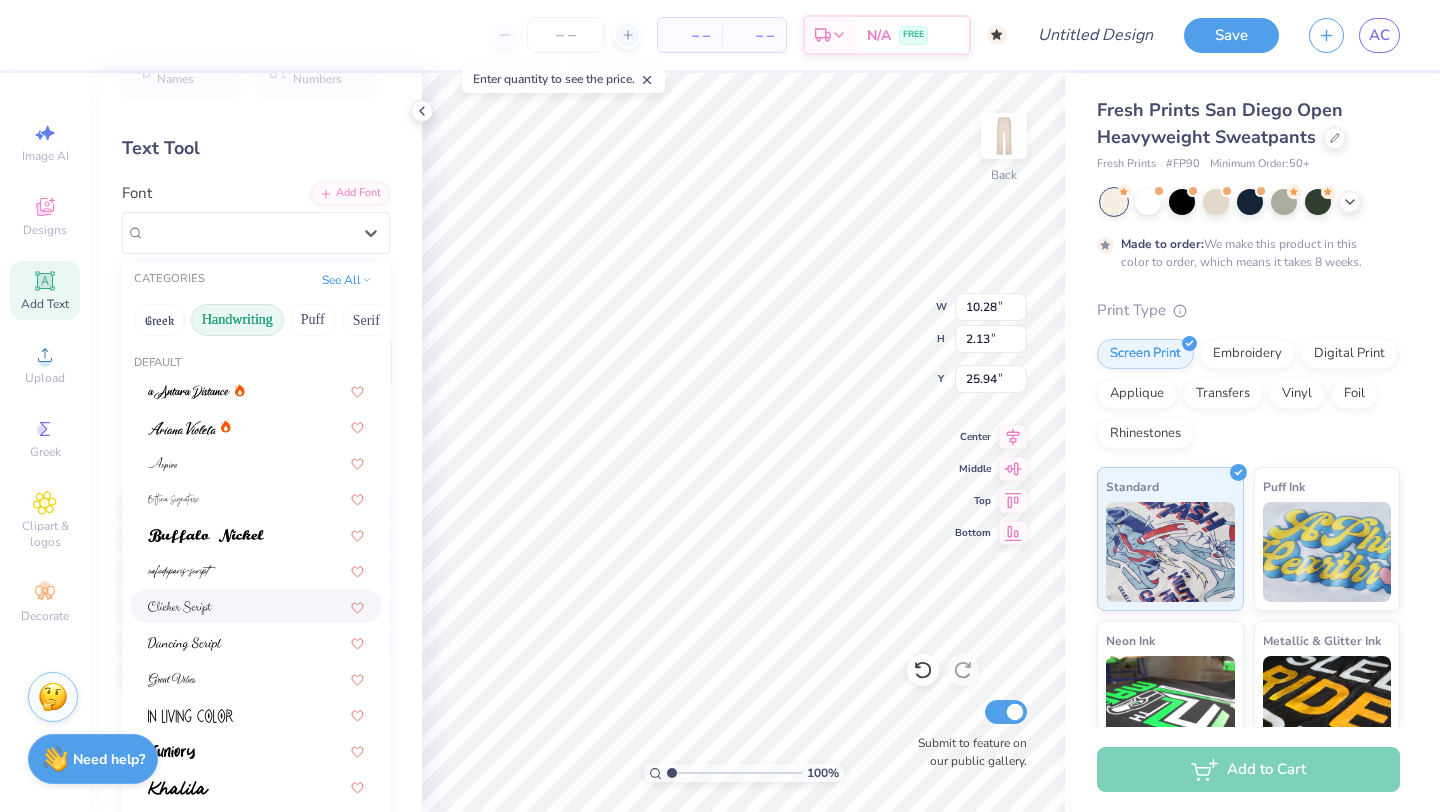 scroll, scrollTop: 454, scrollLeft: 0, axis: vertical 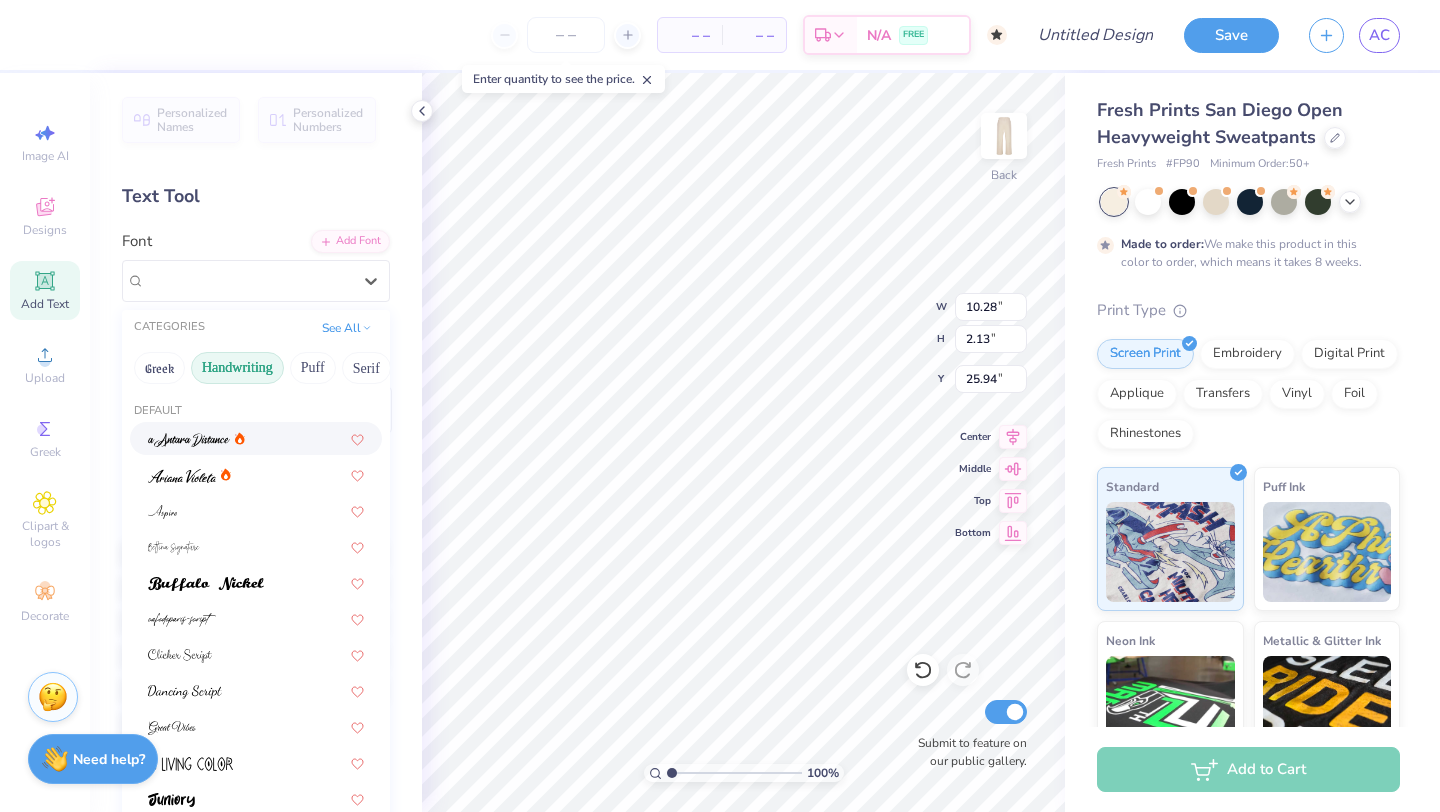 click on "Handwriting" at bounding box center [237, 368] 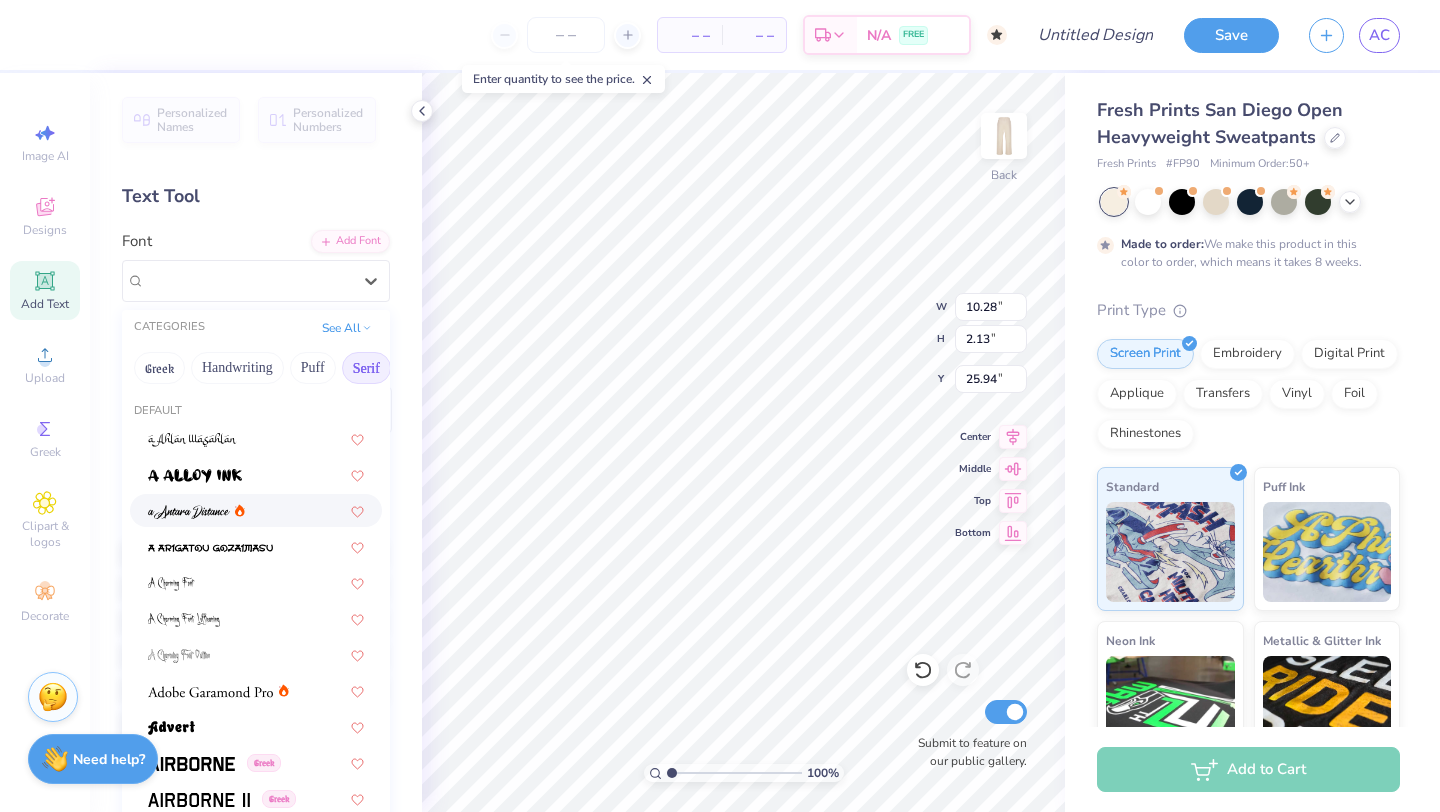 click on "Serif" at bounding box center (366, 368) 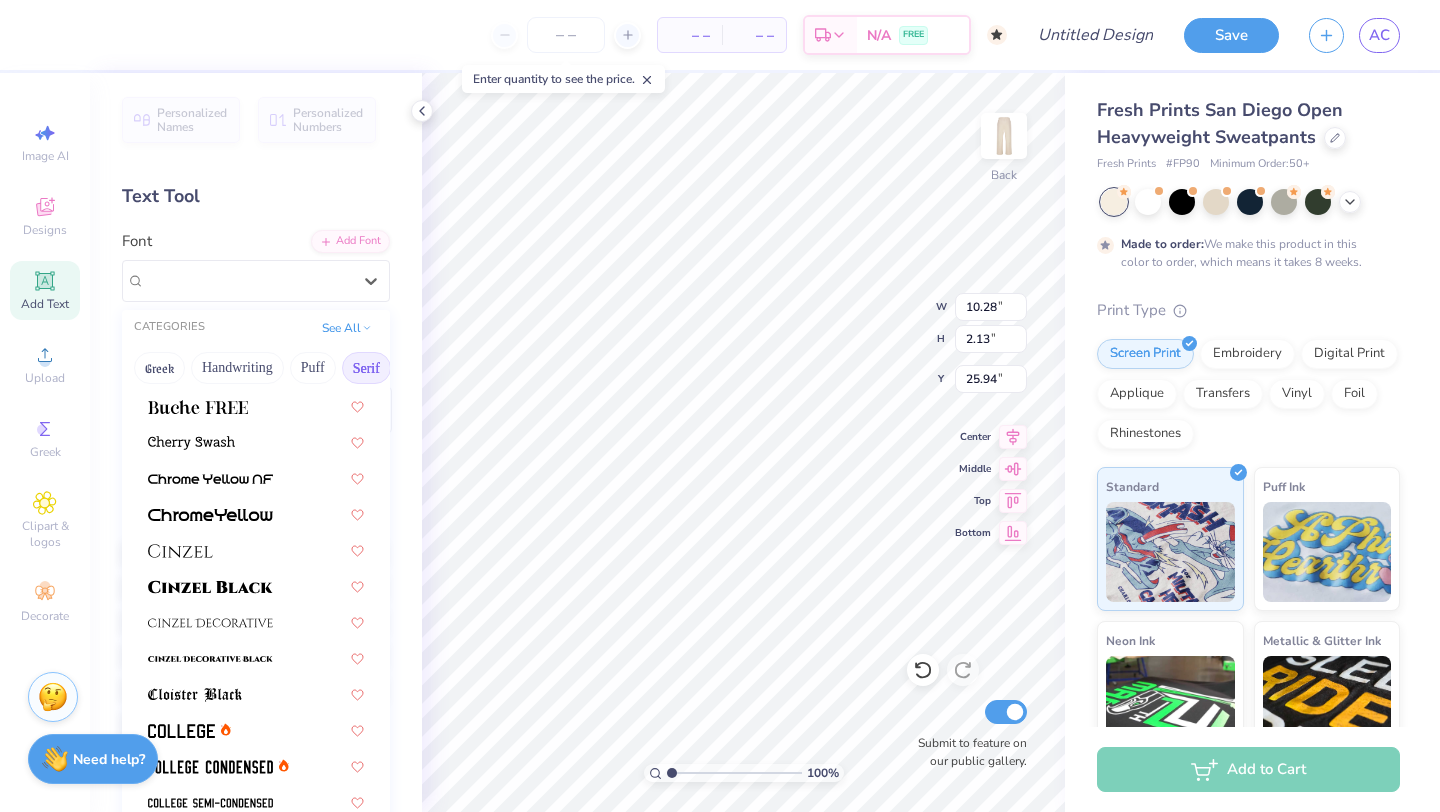 scroll, scrollTop: 251, scrollLeft: 0, axis: vertical 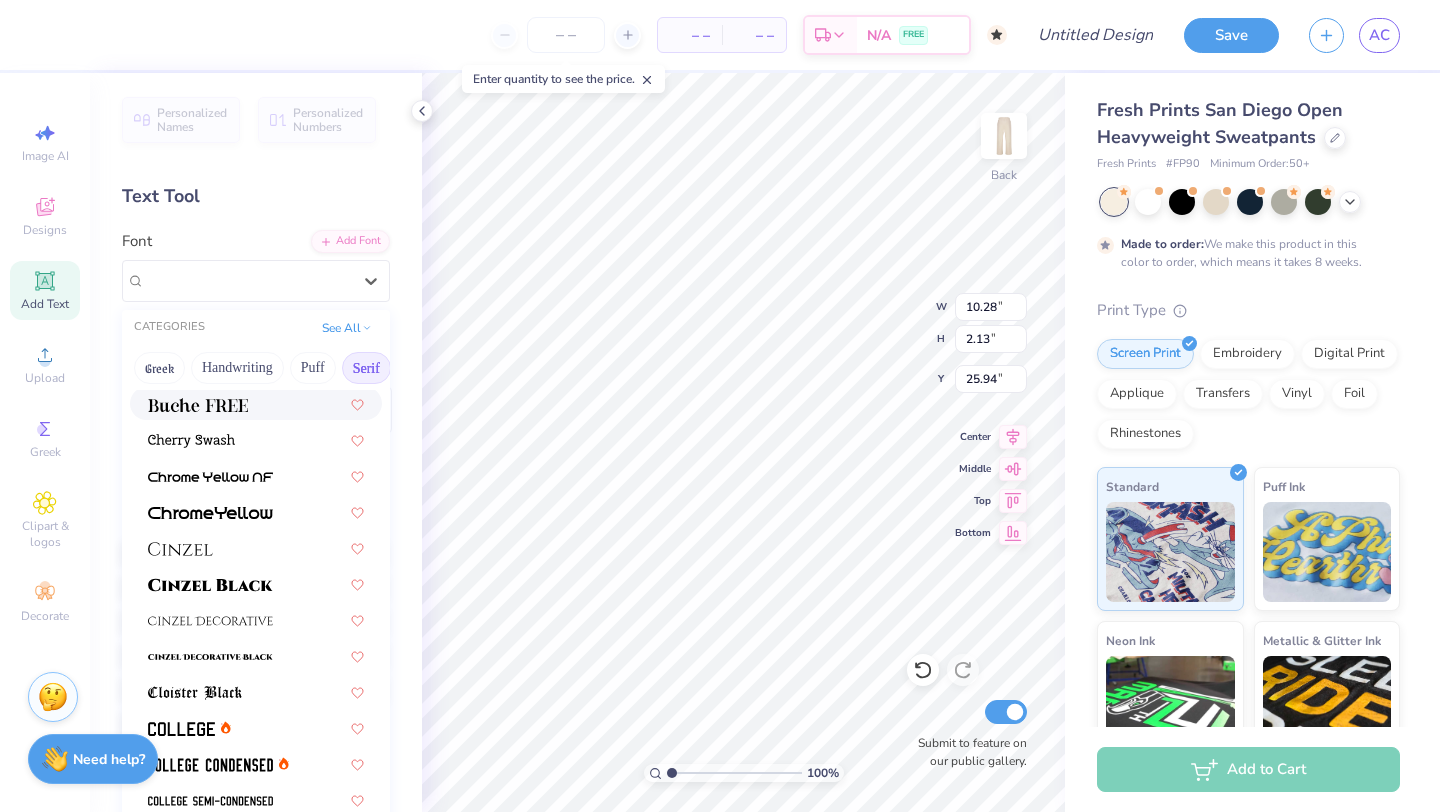 click at bounding box center [256, 403] 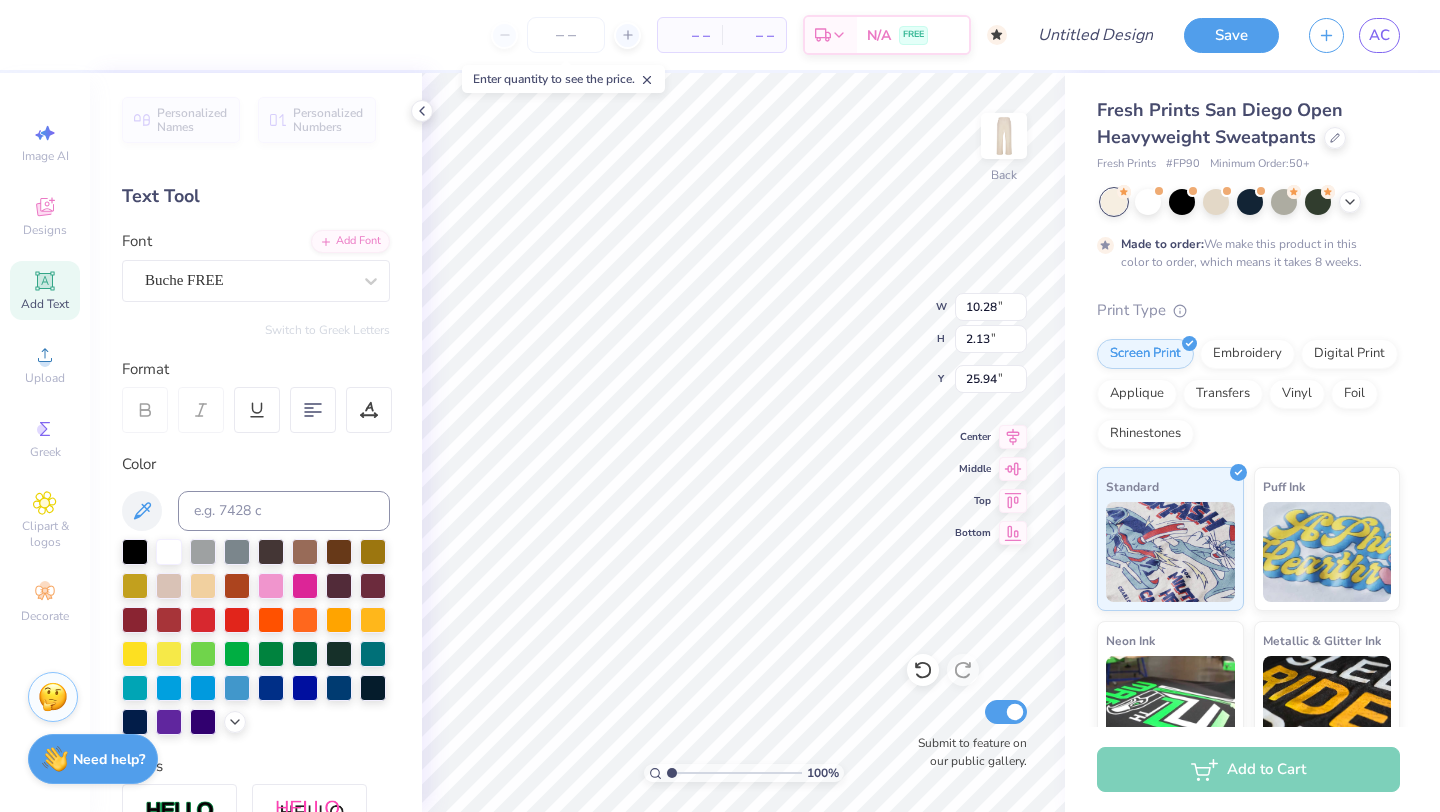 type on "10.85" 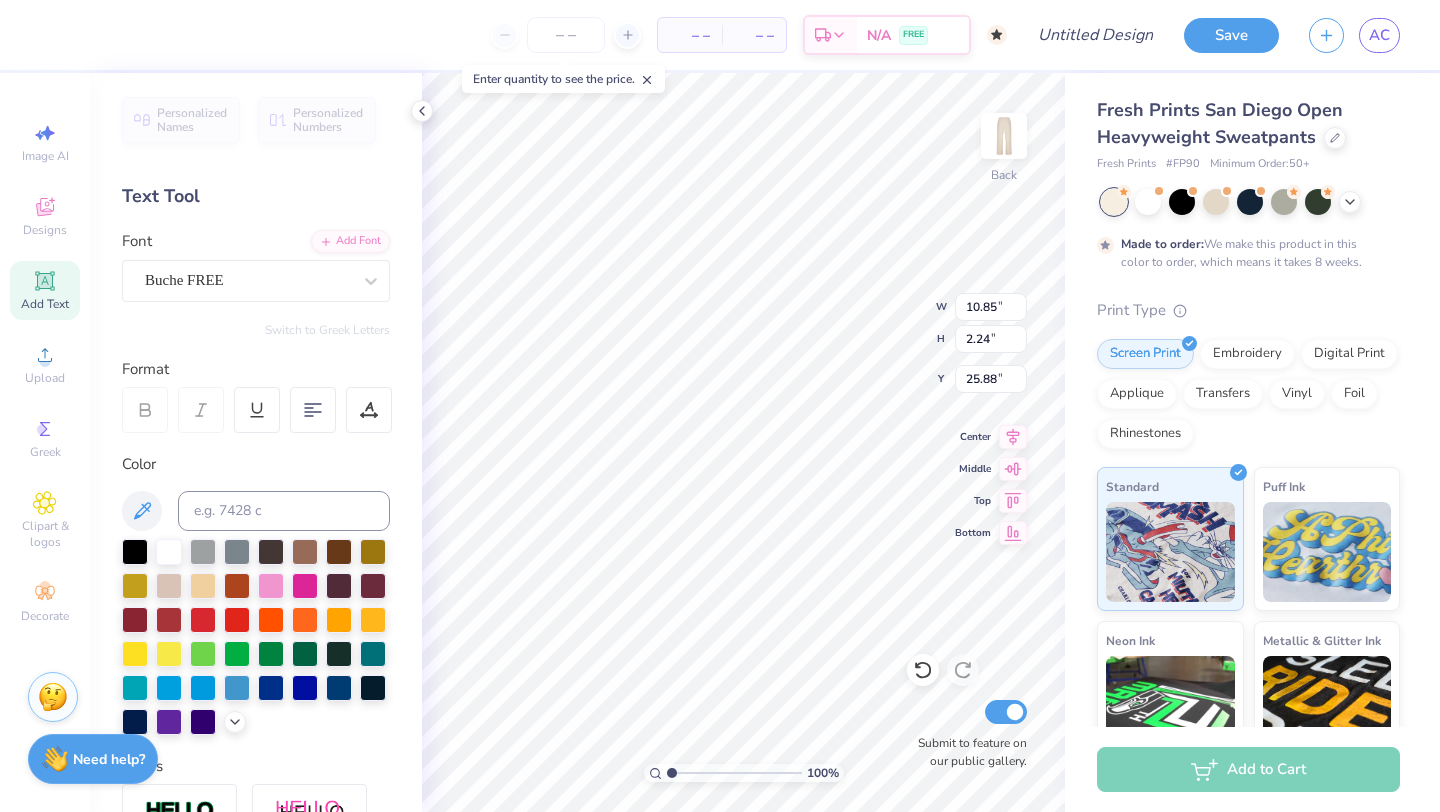 click at bounding box center (145, 410) 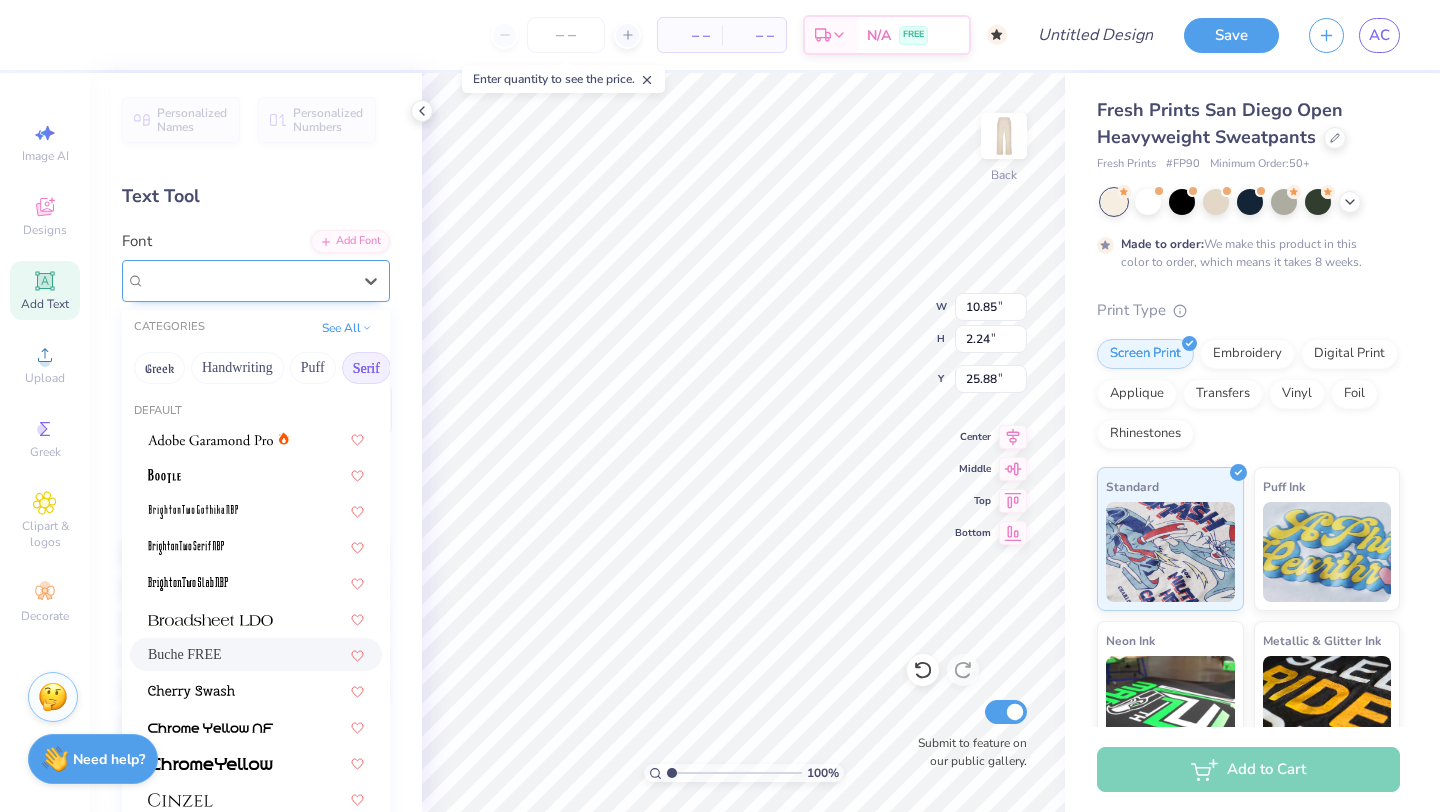 click on "Buche FREE" at bounding box center [248, 280] 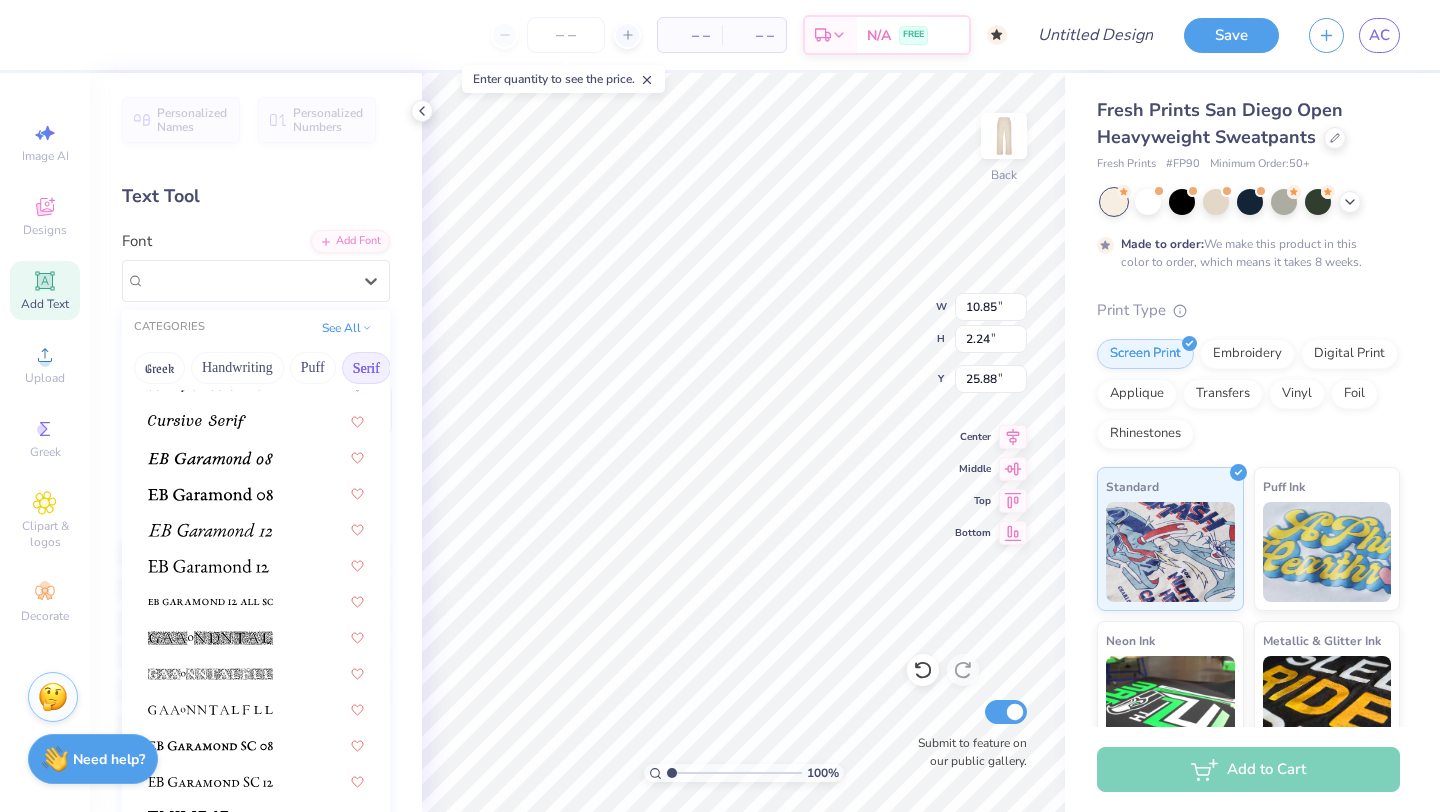 scroll, scrollTop: 1173, scrollLeft: 0, axis: vertical 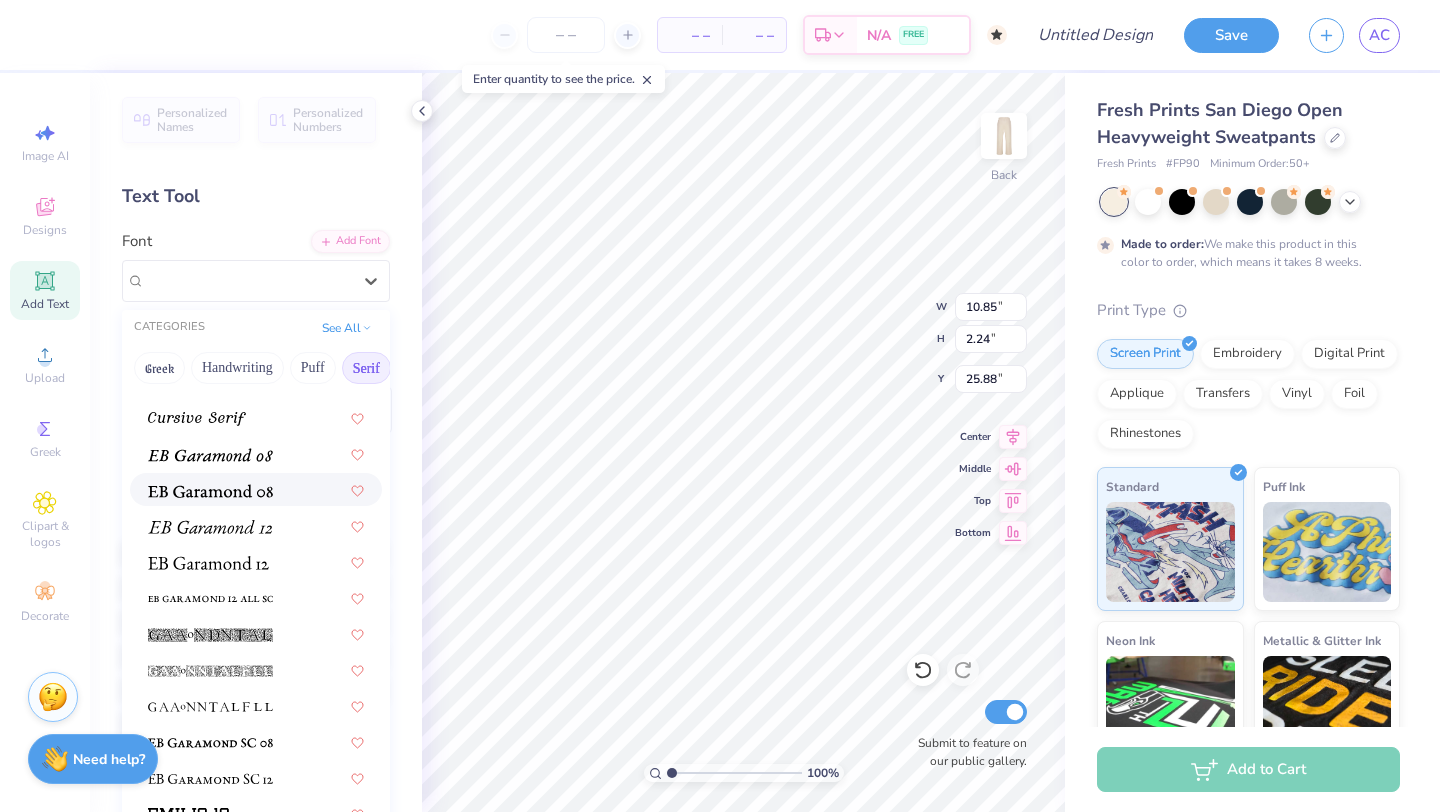 click at bounding box center [256, 489] 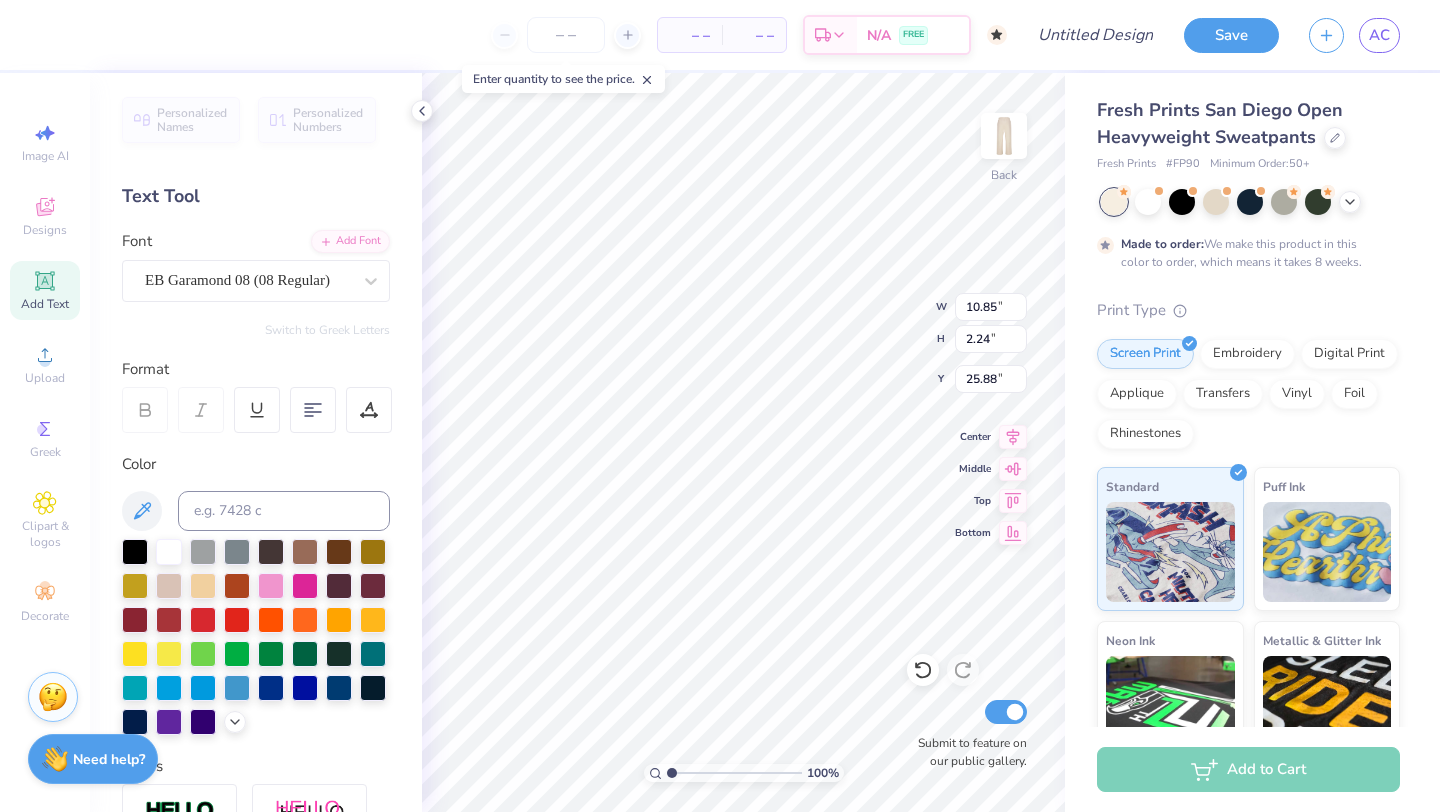 type on "10.32" 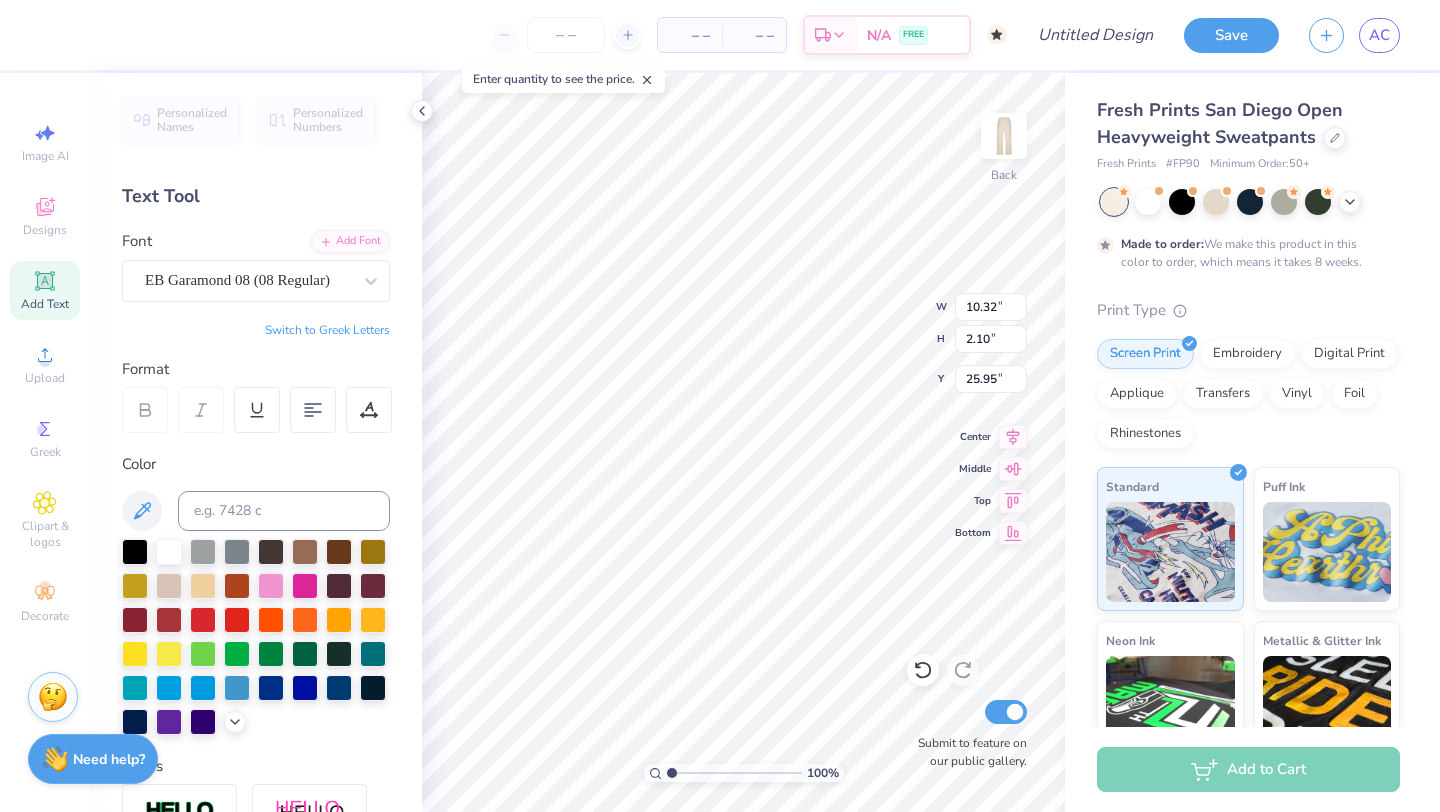 click on "Format" at bounding box center (257, 396) 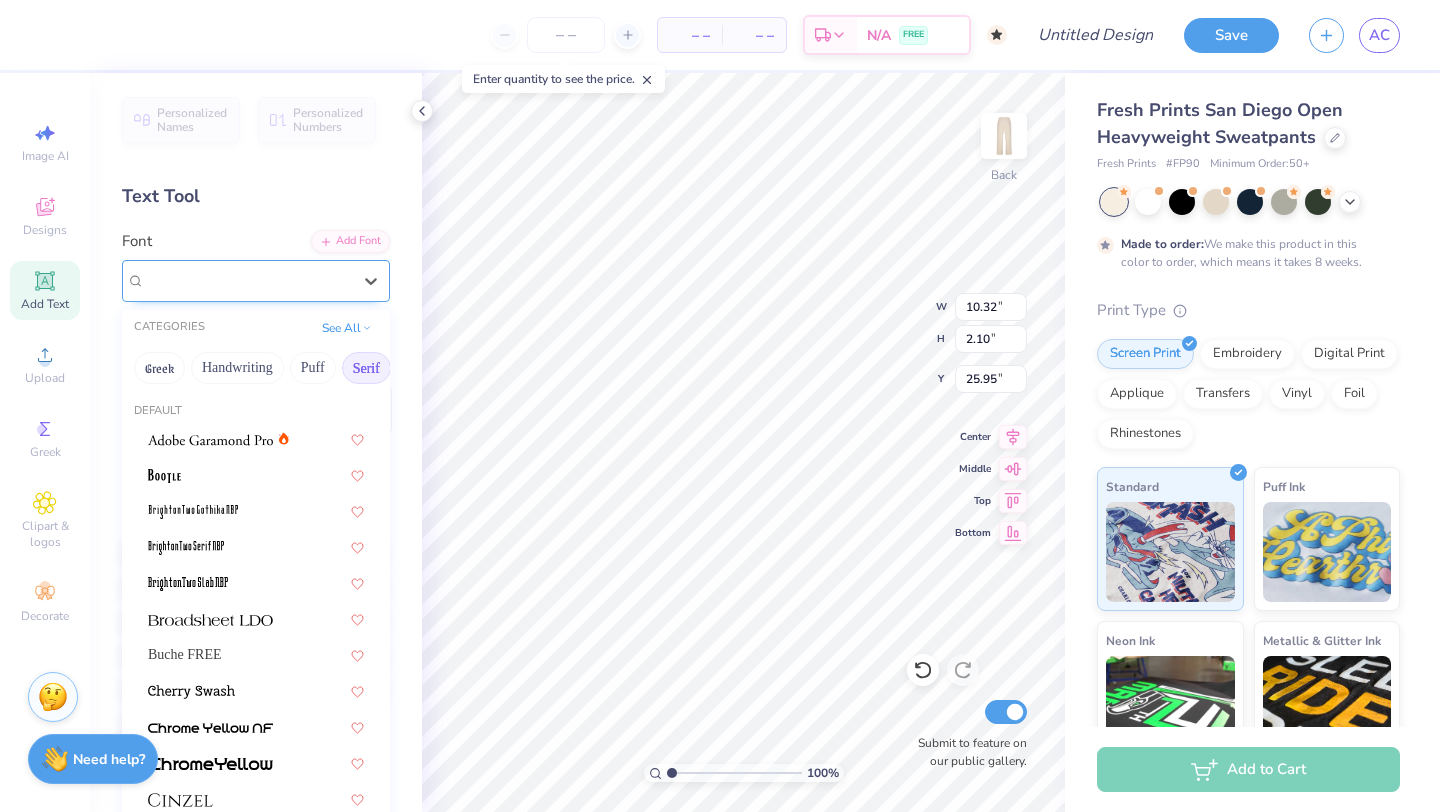 click on "EB Garamond 08 (08 Regular)" at bounding box center [248, 280] 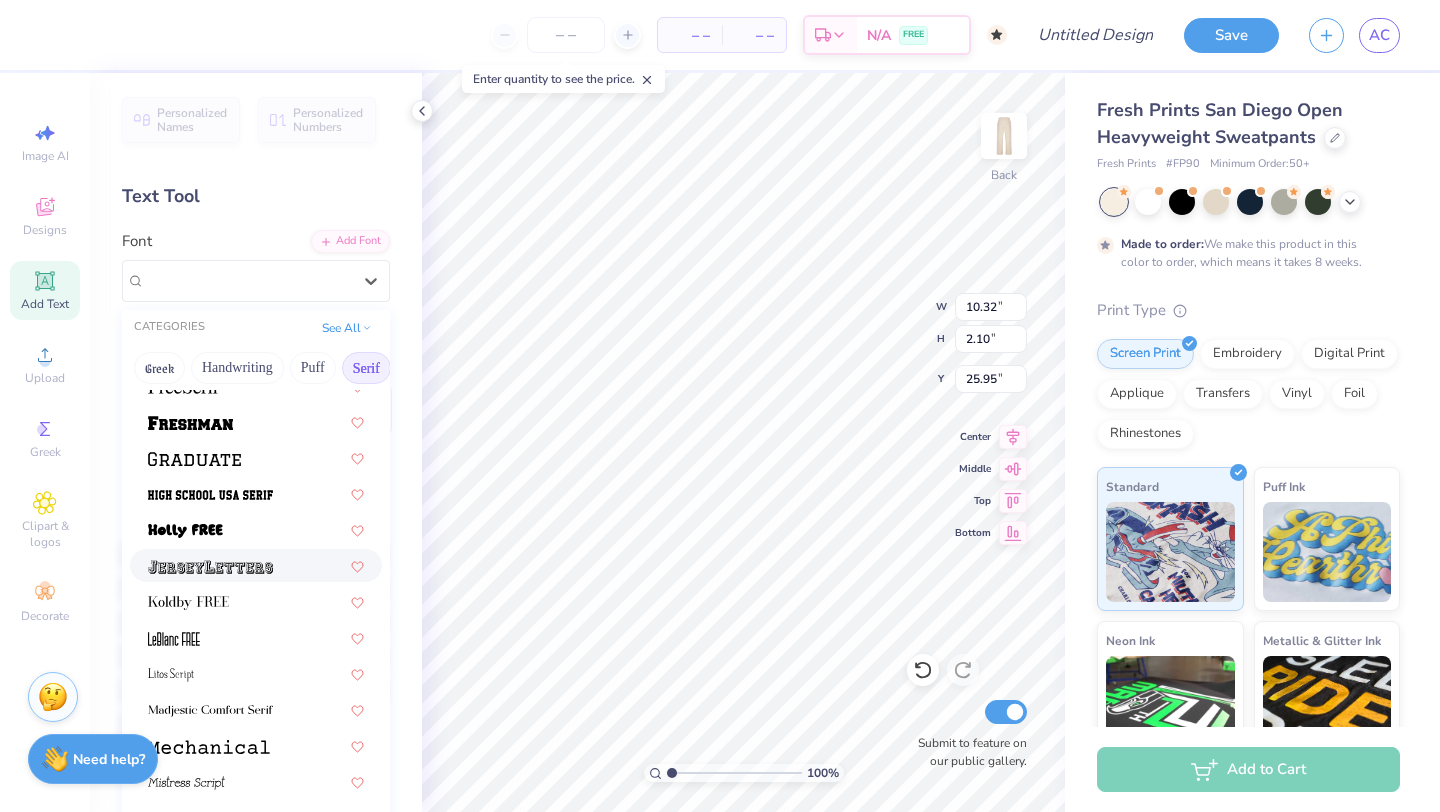 scroll, scrollTop: 1750, scrollLeft: 0, axis: vertical 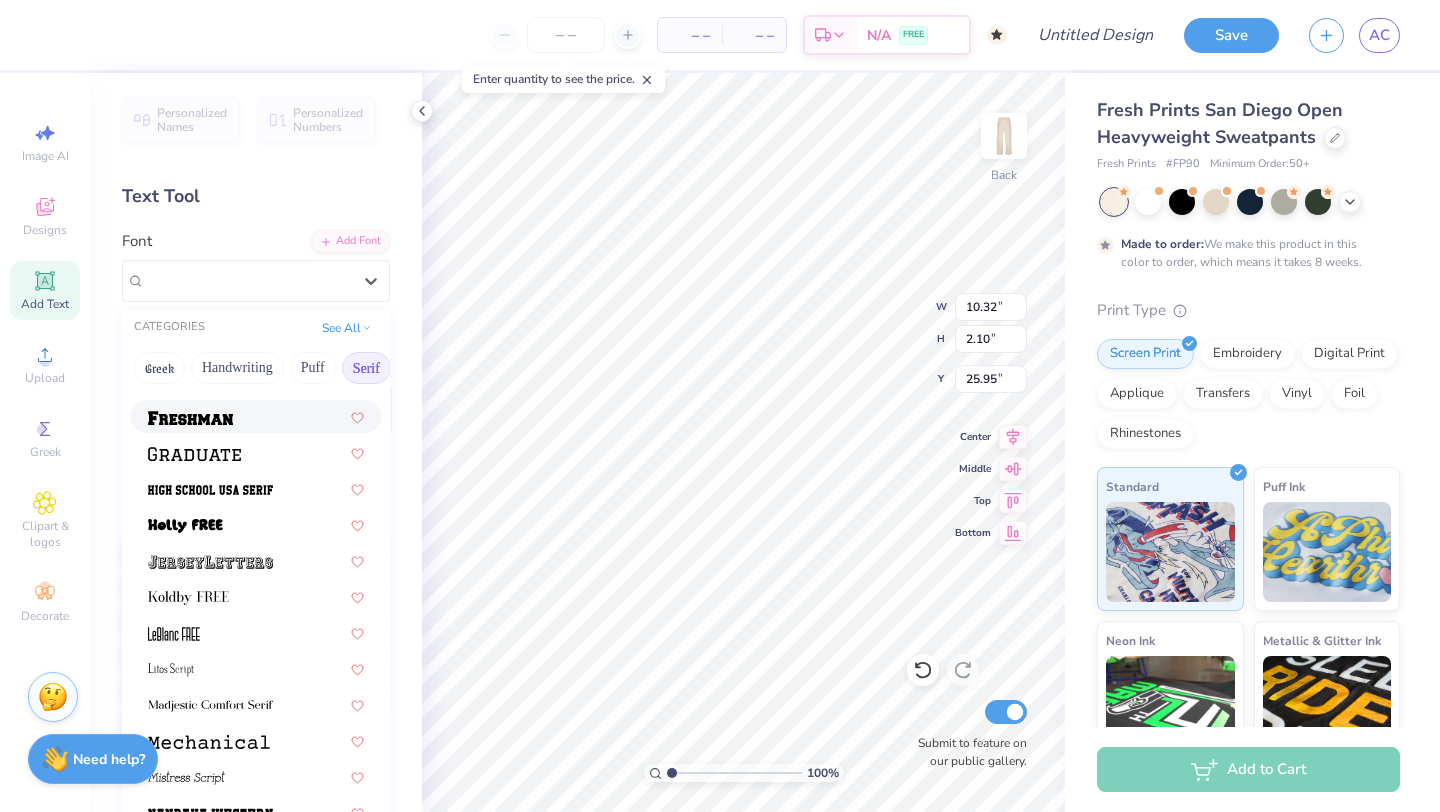 click at bounding box center (256, 416) 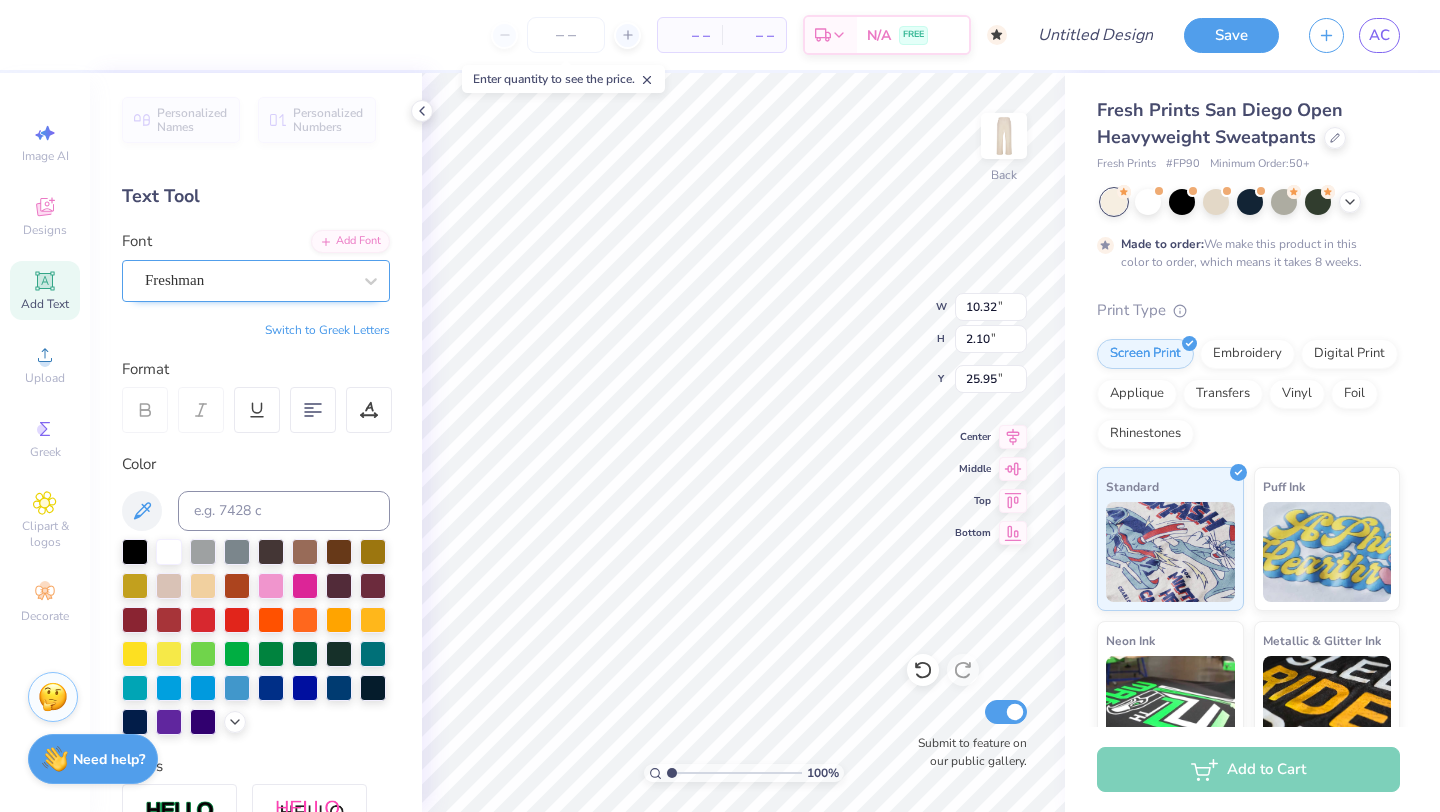 type on "10.85" 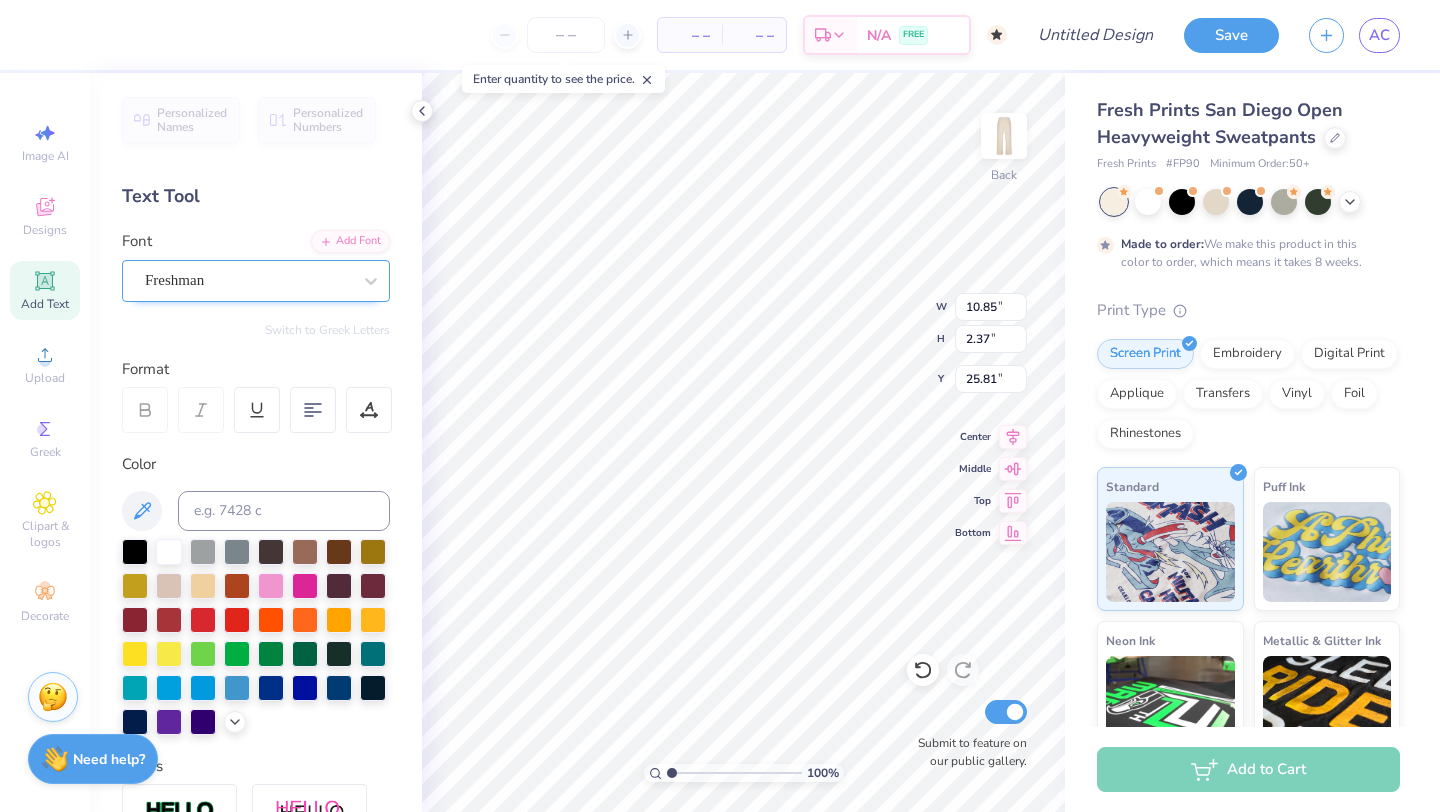click on "Freshman" at bounding box center [248, 280] 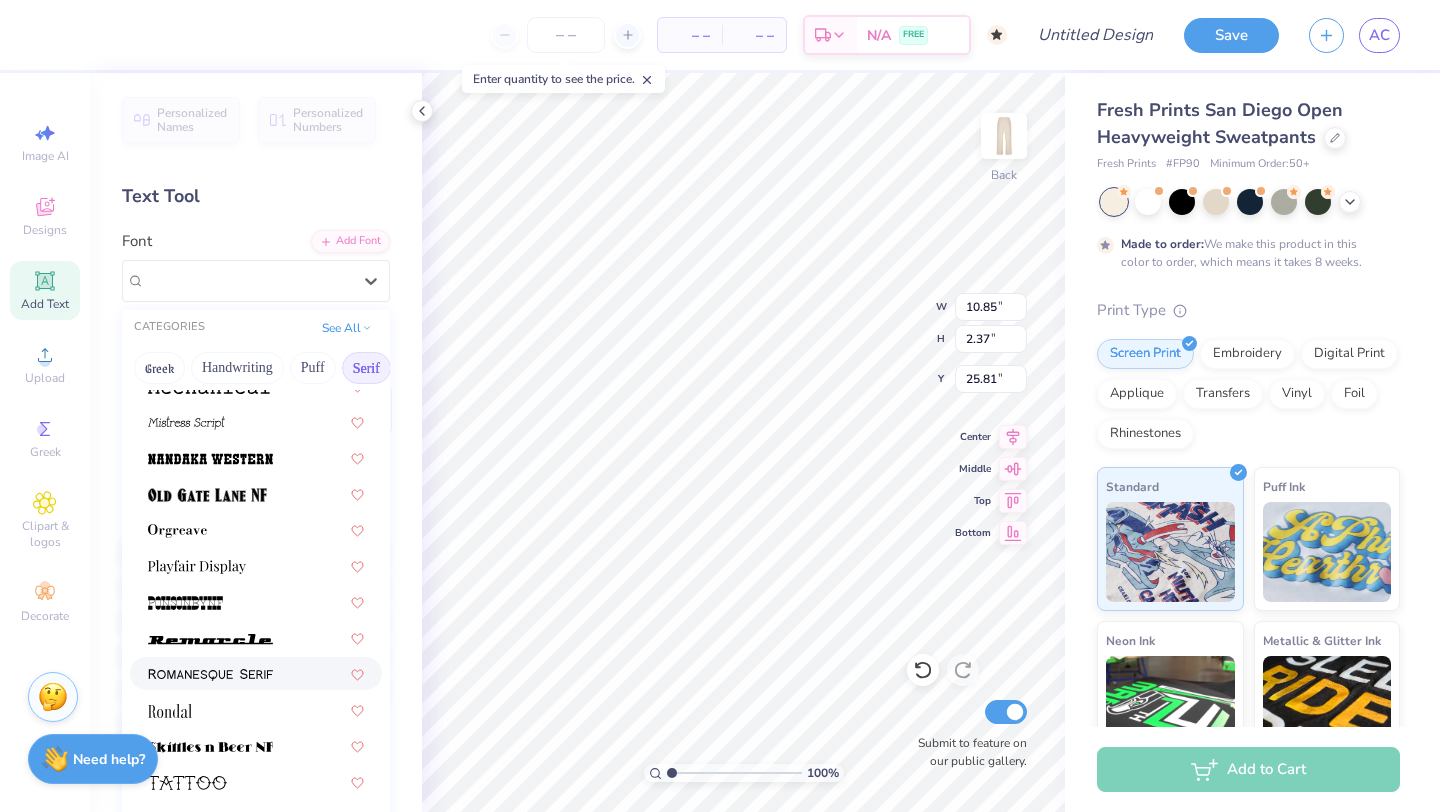 scroll, scrollTop: 2290, scrollLeft: 0, axis: vertical 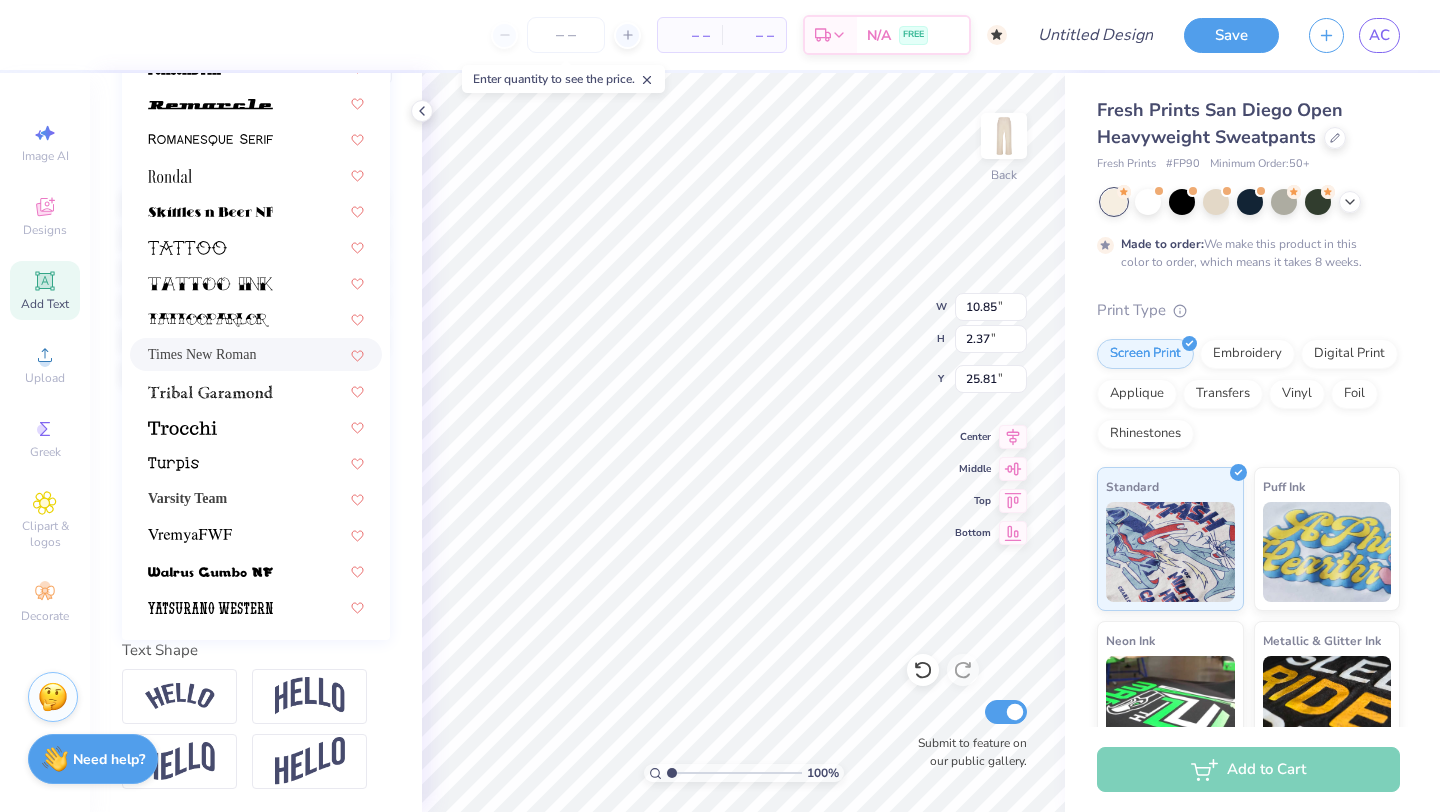 click on "Times New Roman" at bounding box center (256, 354) 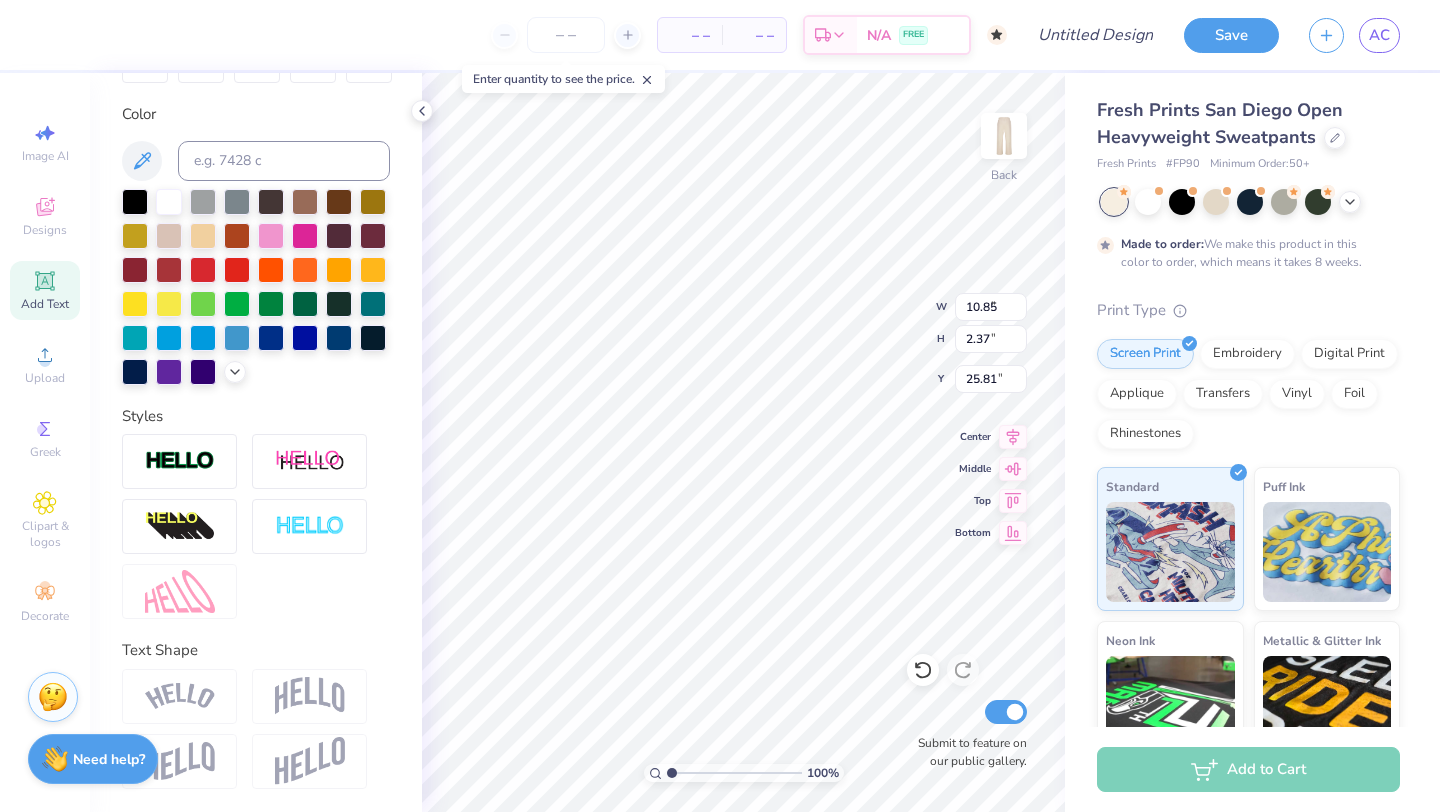 type on "9.62" 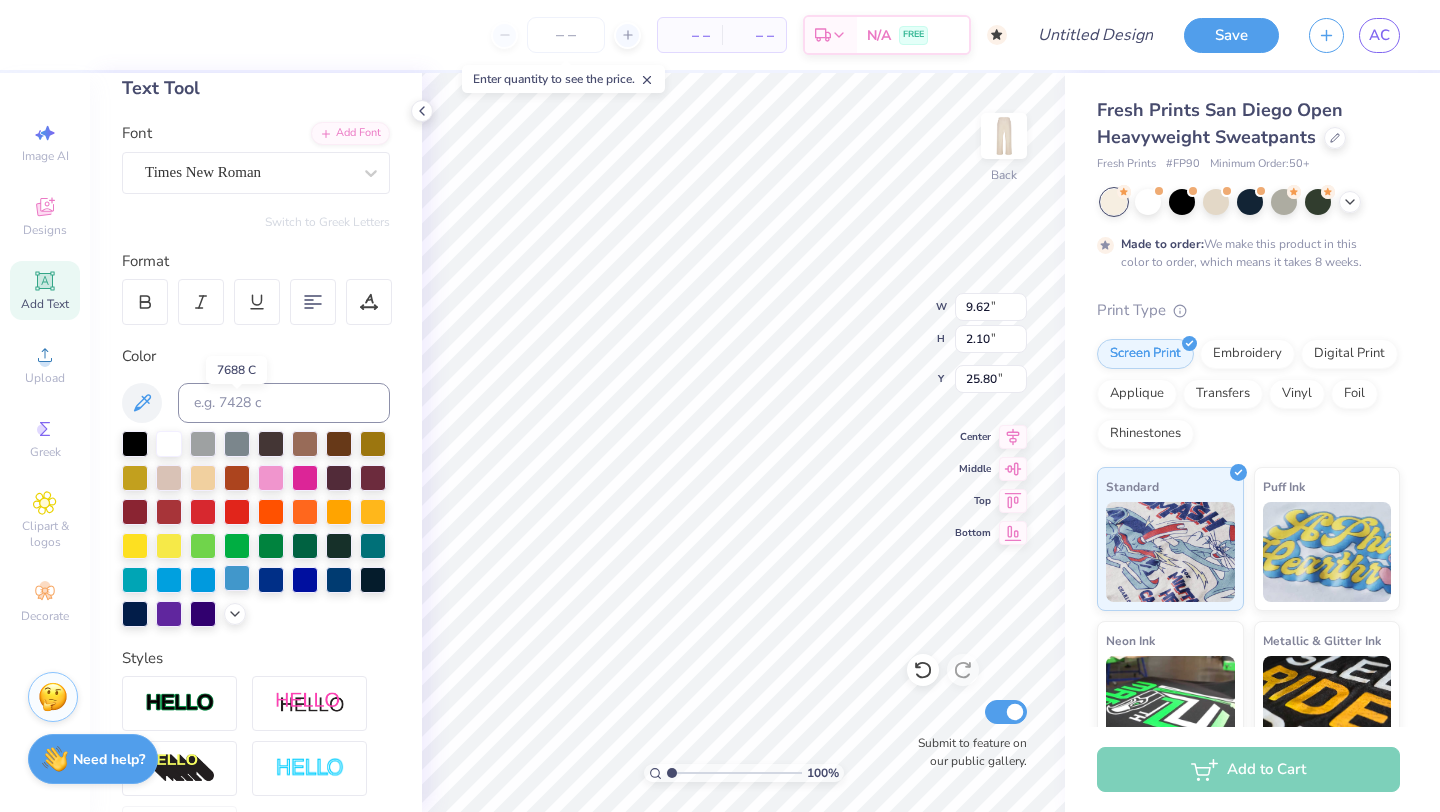 scroll, scrollTop: 0, scrollLeft: 0, axis: both 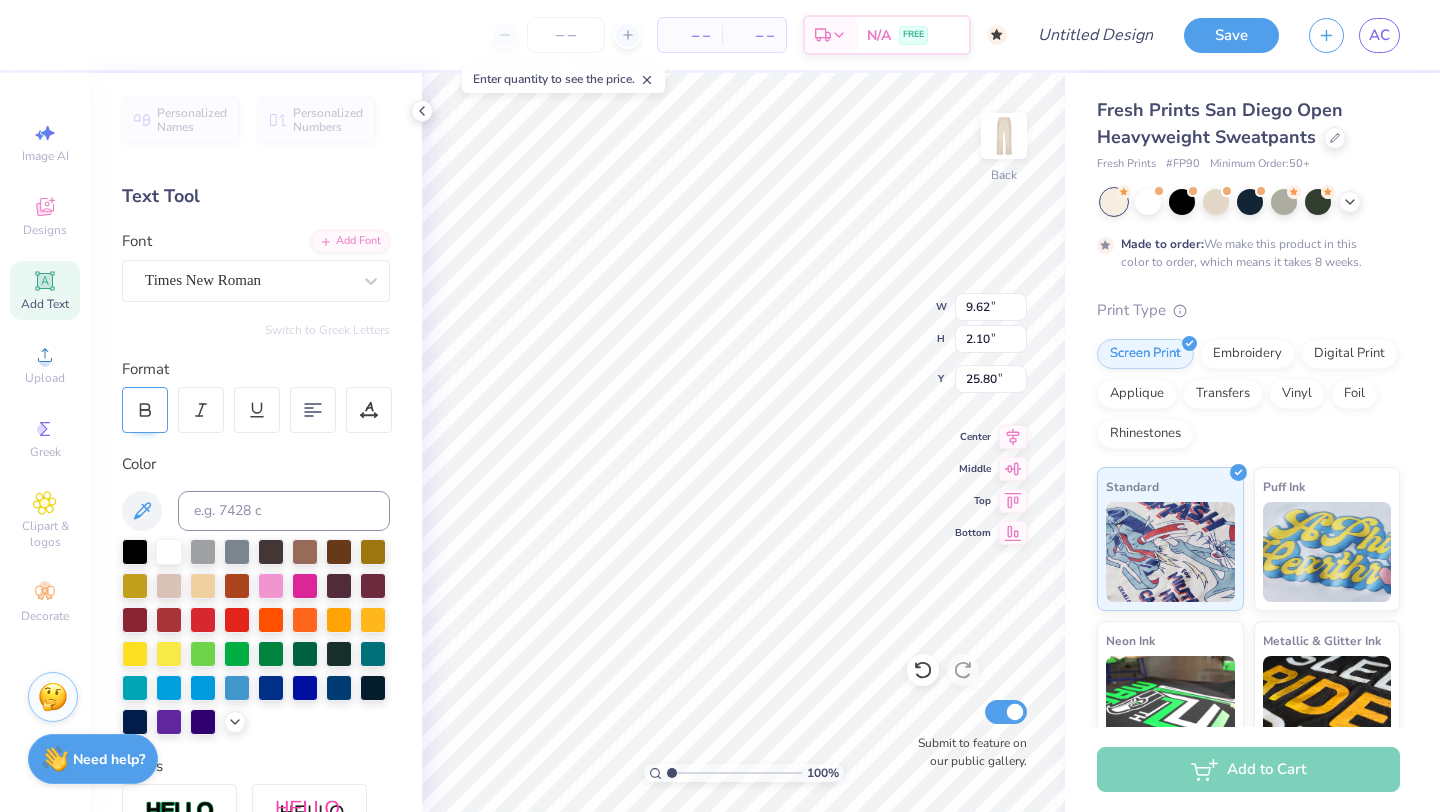 click 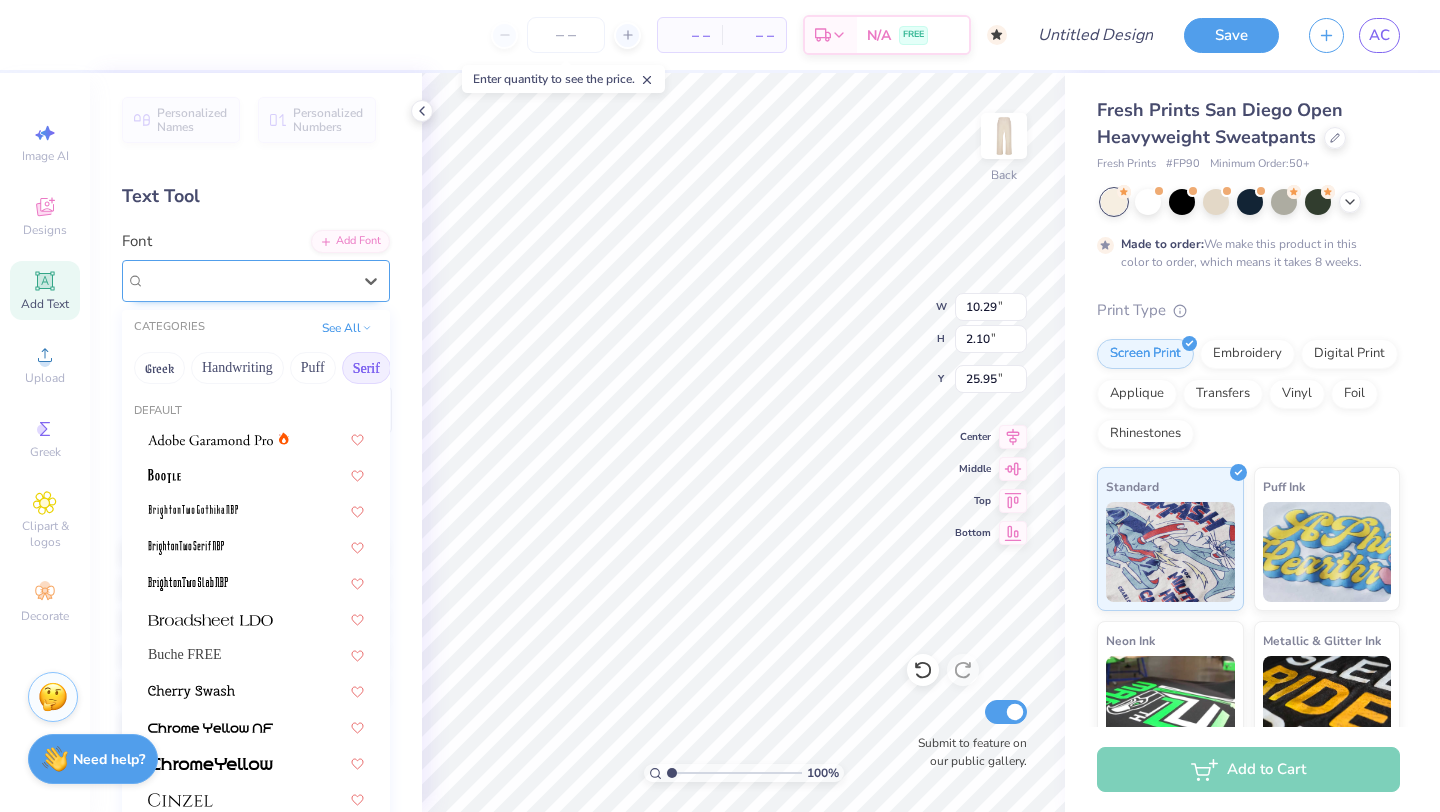 click on "Times New Roman" at bounding box center (248, 280) 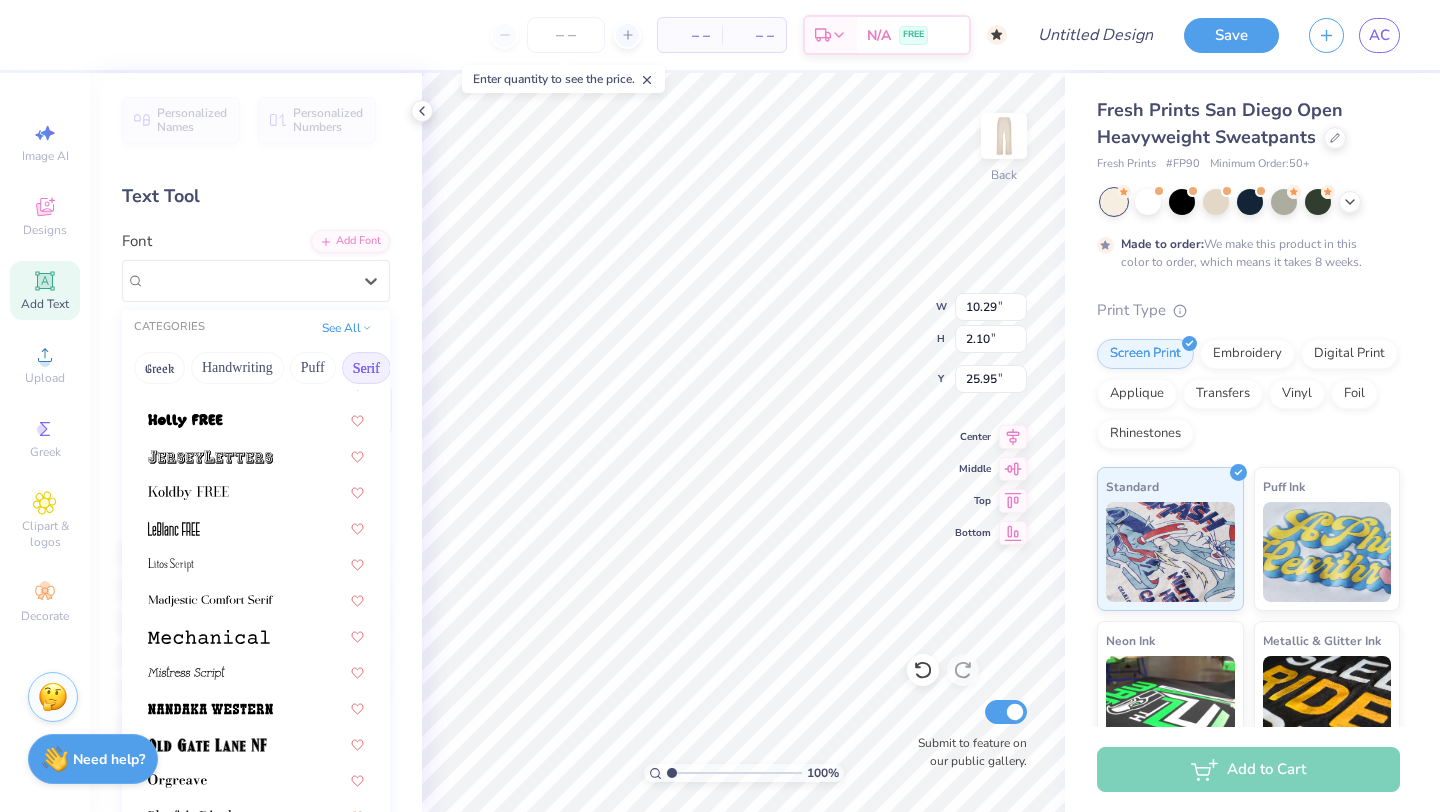 scroll, scrollTop: 2290, scrollLeft: 0, axis: vertical 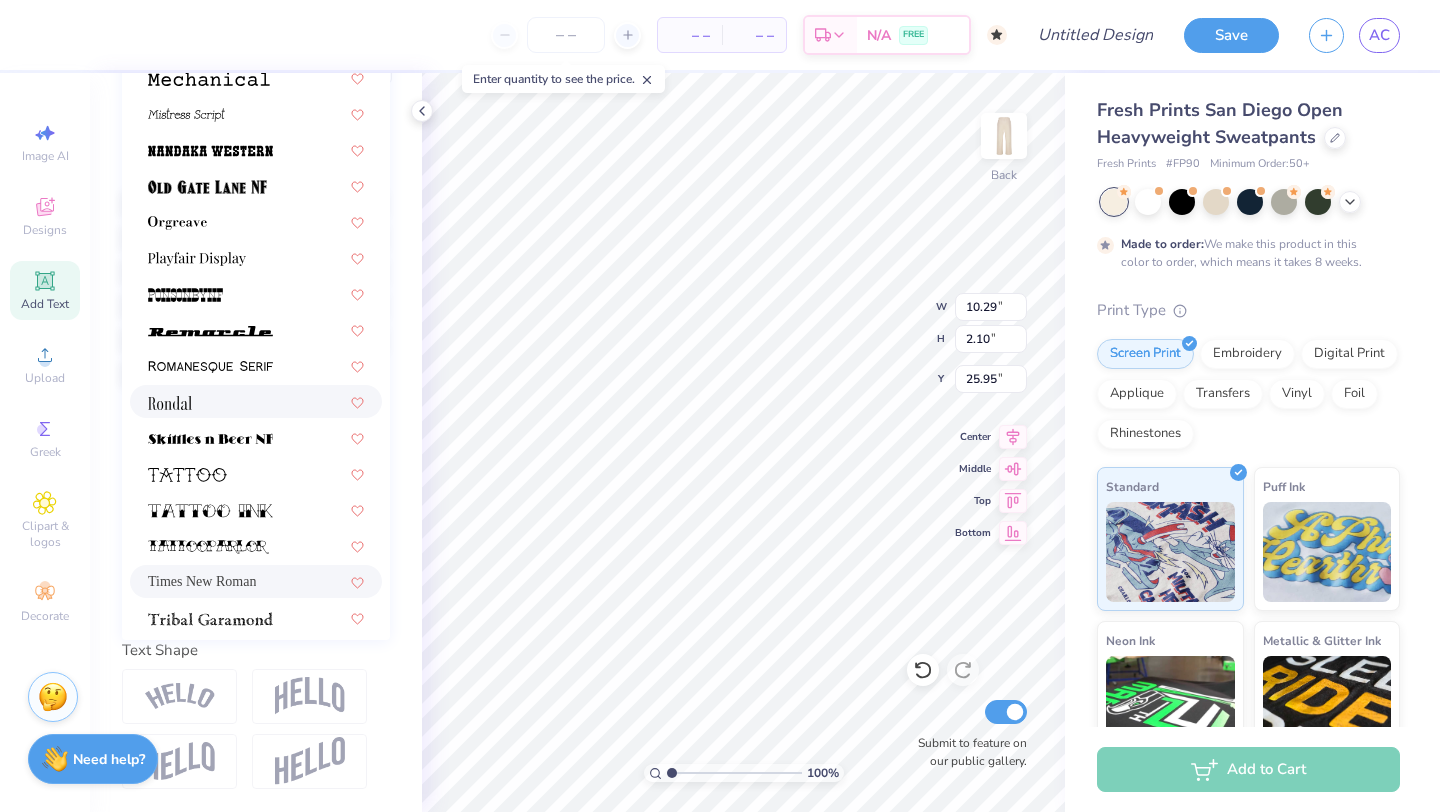click at bounding box center (256, 401) 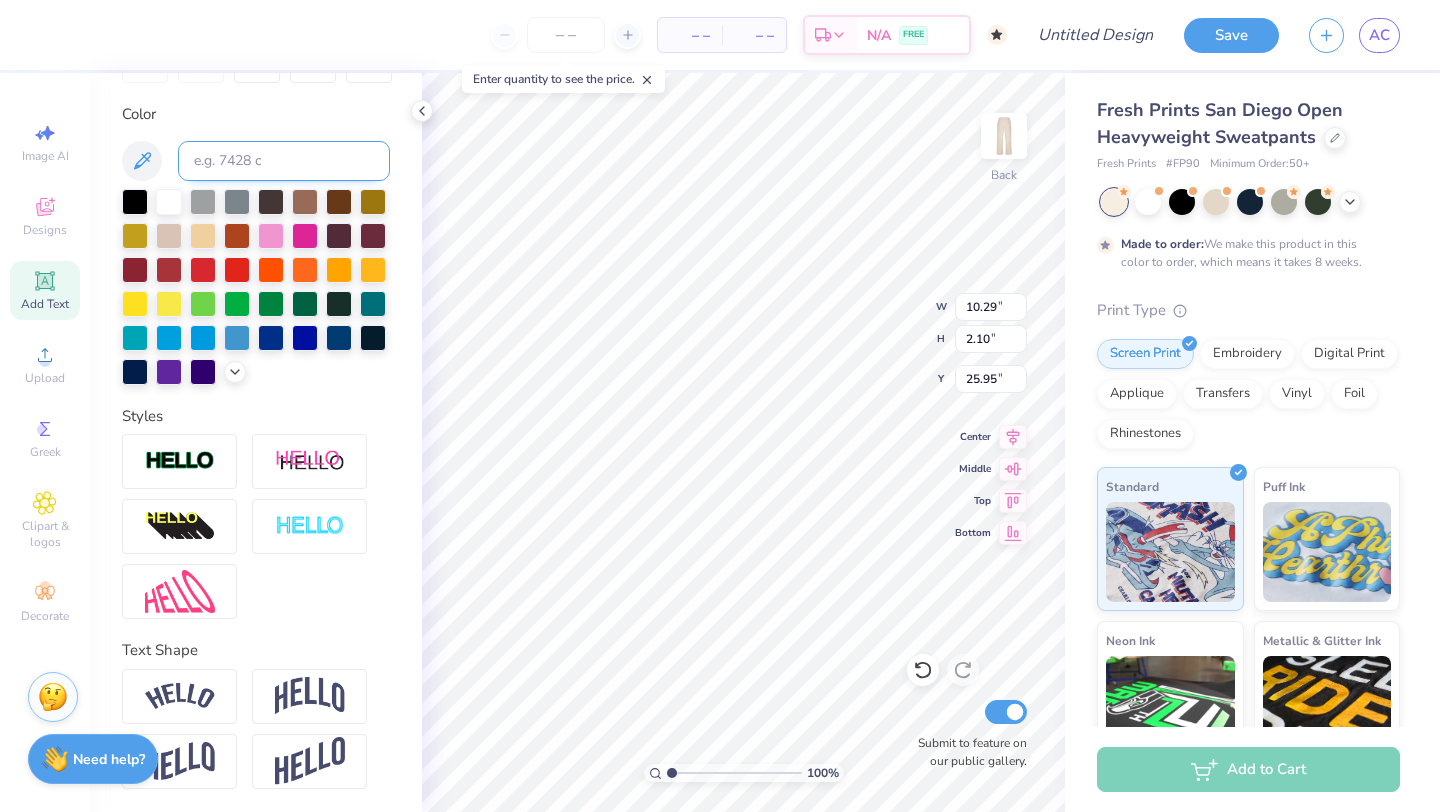 type on "6.97" 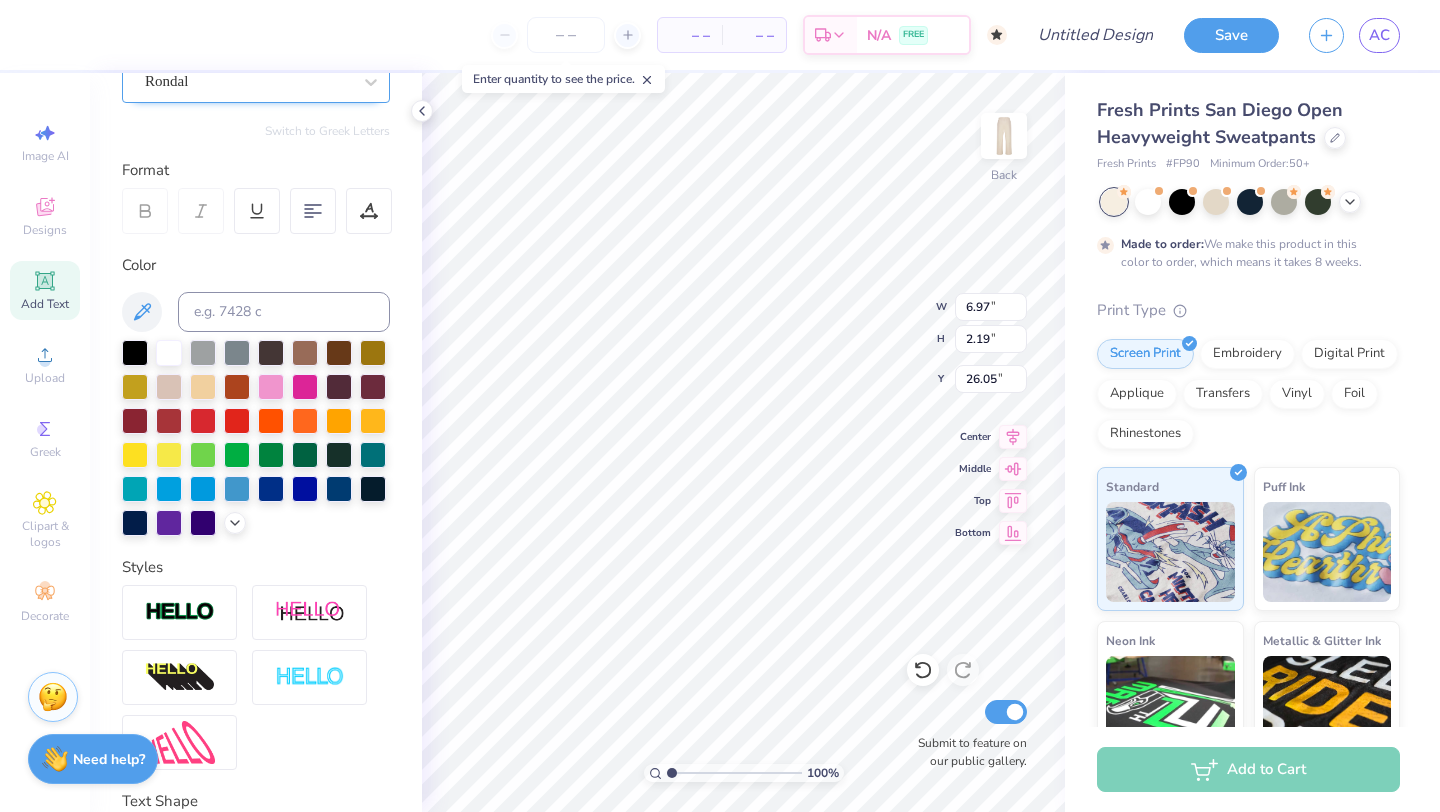 click on "Rondal" at bounding box center [248, 81] 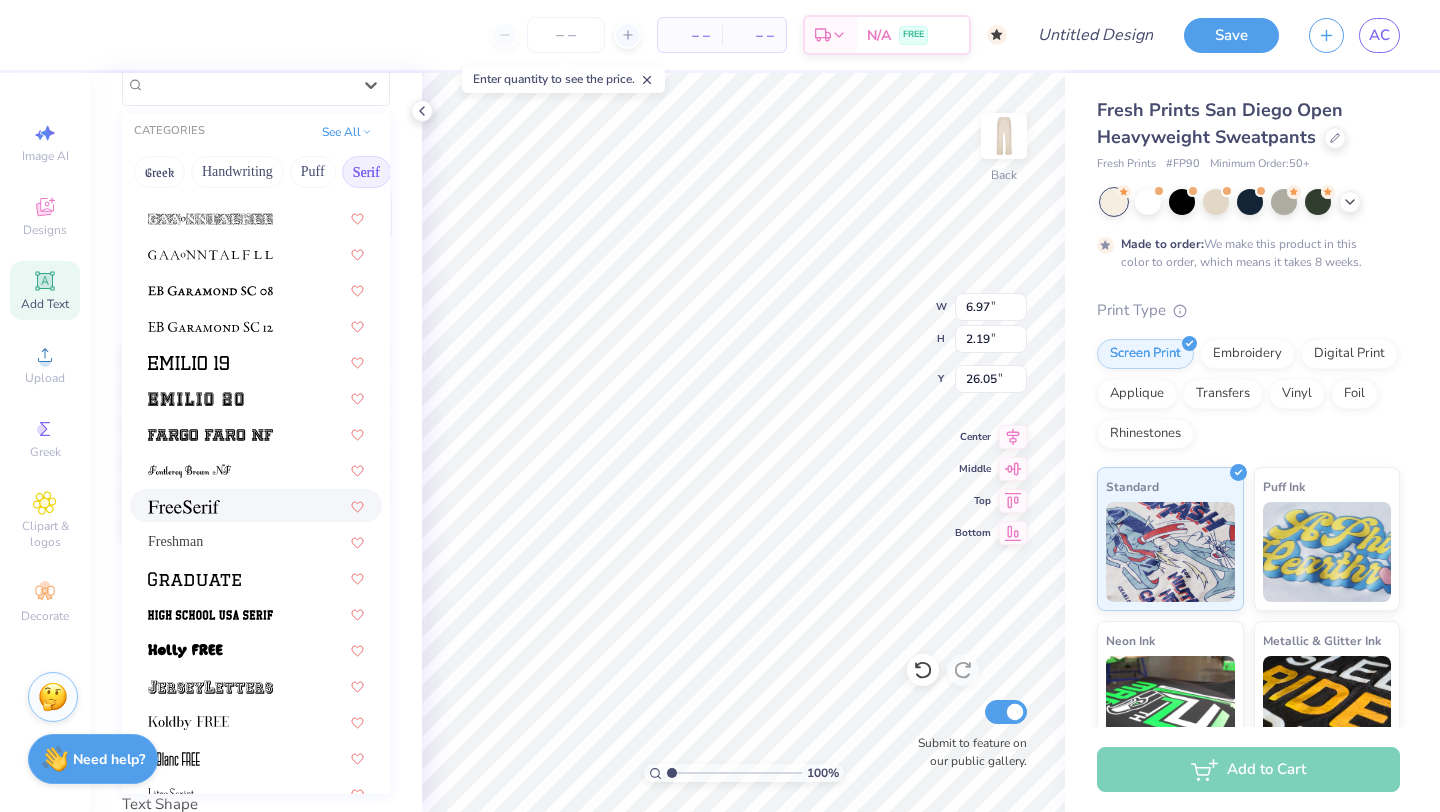 scroll, scrollTop: 1362, scrollLeft: 0, axis: vertical 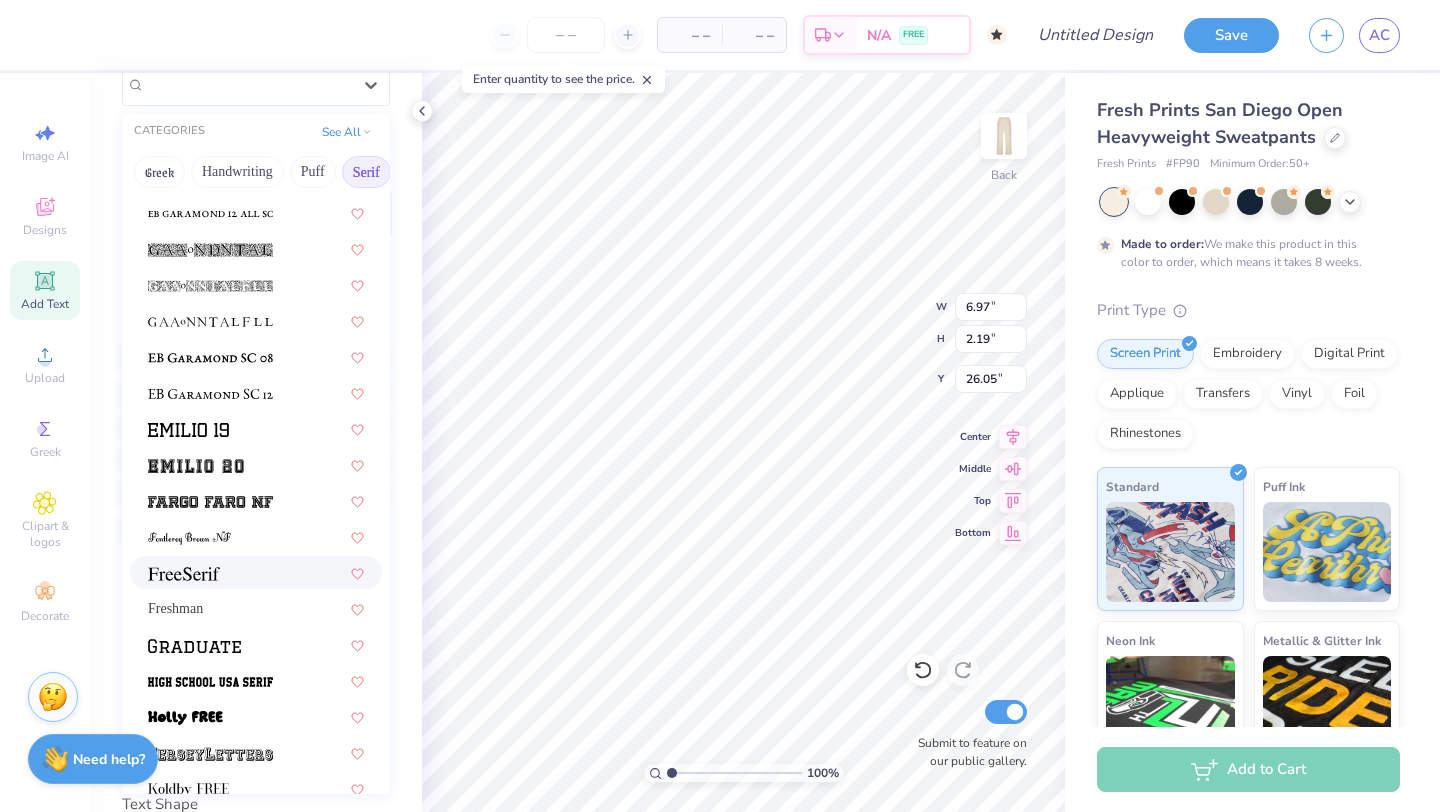 click at bounding box center (256, 572) 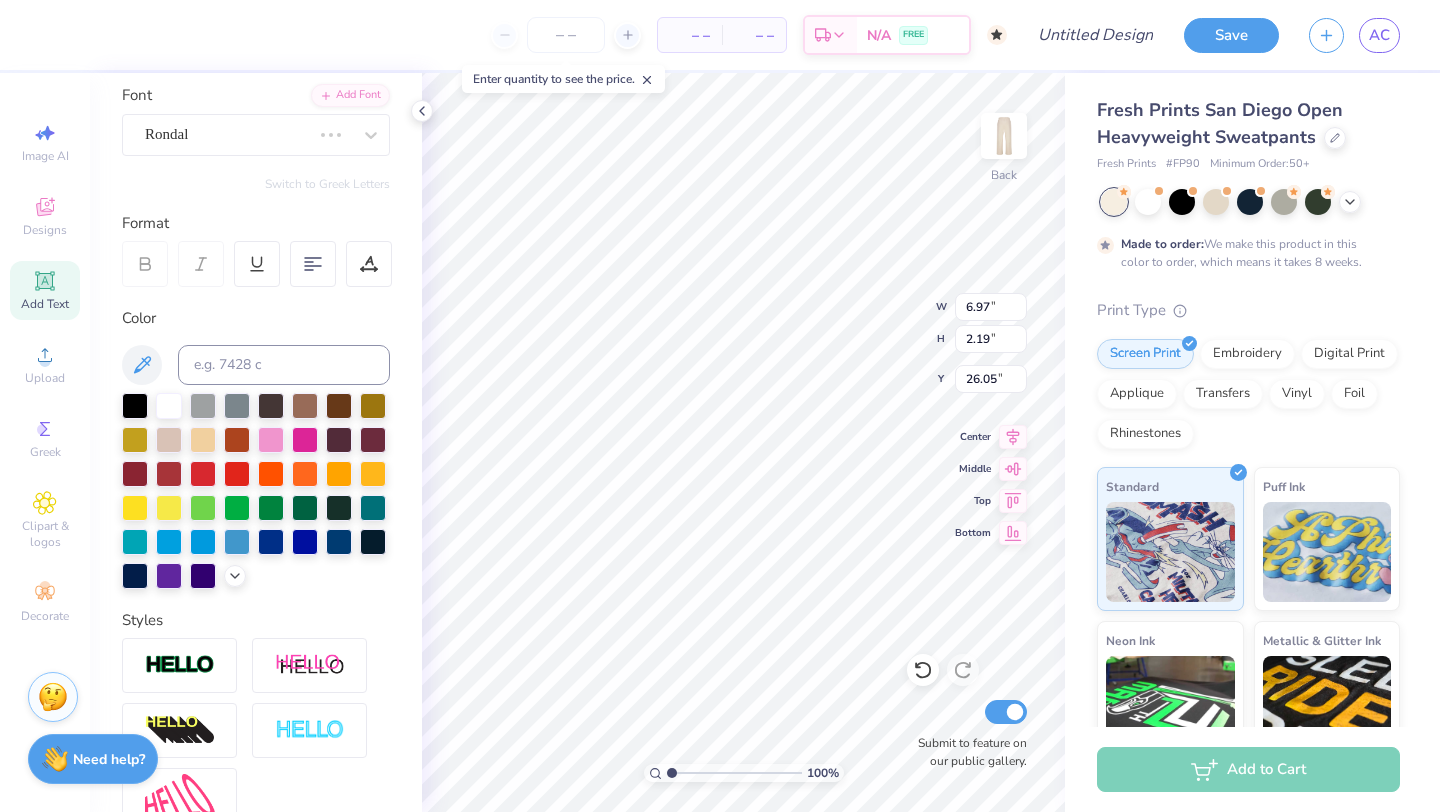 scroll, scrollTop: 126, scrollLeft: 0, axis: vertical 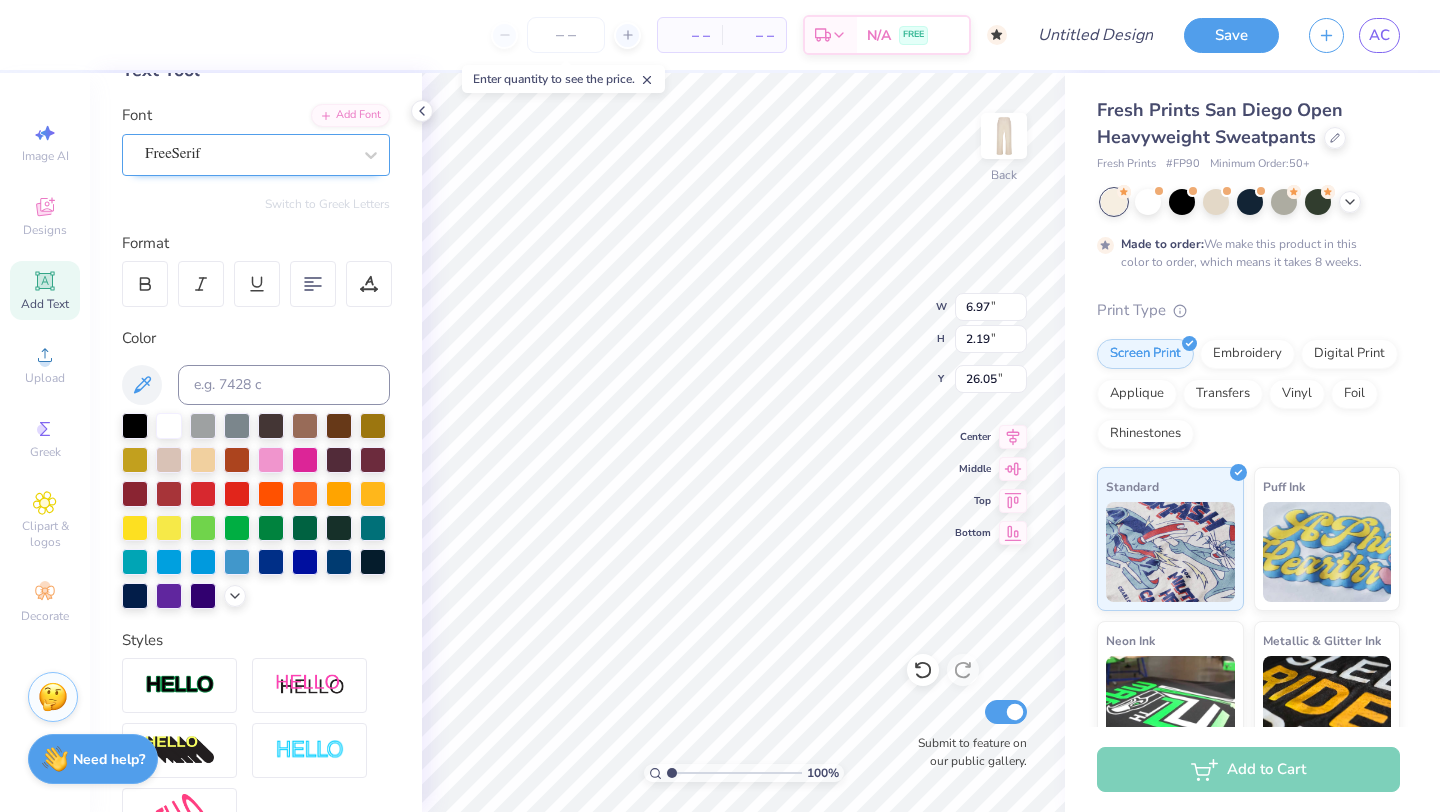 type on "9.29" 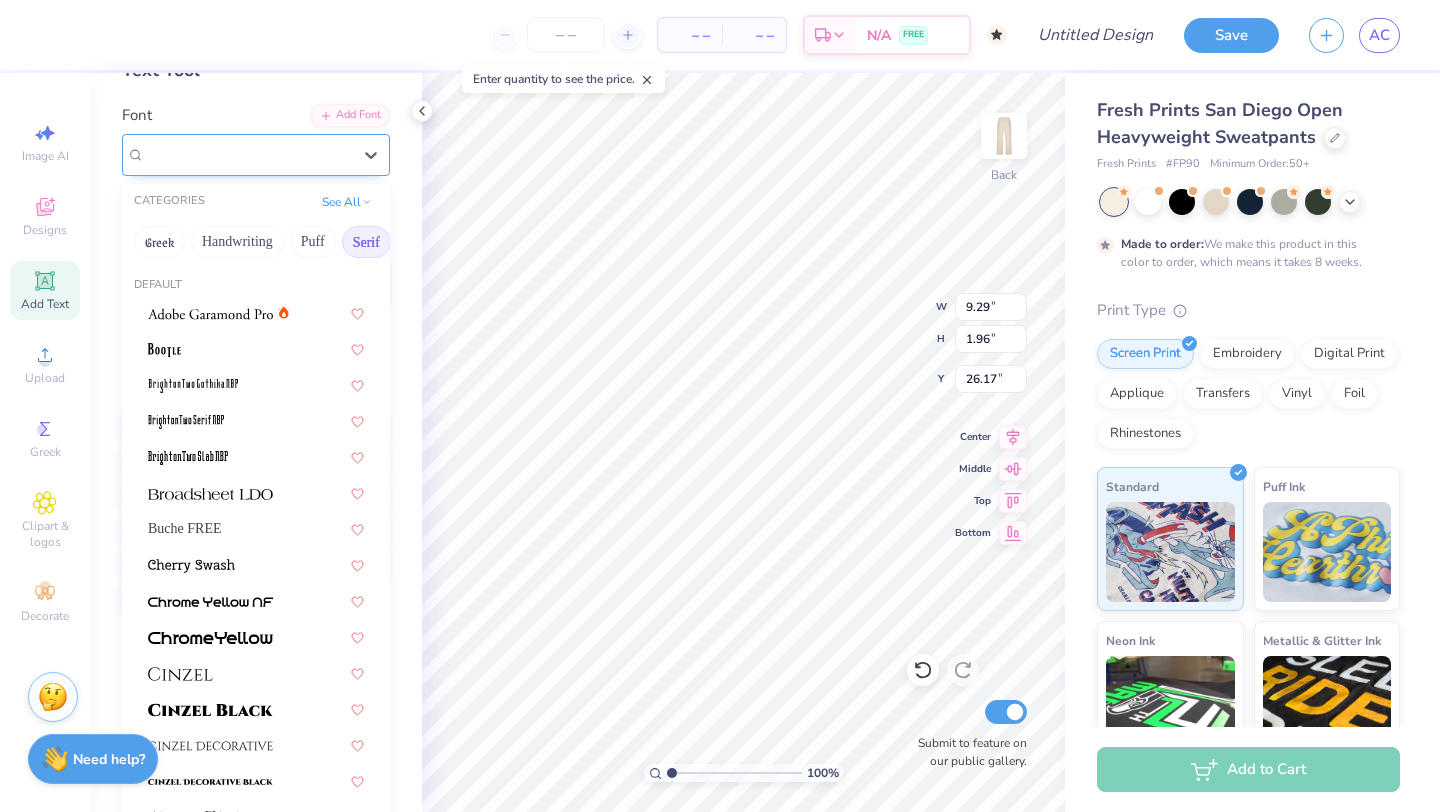 click on "FreeSerif" at bounding box center (256, 155) 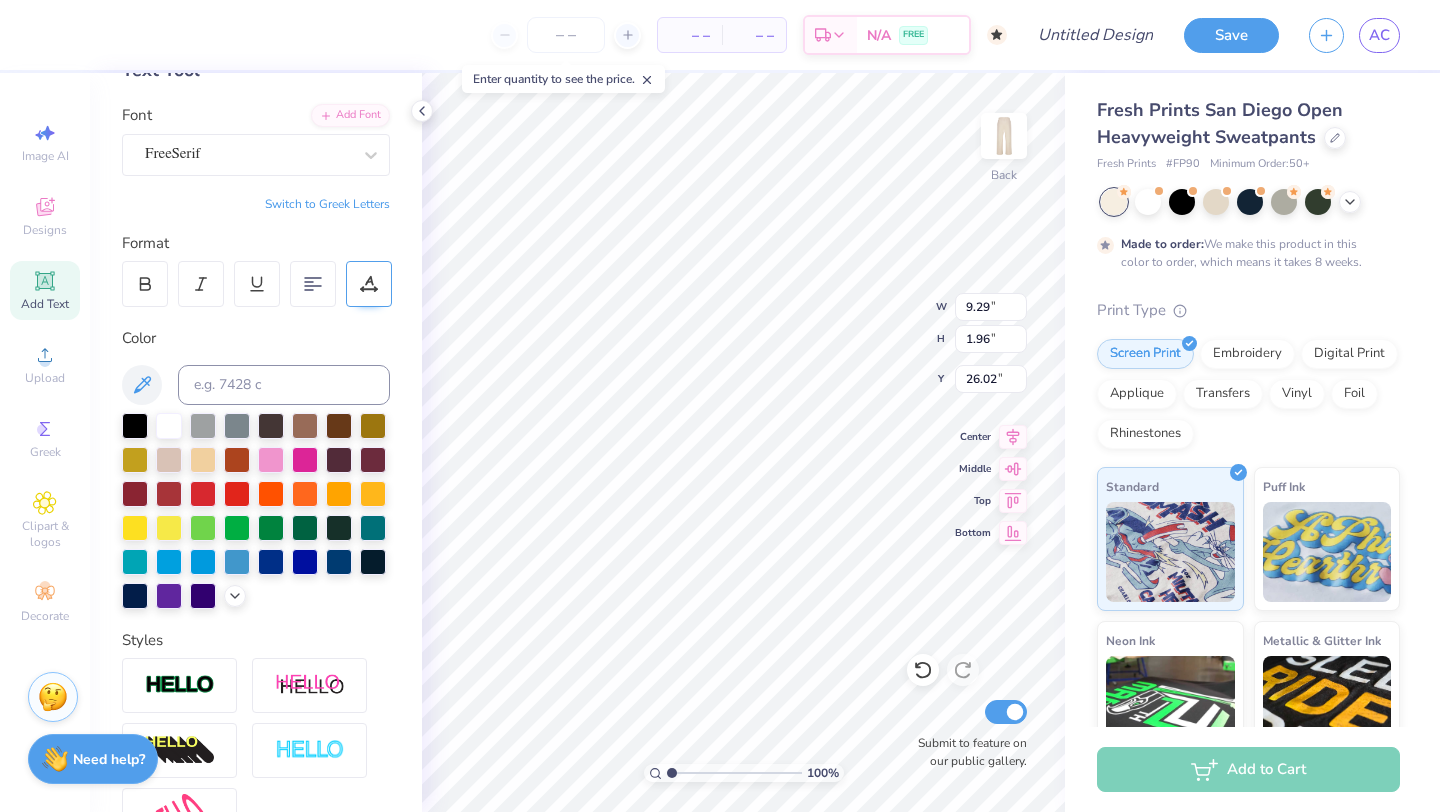 click at bounding box center (369, 284) 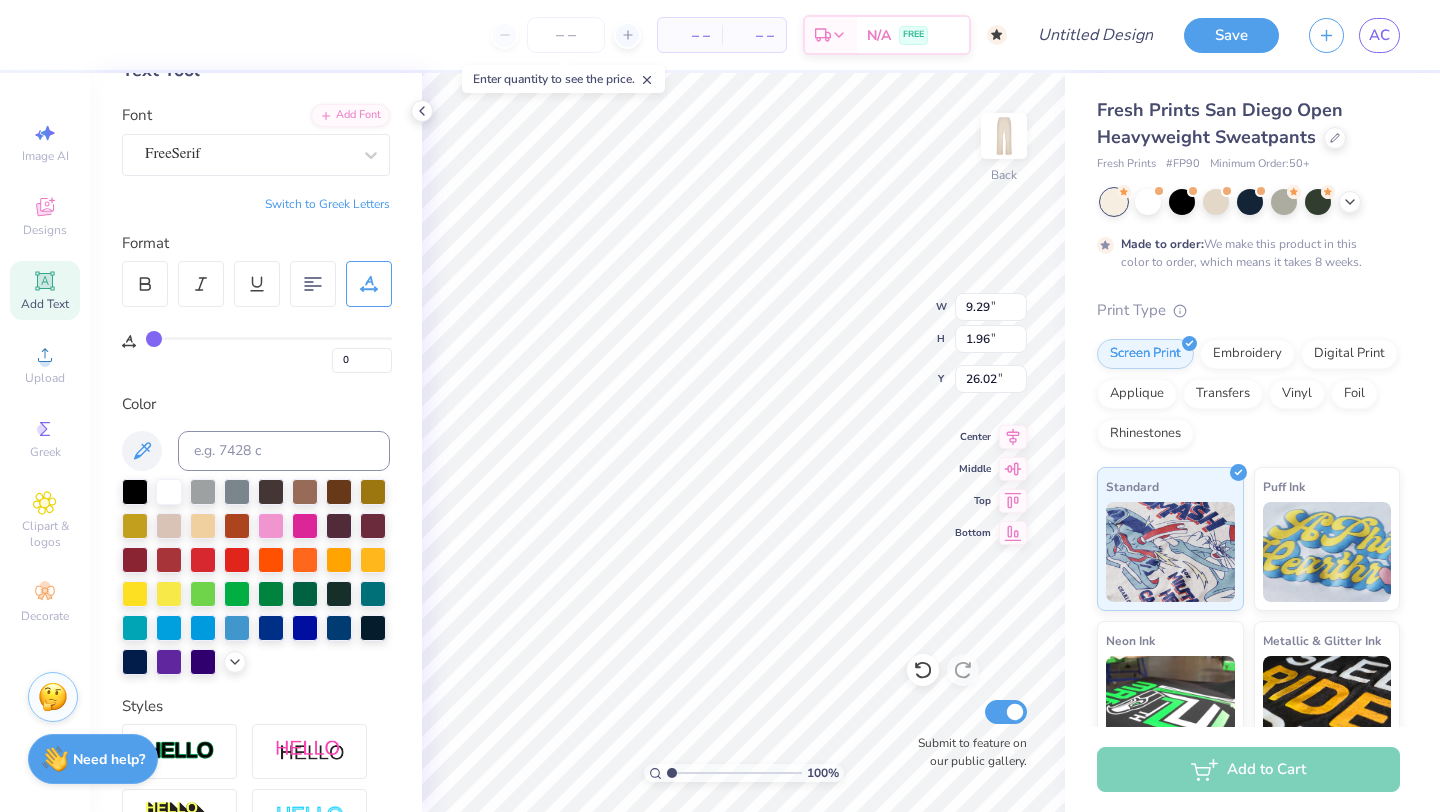 type on "1" 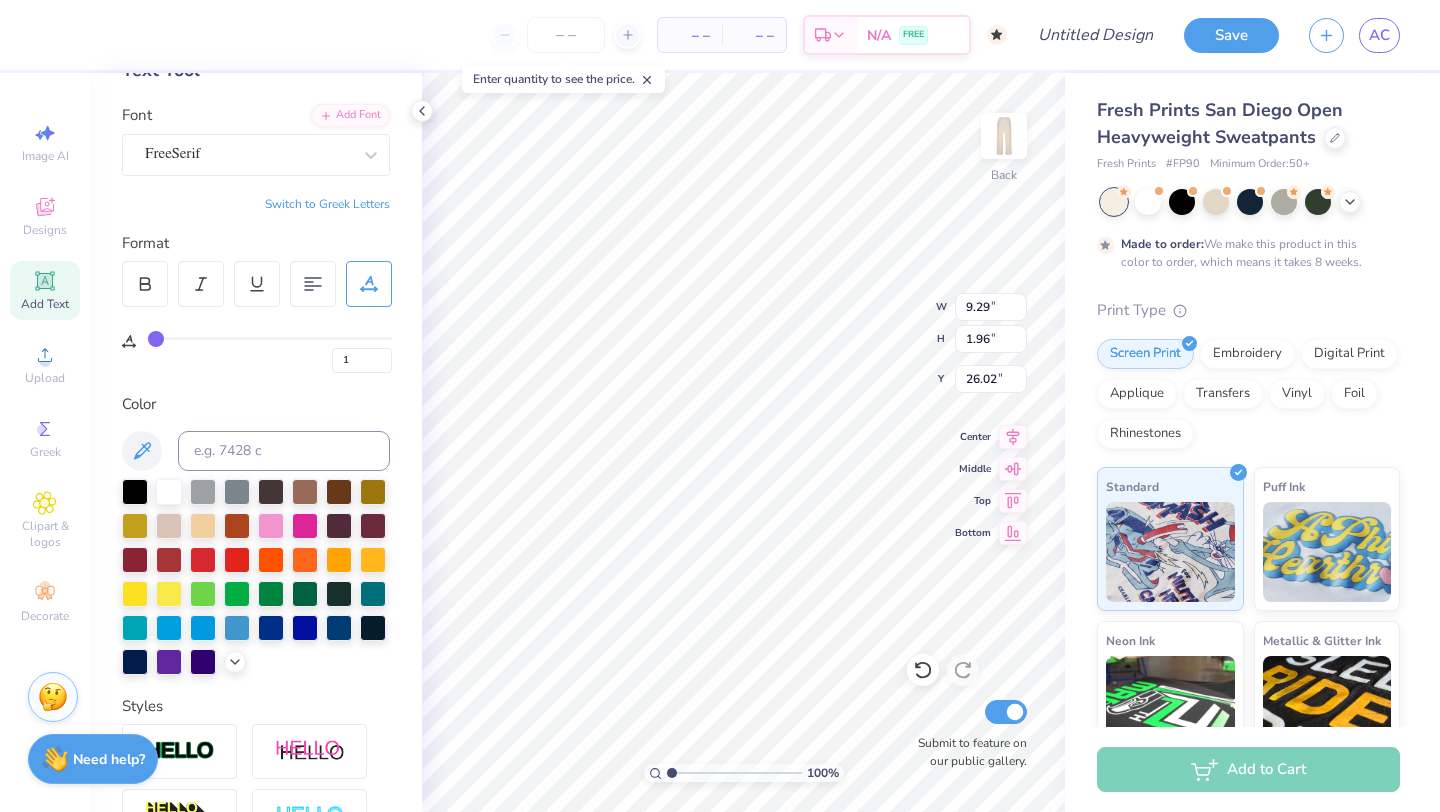 type on "2" 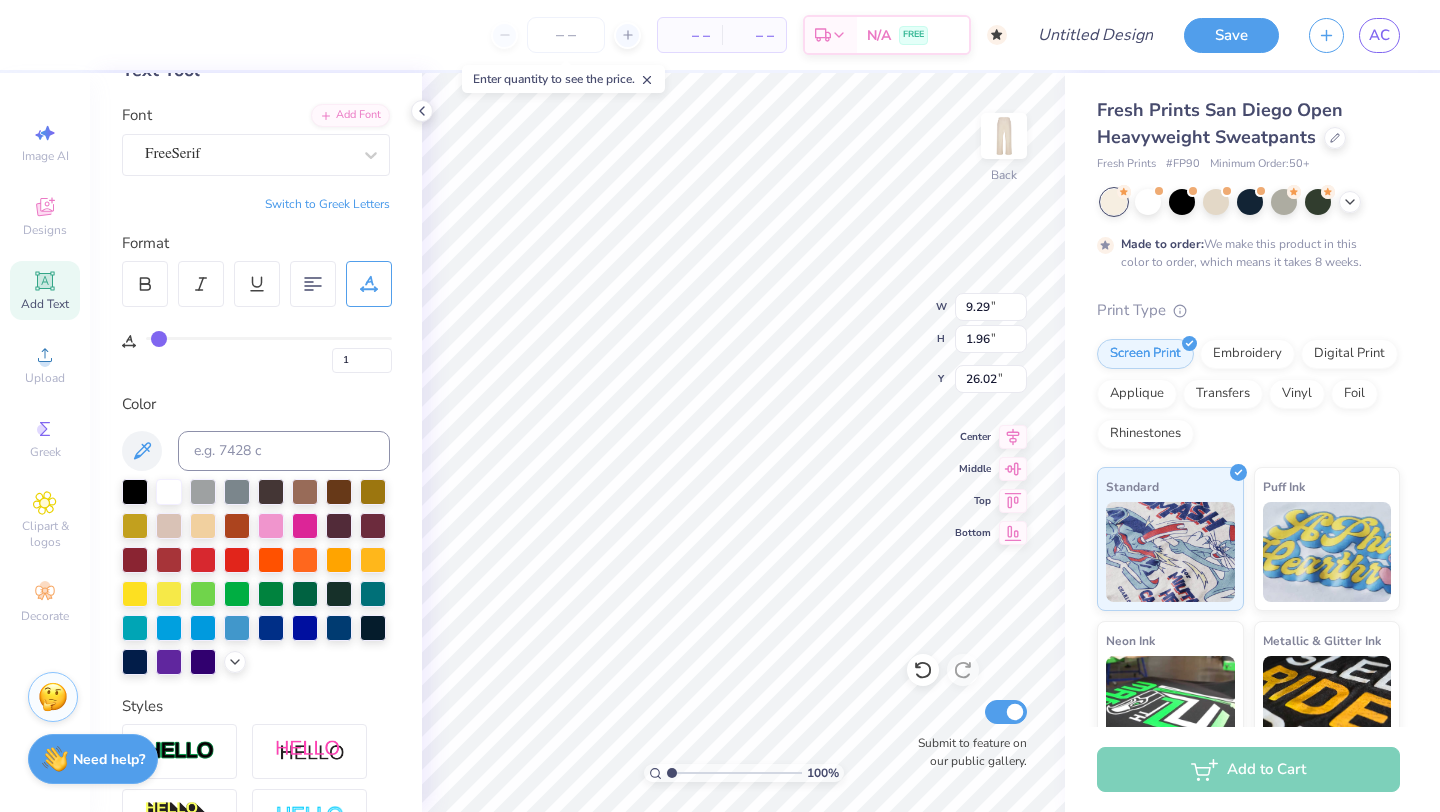 type on "2" 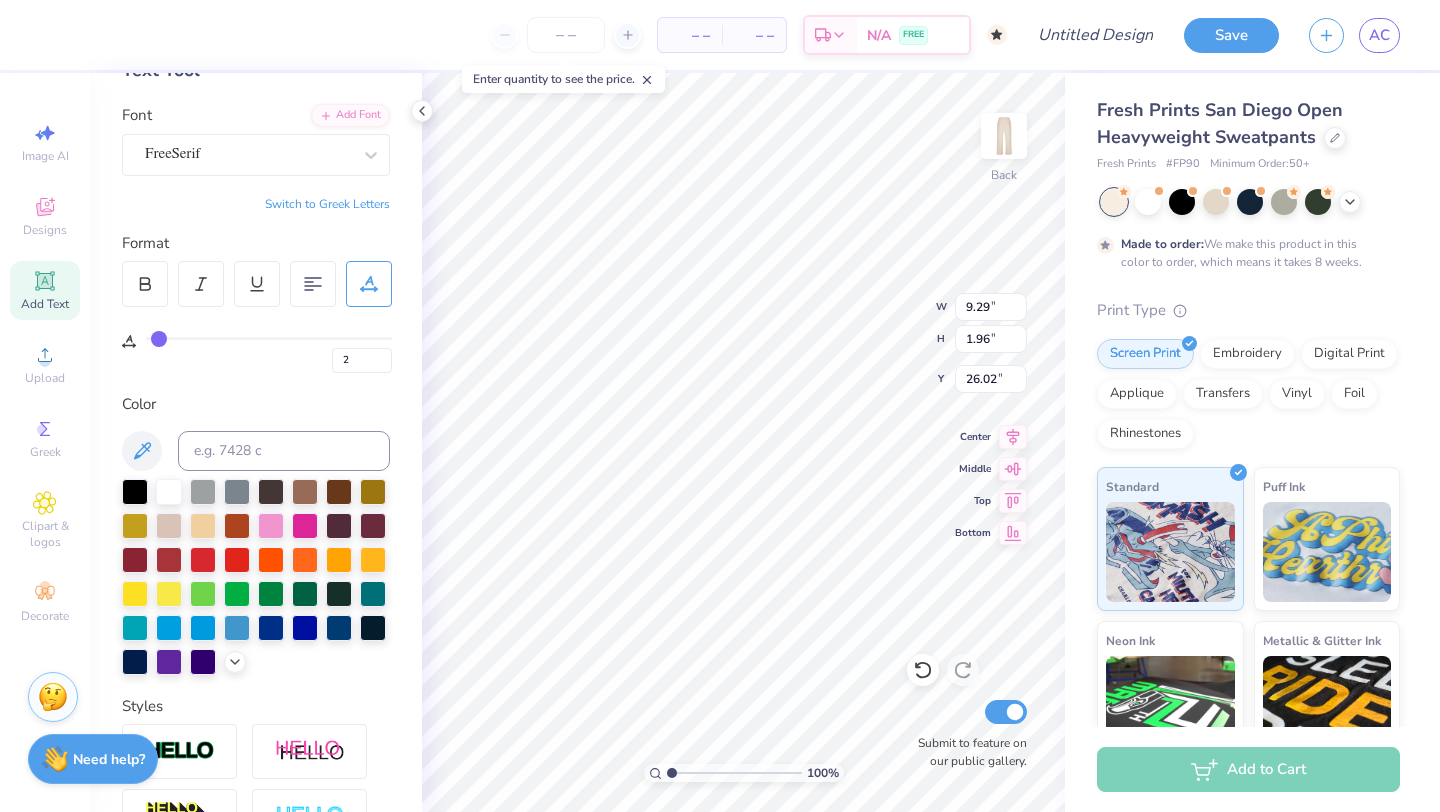 type on "3" 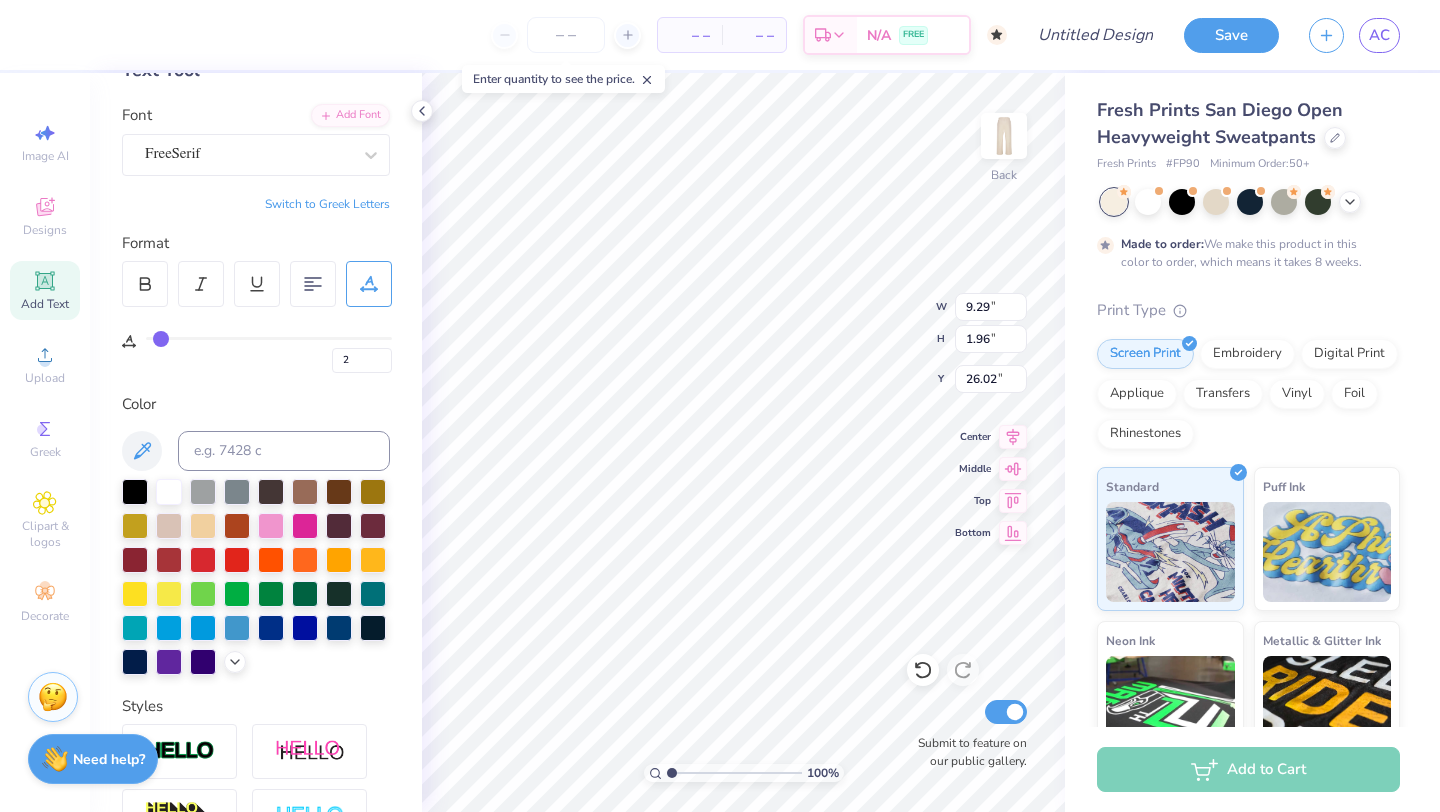 type on "3" 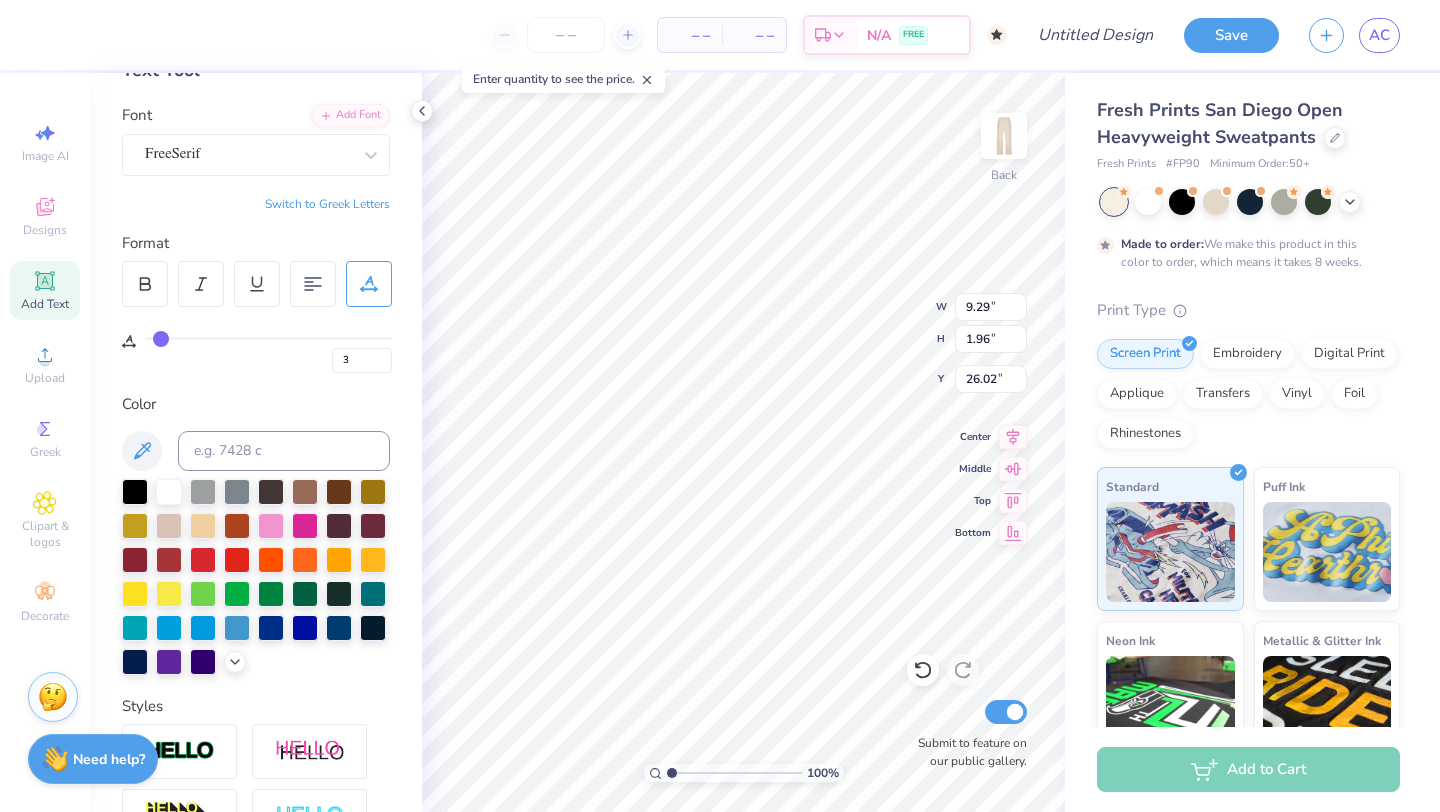 type on "4" 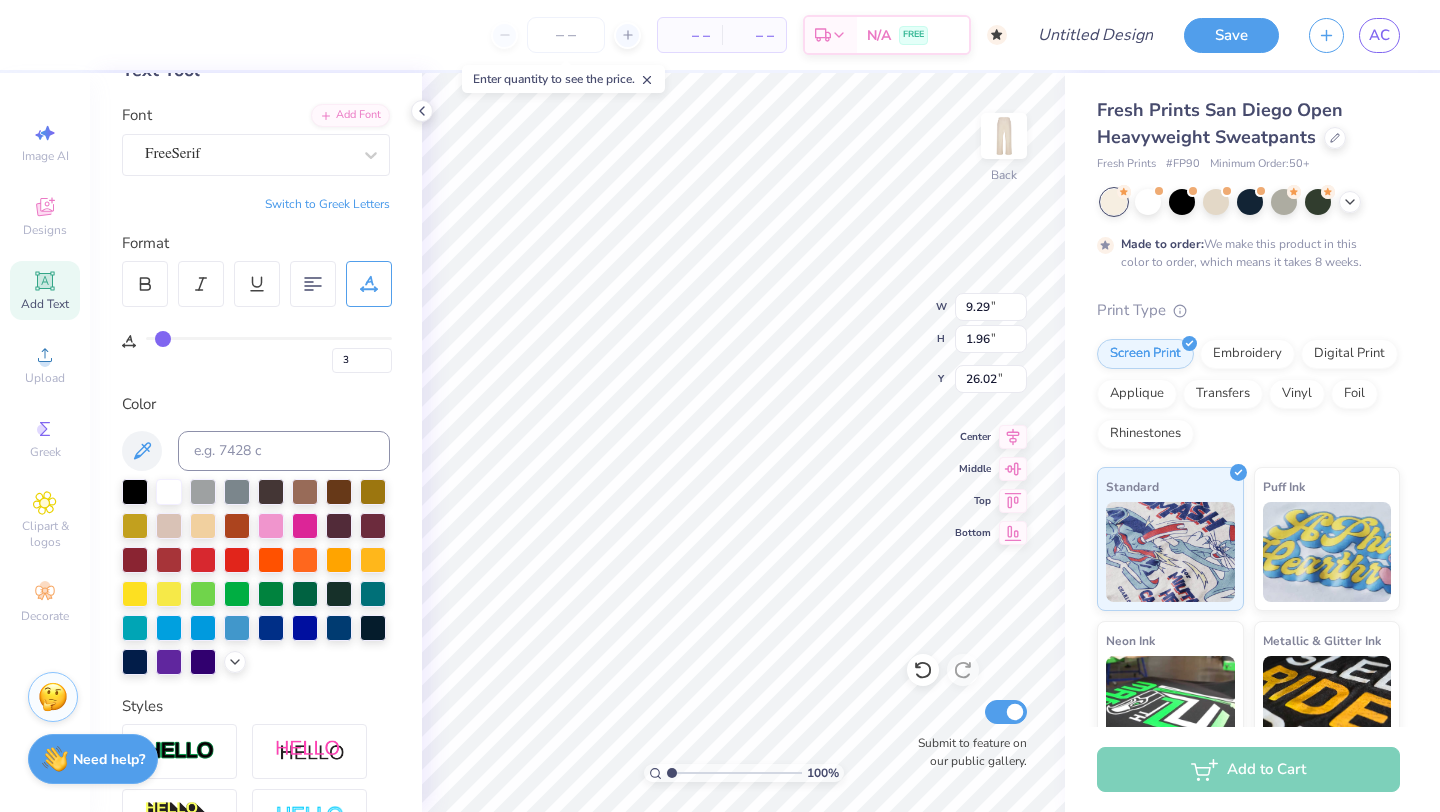 type on "4" 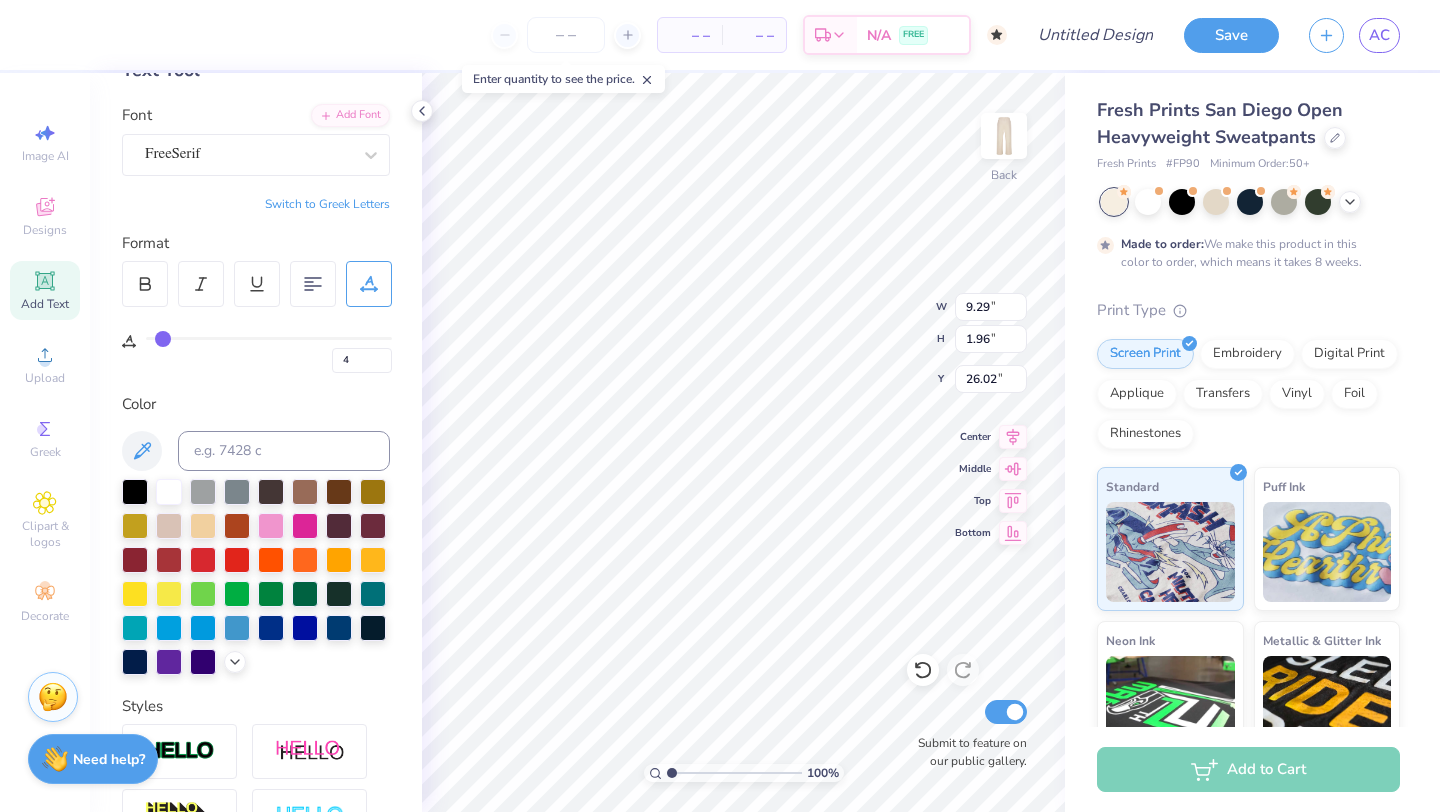 type on "5" 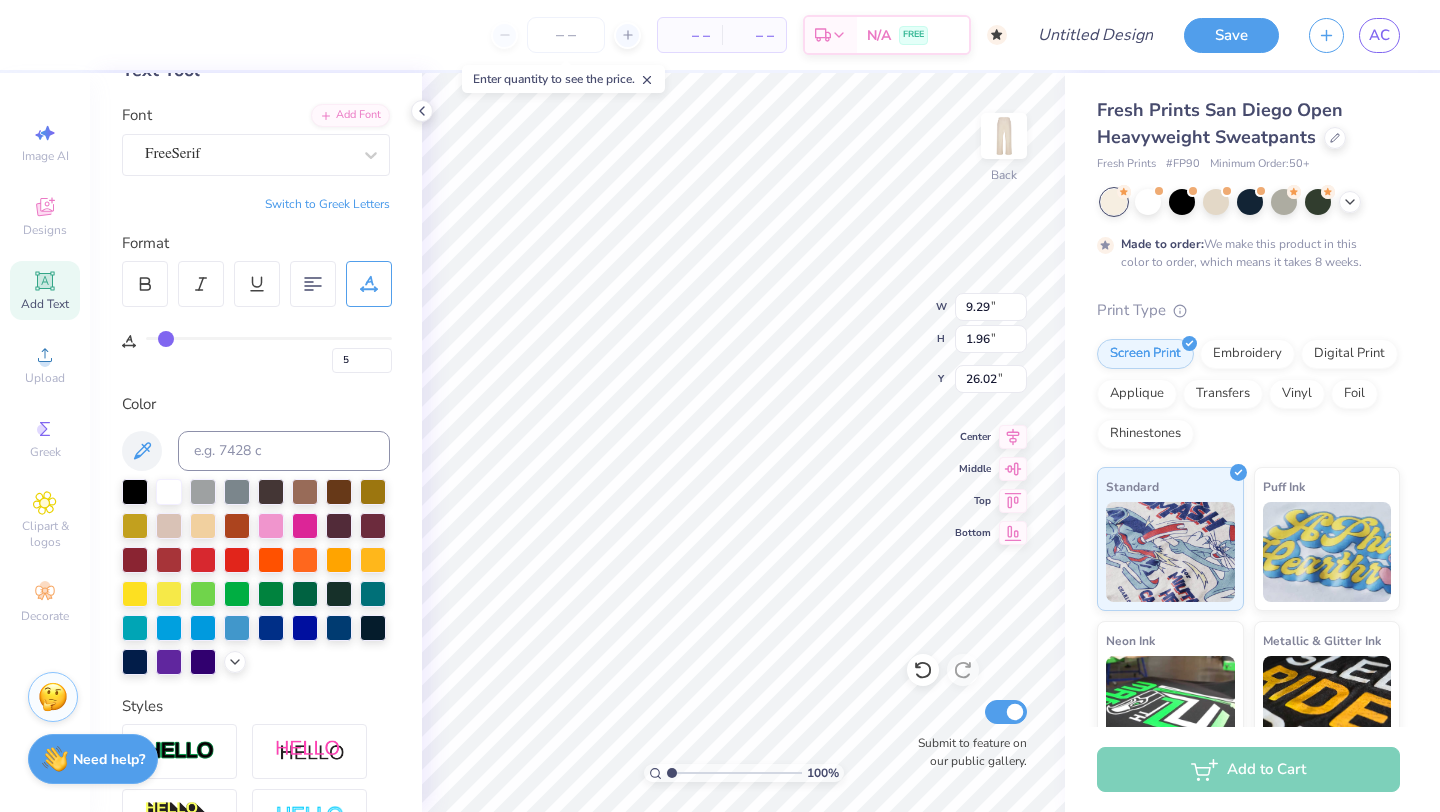 type on "6" 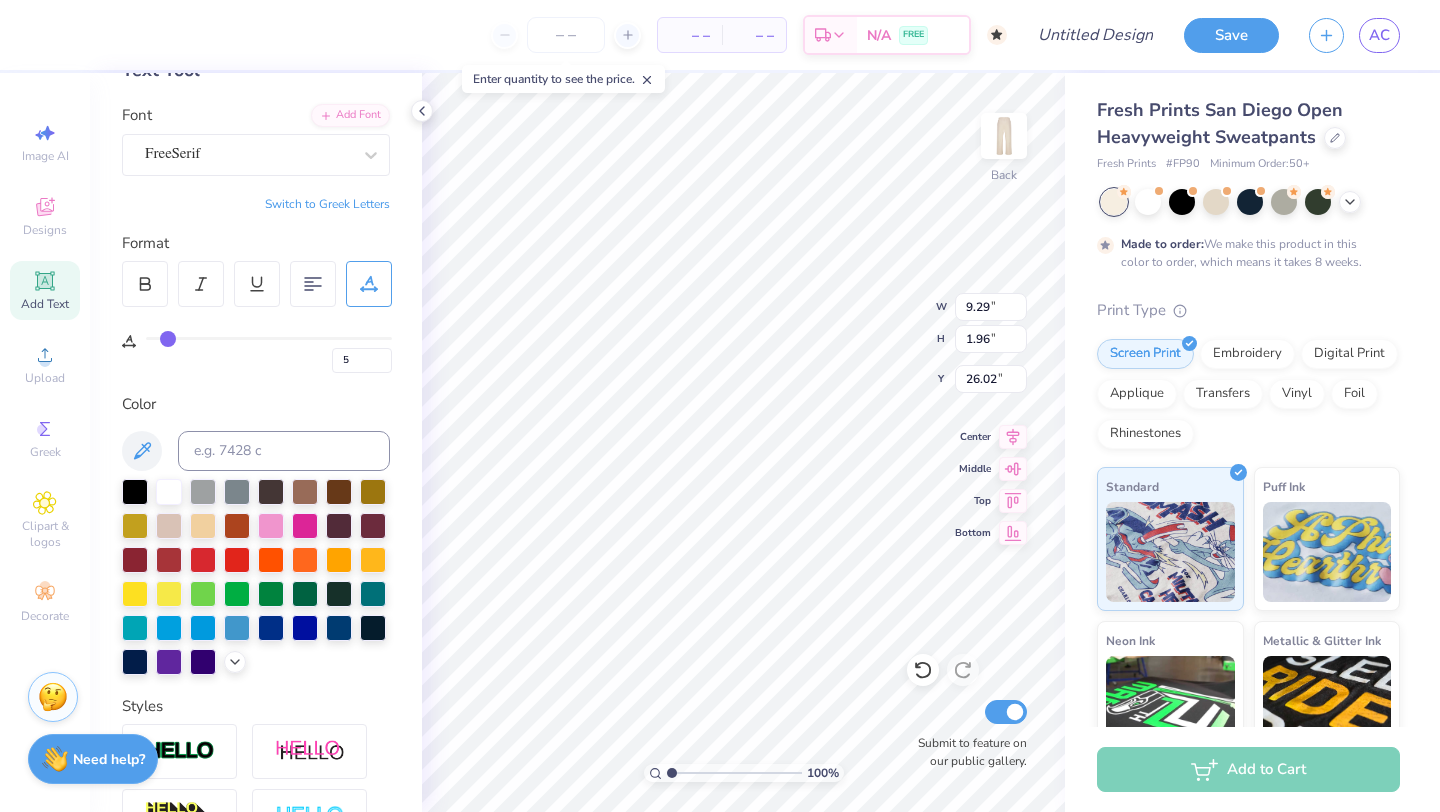 type on "6" 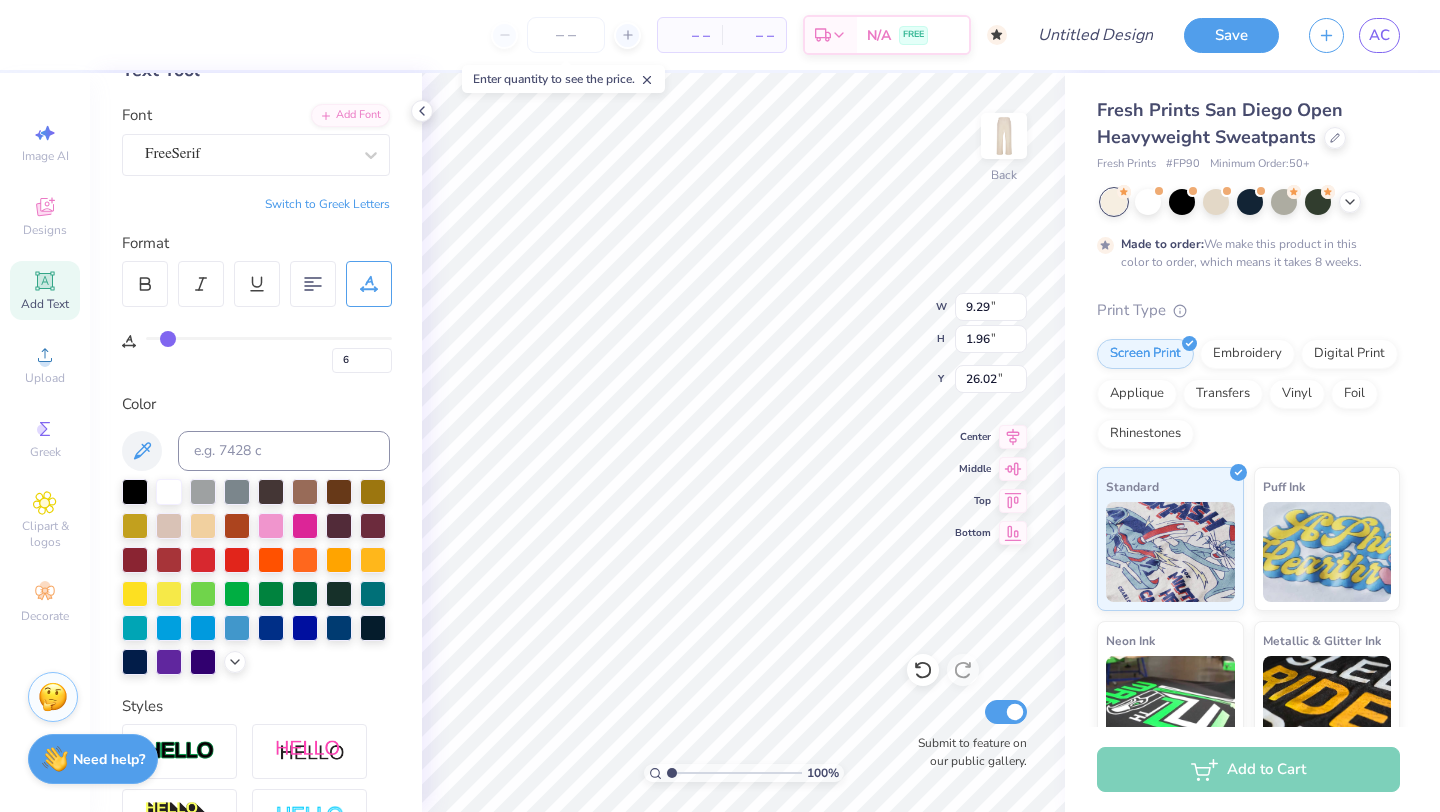 type on "7" 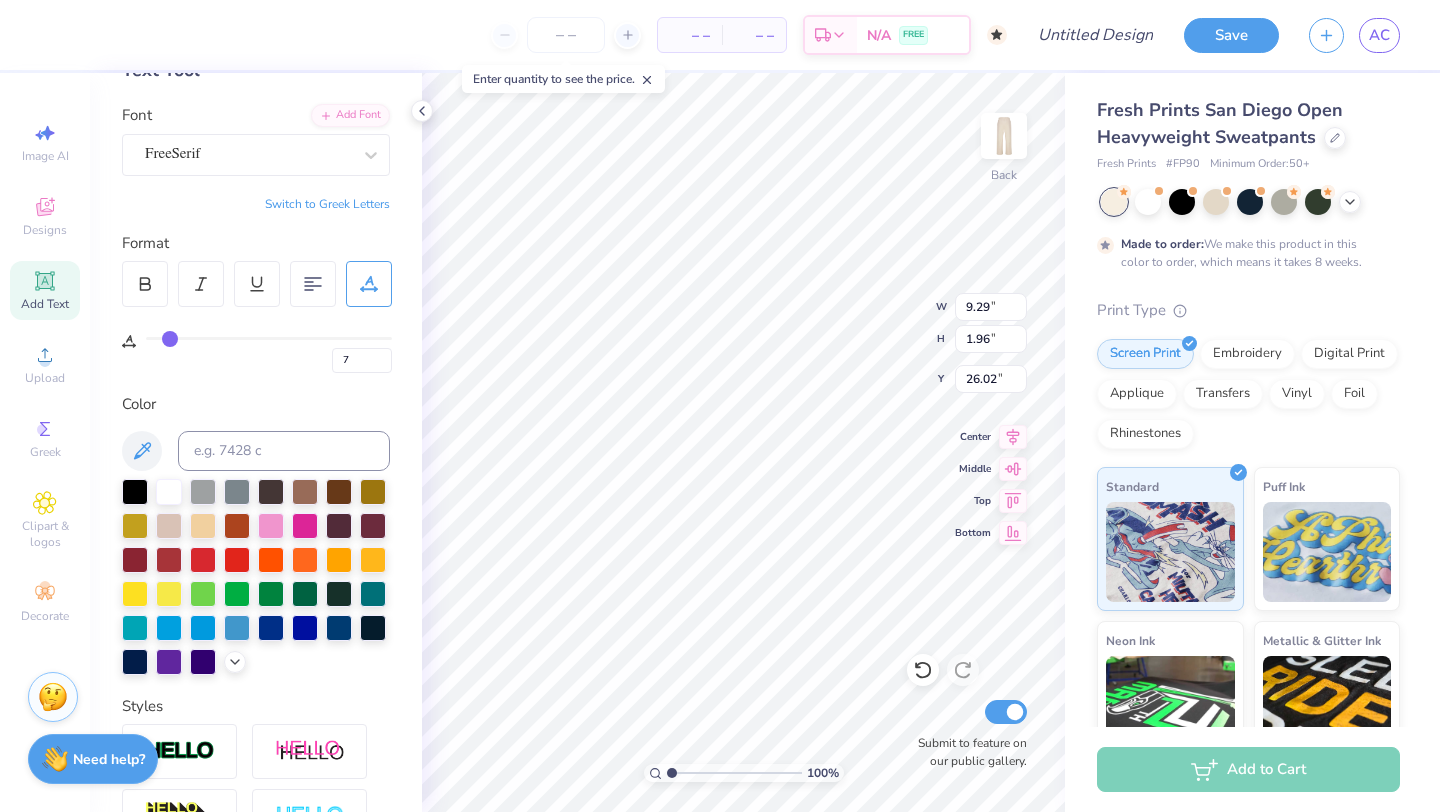 type on "8" 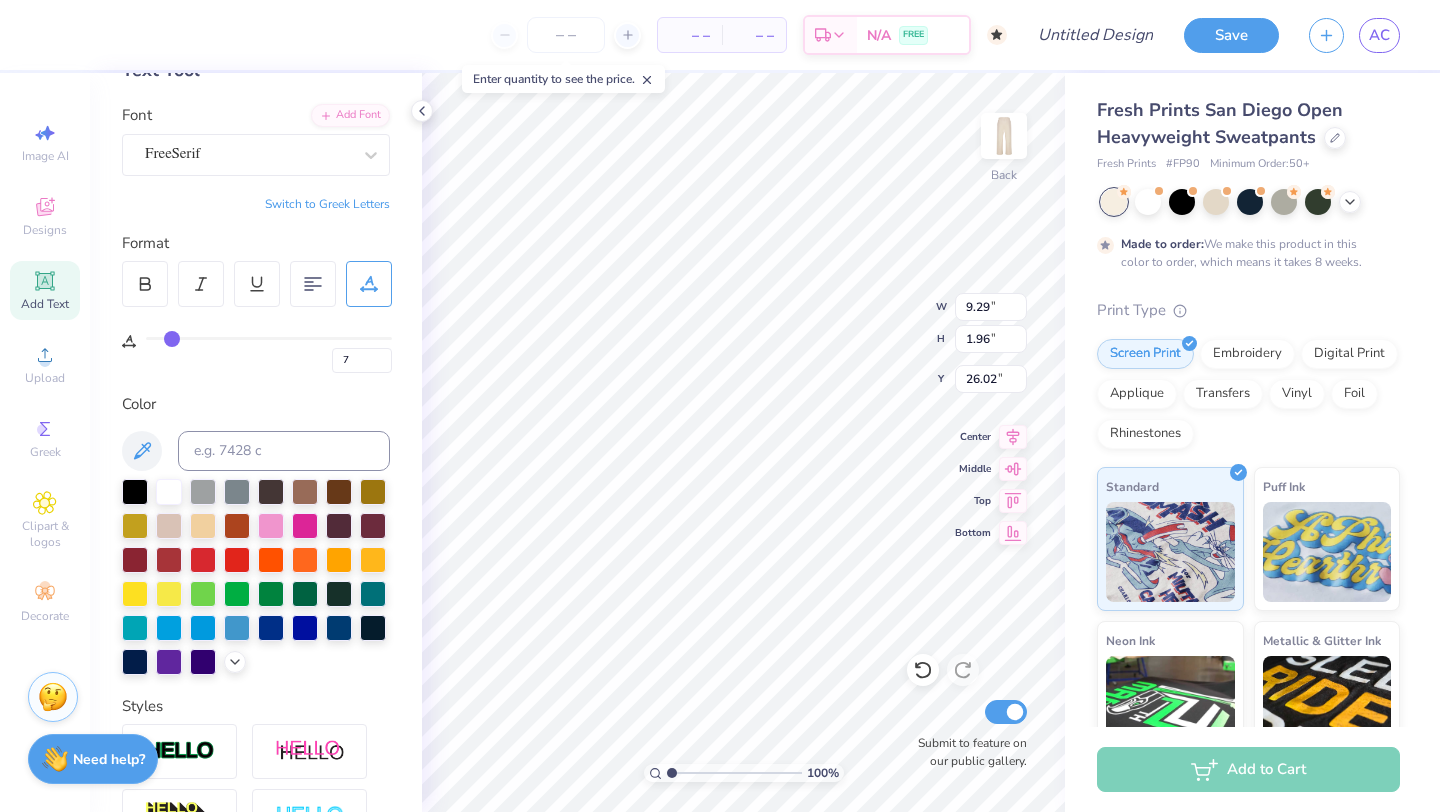type on "8" 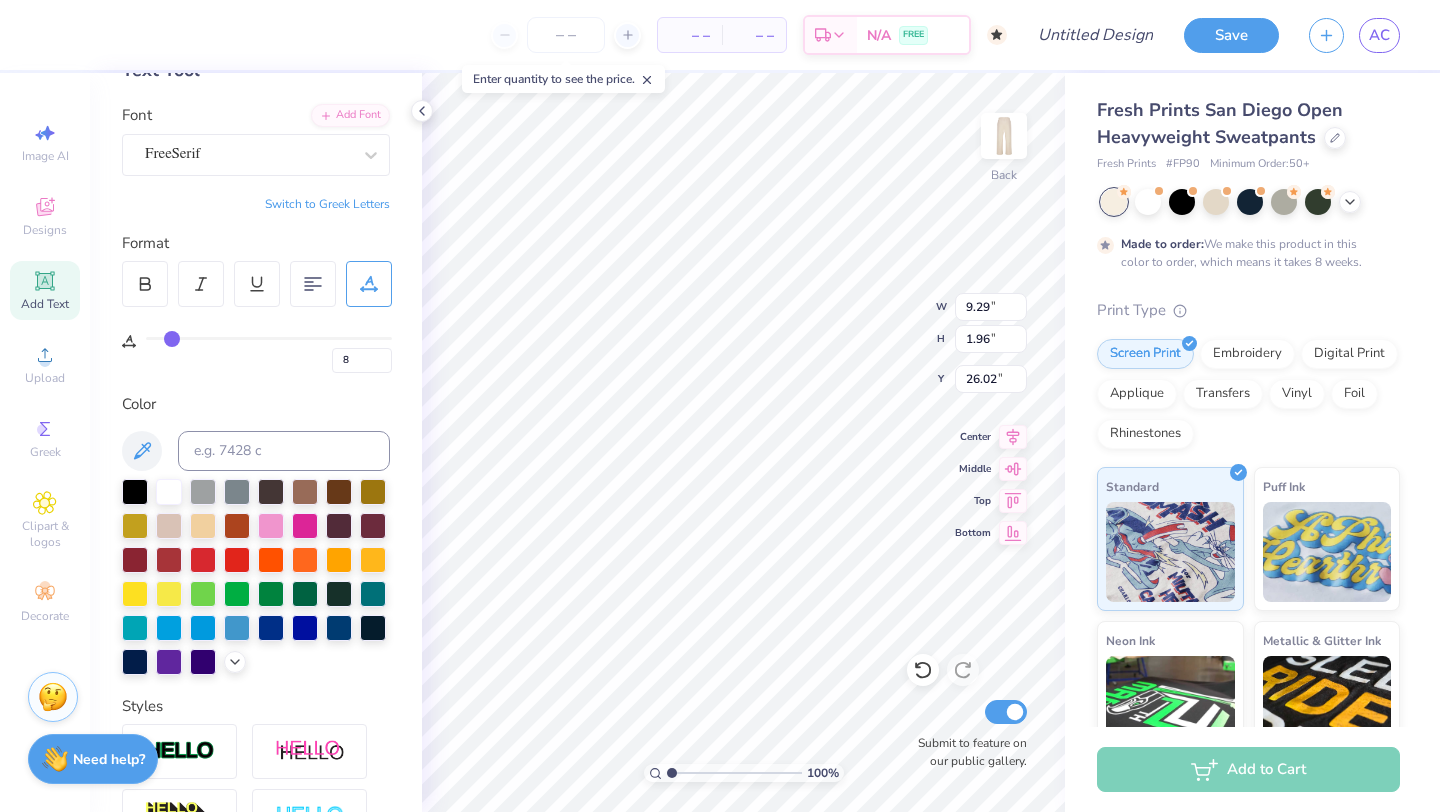 type on "8" 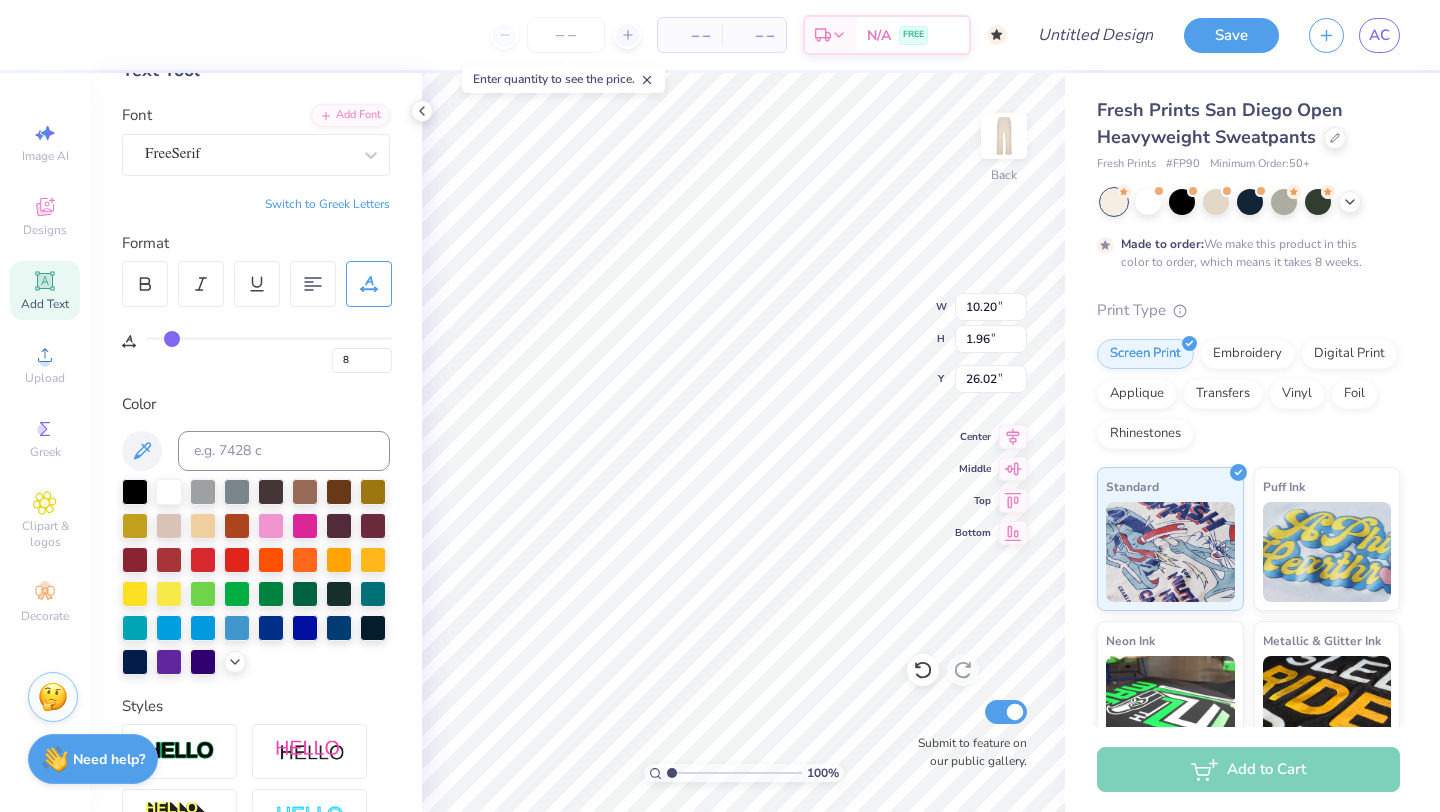 type on "9" 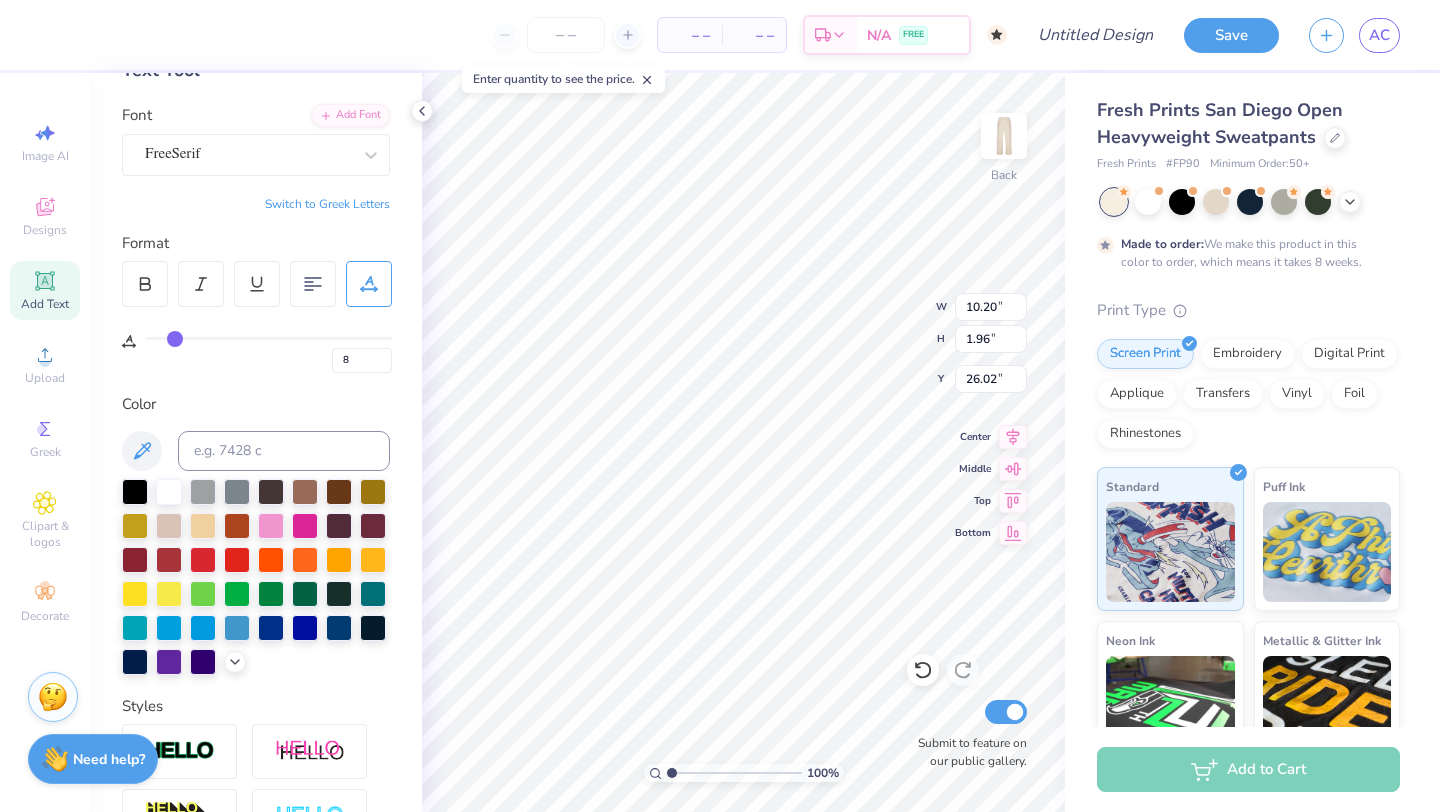 type on "9" 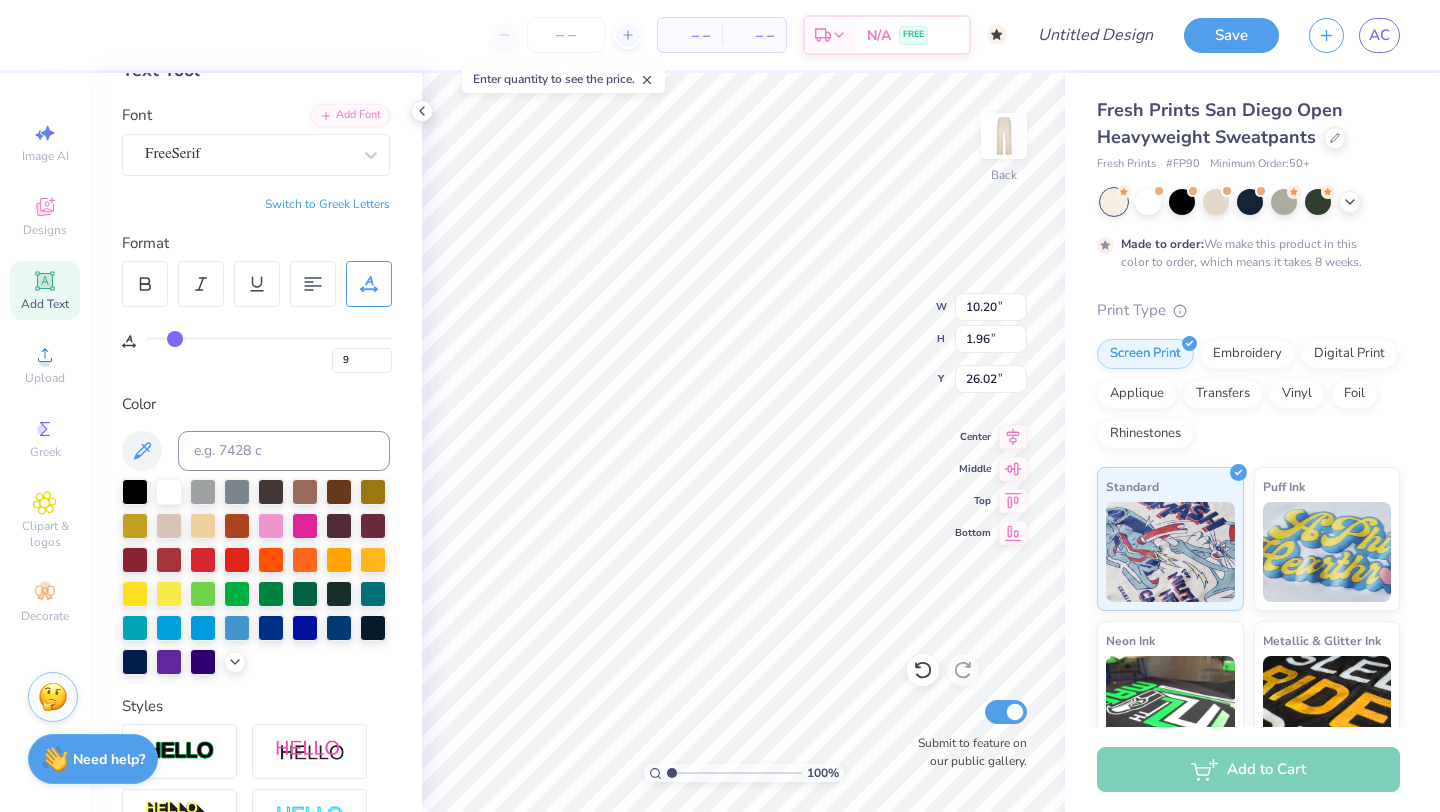 type on "10" 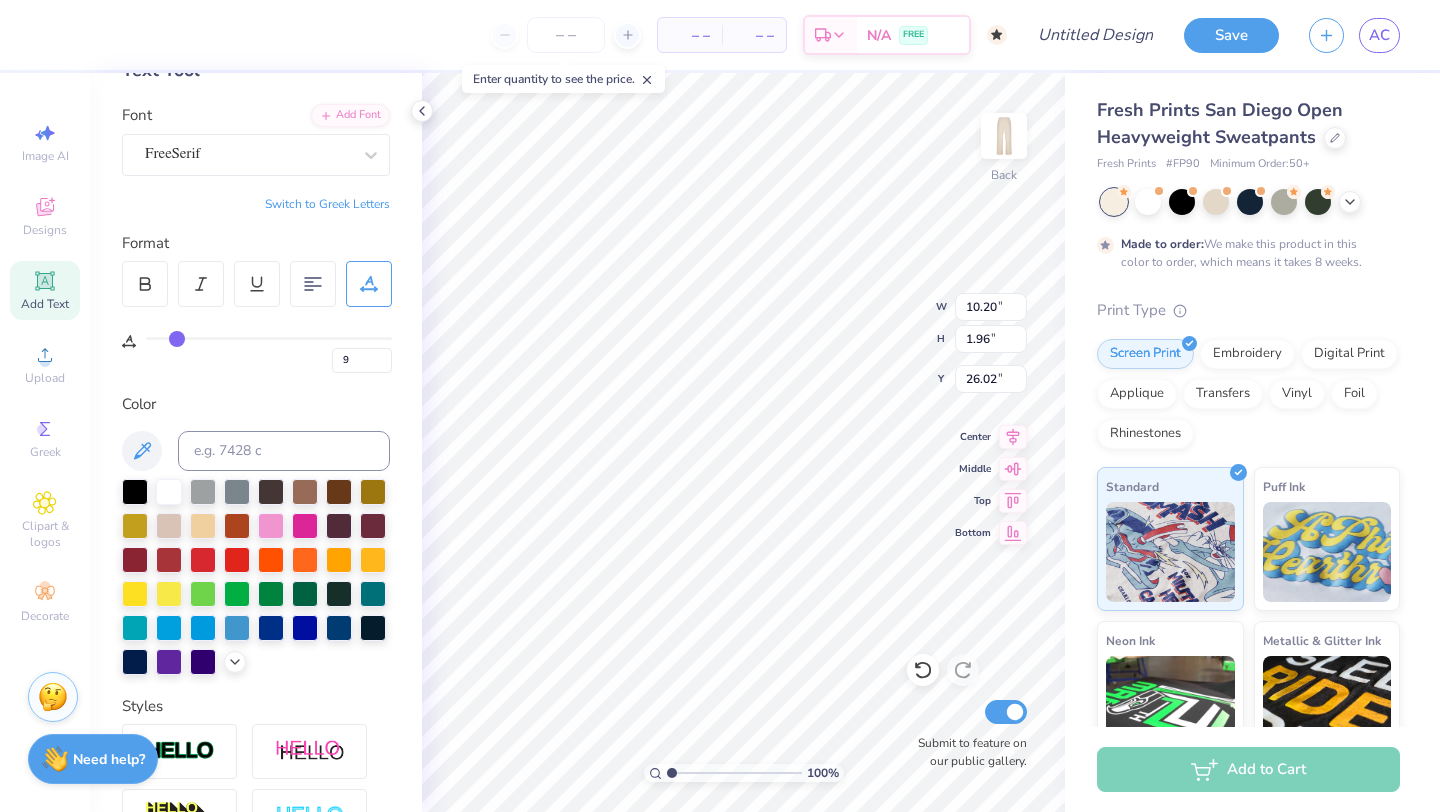 type on "10" 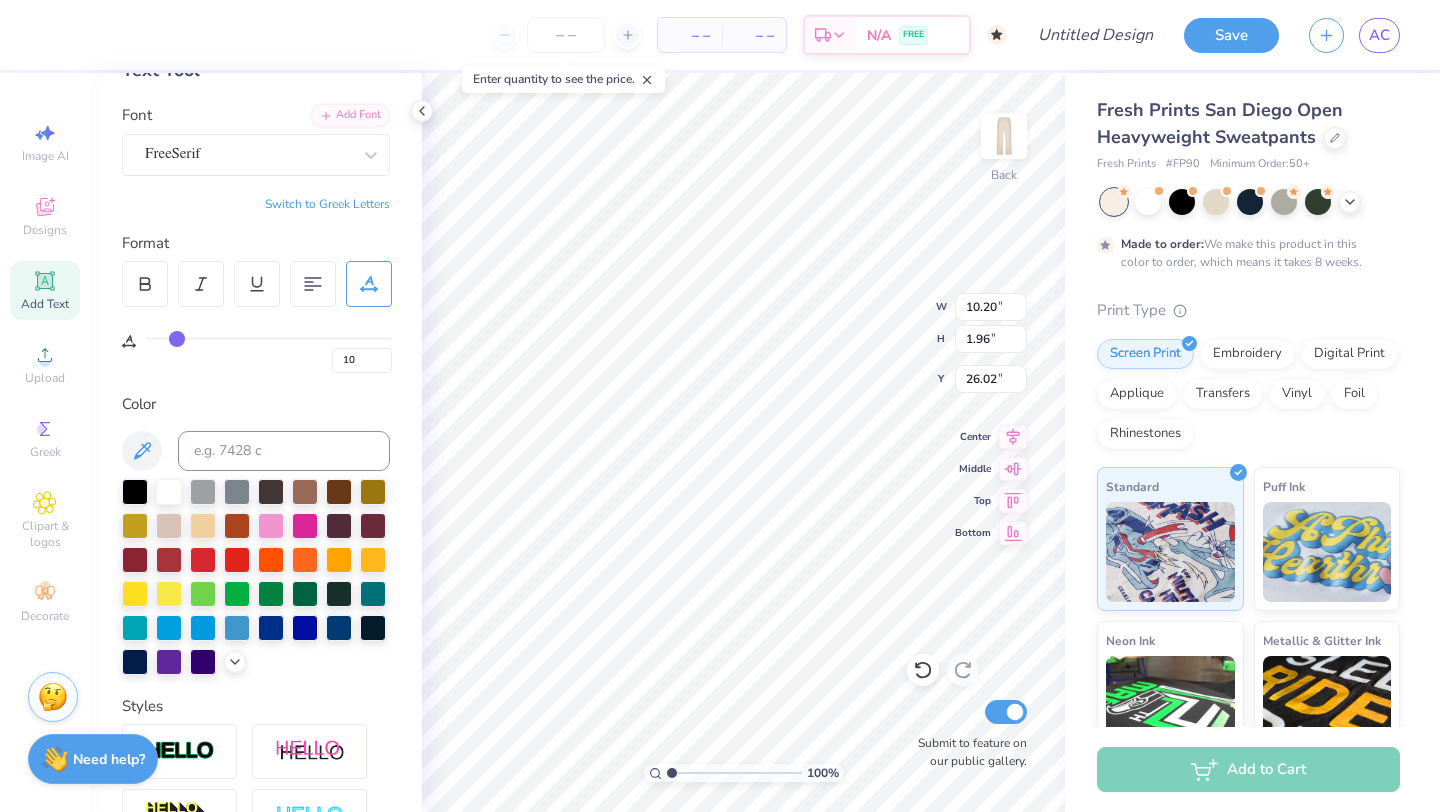 type on "11" 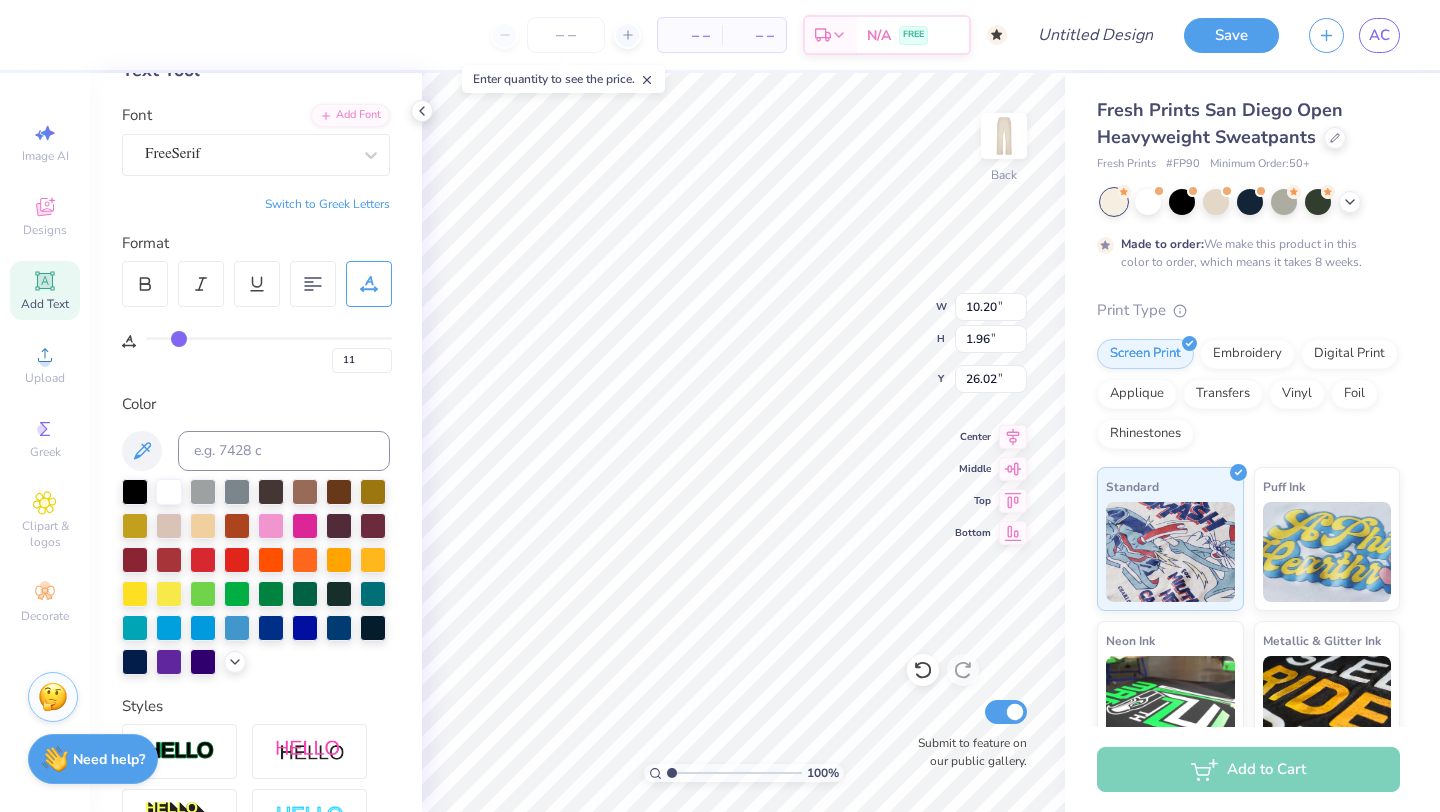 type on "12" 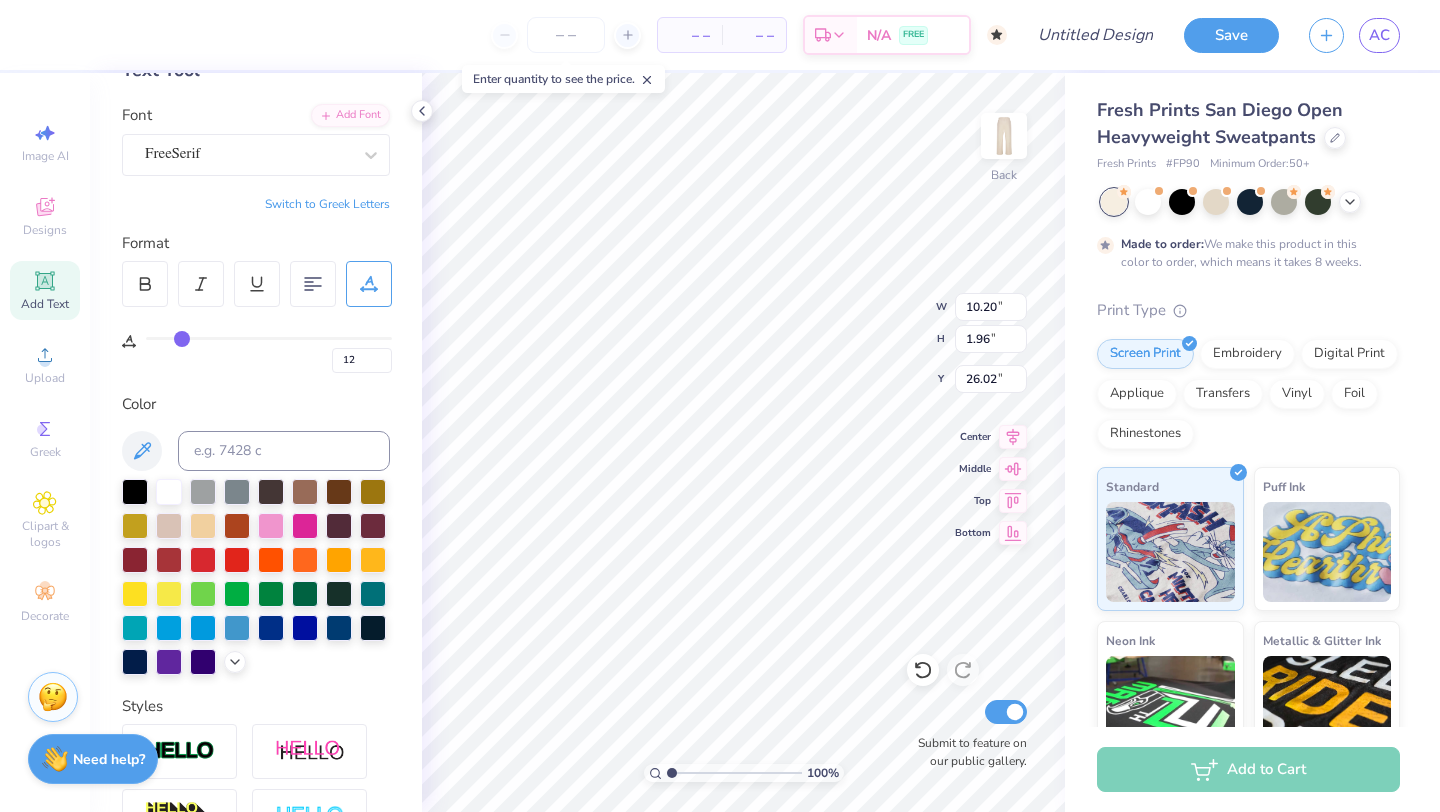 type on "13" 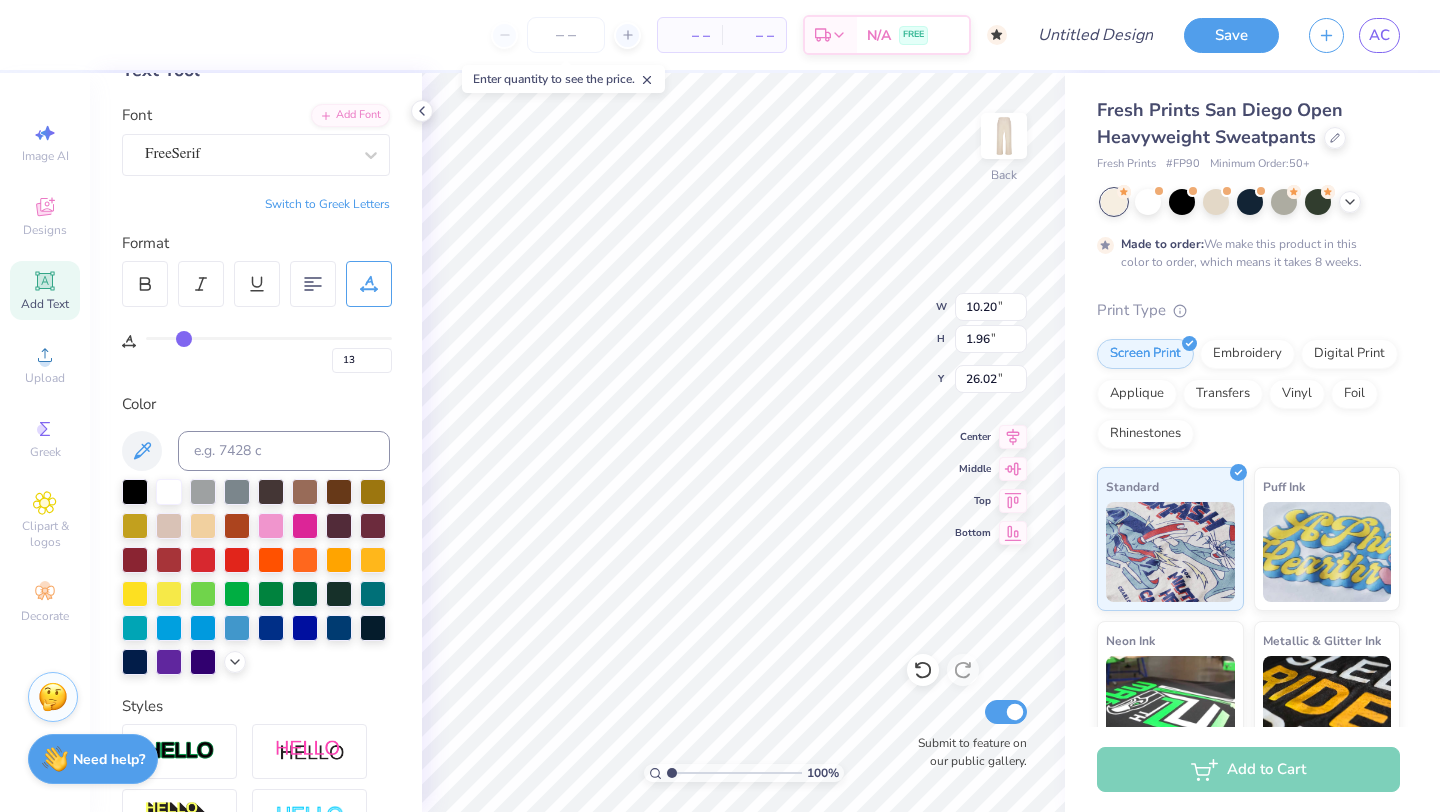 type on "13" 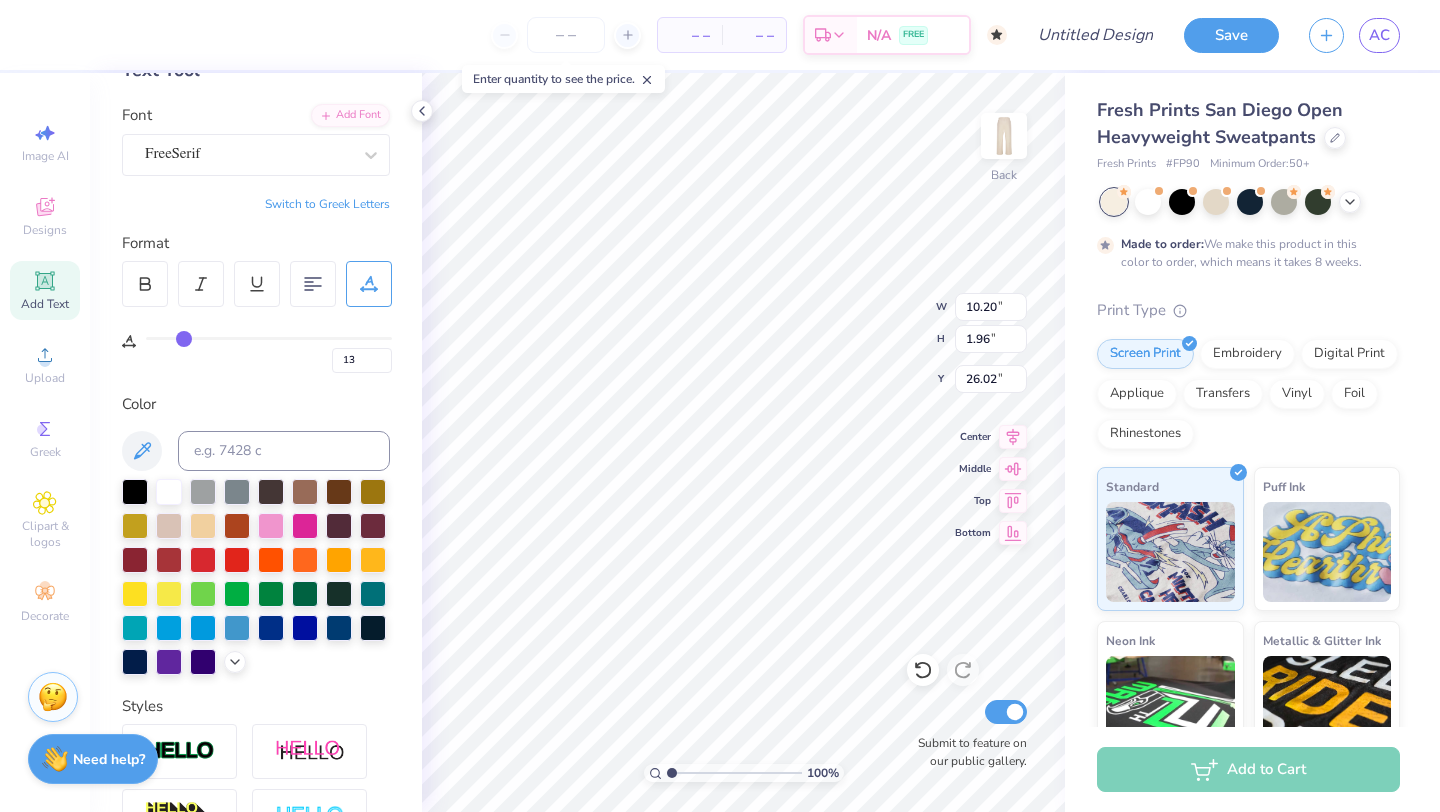 type on "10.77" 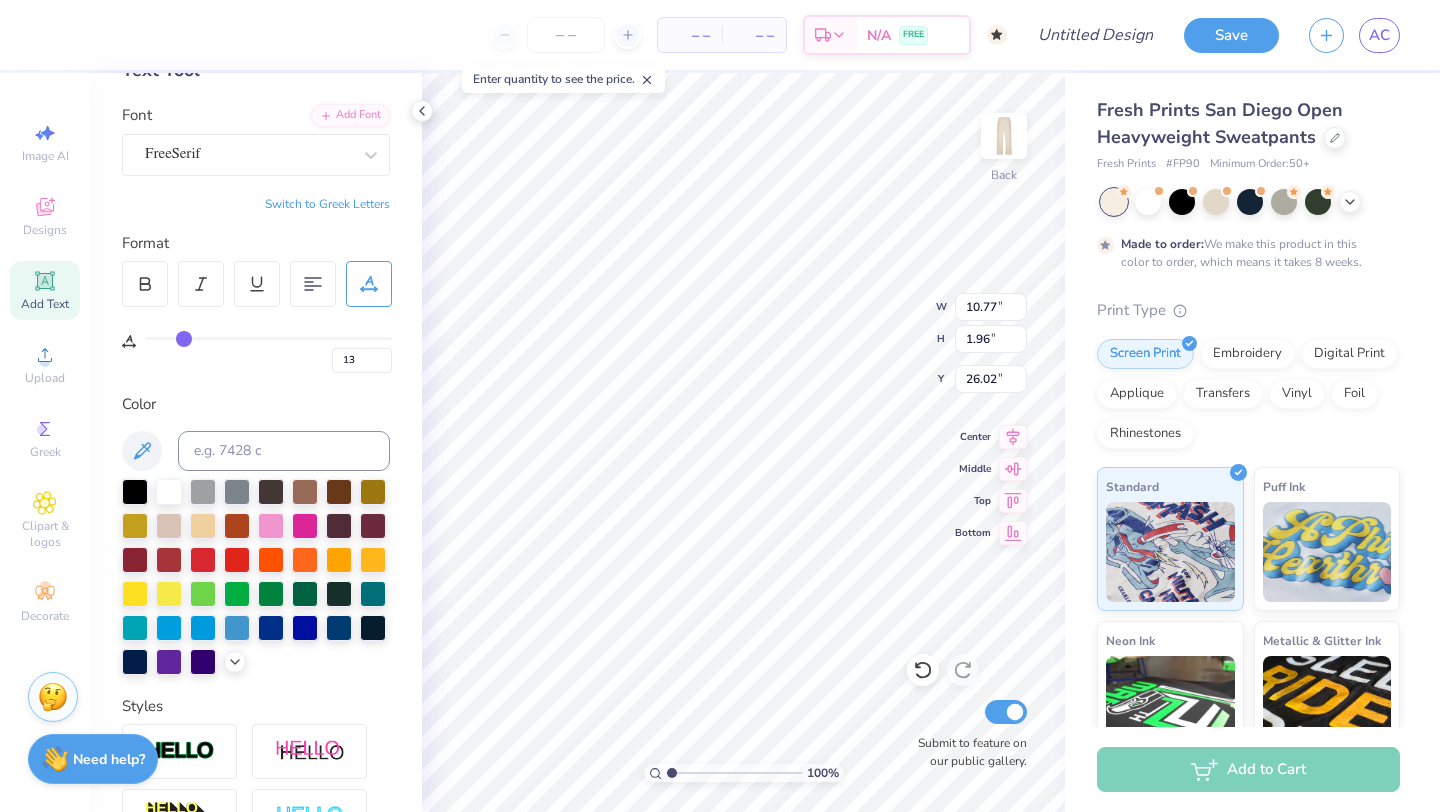 type on "12" 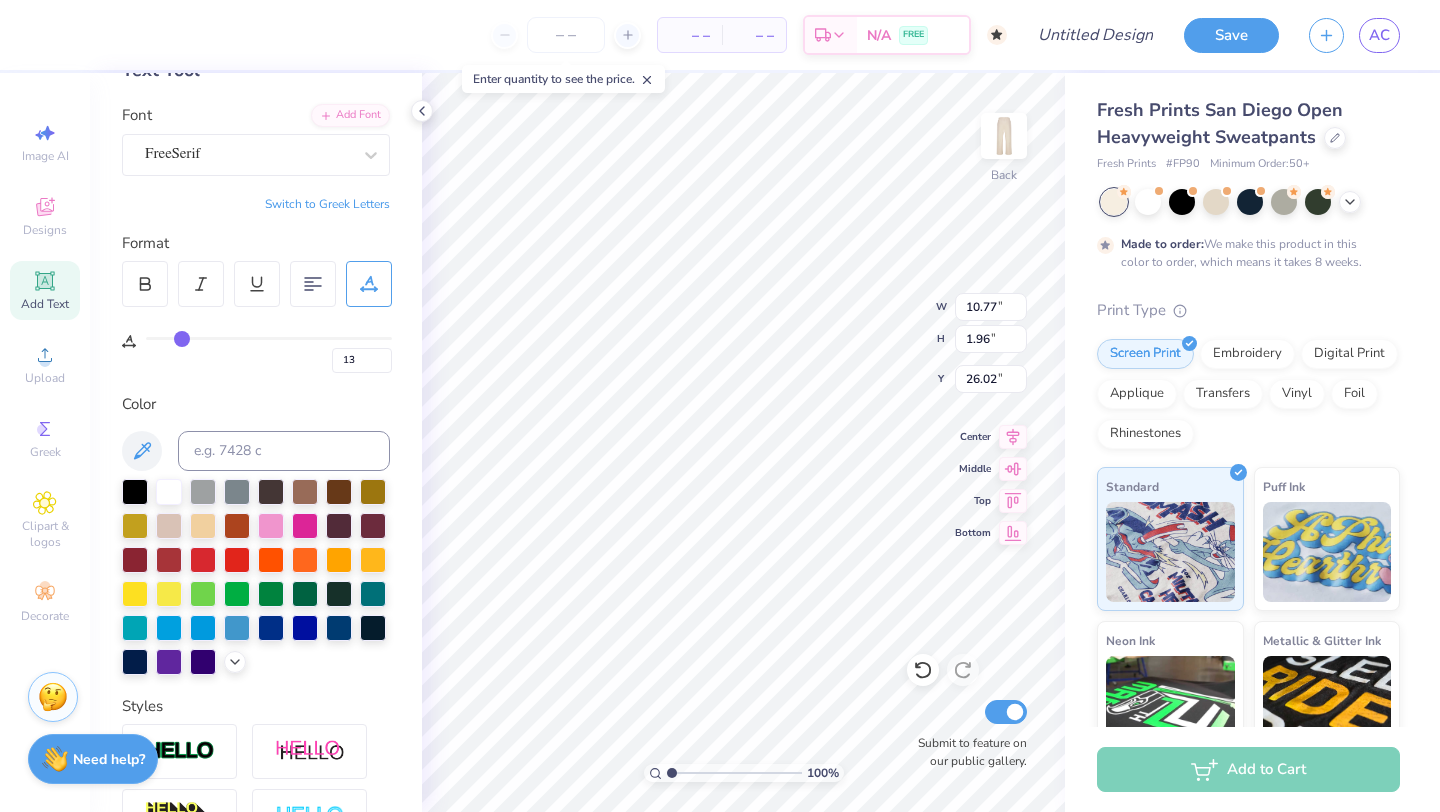 type on "12" 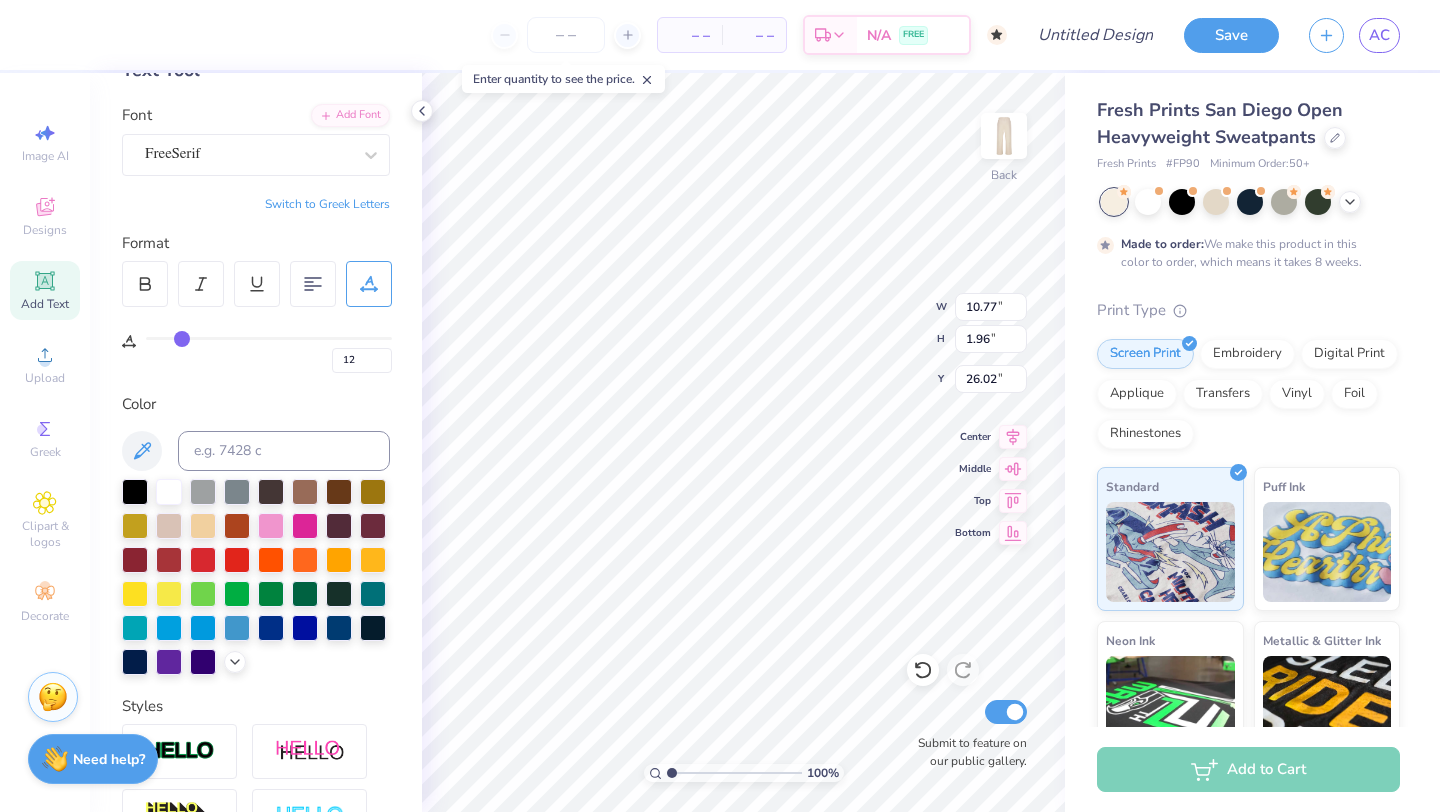type on "11" 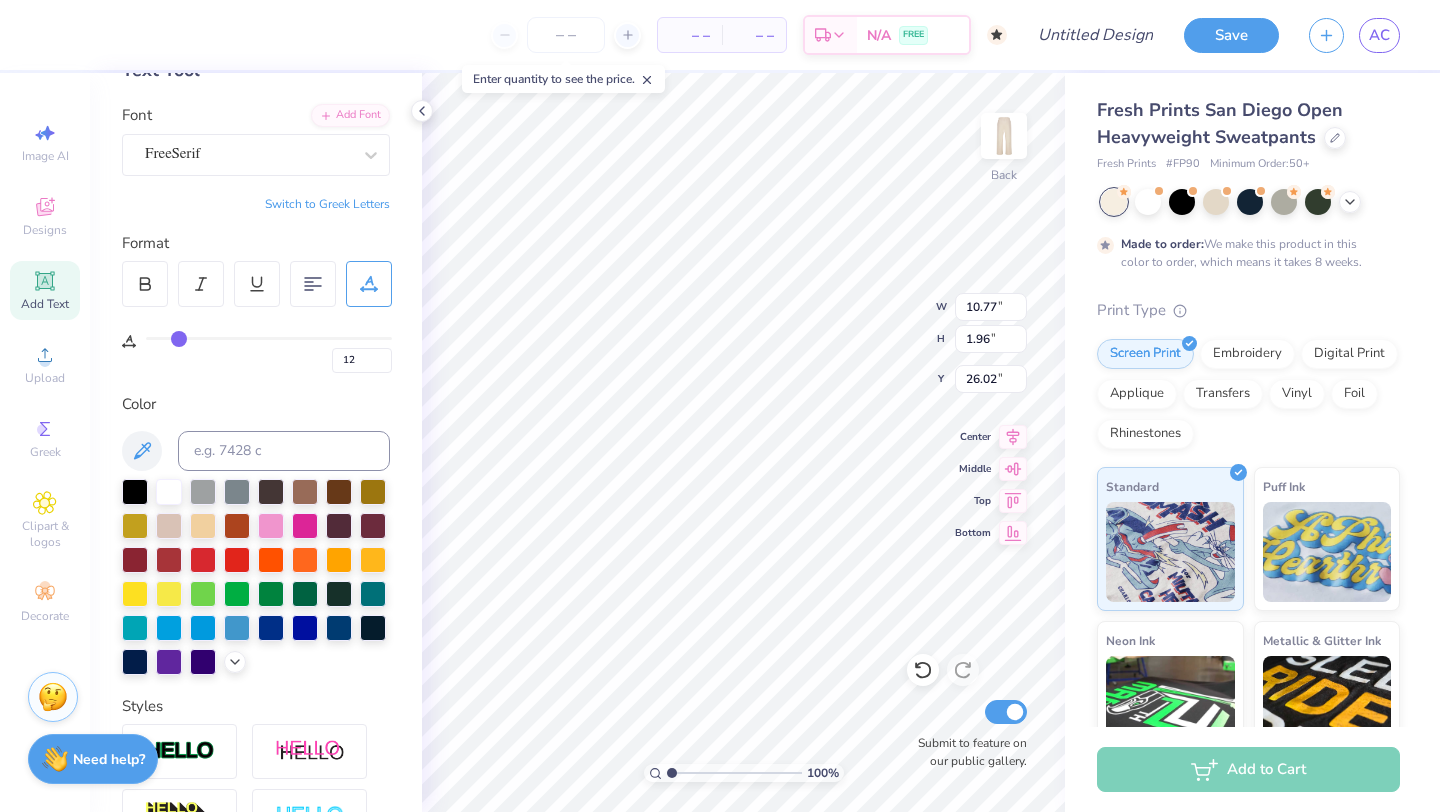 type on "11" 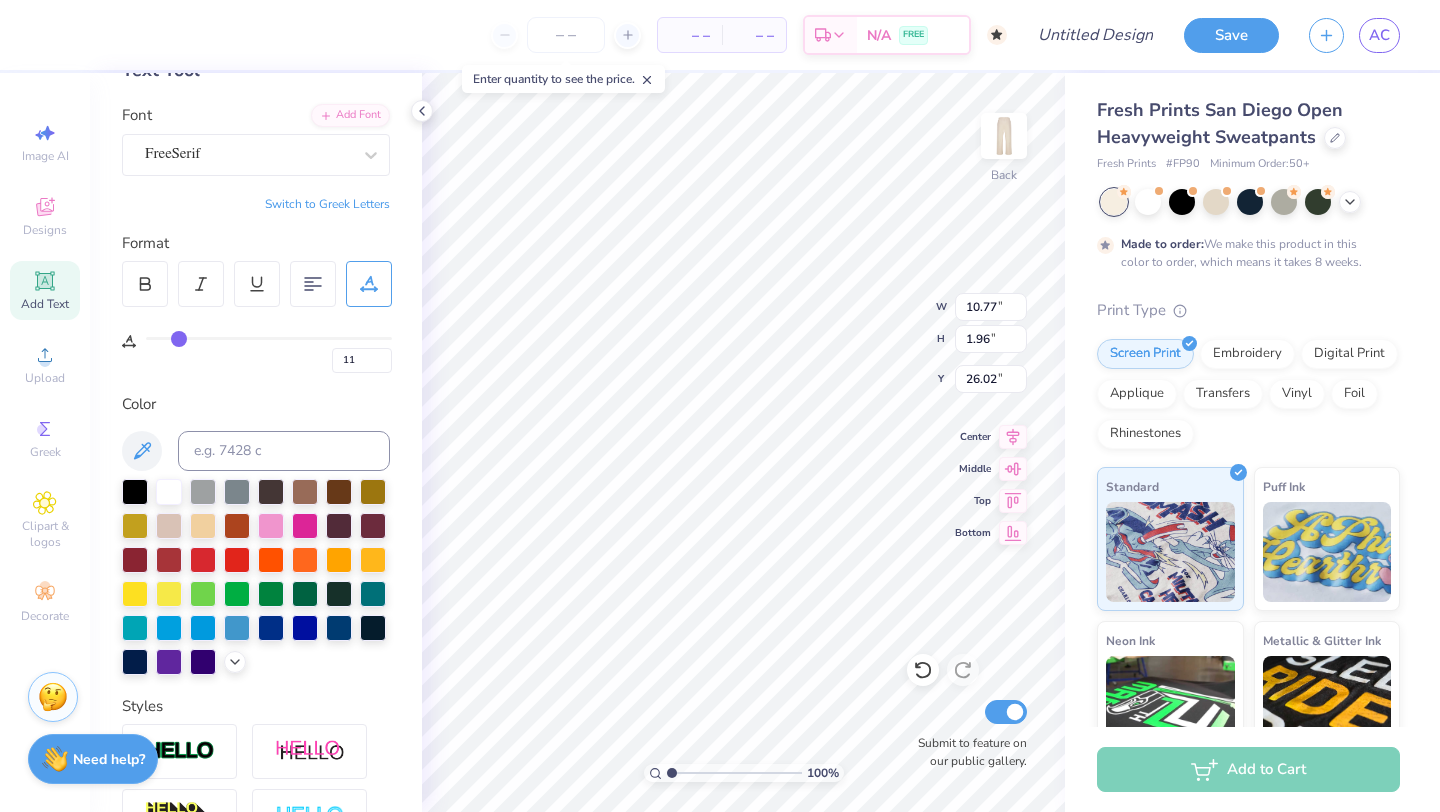 type on "10" 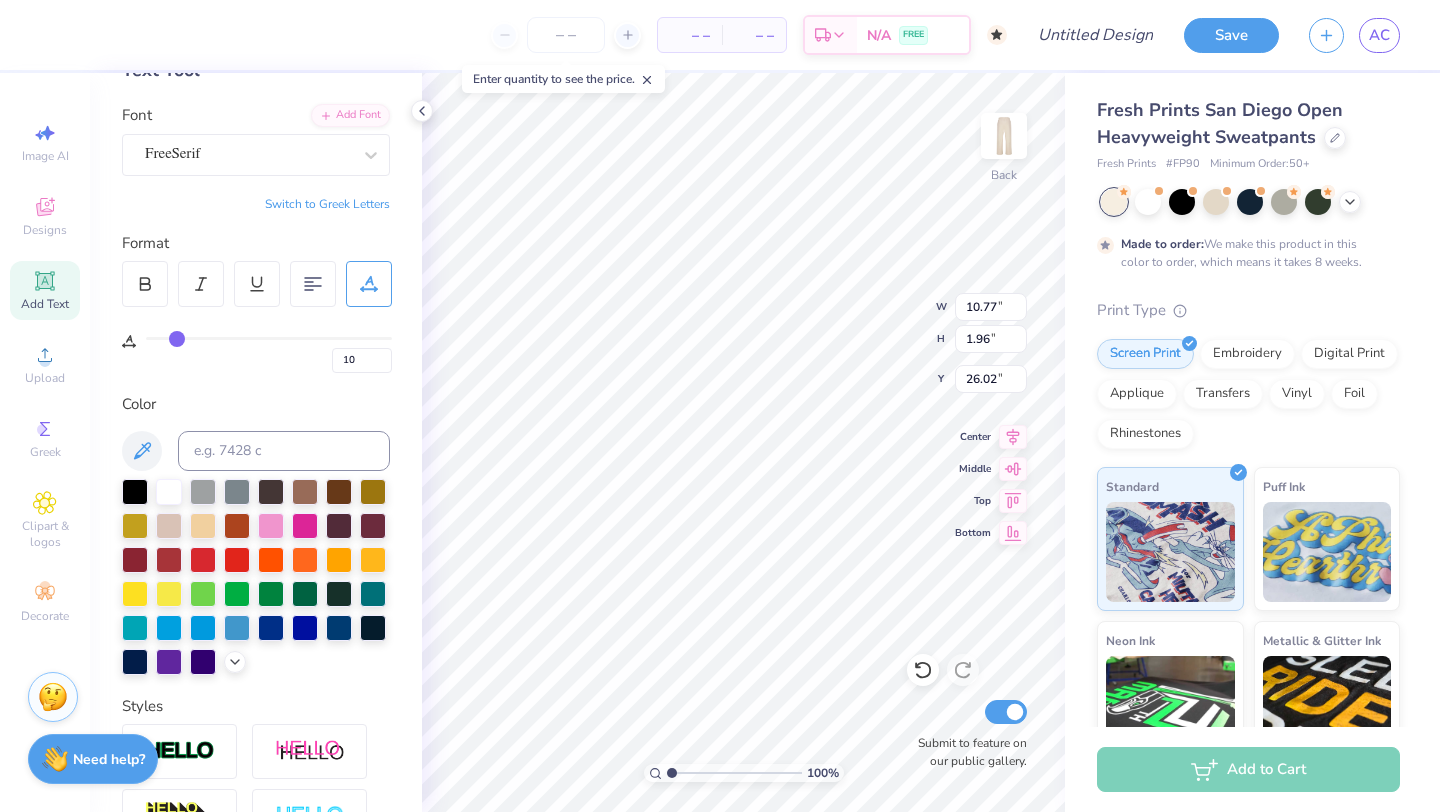 type on "10" 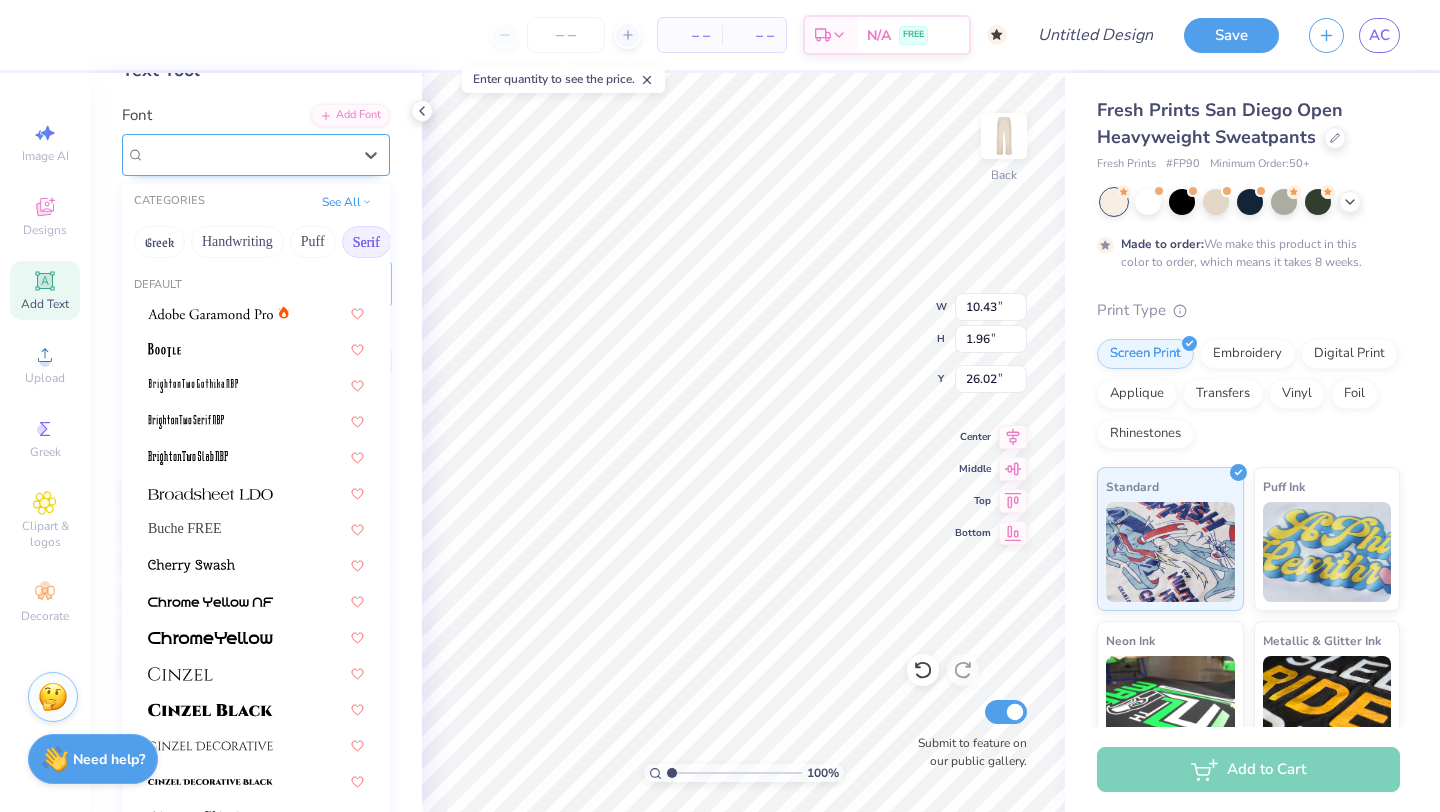 click on "FreeSerif" at bounding box center (248, 154) 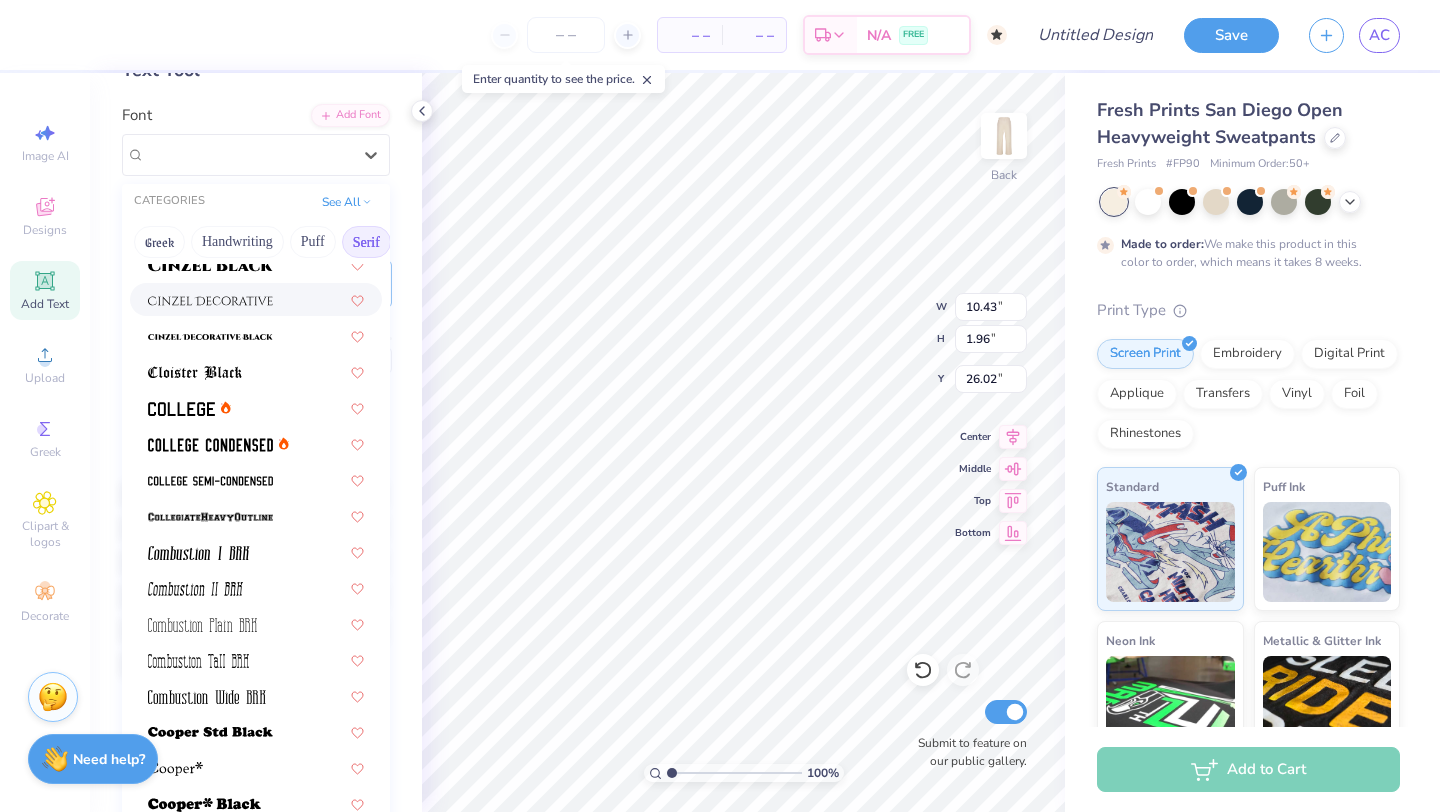 scroll, scrollTop: 446, scrollLeft: 0, axis: vertical 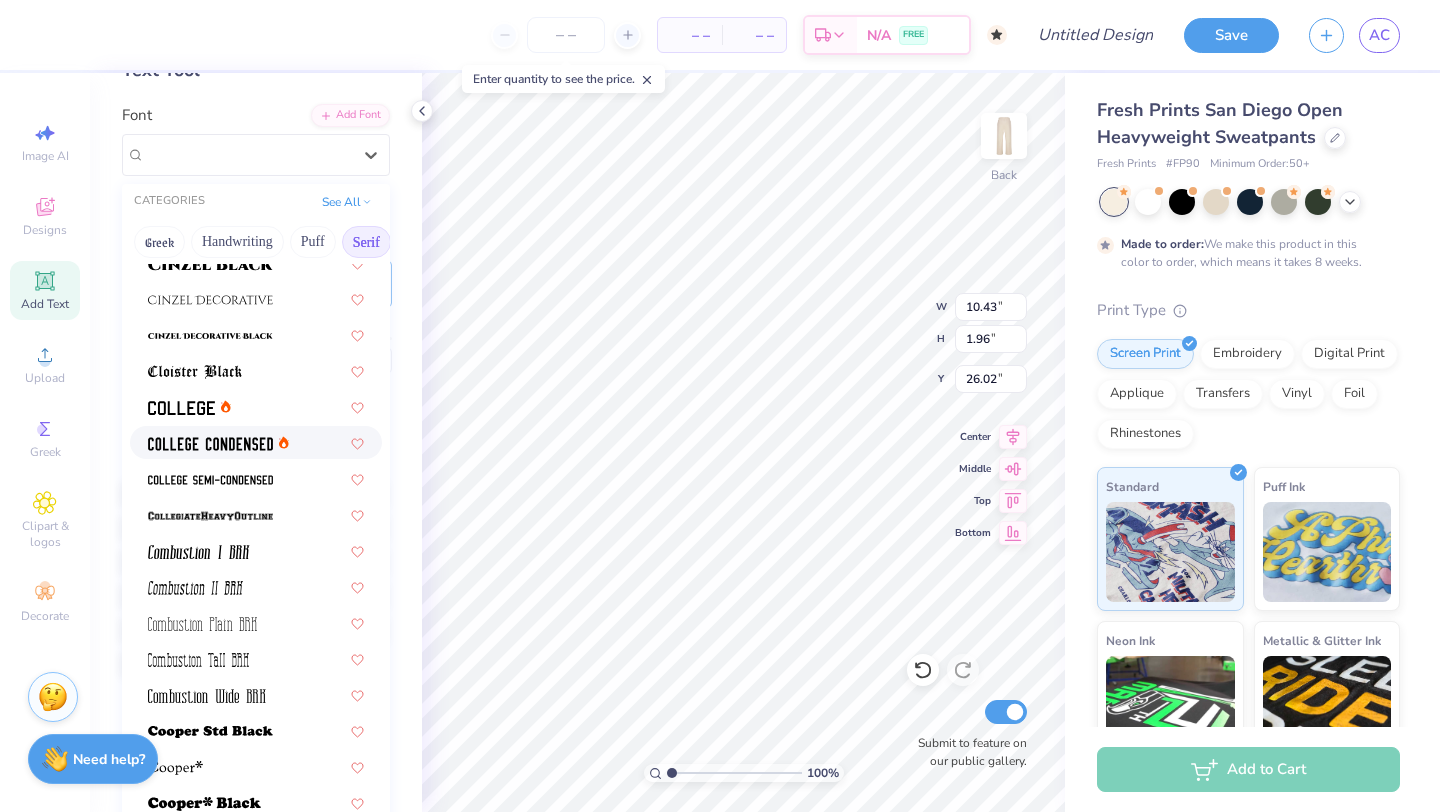 click at bounding box center [256, 442] 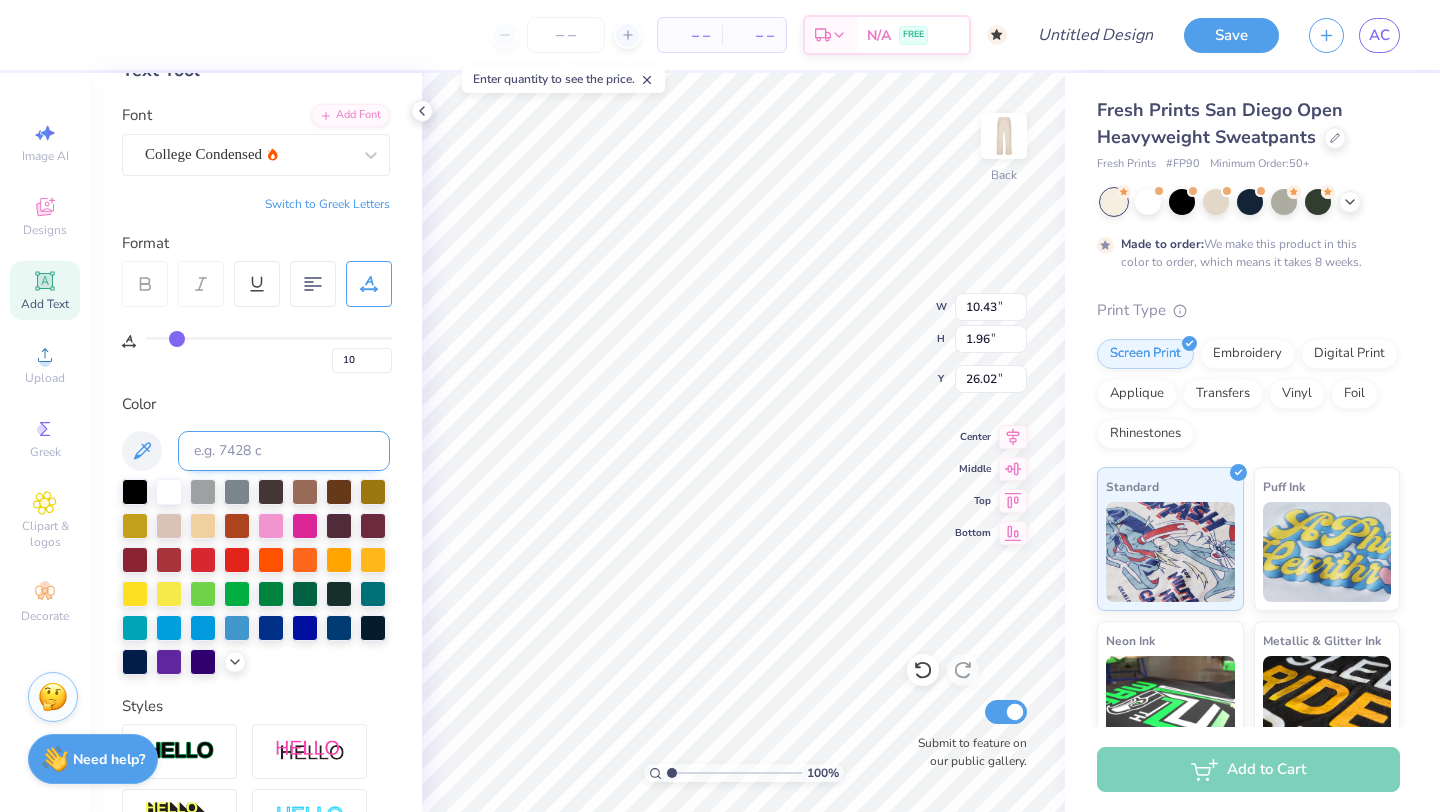 type on "7.67" 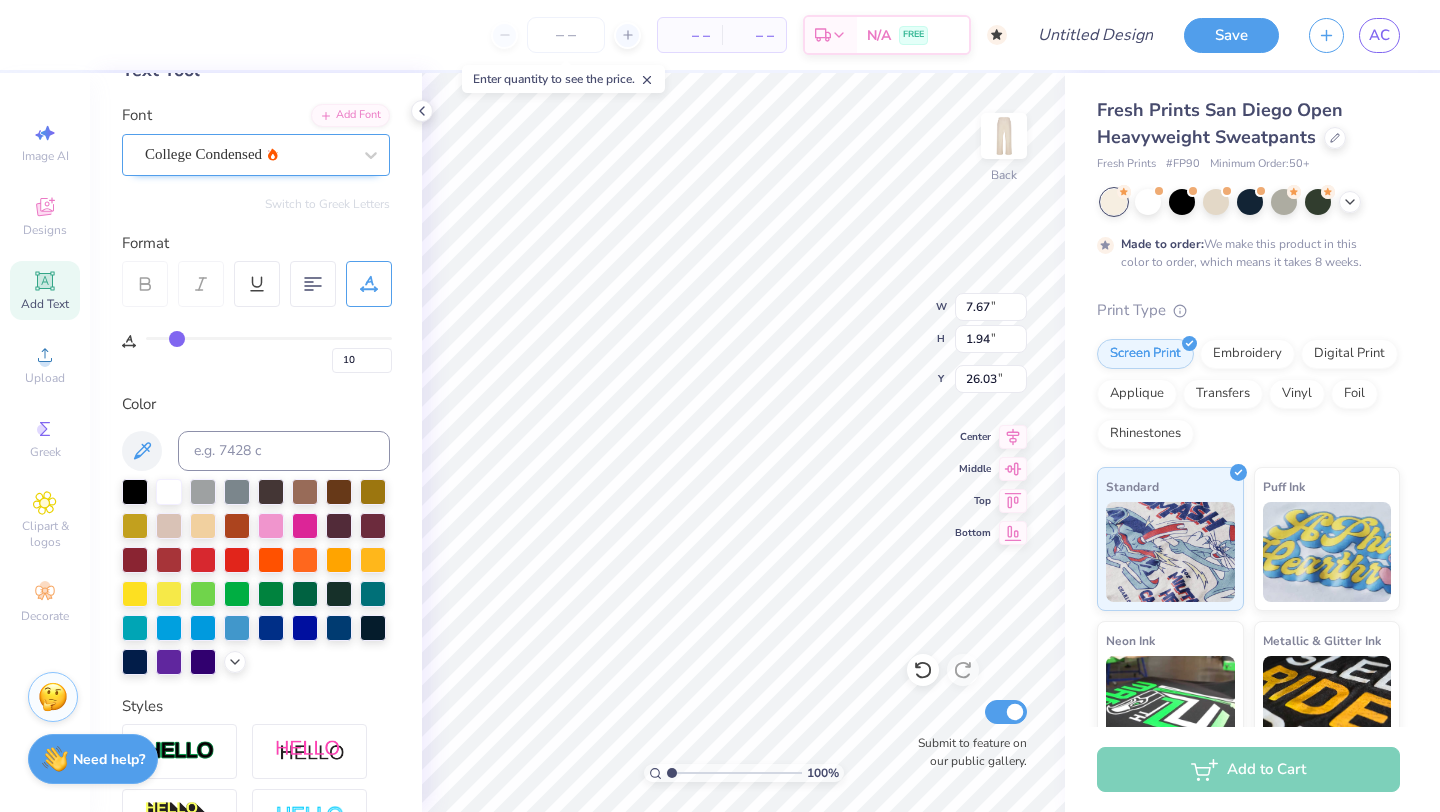 click on "College Condensed" at bounding box center (248, 154) 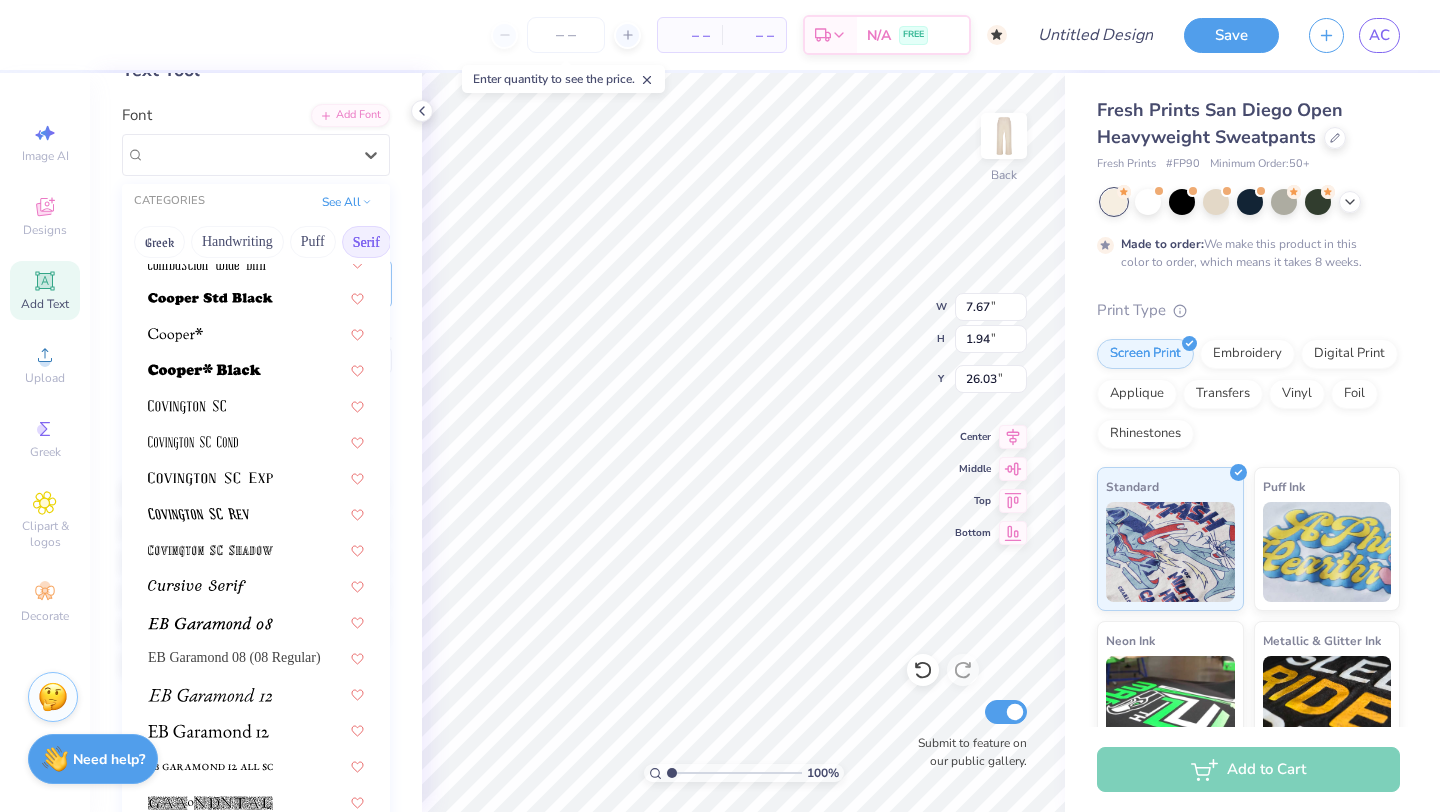 scroll, scrollTop: 881, scrollLeft: 0, axis: vertical 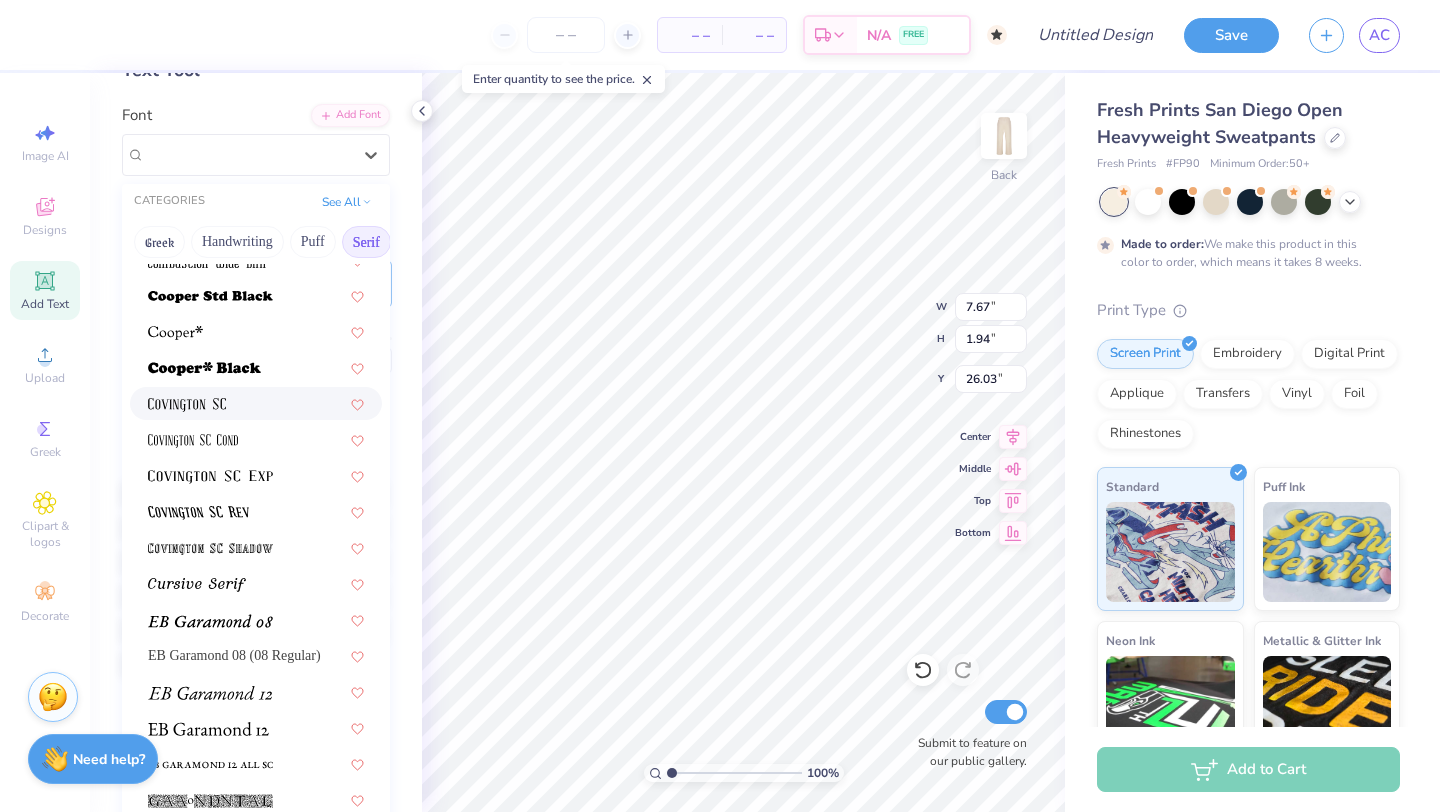 click at bounding box center [256, 403] 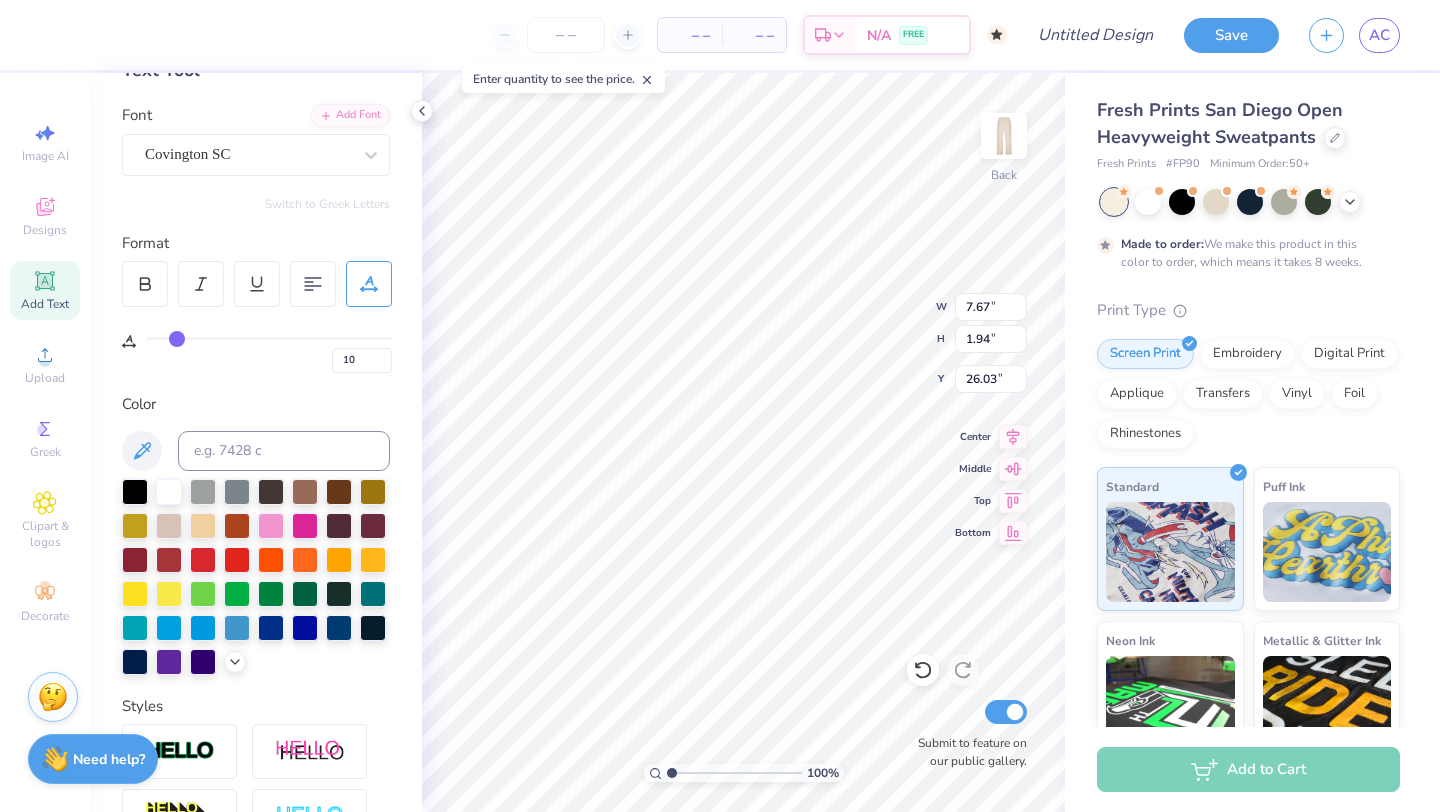 type on "8.18" 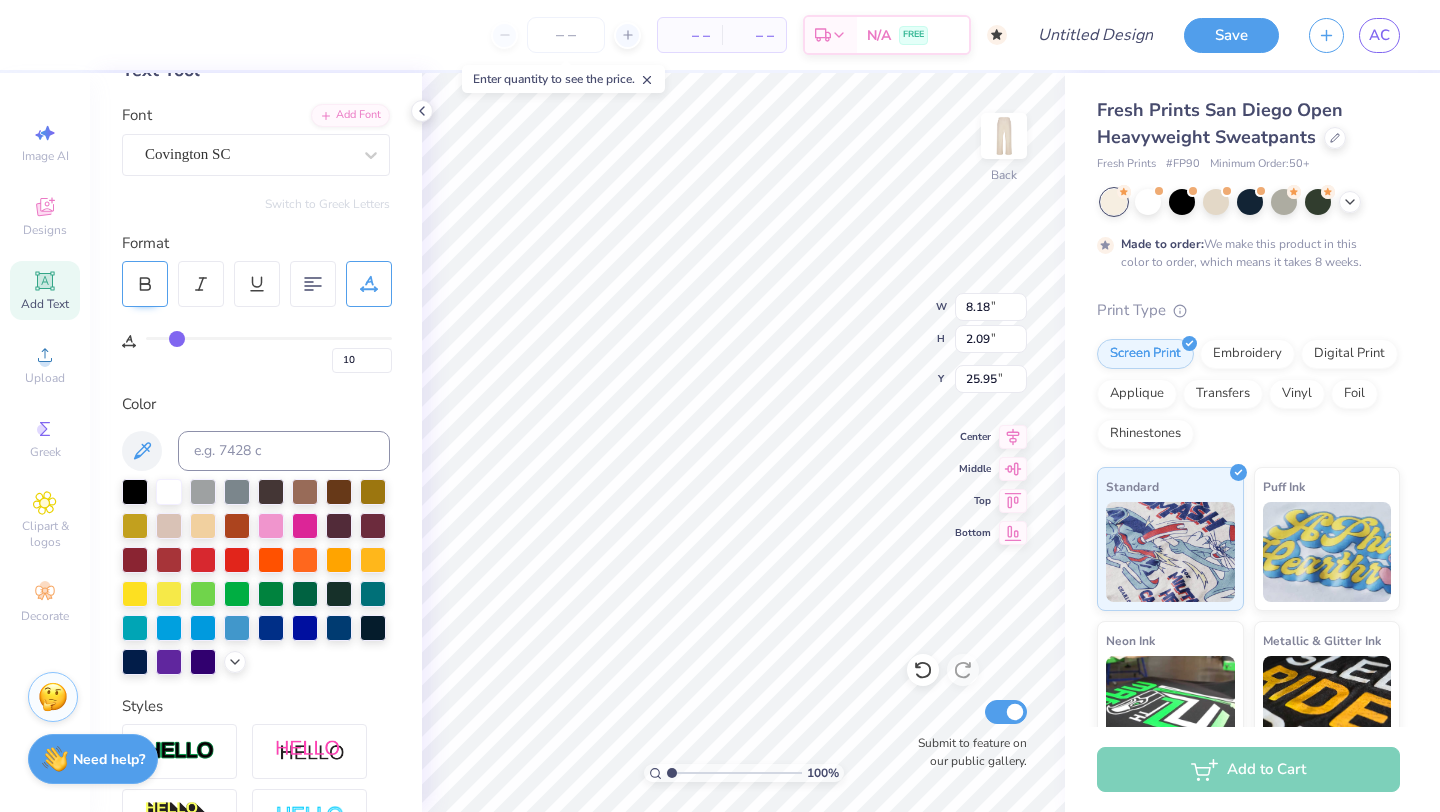 click 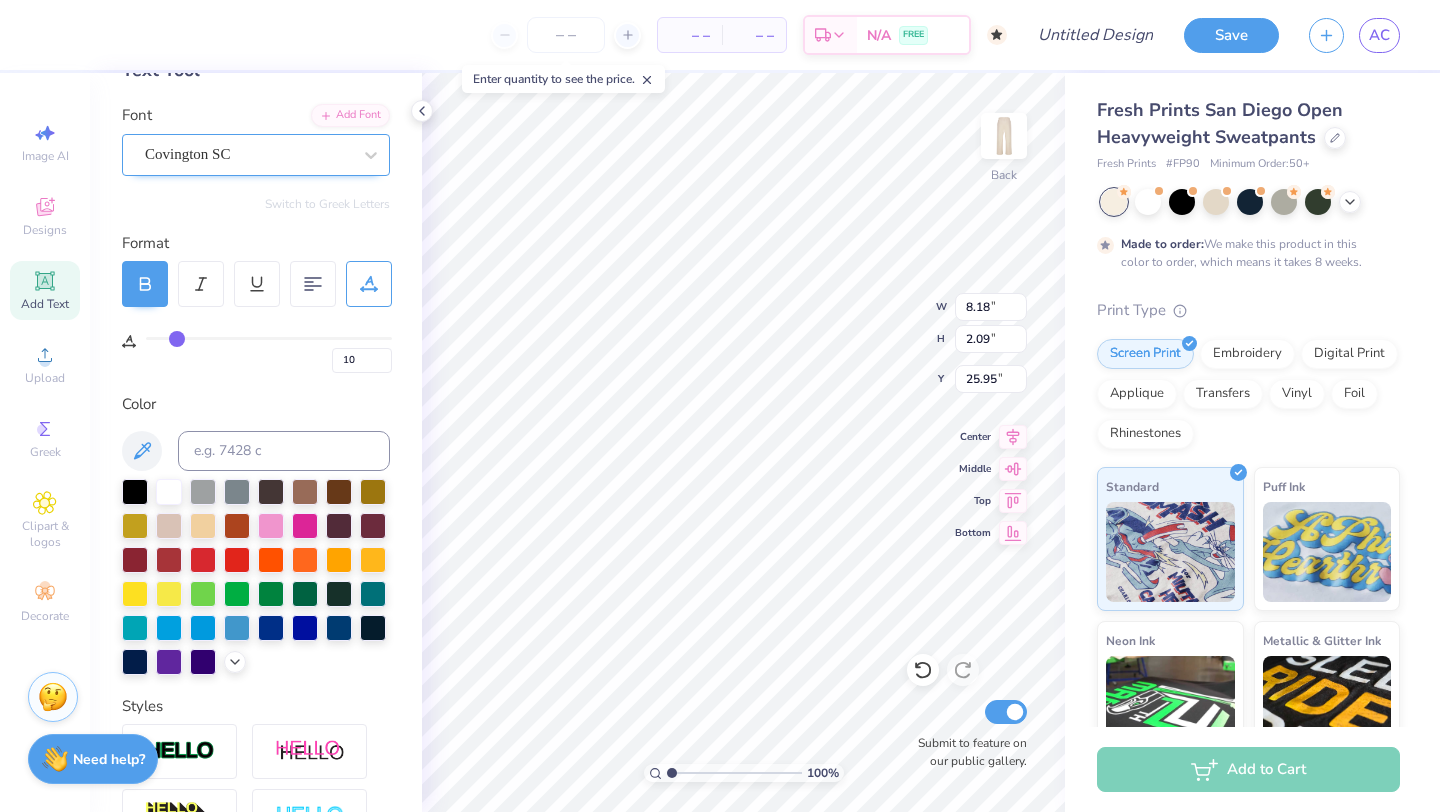 click on "Covington SC" at bounding box center [248, 154] 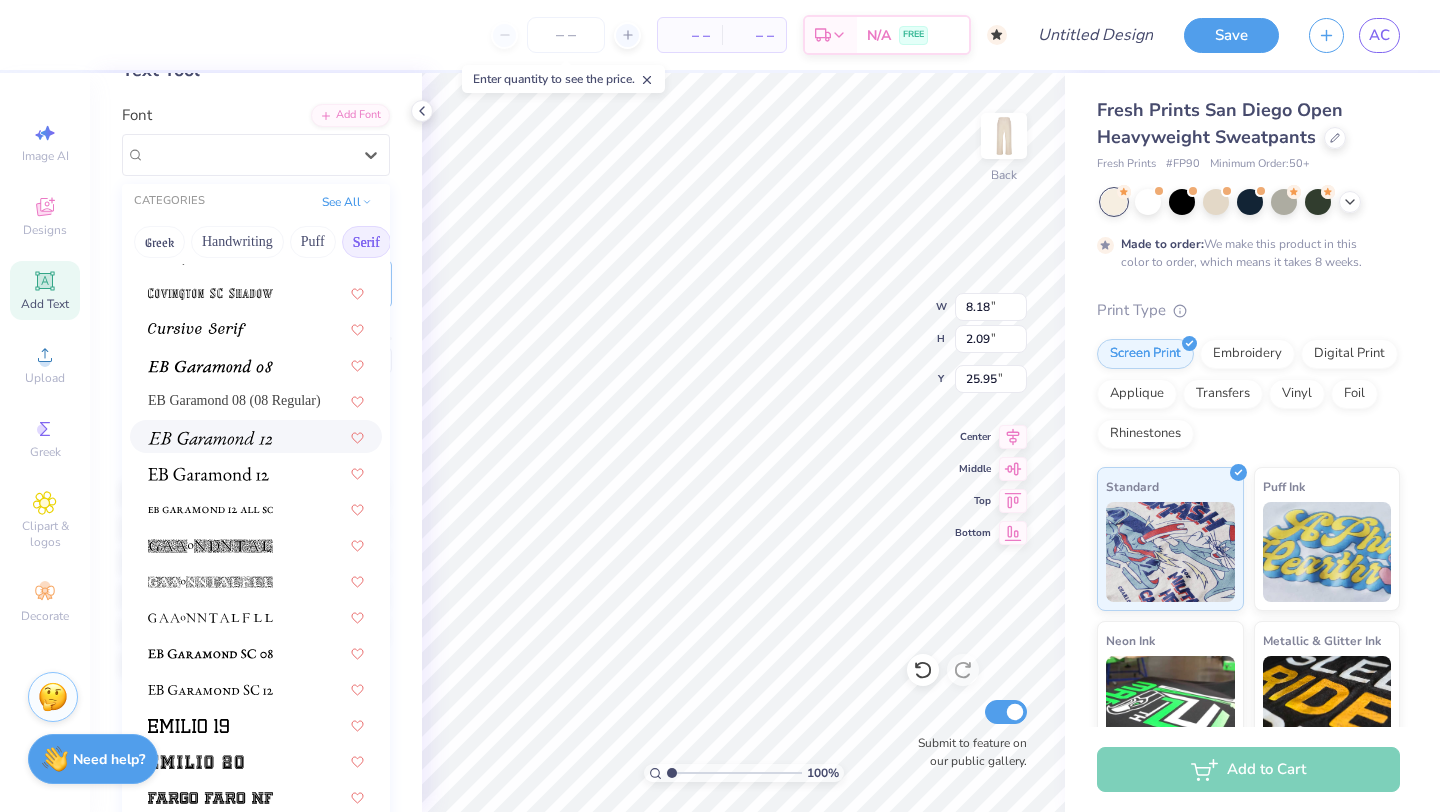 scroll, scrollTop: 1171, scrollLeft: 0, axis: vertical 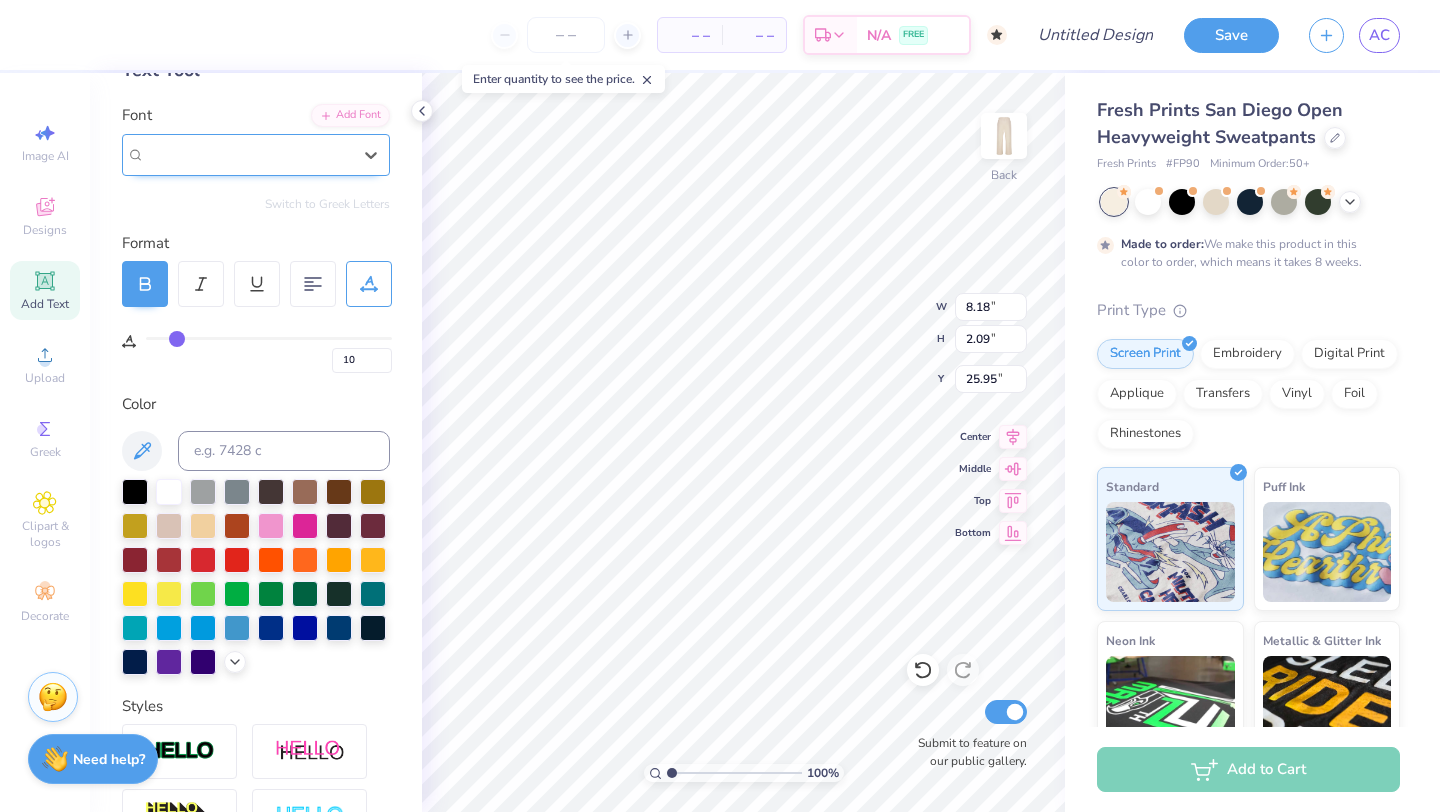 click on "Covington SC" at bounding box center [248, 154] 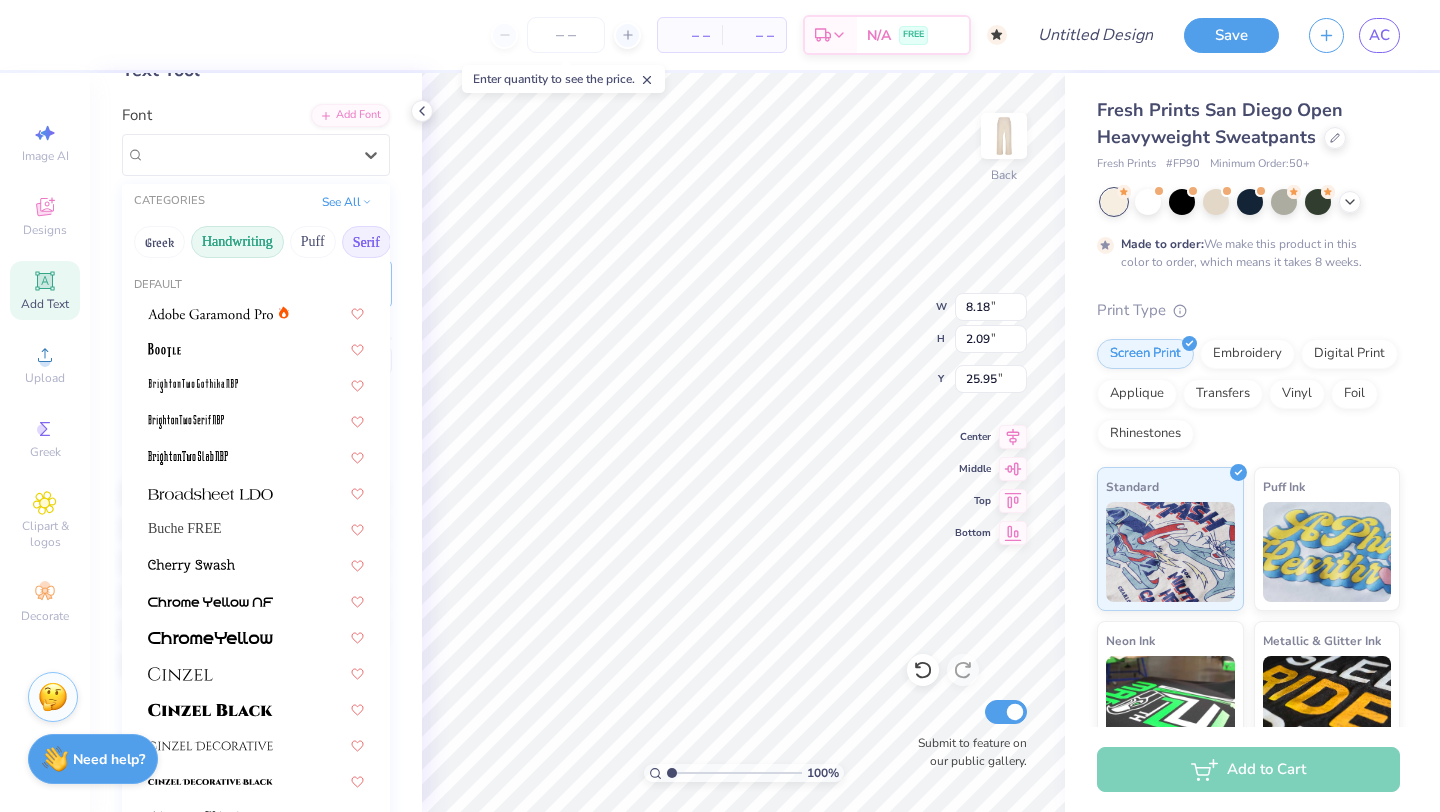 click on "Handwriting" at bounding box center (237, 242) 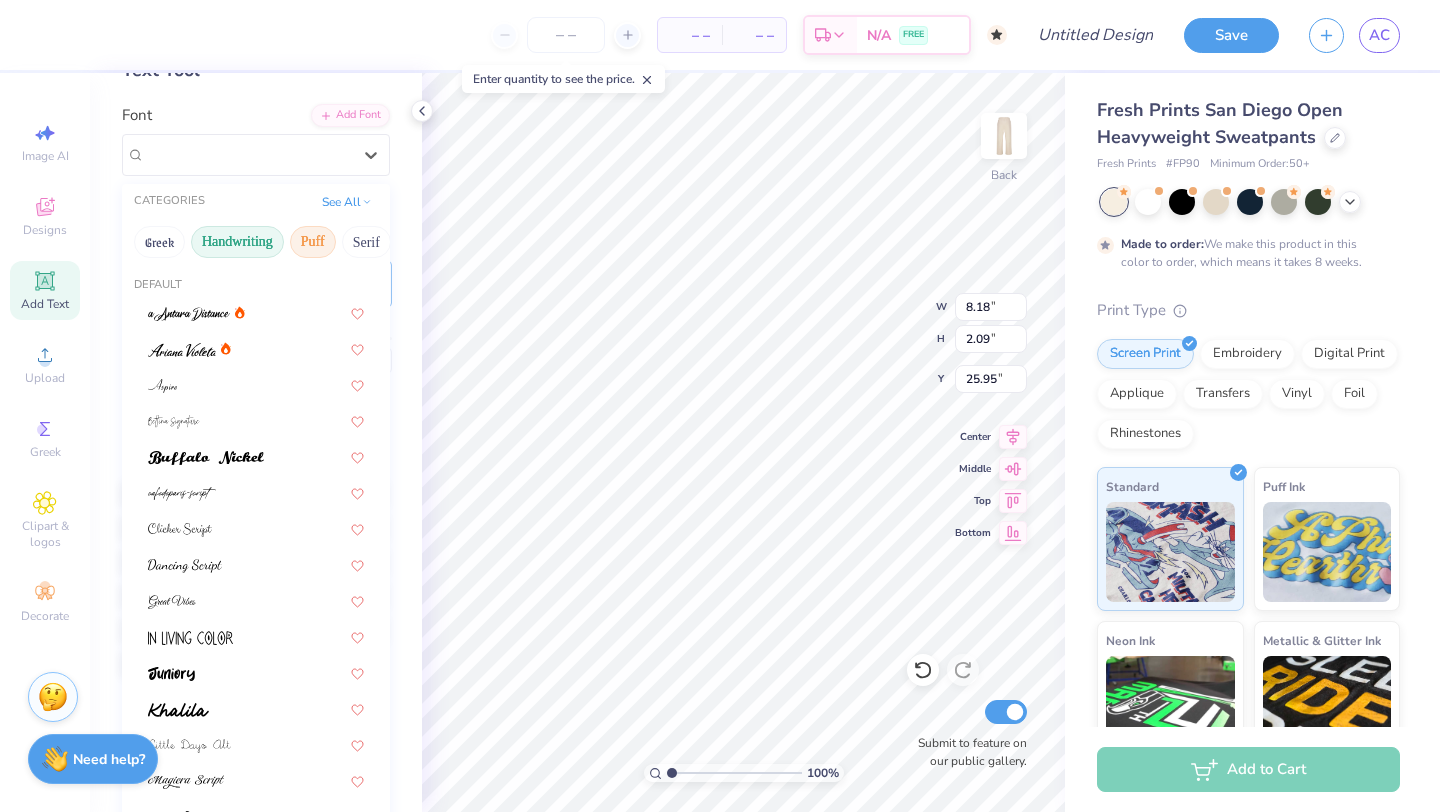 click on "Puff" at bounding box center (313, 242) 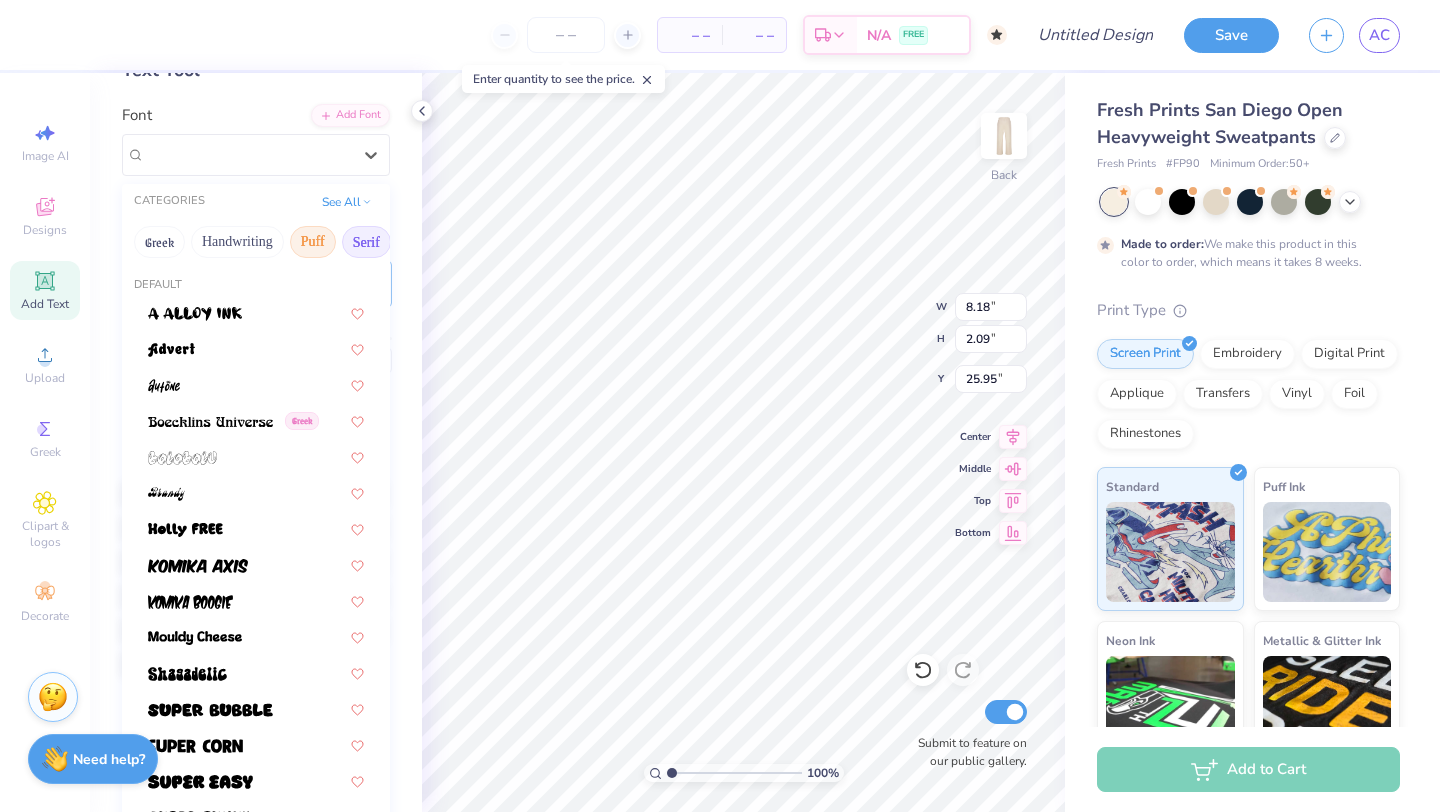 click on "Serif" at bounding box center (366, 242) 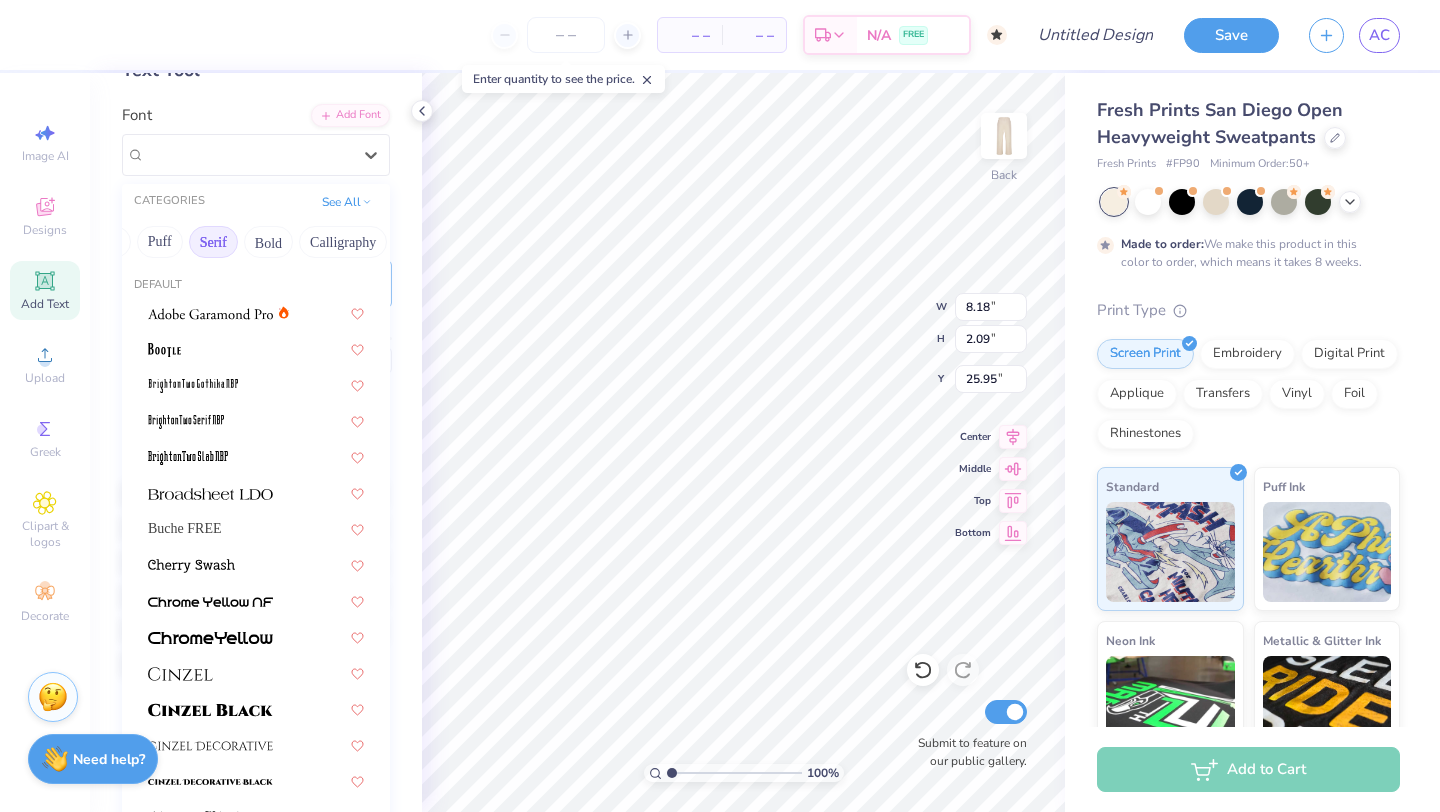 scroll, scrollTop: 0, scrollLeft: 268, axis: horizontal 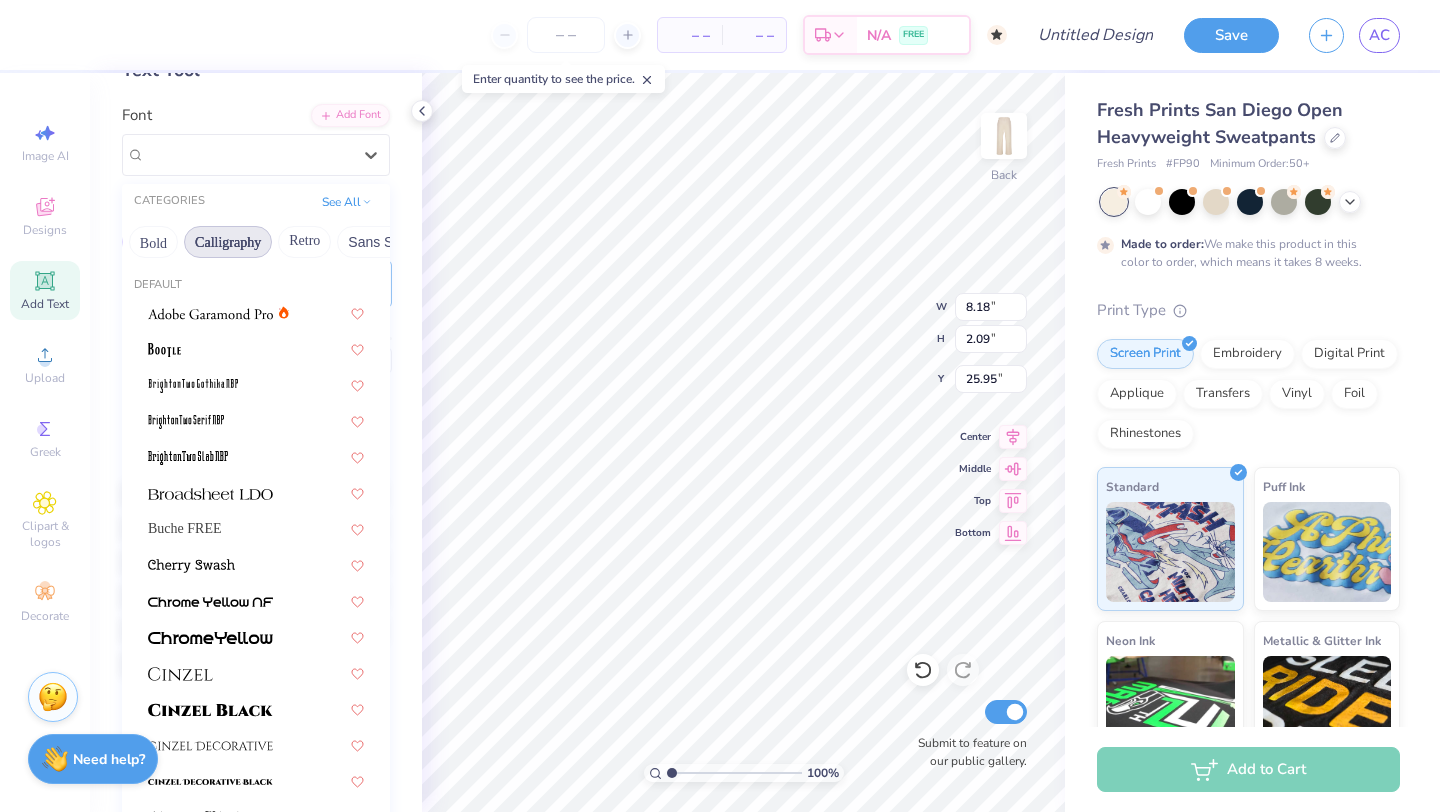 click on "Calligraphy" at bounding box center [228, 242] 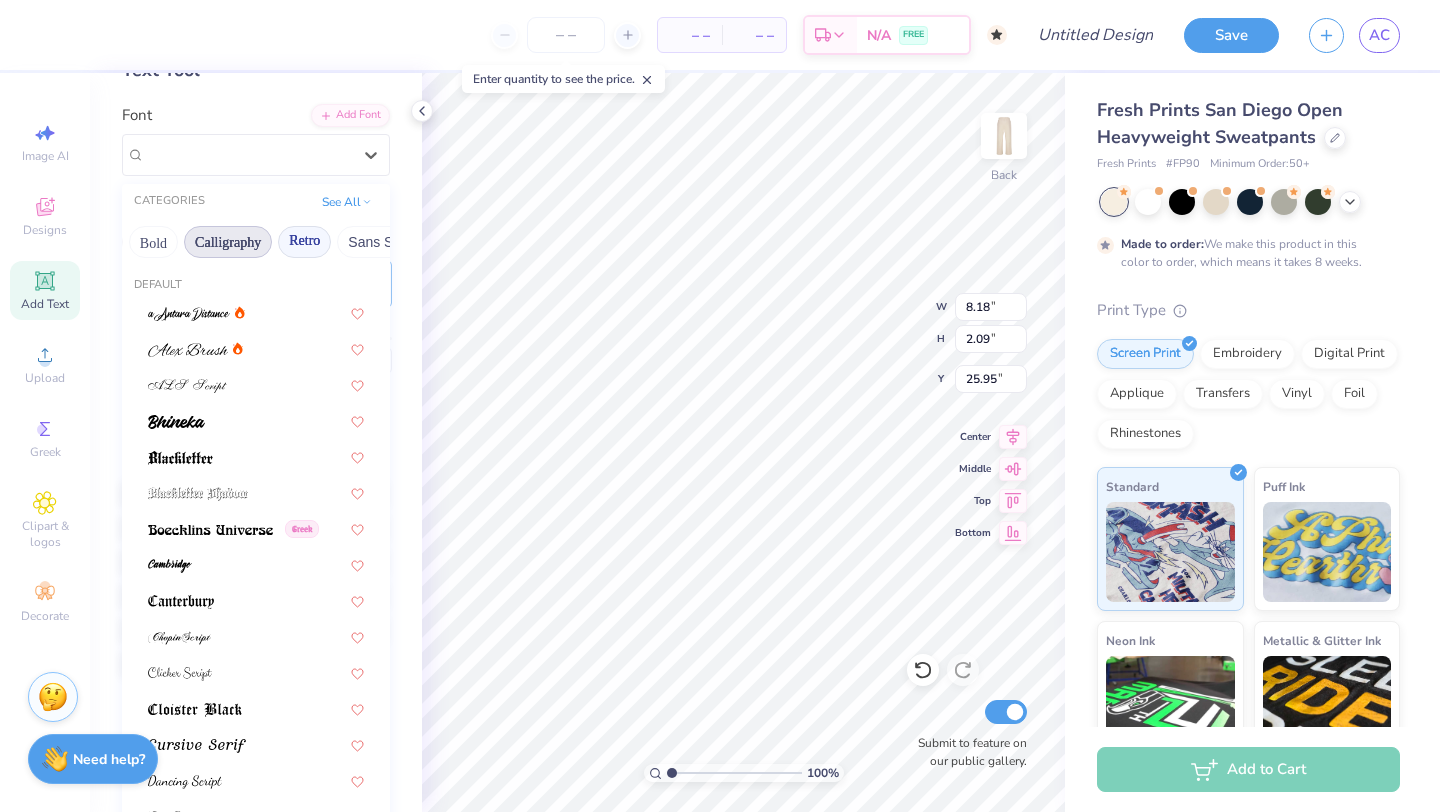click on "Retro" at bounding box center (304, 242) 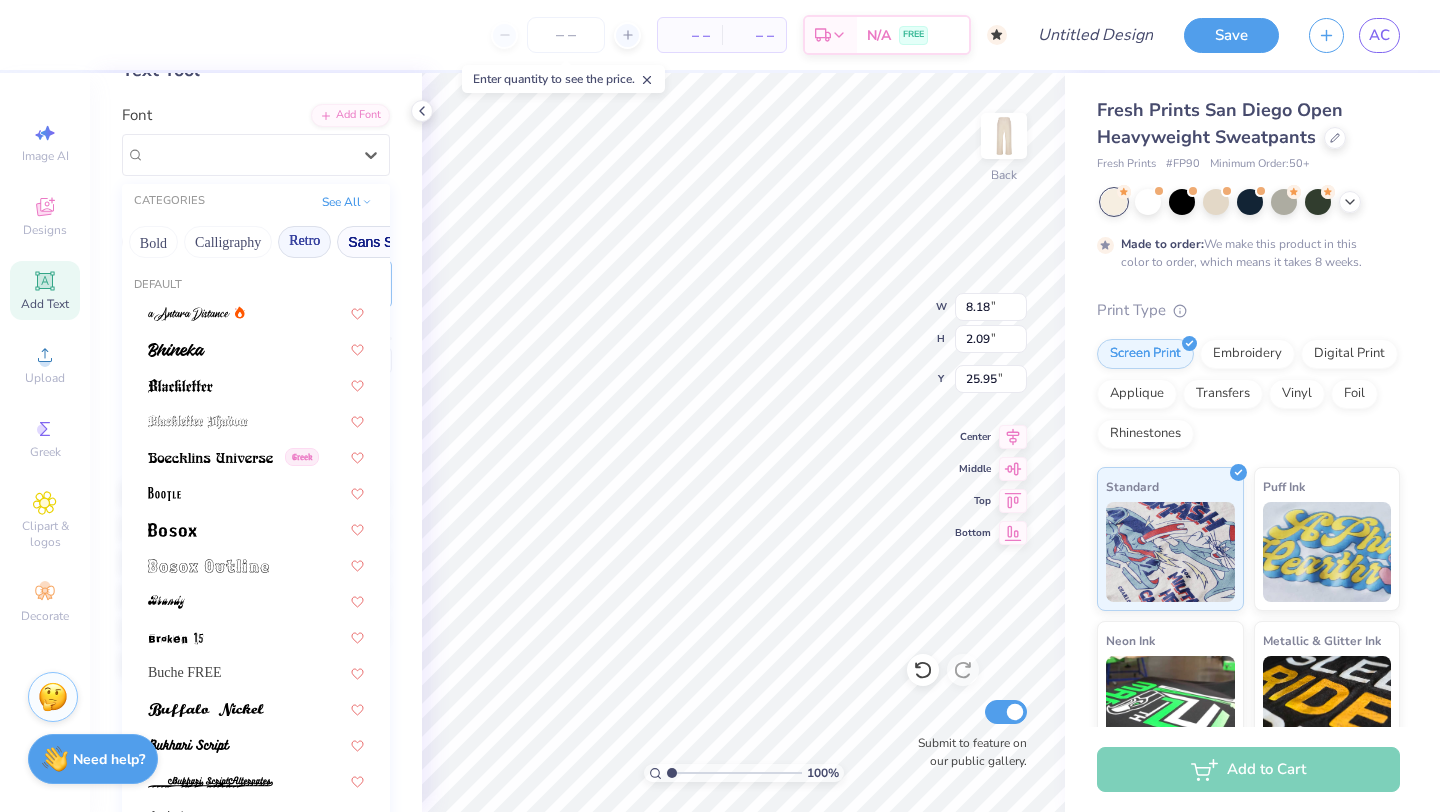 click on "Sans Serif" at bounding box center (380, 242) 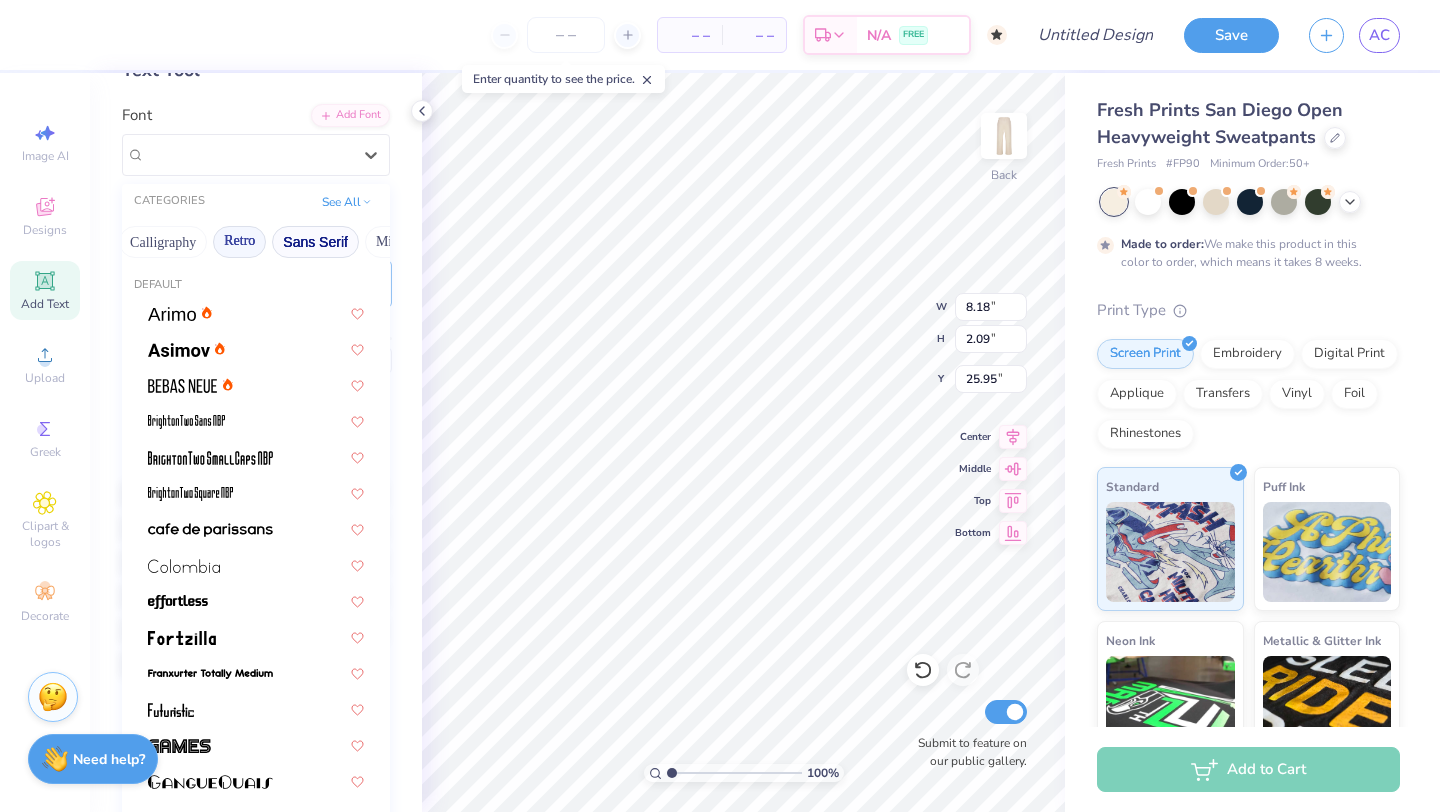 scroll, scrollTop: 0, scrollLeft: 375, axis: horizontal 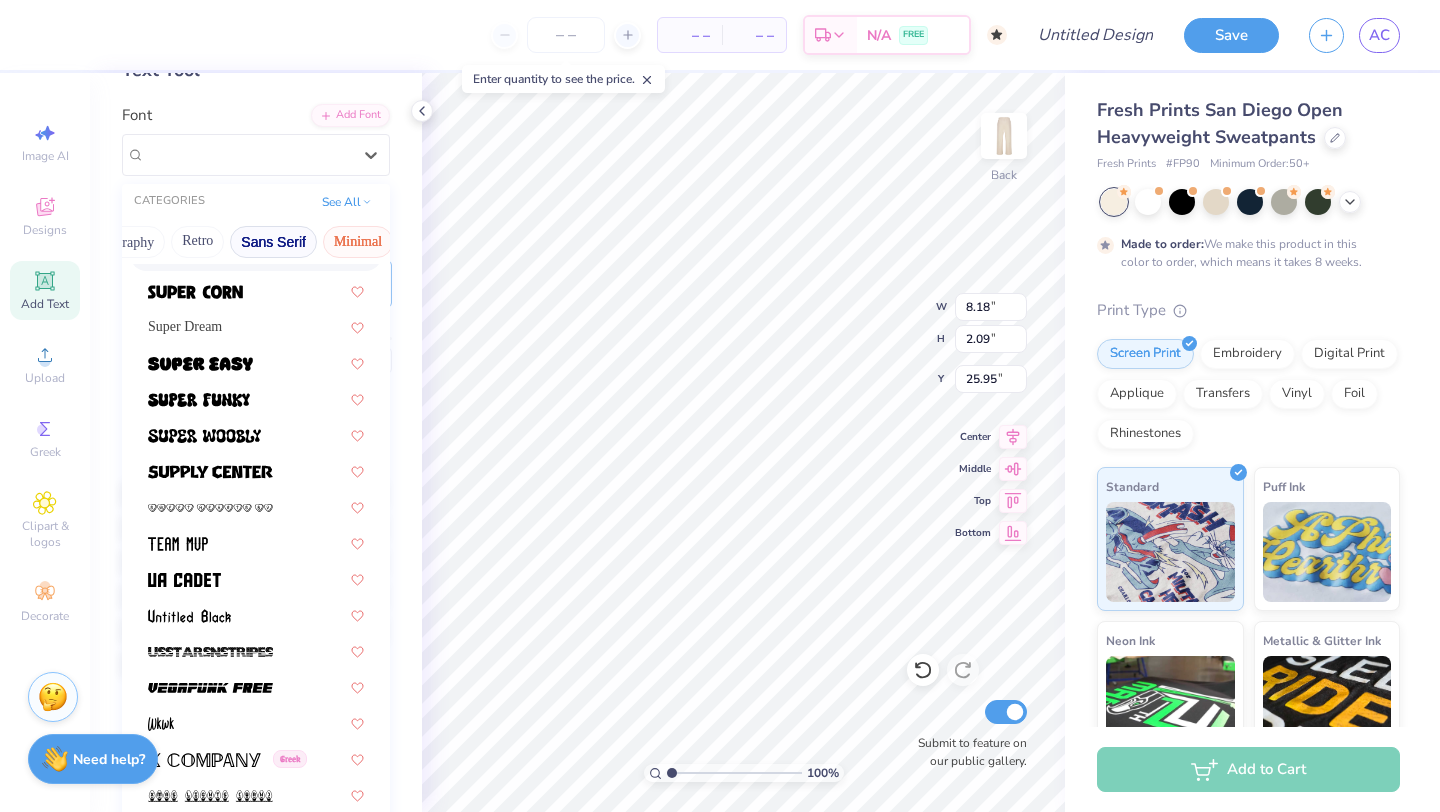 click on "Minimal" at bounding box center [358, 242] 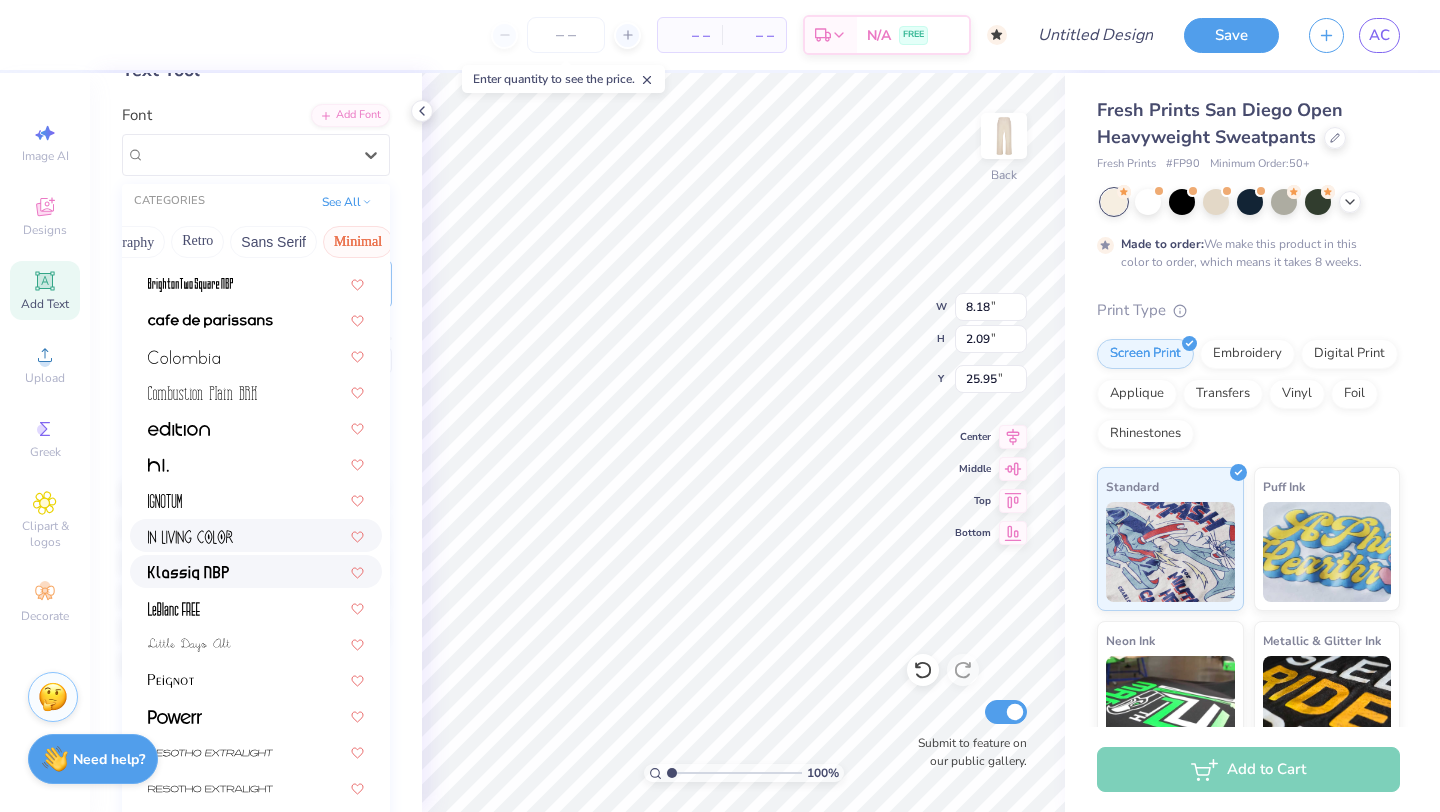 scroll, scrollTop: 382, scrollLeft: 0, axis: vertical 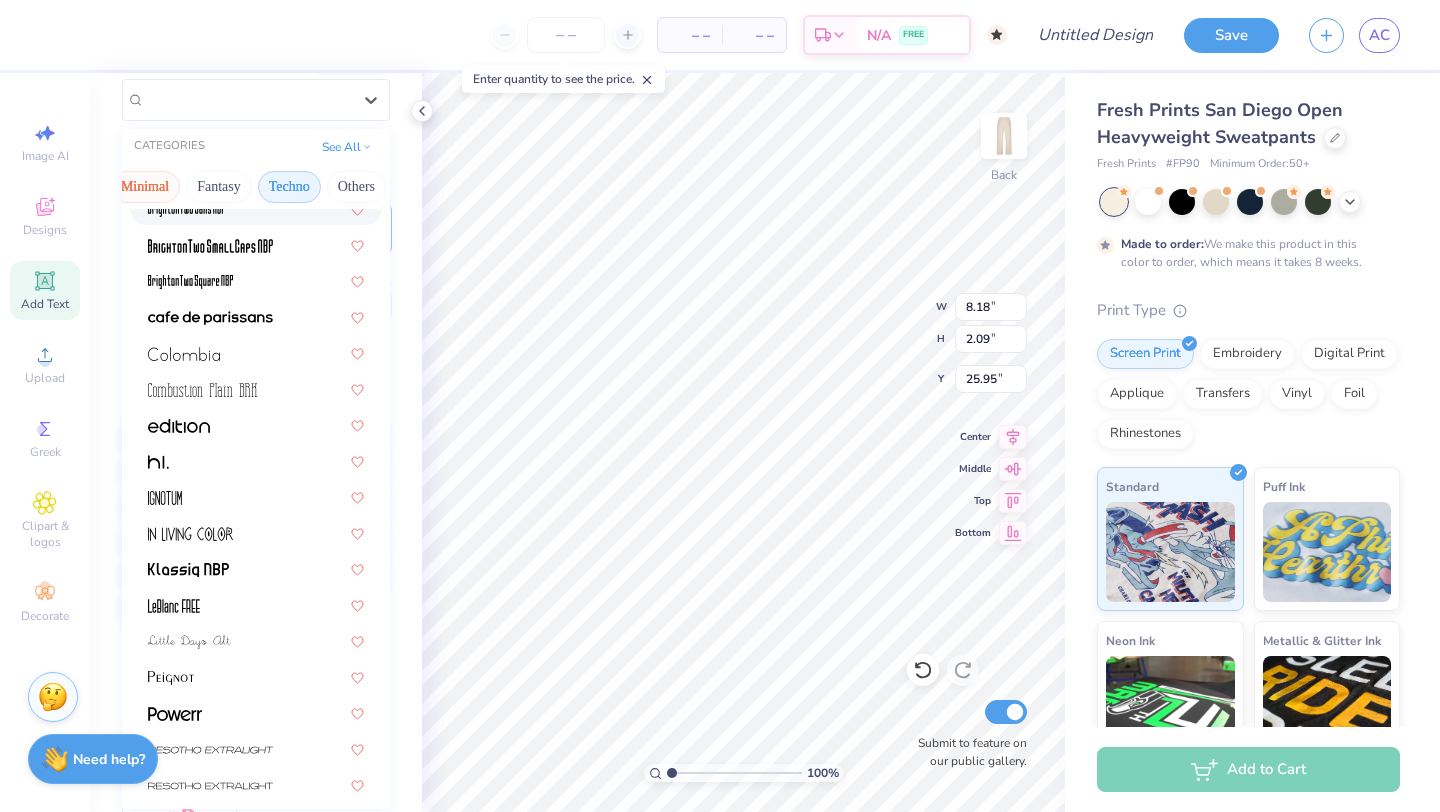 click on "Techno" at bounding box center (289, 187) 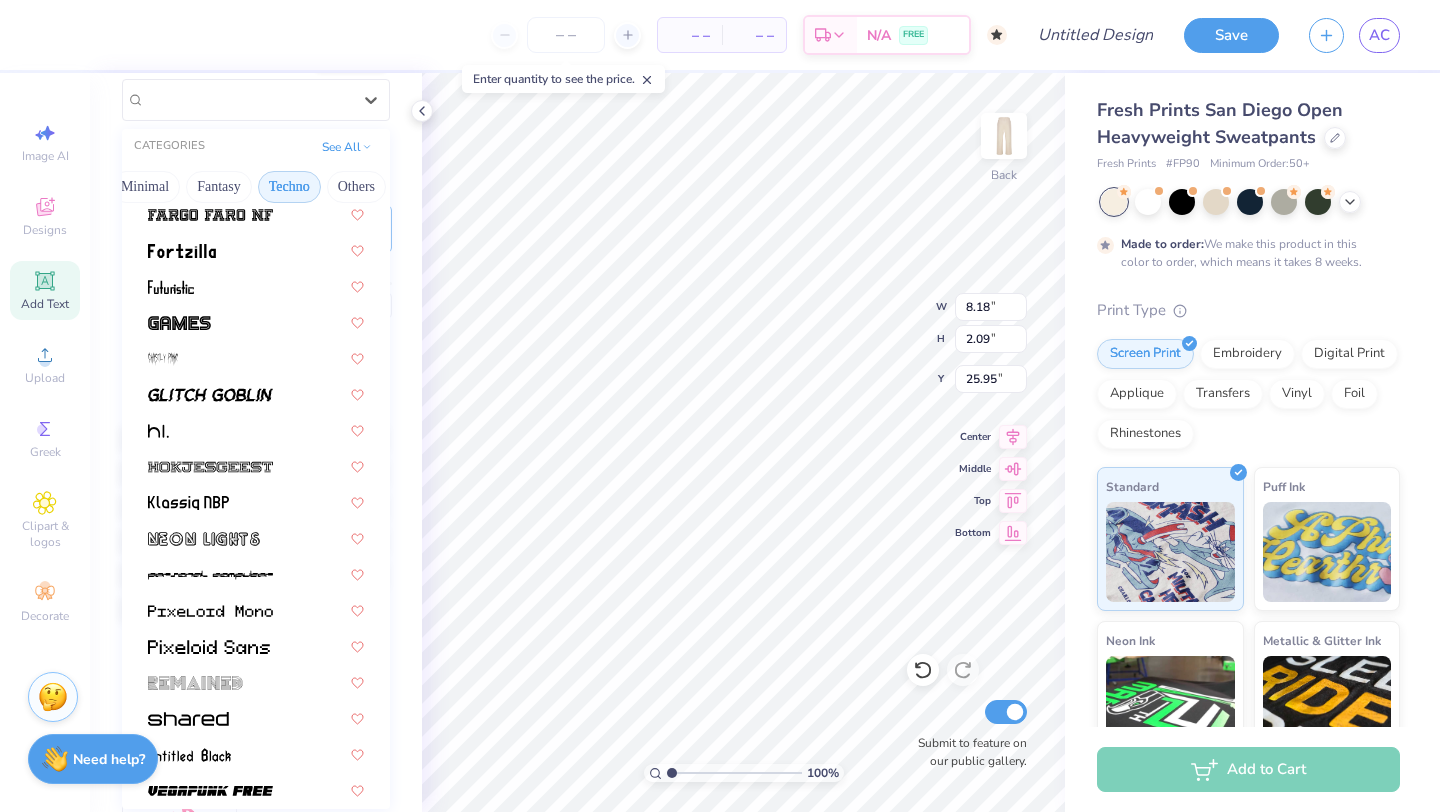 scroll, scrollTop: 346, scrollLeft: 0, axis: vertical 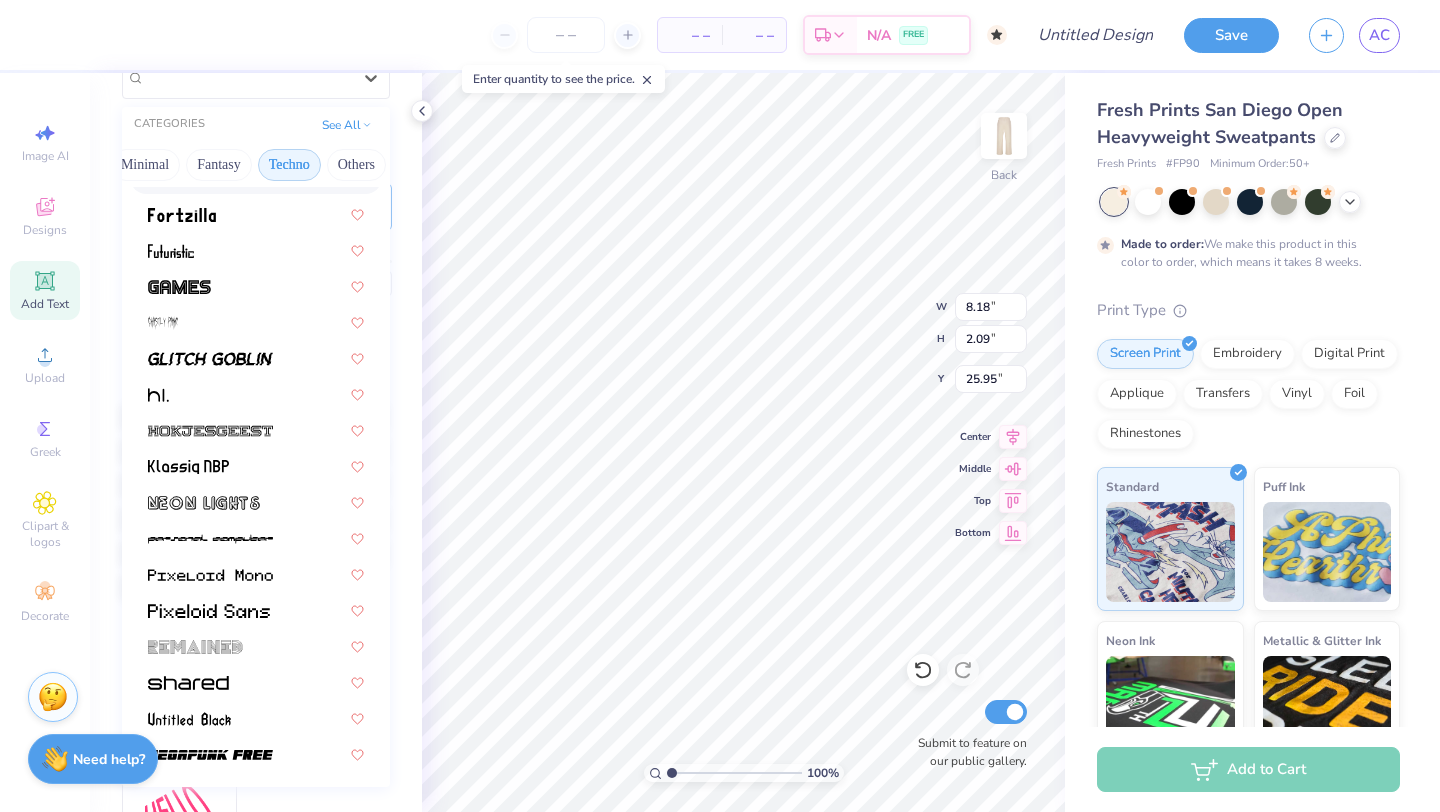 click on "Techno" at bounding box center (289, 165) 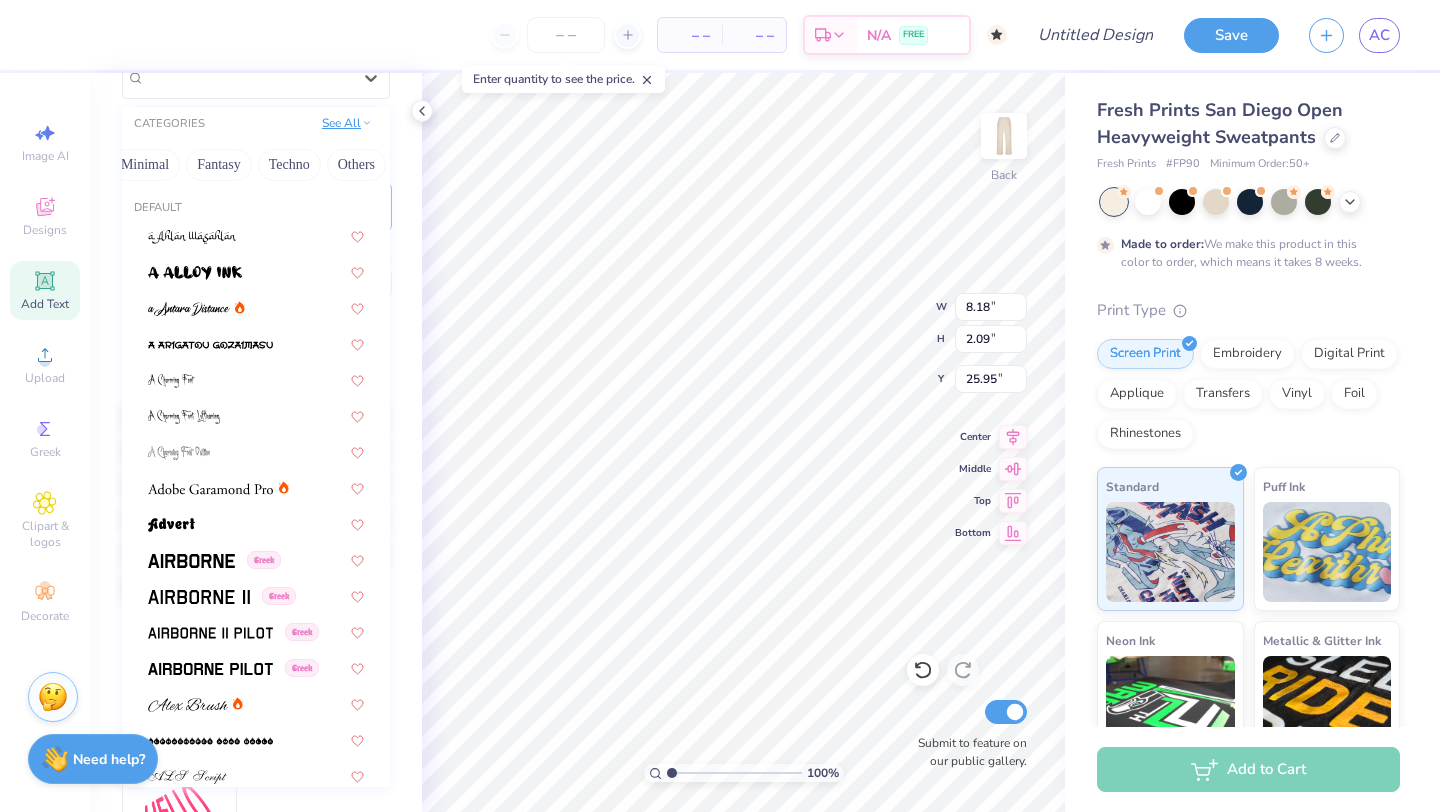 click on "See All" at bounding box center (347, 123) 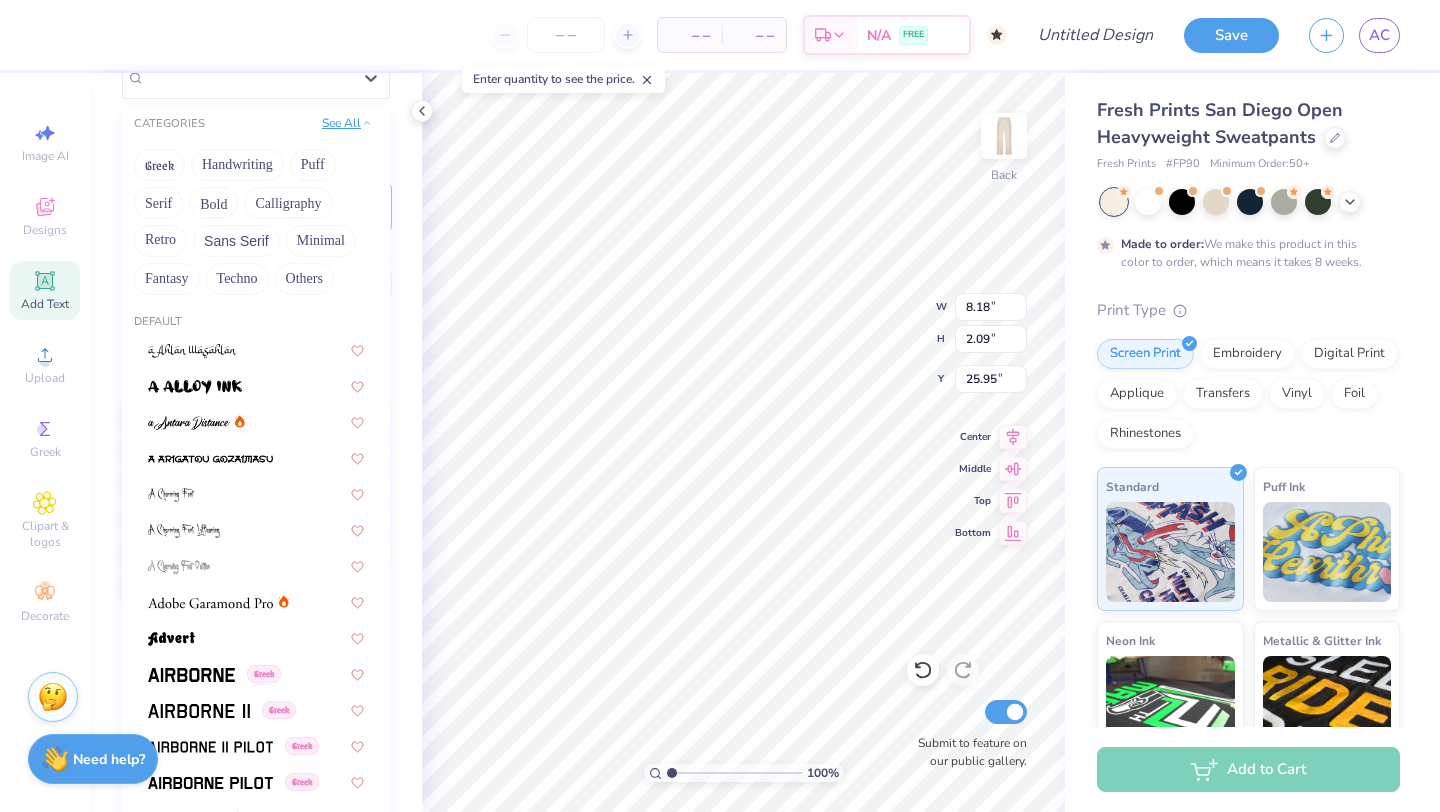 scroll, scrollTop: 0, scrollLeft: 0, axis: both 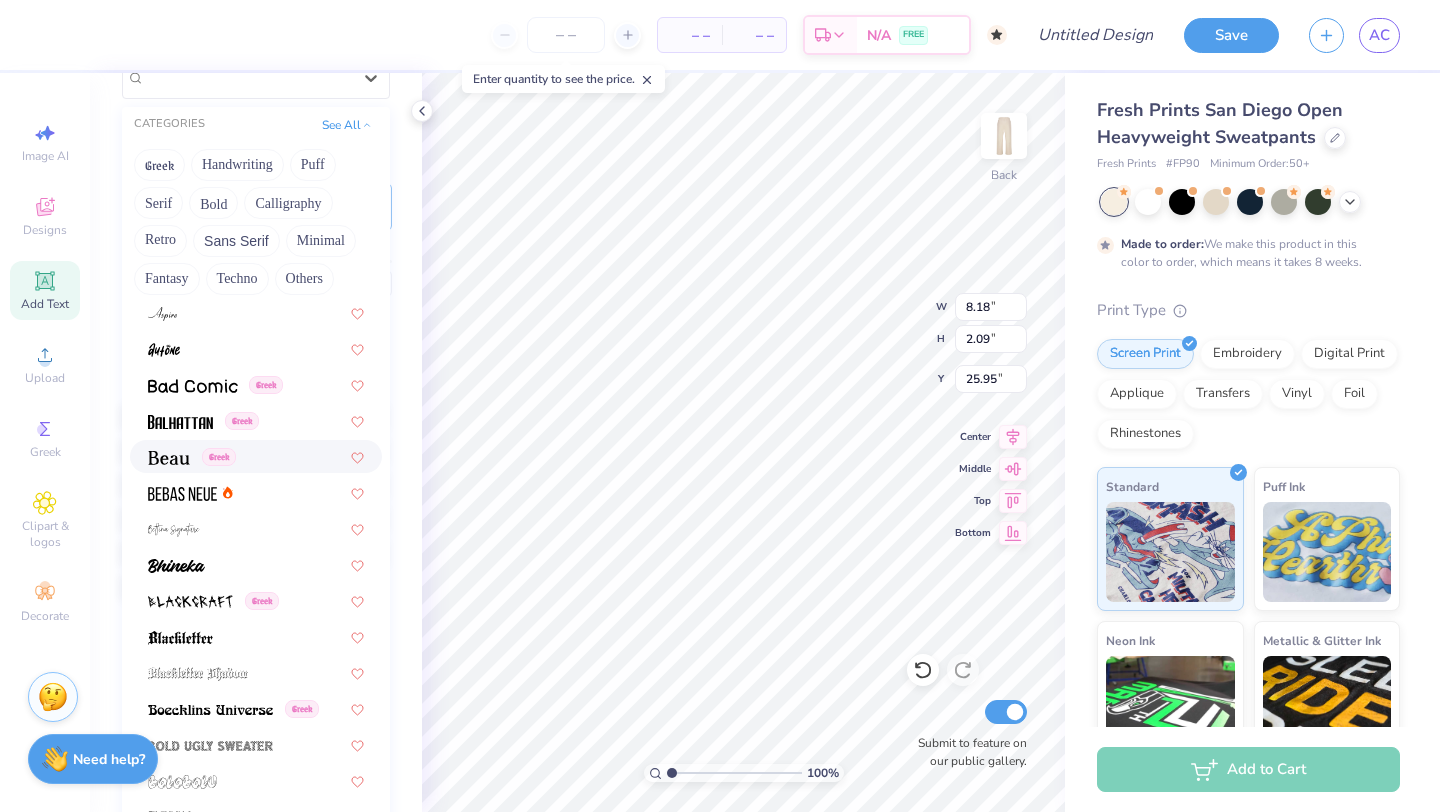 click on "Greek" at bounding box center (256, 456) 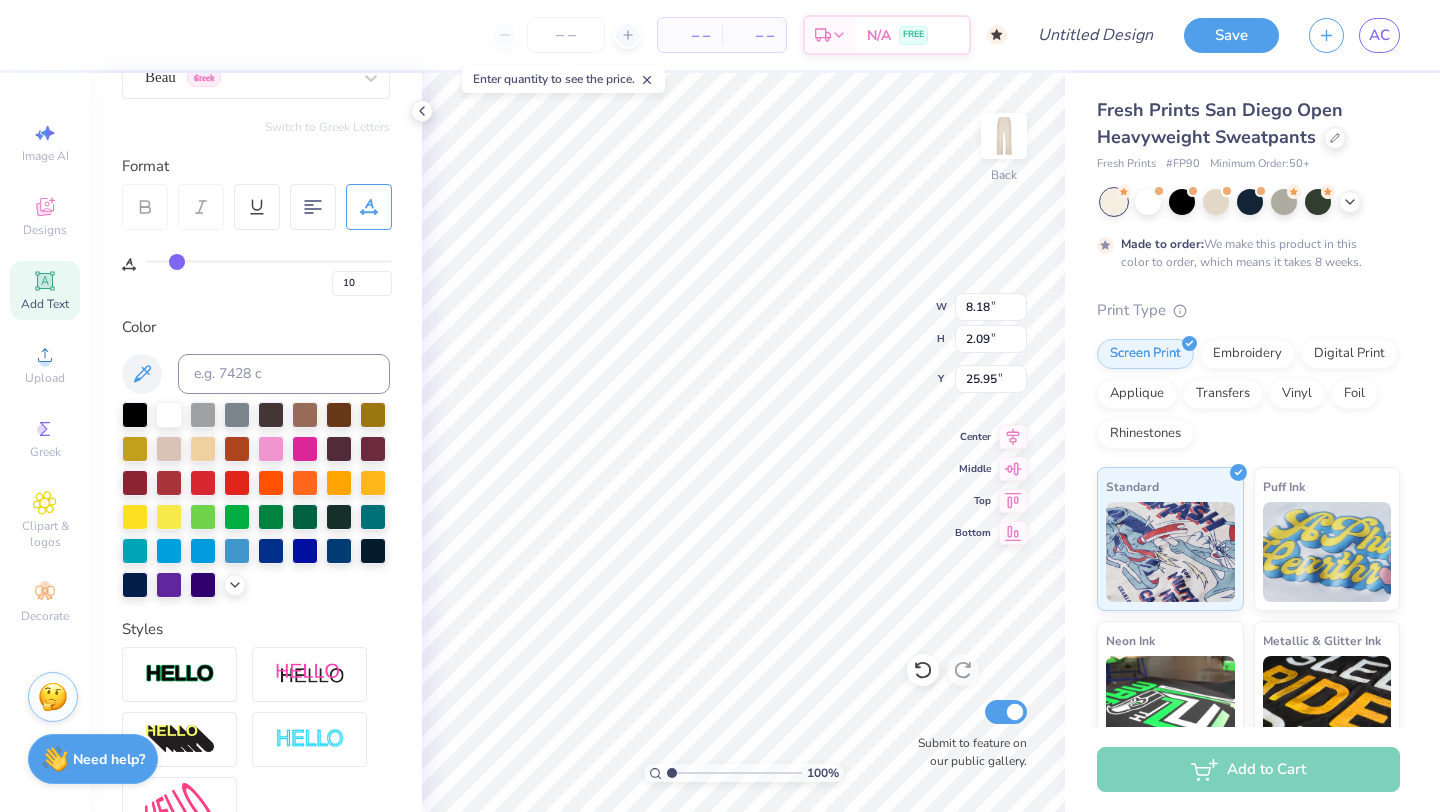 type on "10.14" 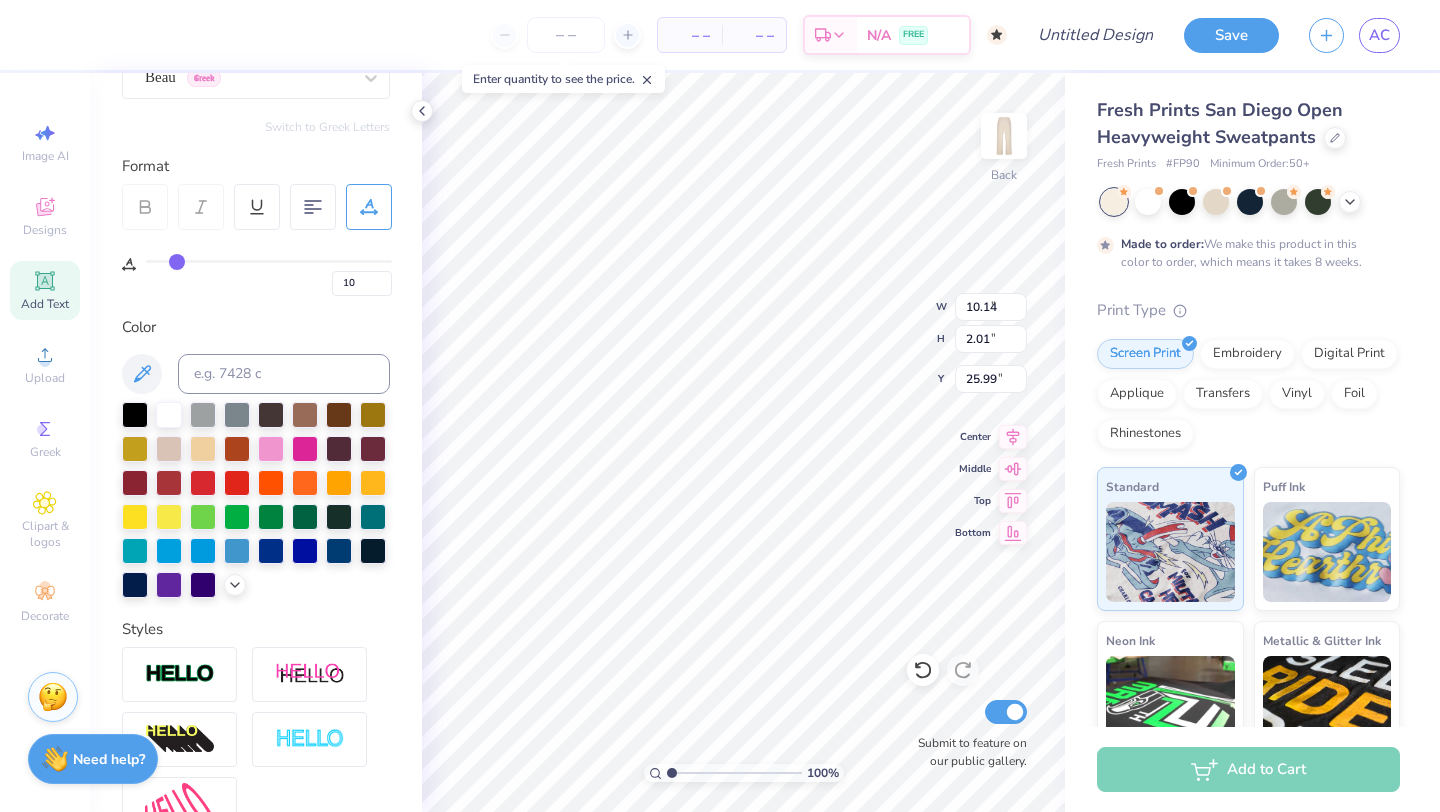 scroll, scrollTop: 203, scrollLeft: 0, axis: vertical 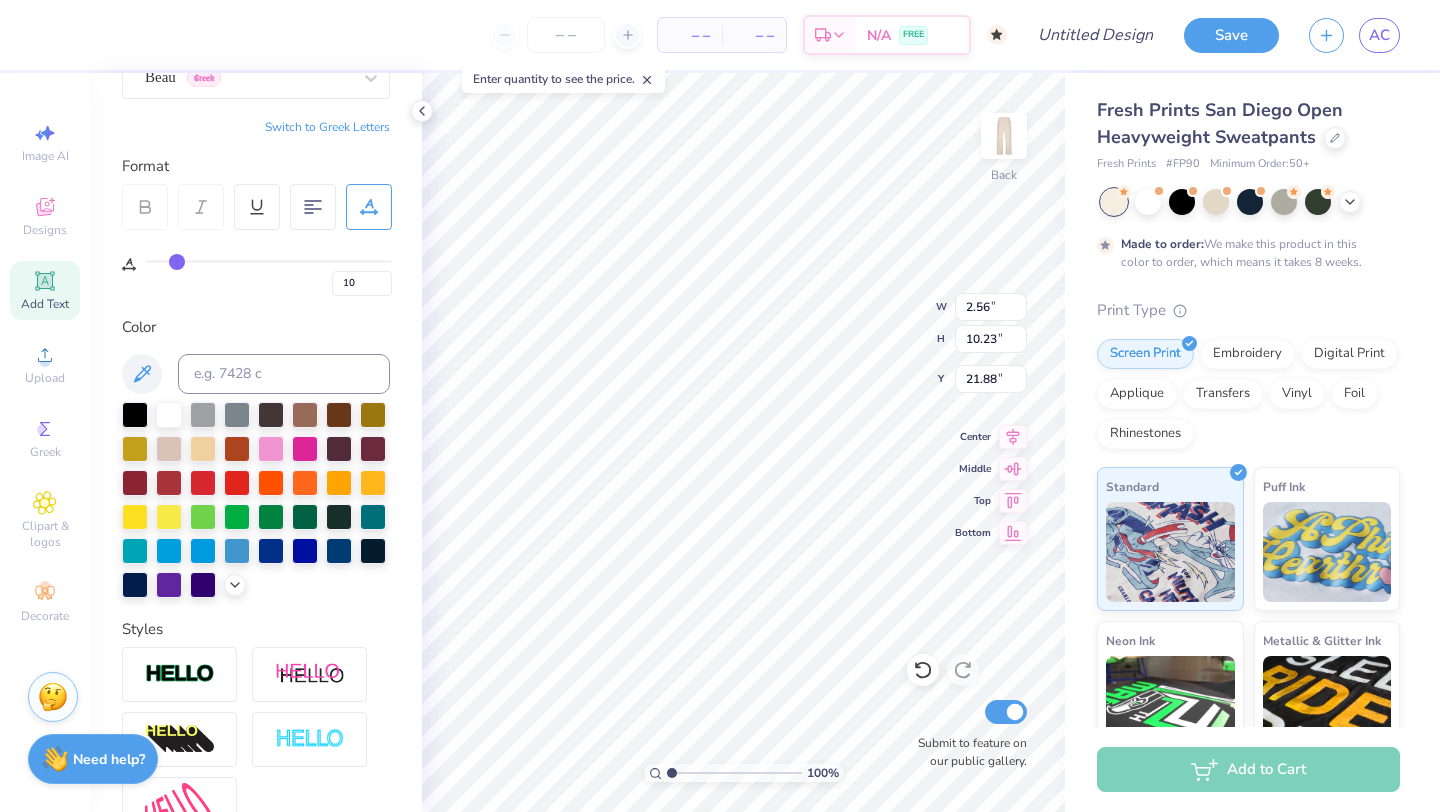 type on "2.56" 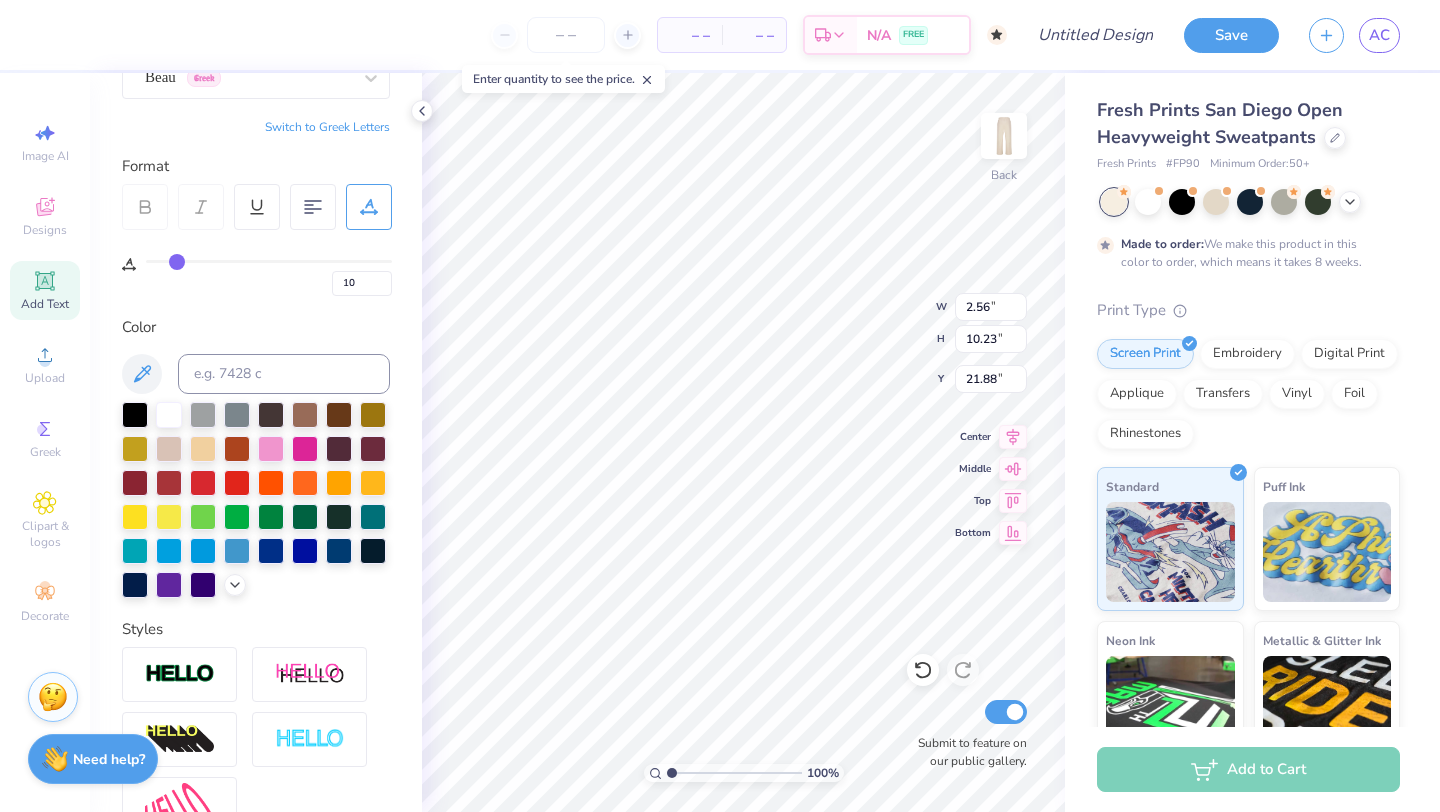 type on "40.06" 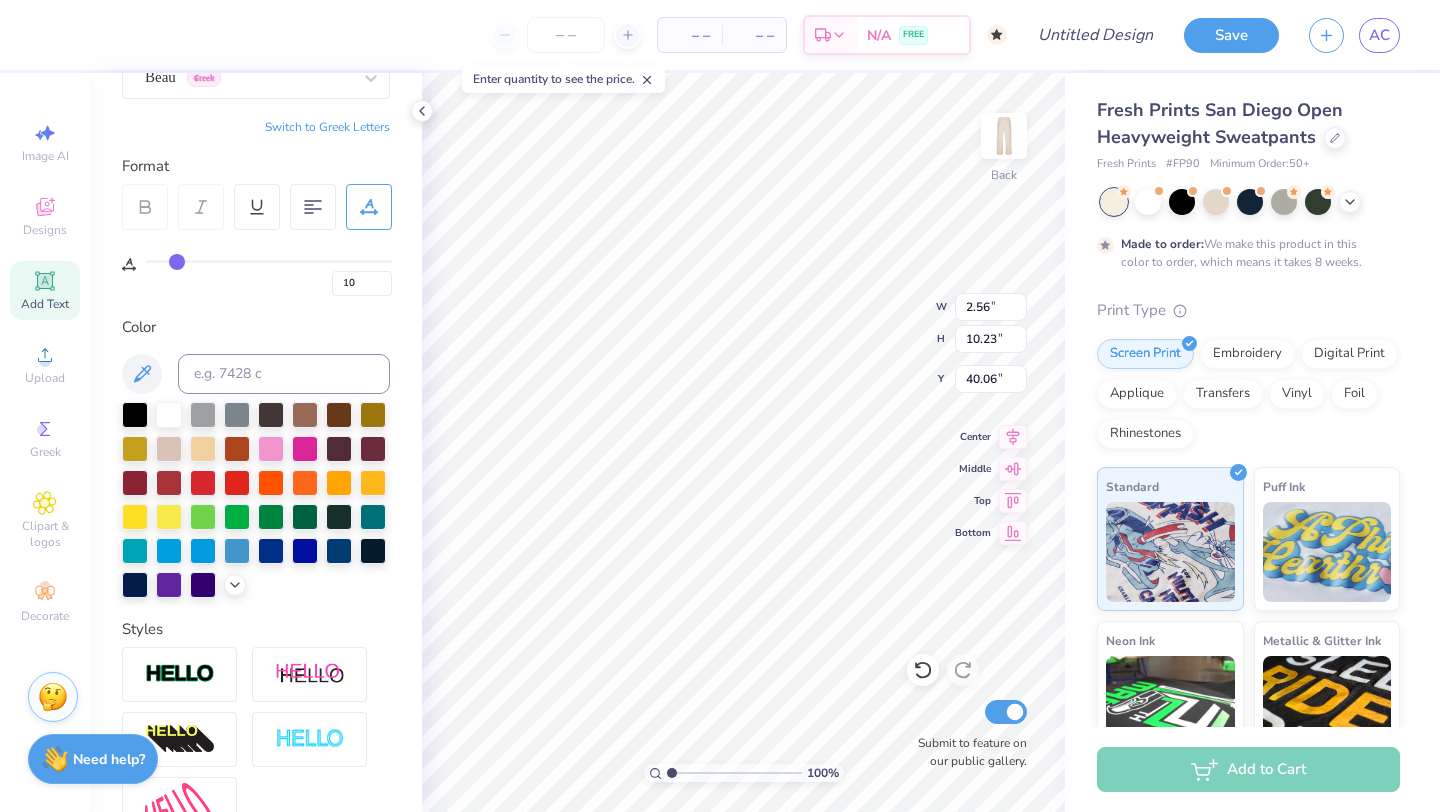 type on "2.05" 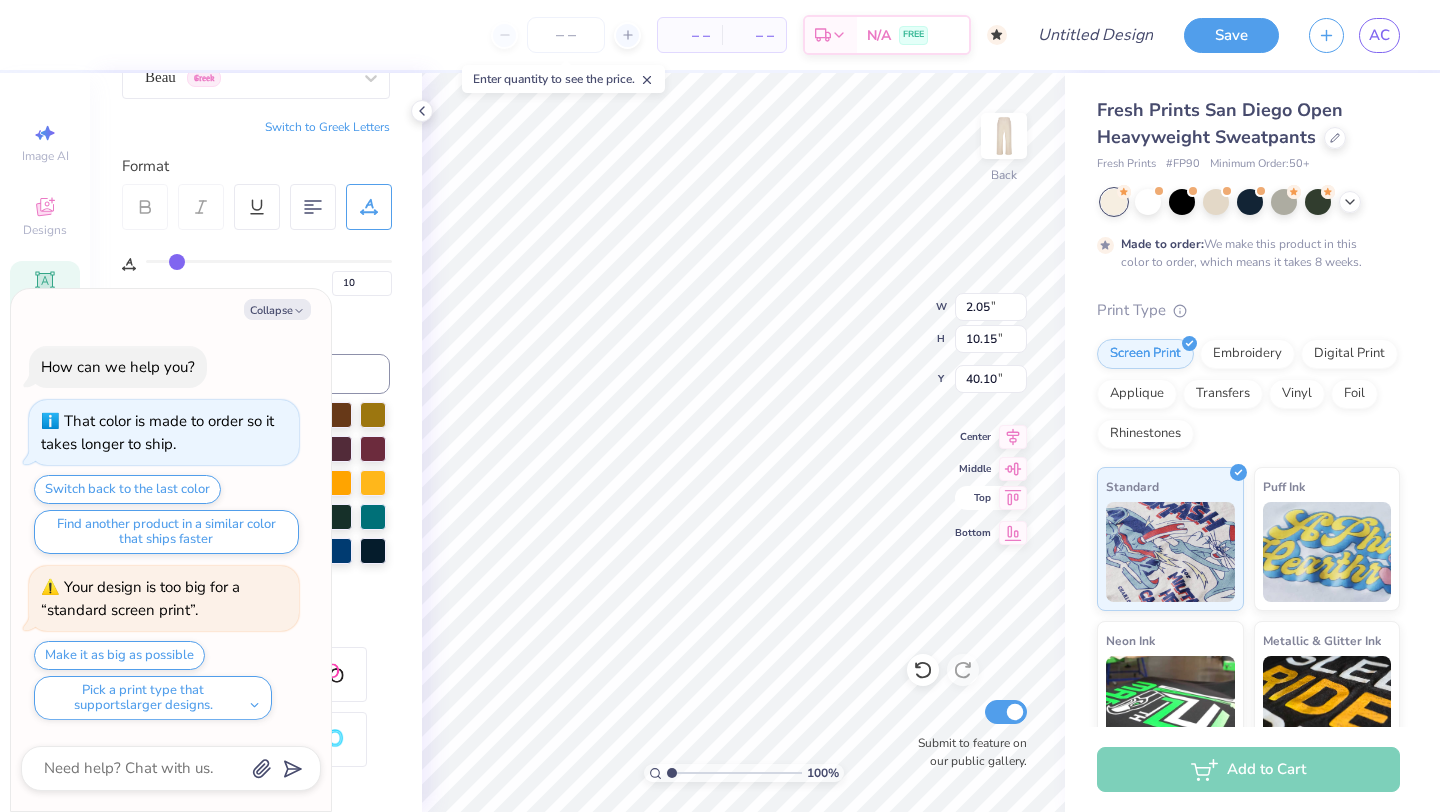 type on "x" 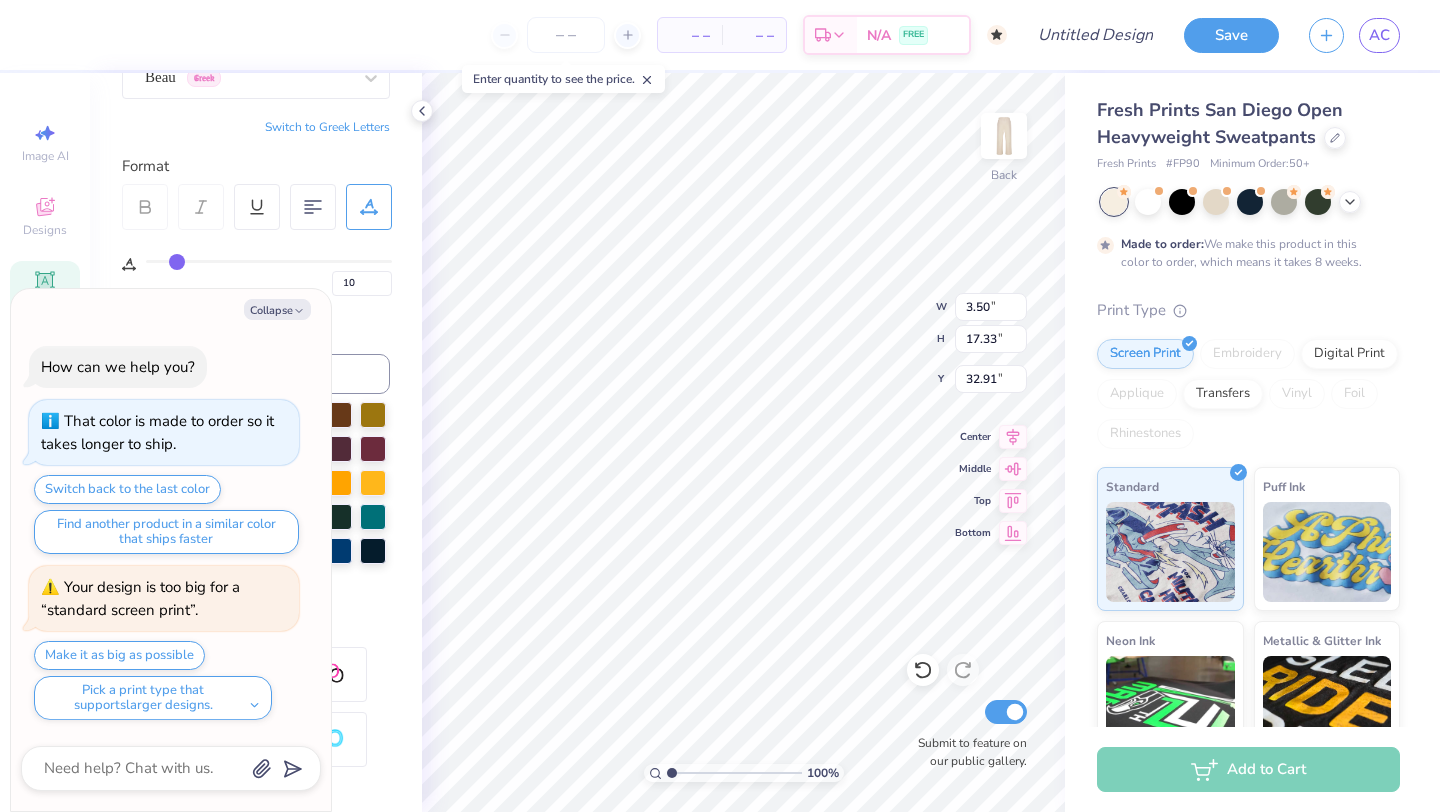 type on "x" 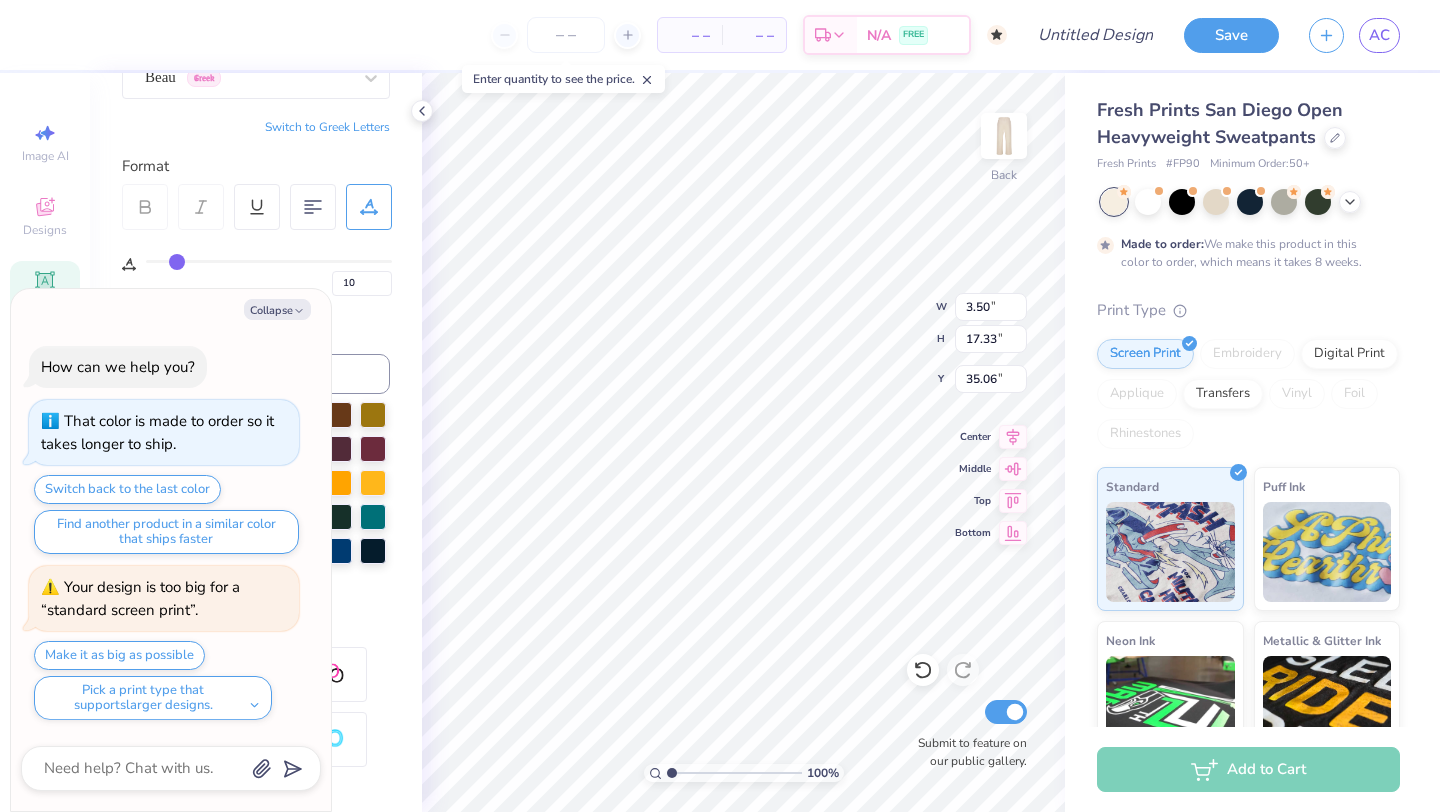 type on "x" 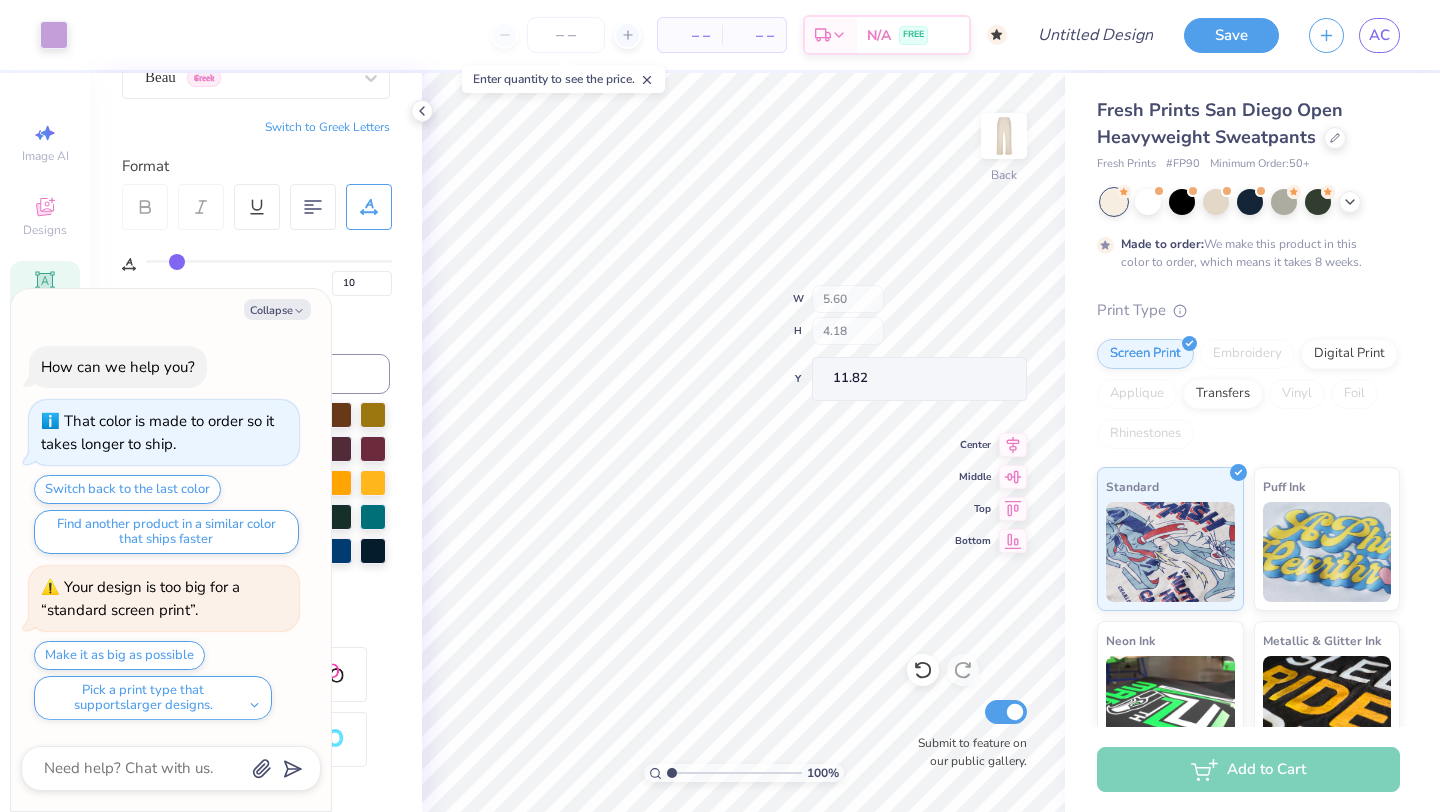 type on "x" 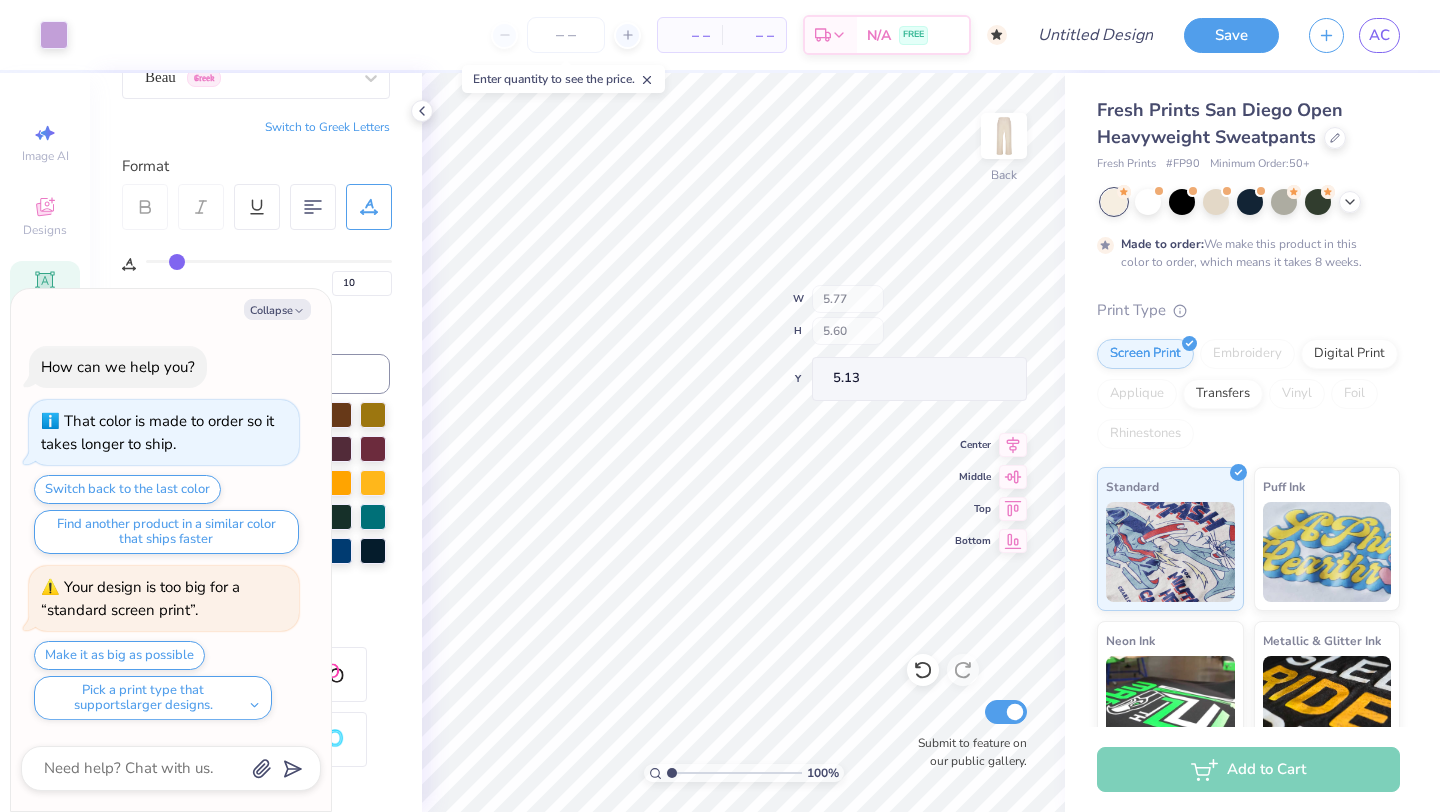 type on "x" 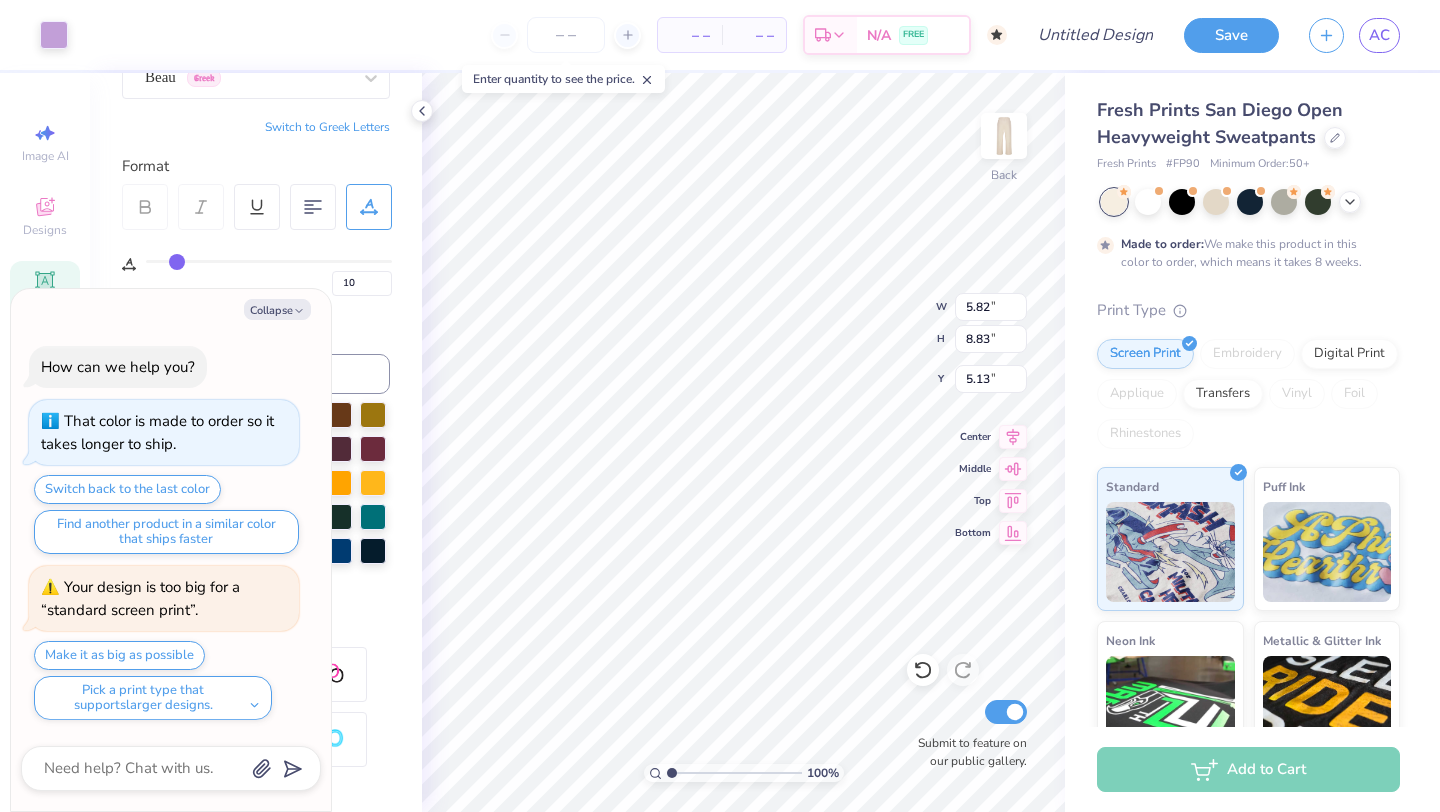 type on "x" 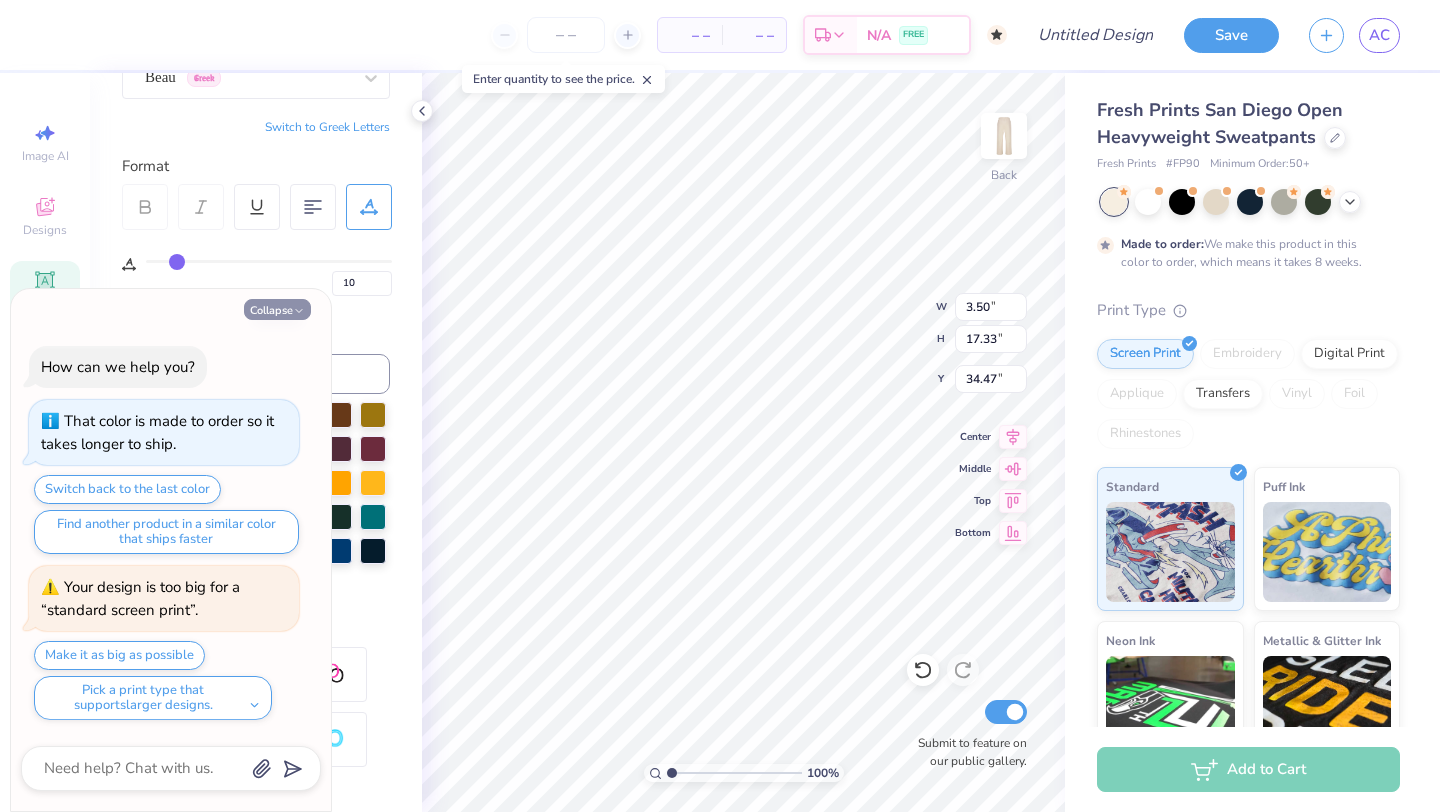 click on "Collapse" at bounding box center (277, 309) 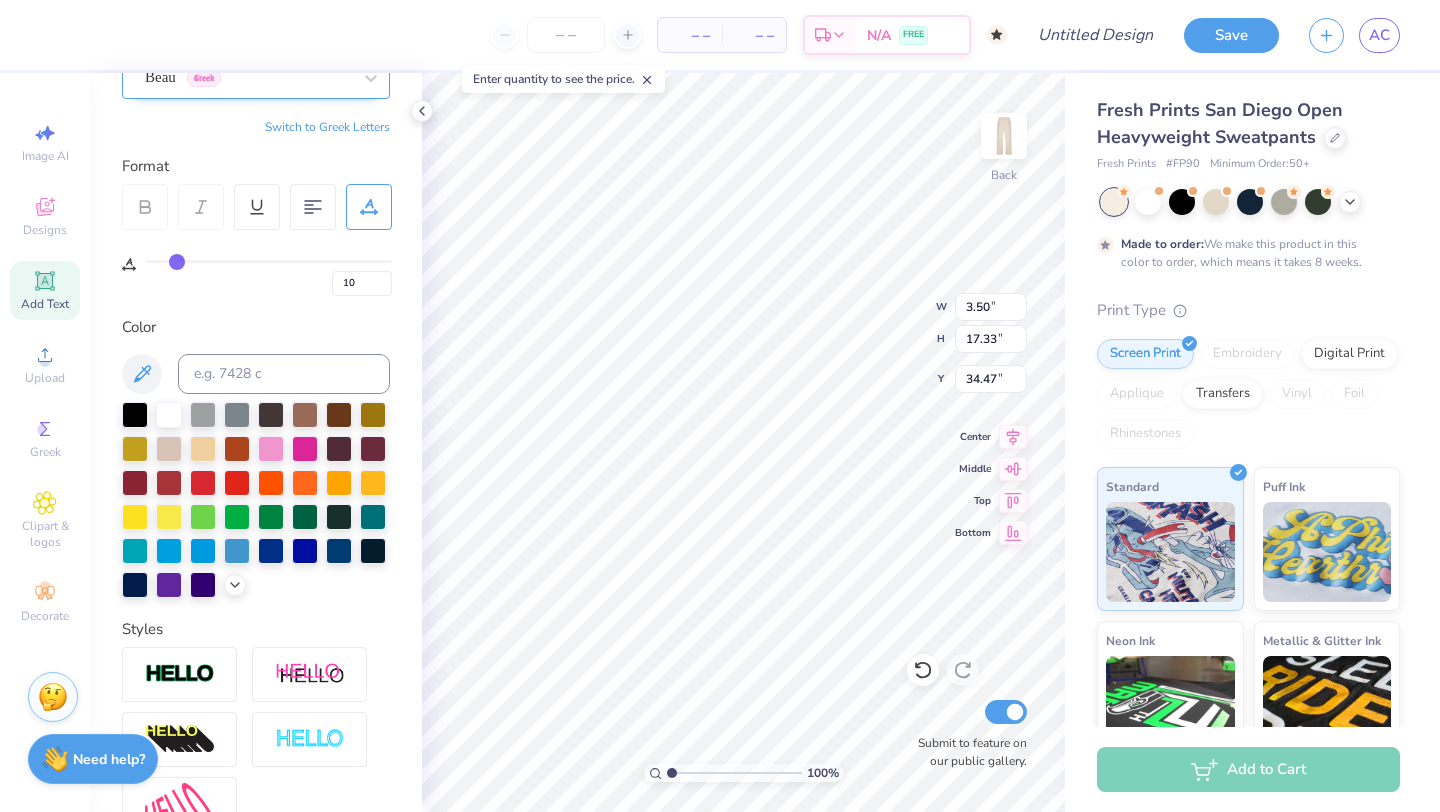 click on "Beau Greek" at bounding box center [248, 77] 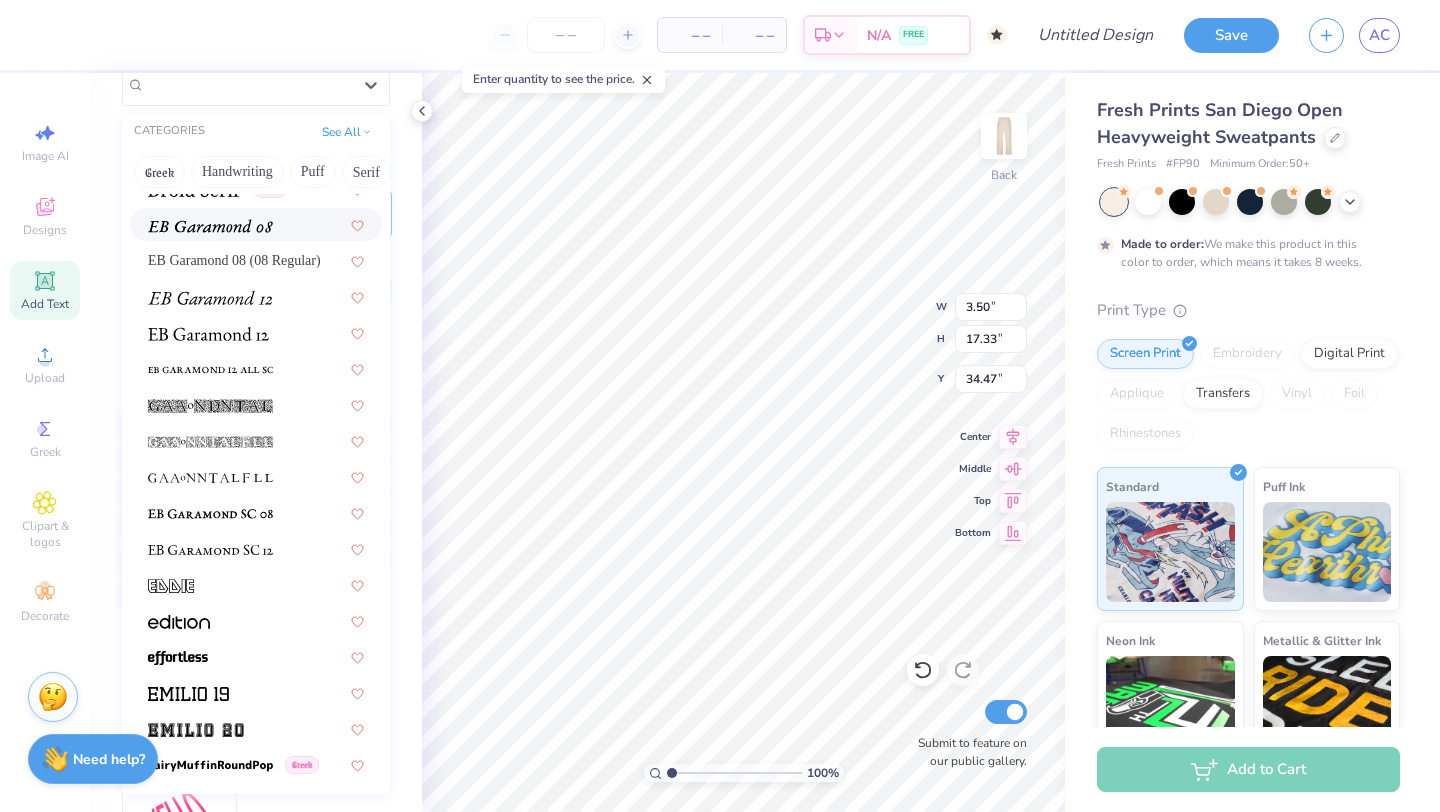 scroll, scrollTop: 3619, scrollLeft: 0, axis: vertical 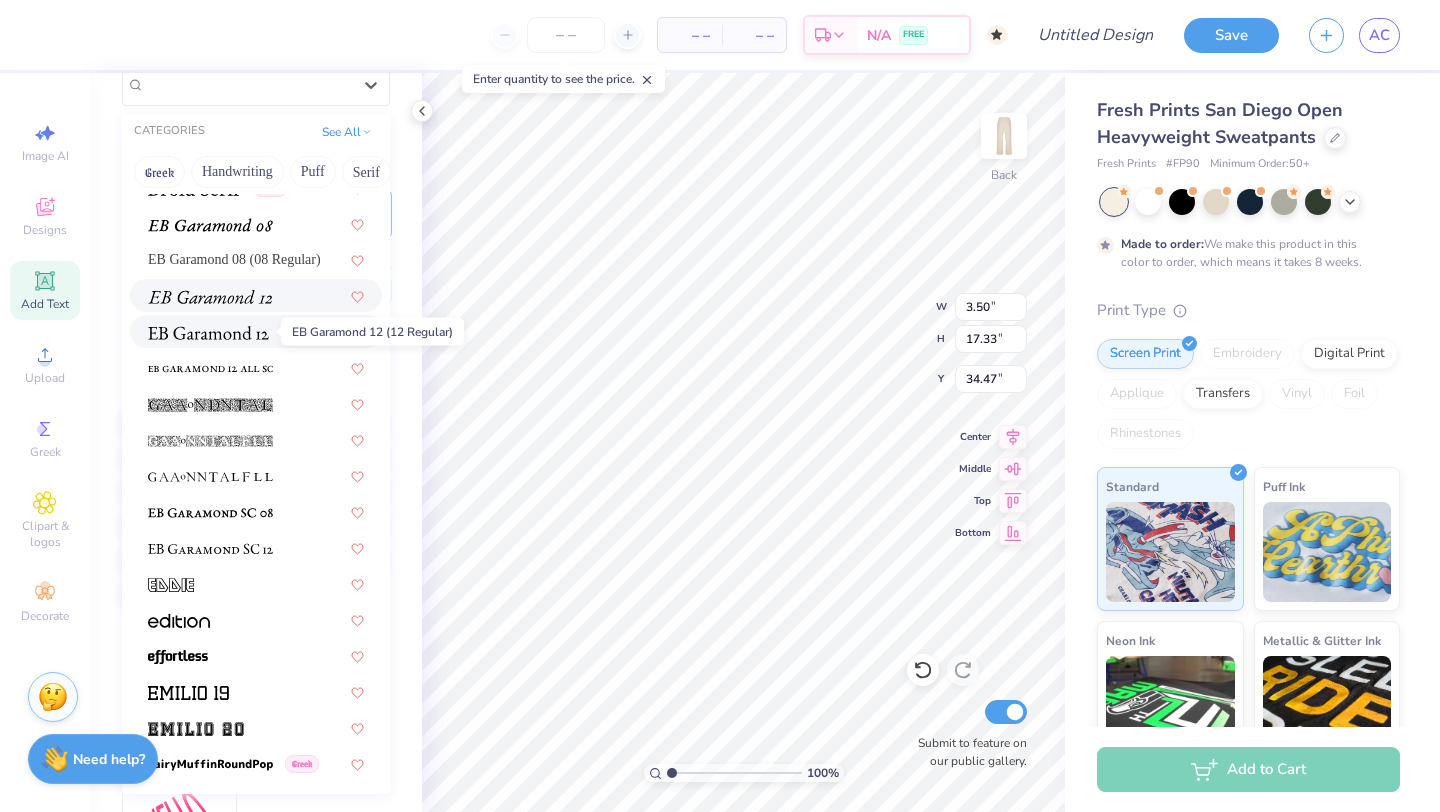 click at bounding box center (256, 295) 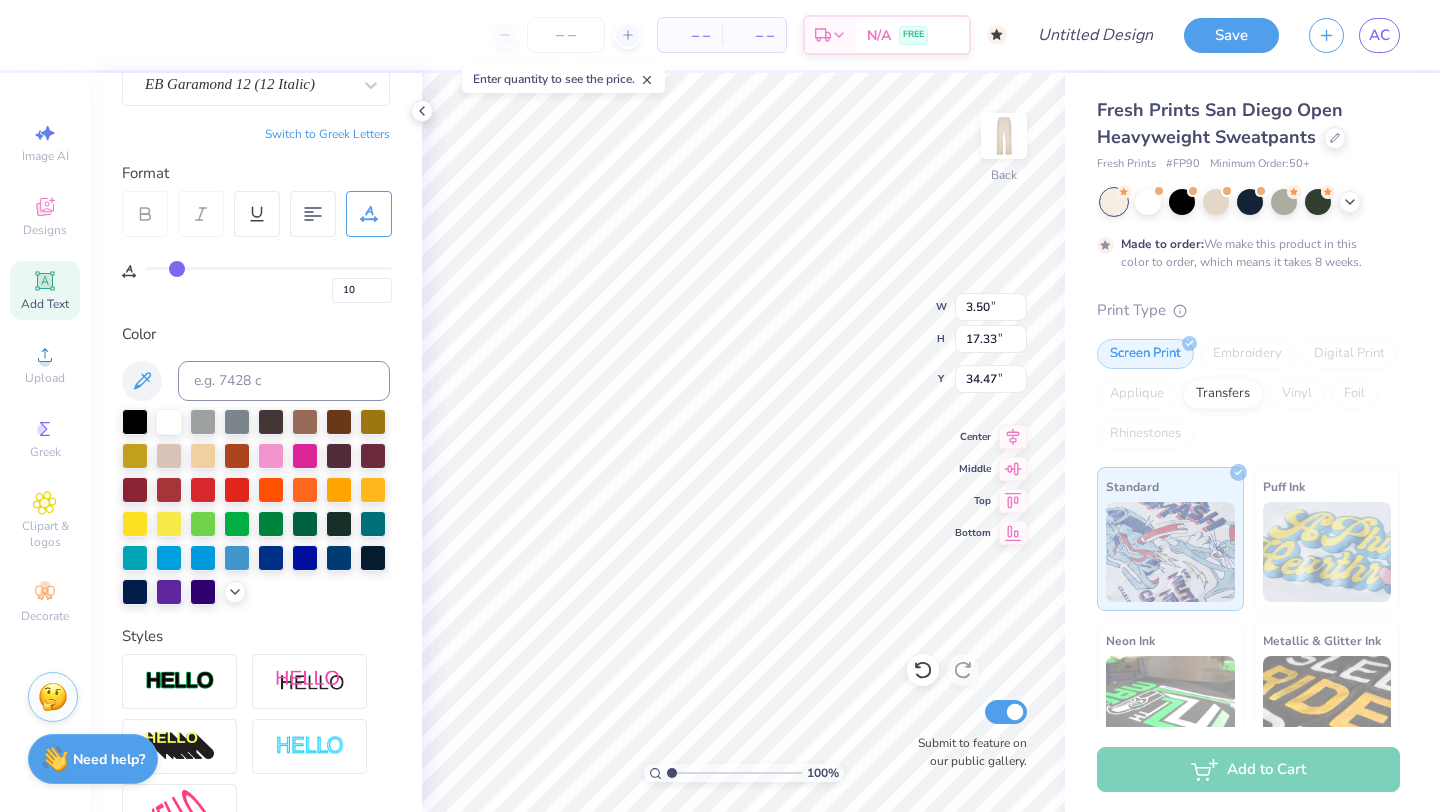 type on "3.38" 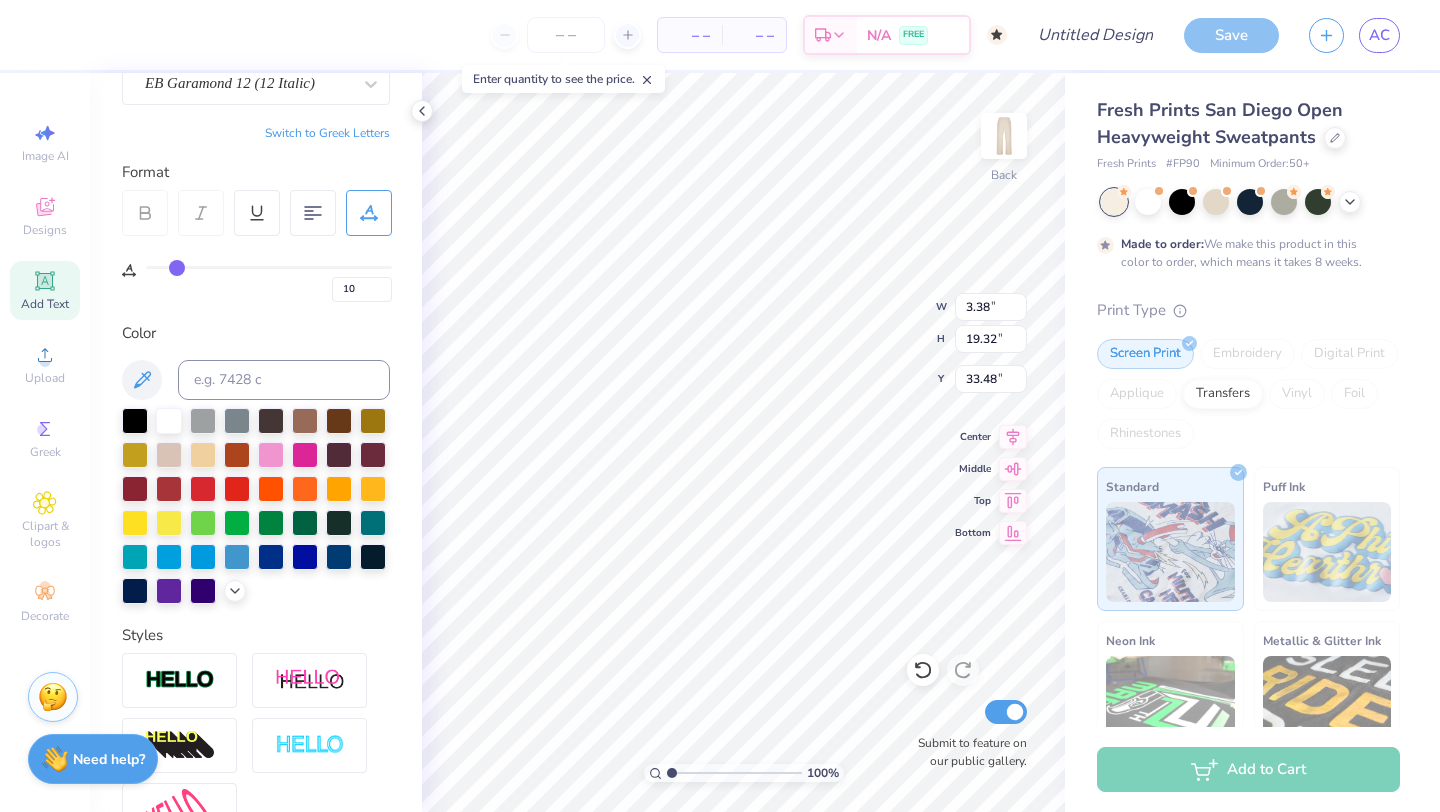 scroll, scrollTop: 78, scrollLeft: 0, axis: vertical 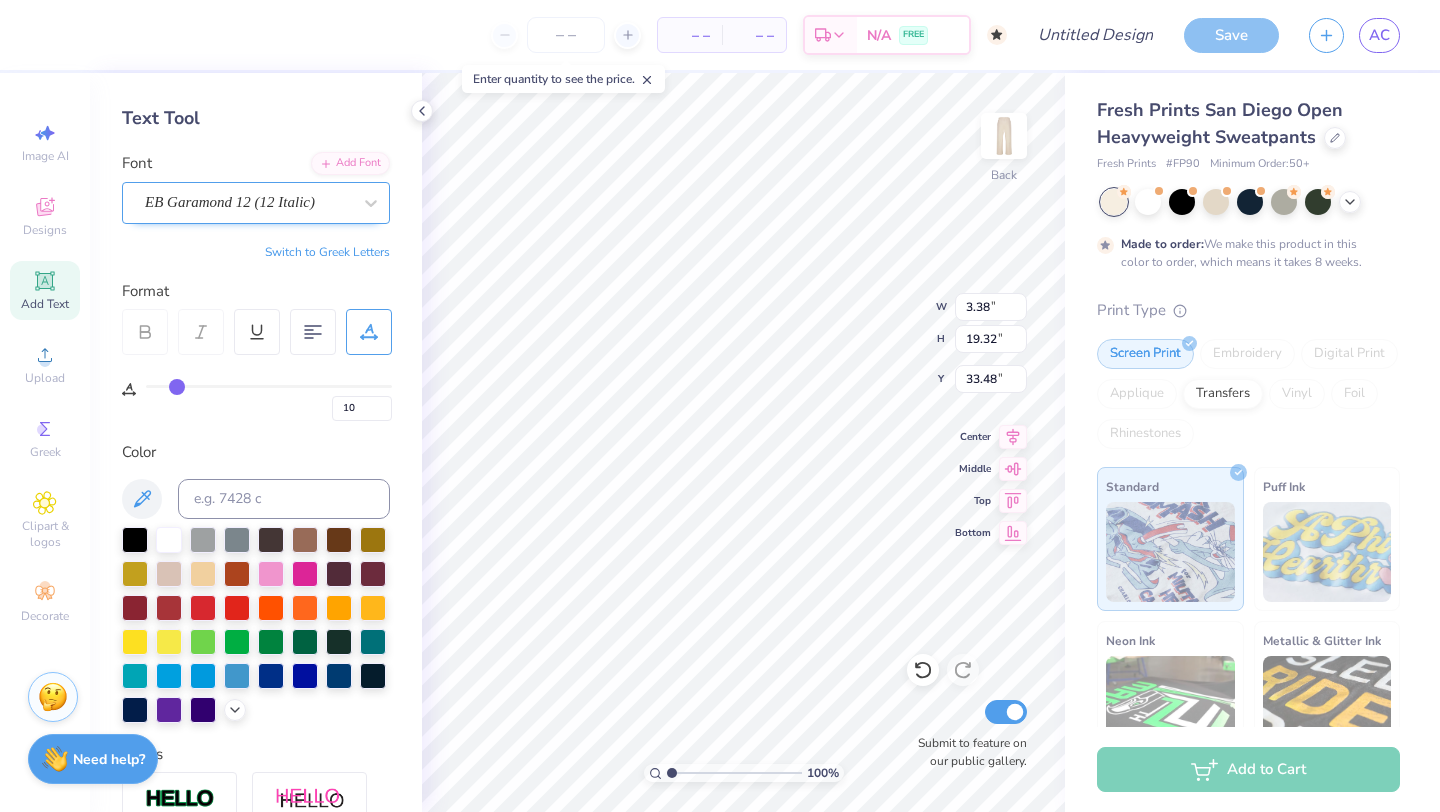 click on "EB Garamond 12 (12 Italic)" at bounding box center (248, 202) 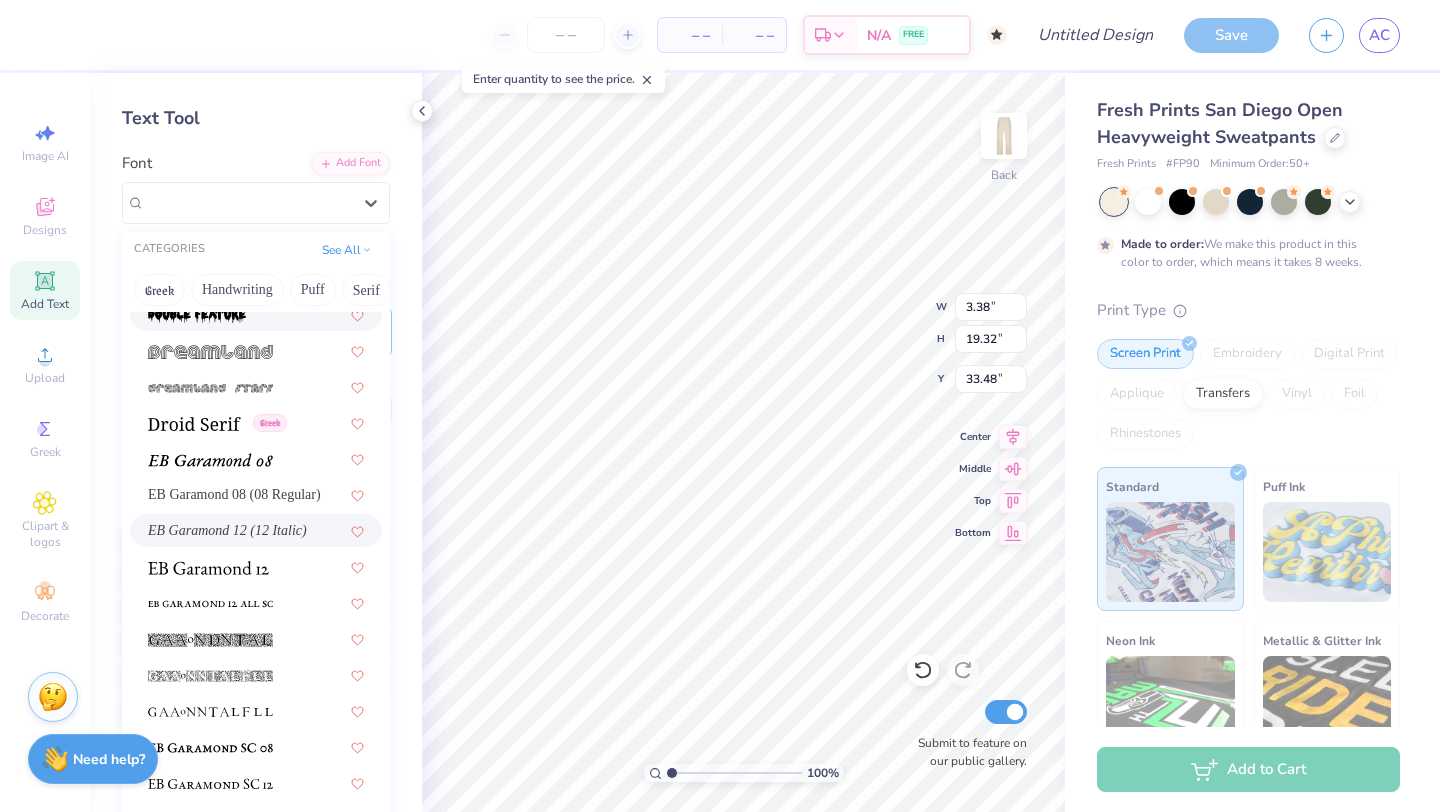 scroll, scrollTop: 3515, scrollLeft: 0, axis: vertical 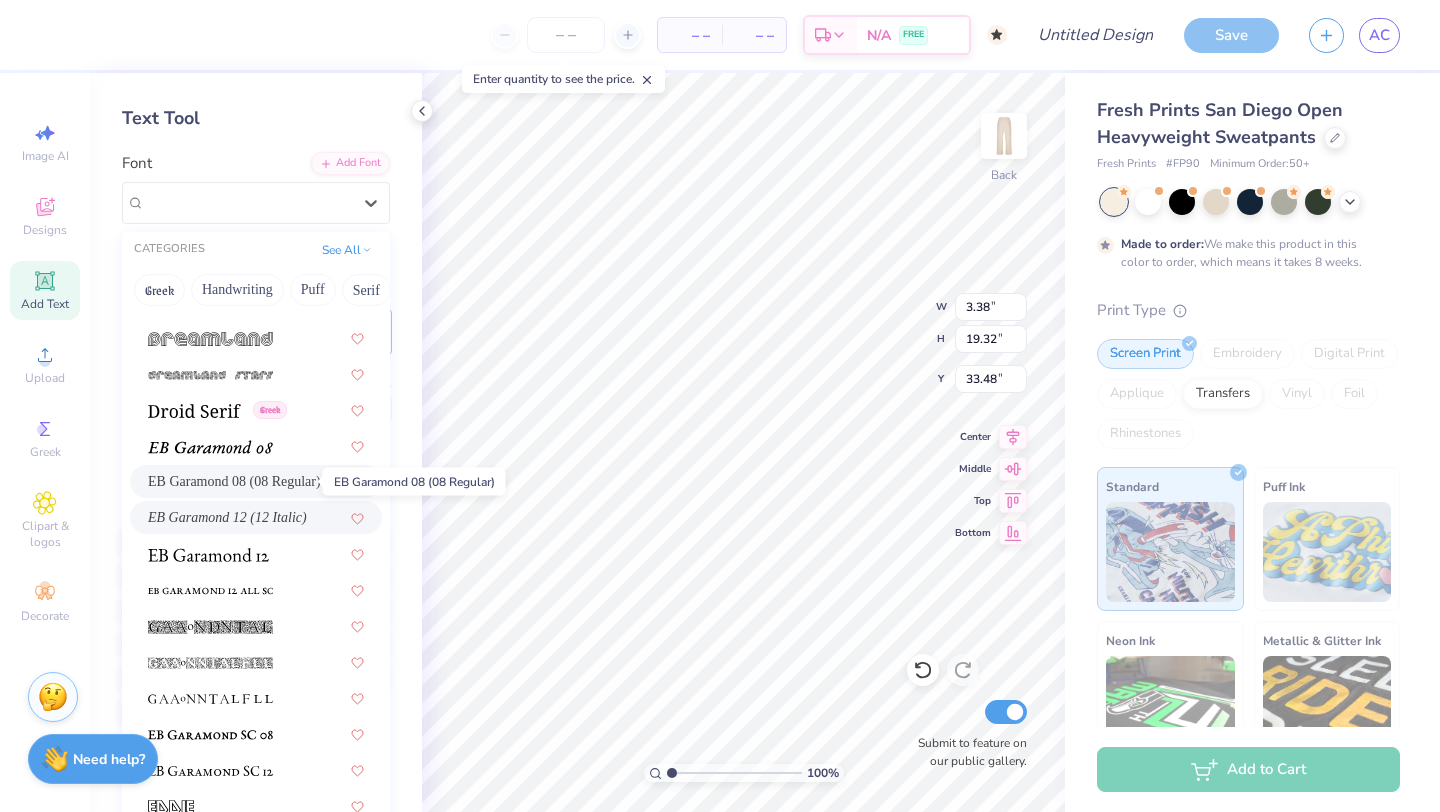 click on "EB Garamond 08 (08 Regular)" at bounding box center (234, 481) 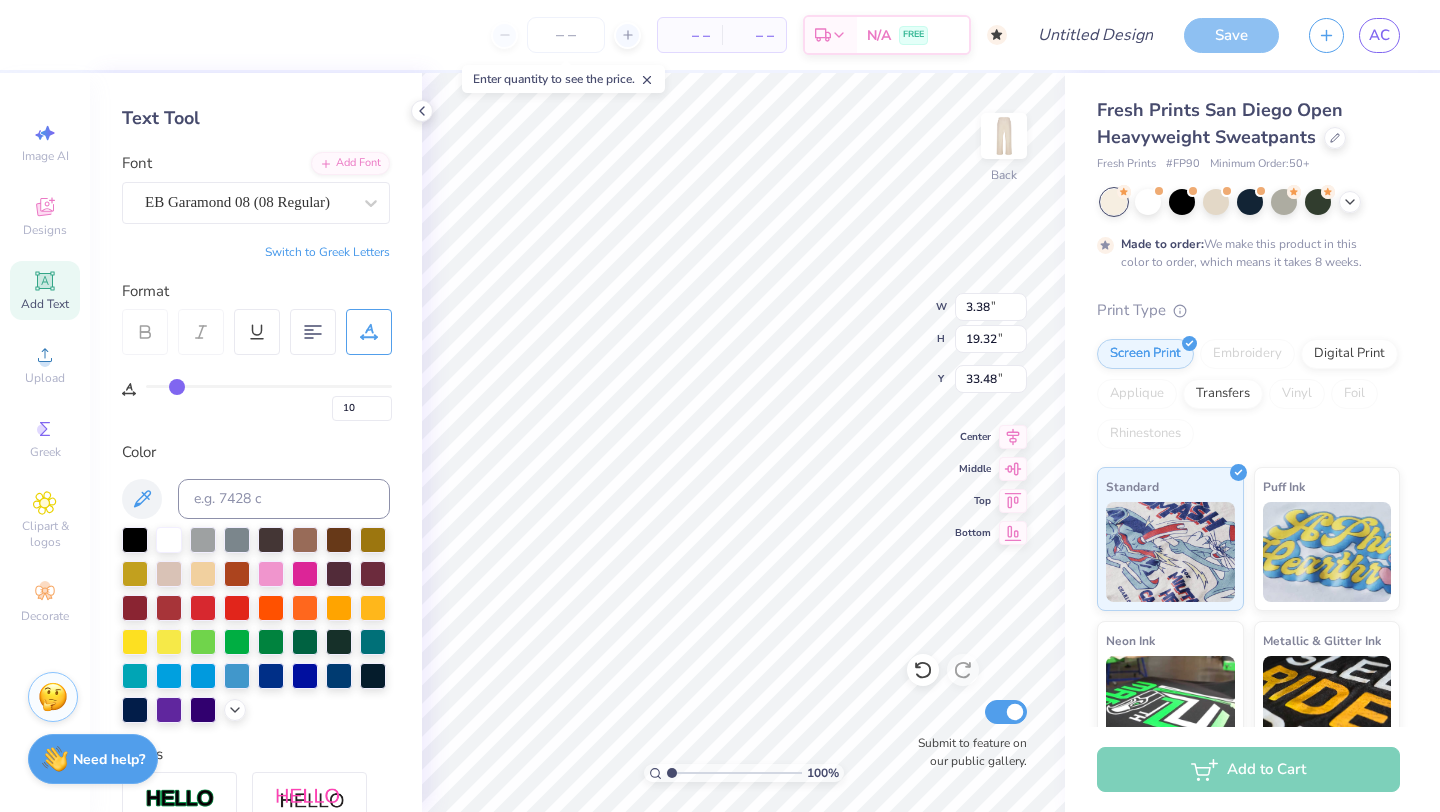 type on "3.16" 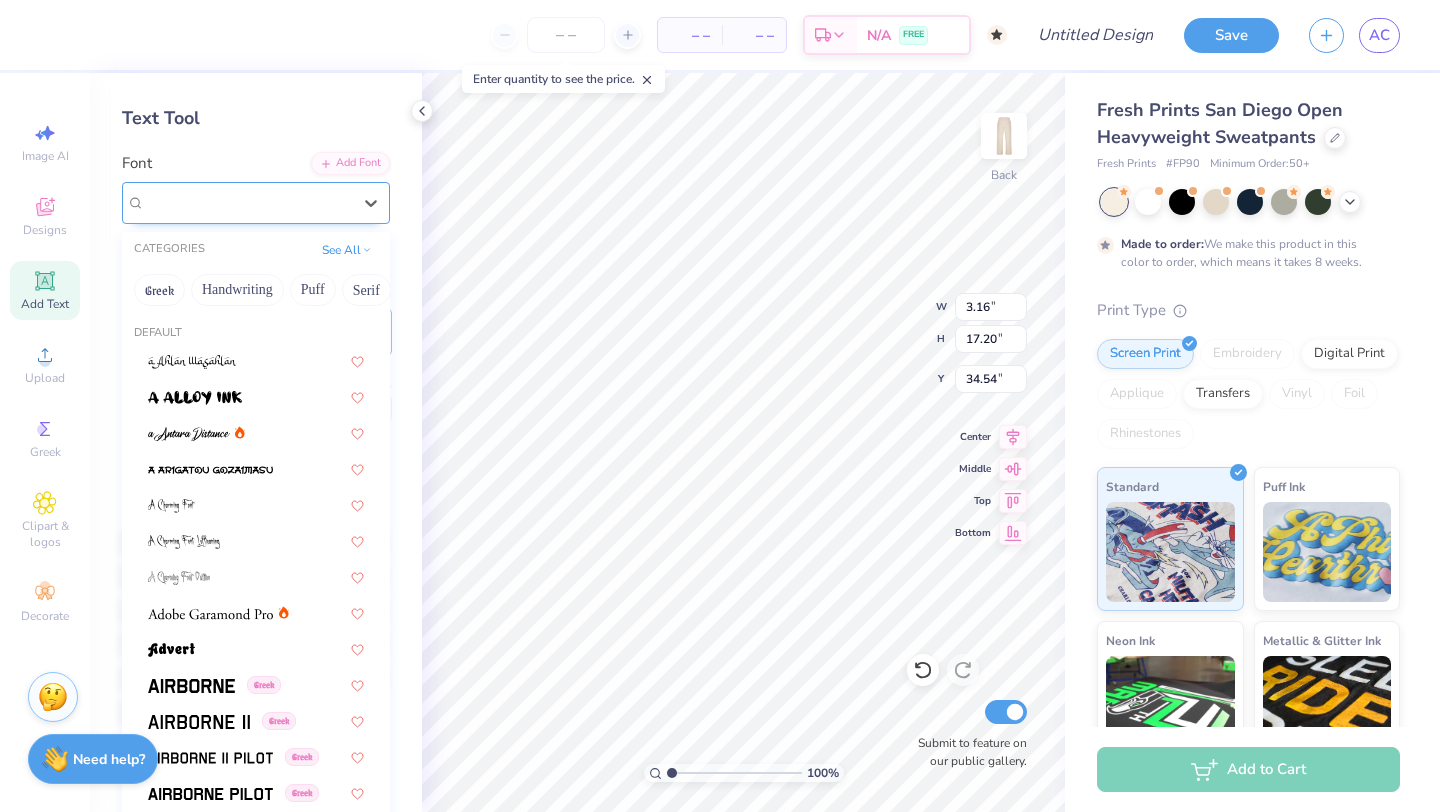 click on "EB Garamond 08 (08 Regular)" at bounding box center (248, 202) 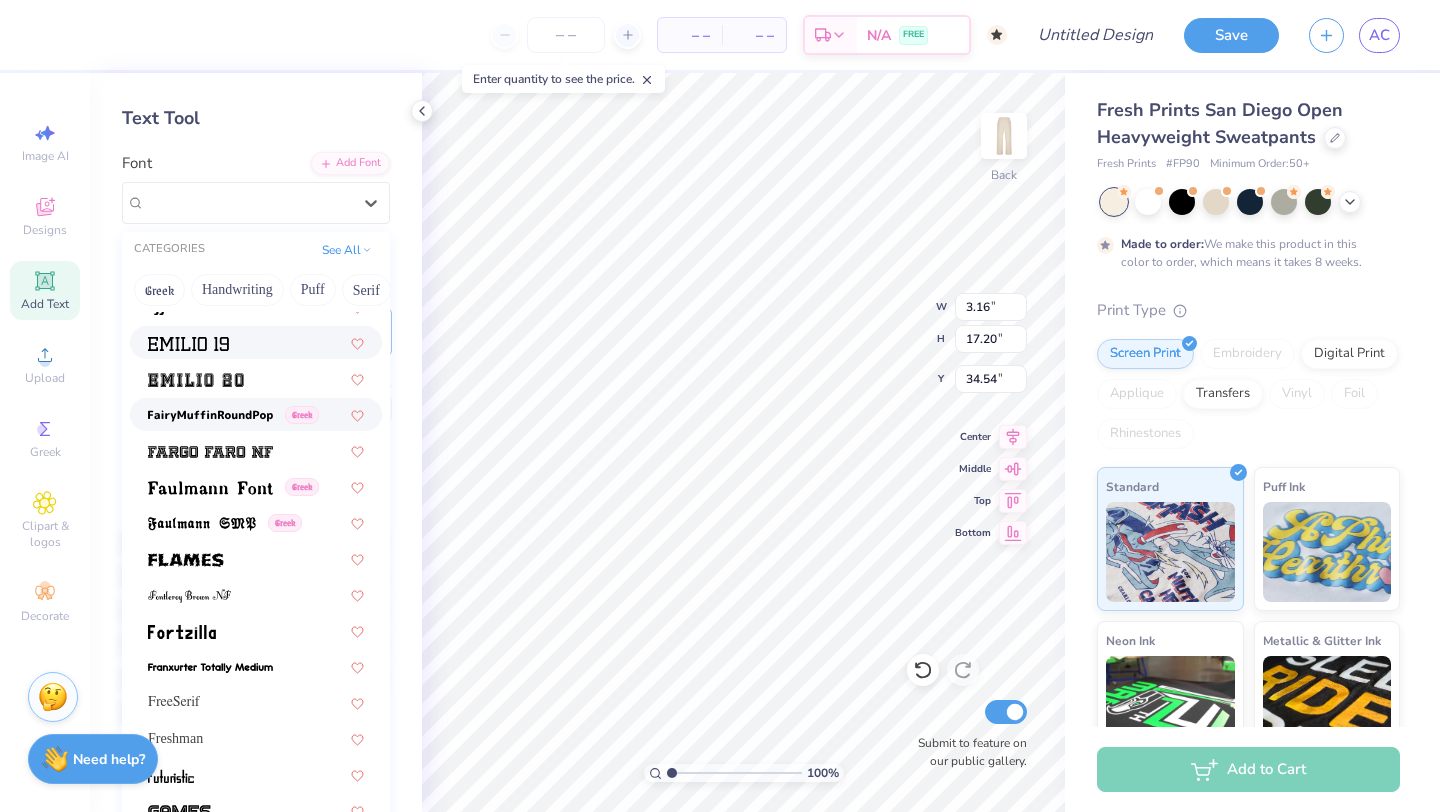 scroll, scrollTop: 4297, scrollLeft: 0, axis: vertical 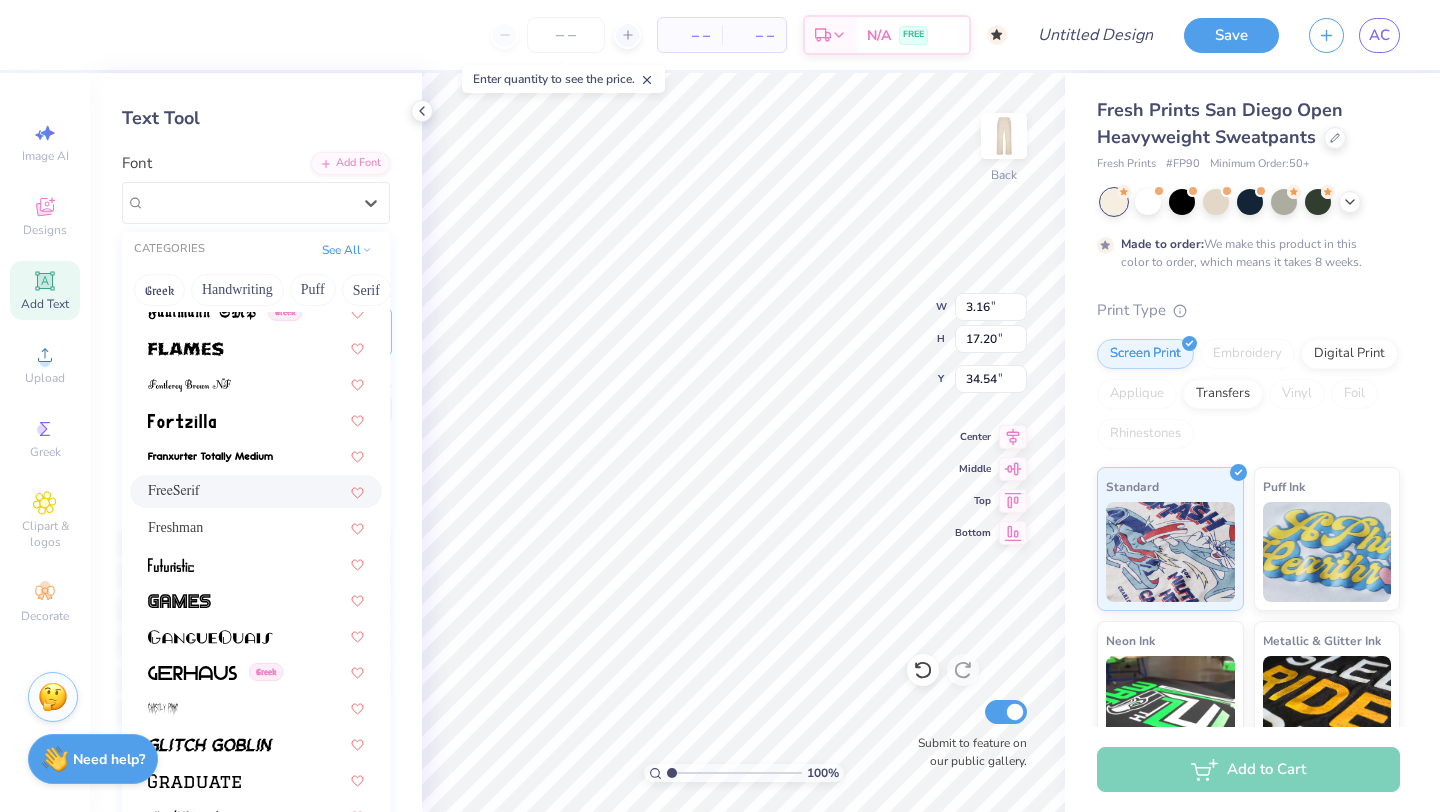 click on "FreeSerif" at bounding box center (256, 491) 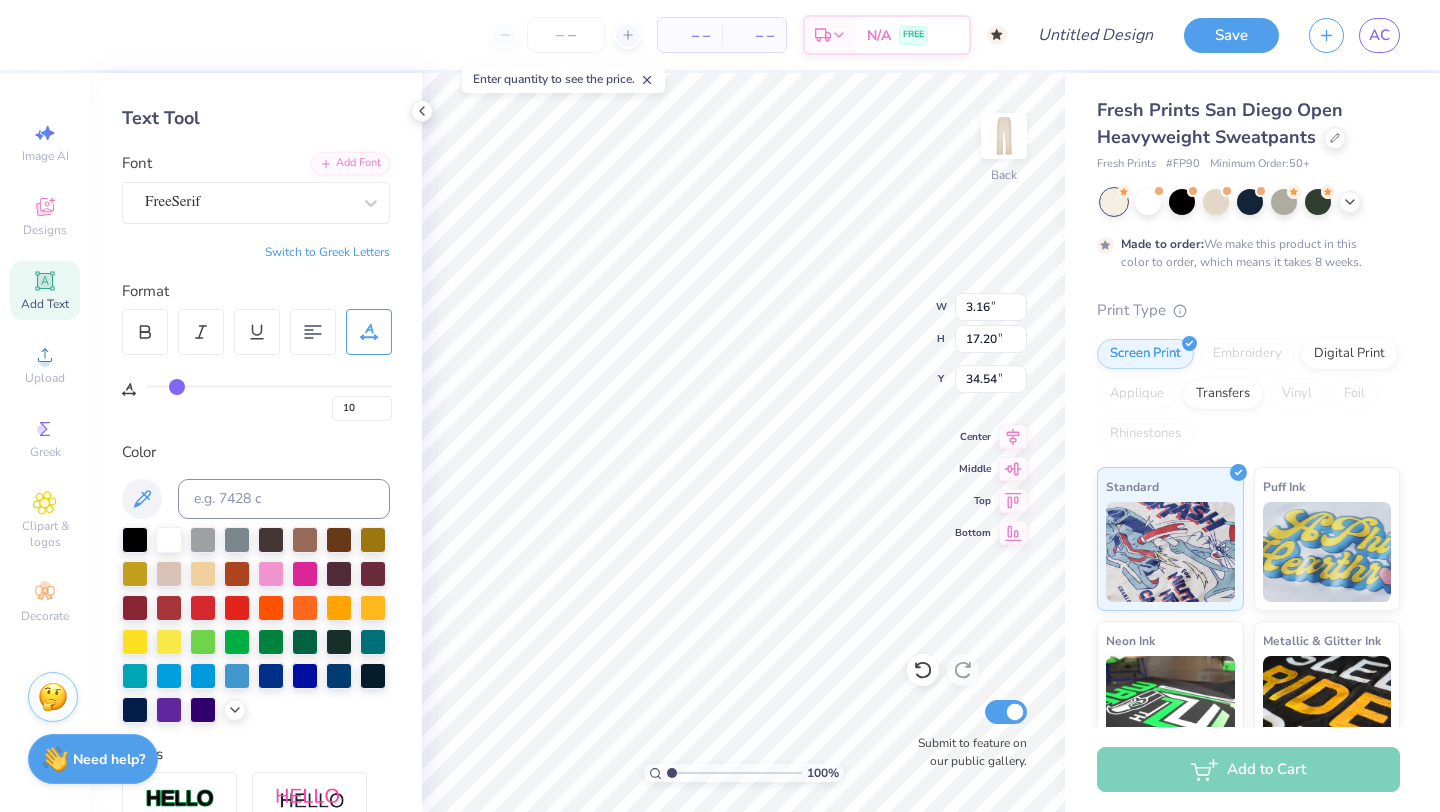 type on "3.39" 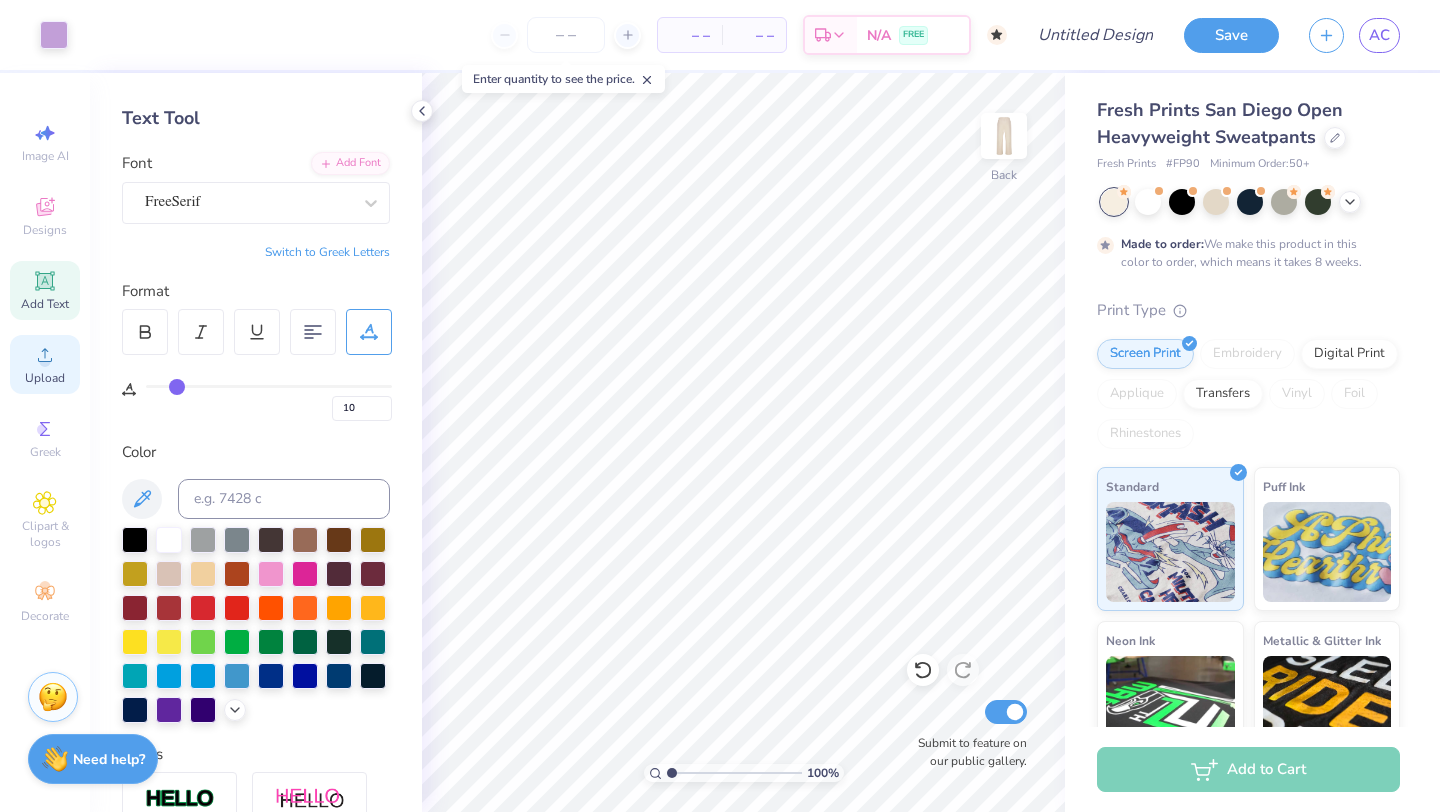 click on "Upload" at bounding box center [45, 378] 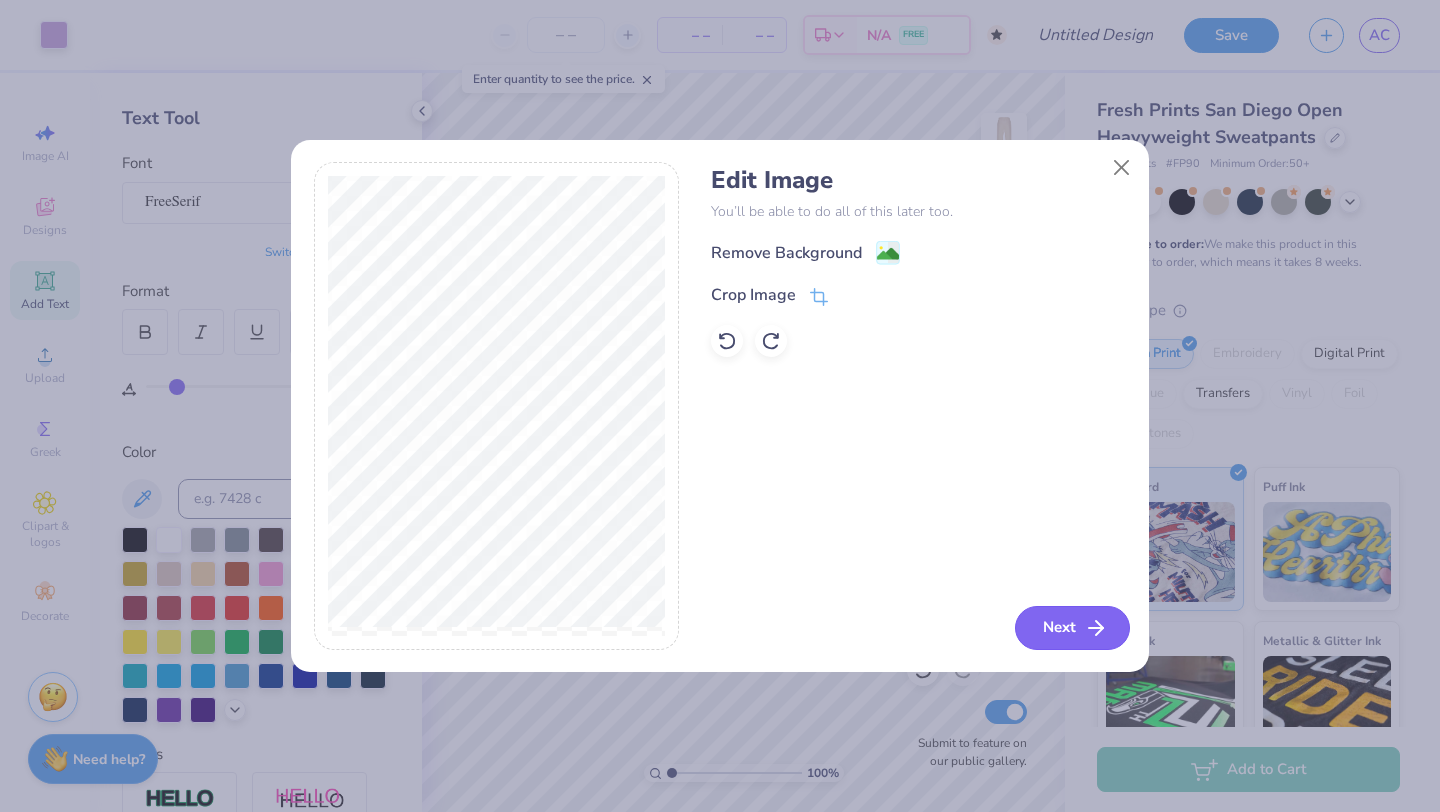 click on "Next" at bounding box center (1072, 628) 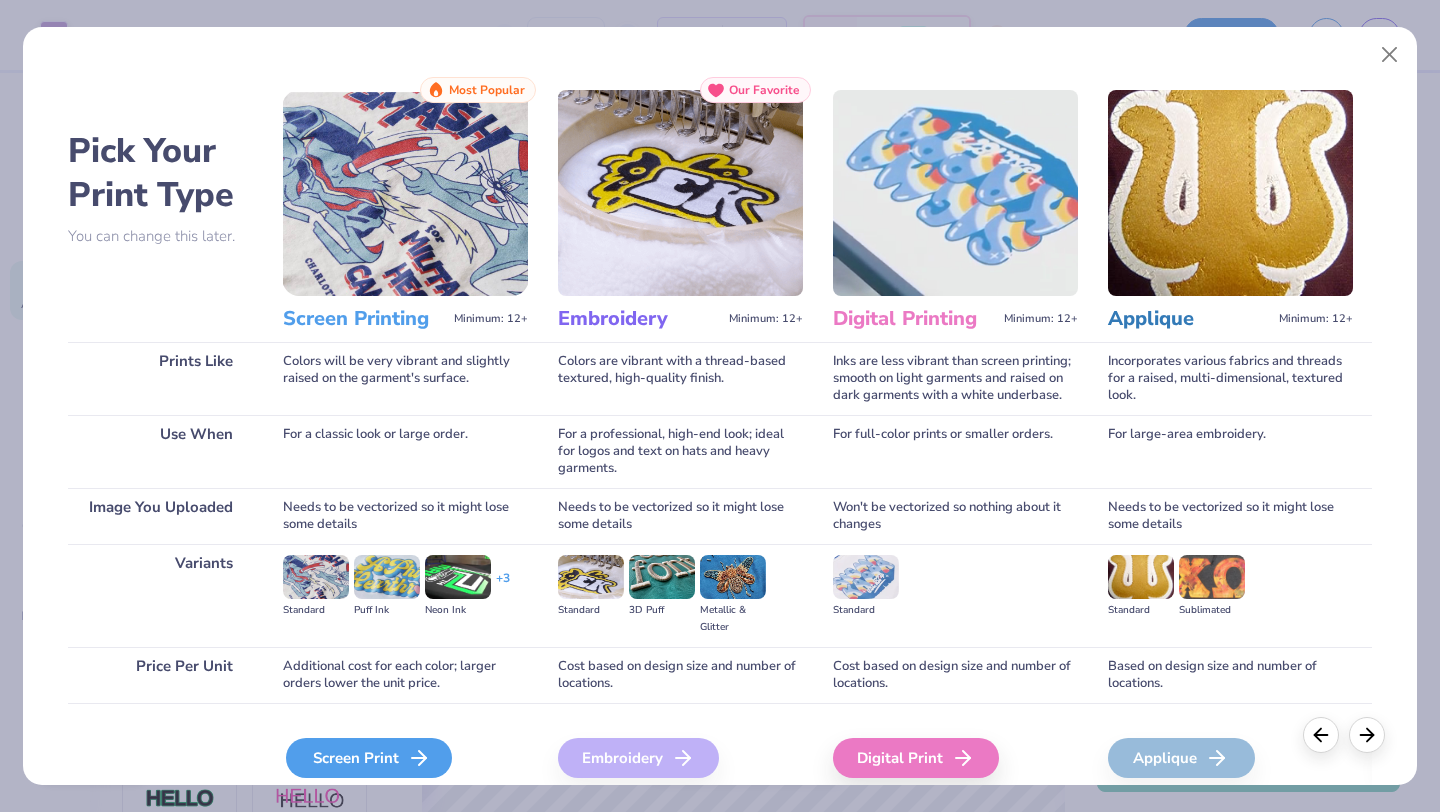 click 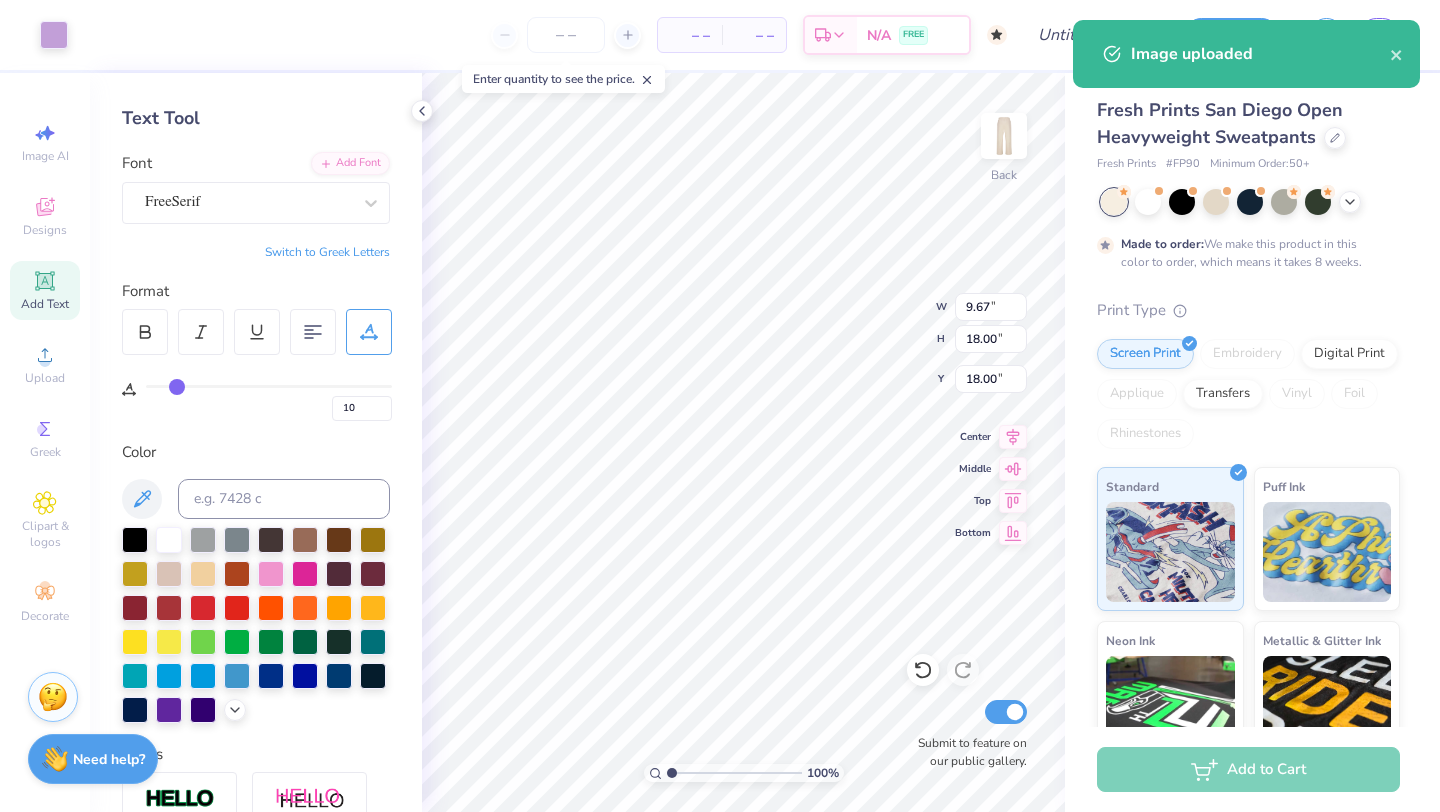 type on "3.97" 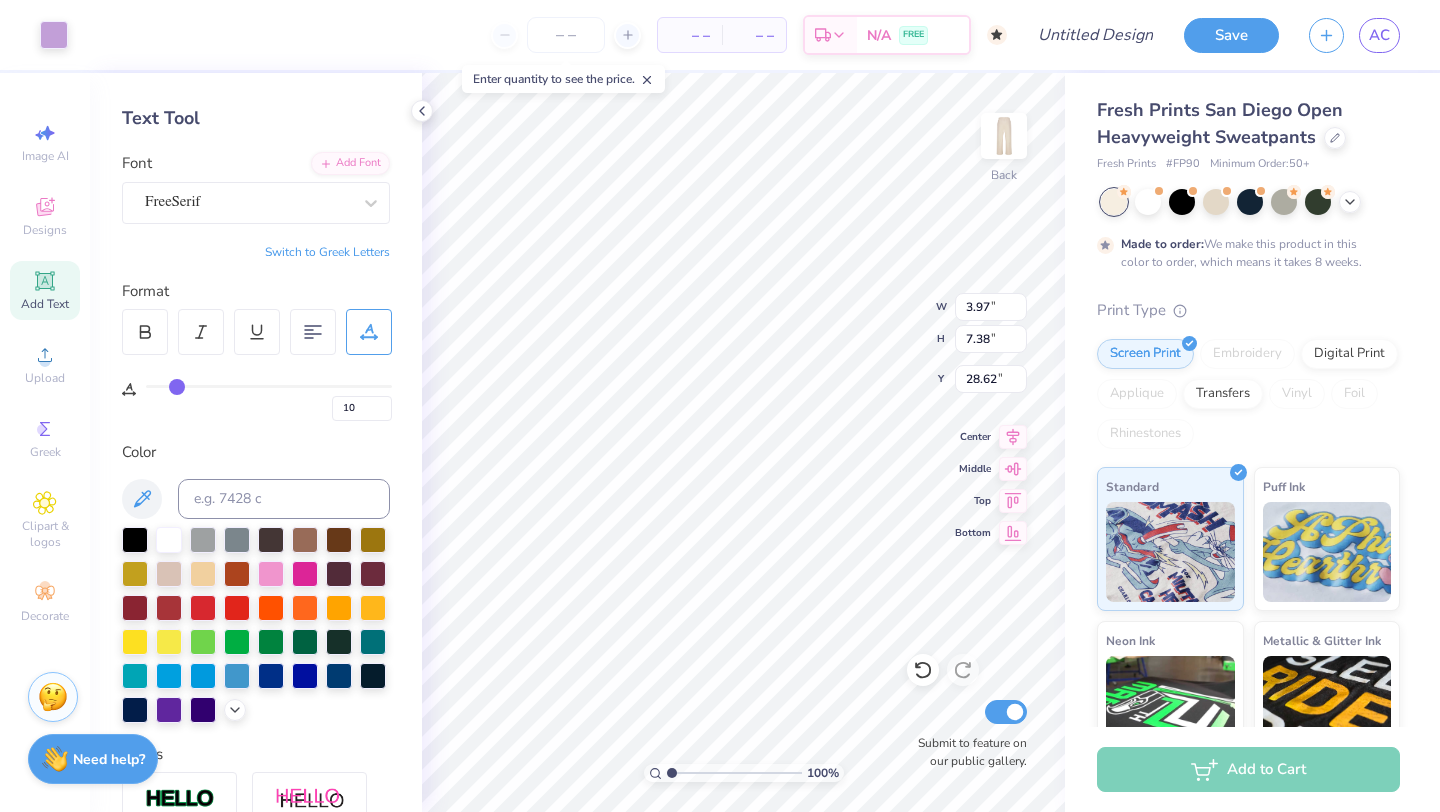 type on "24.64" 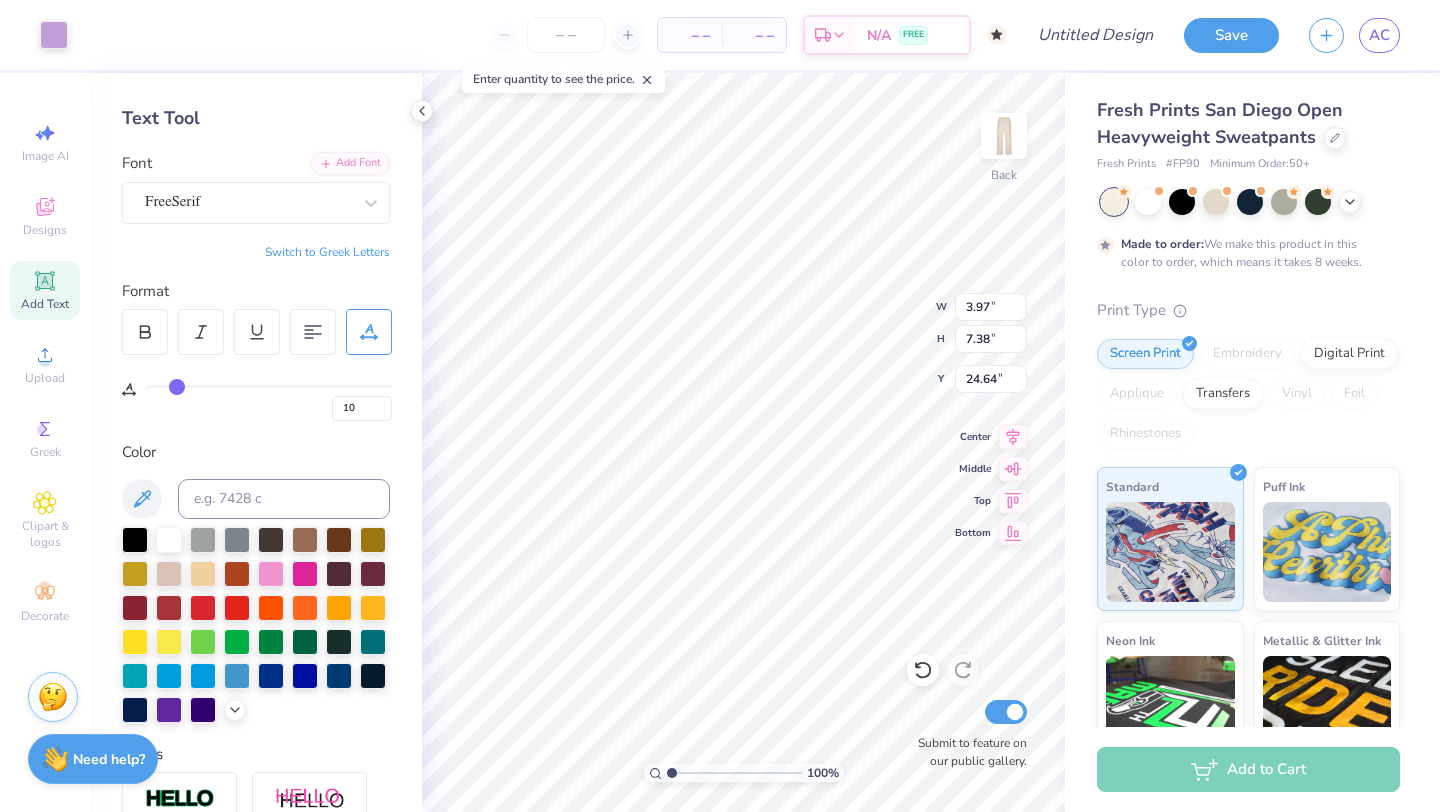 type on "3.16" 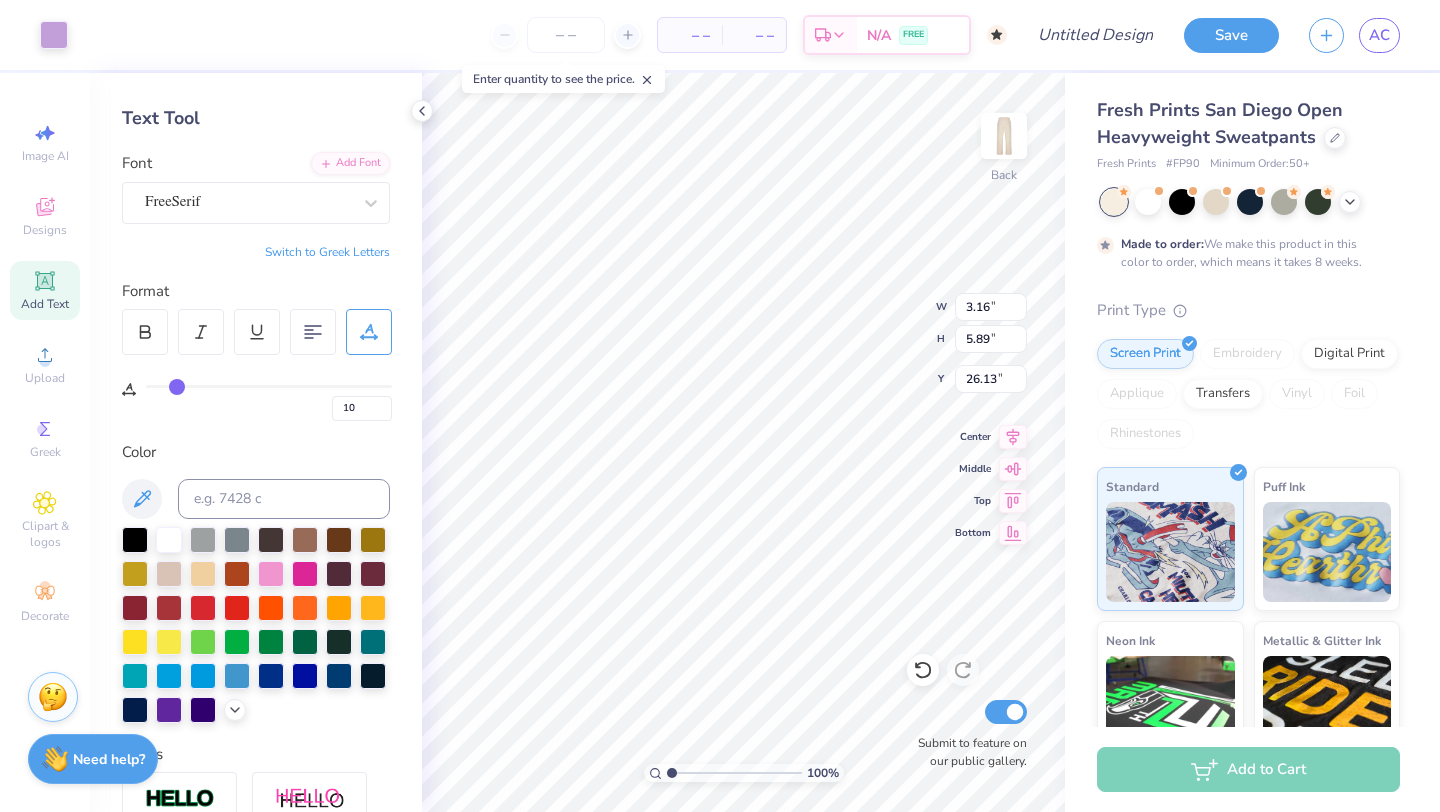type on "5.89" 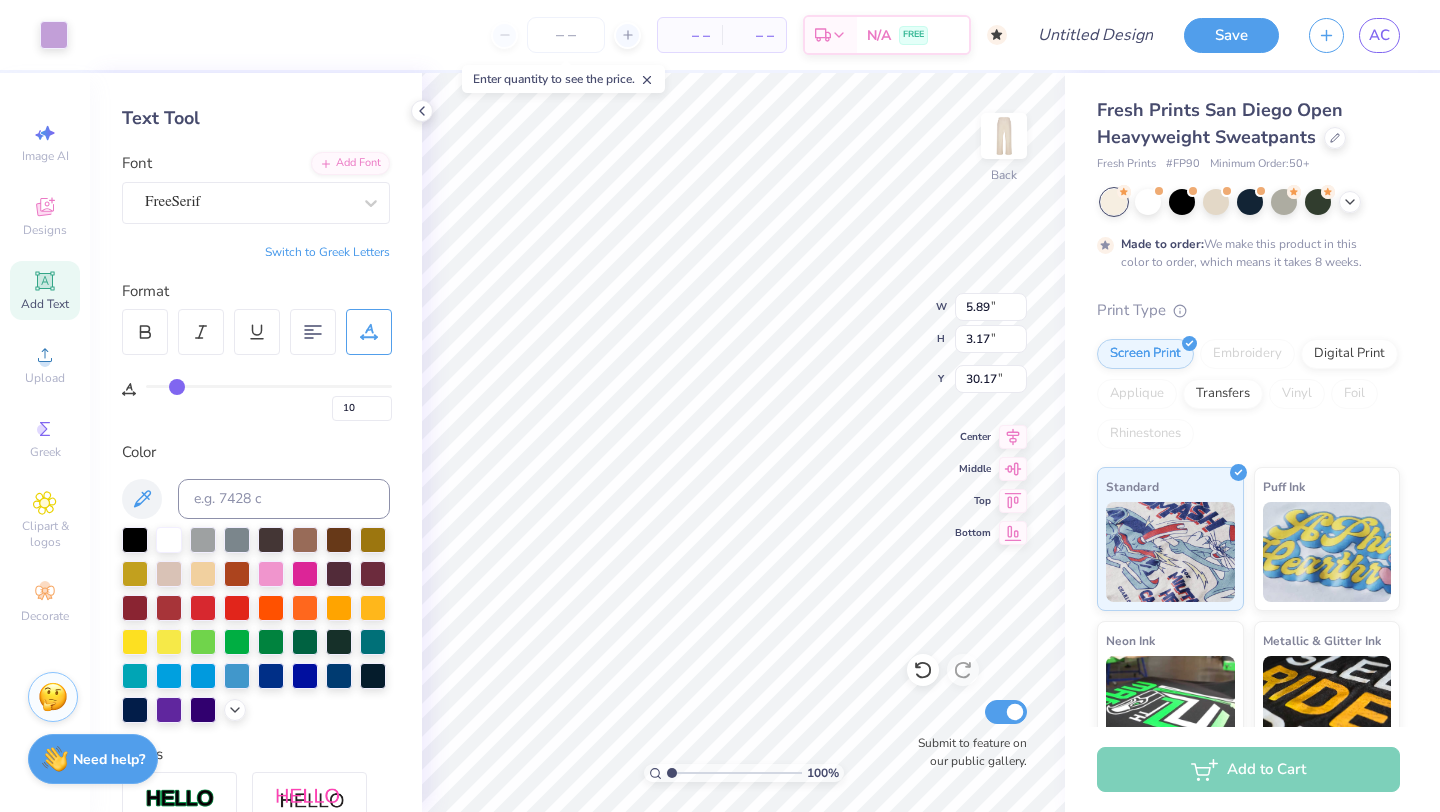type on "30.17" 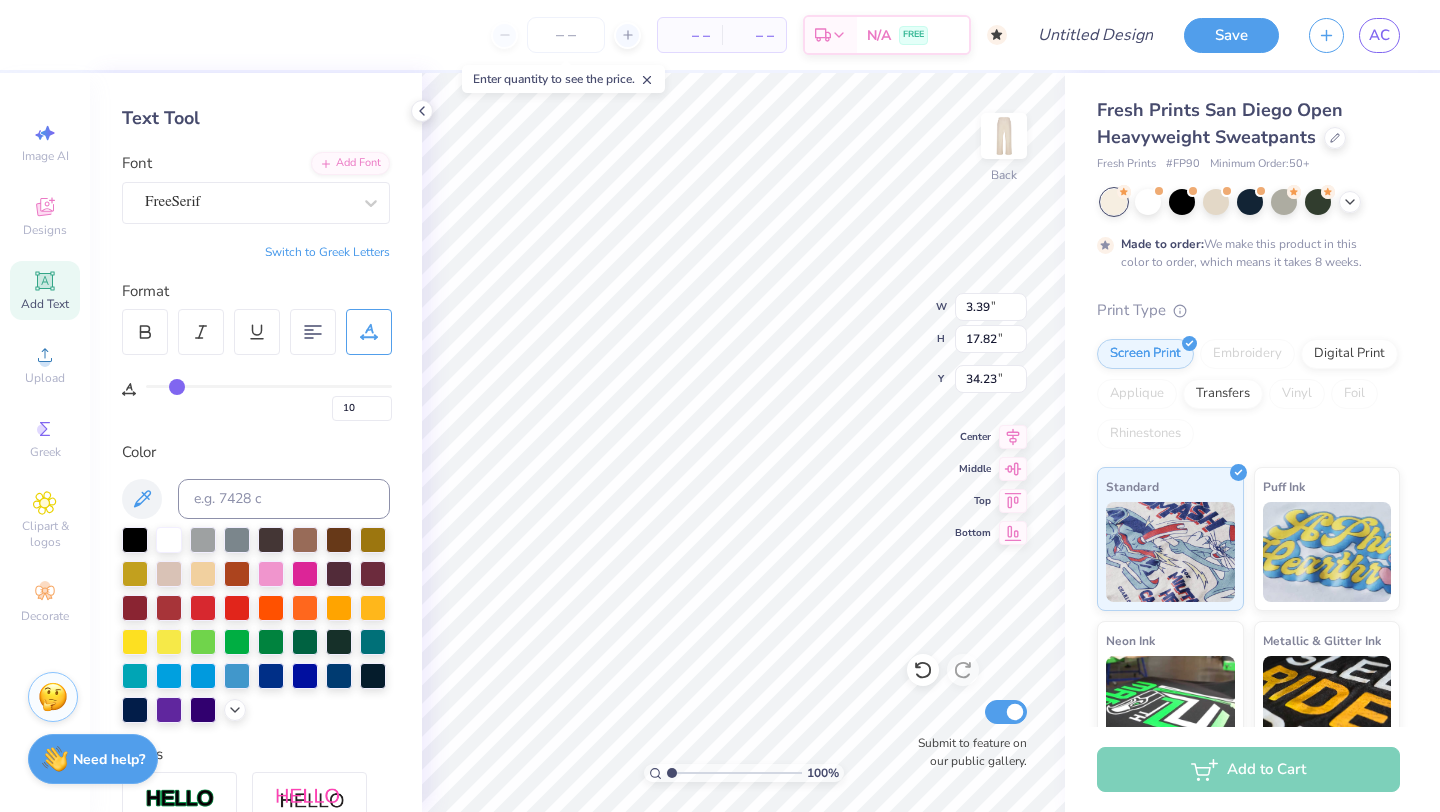 type on "34.20" 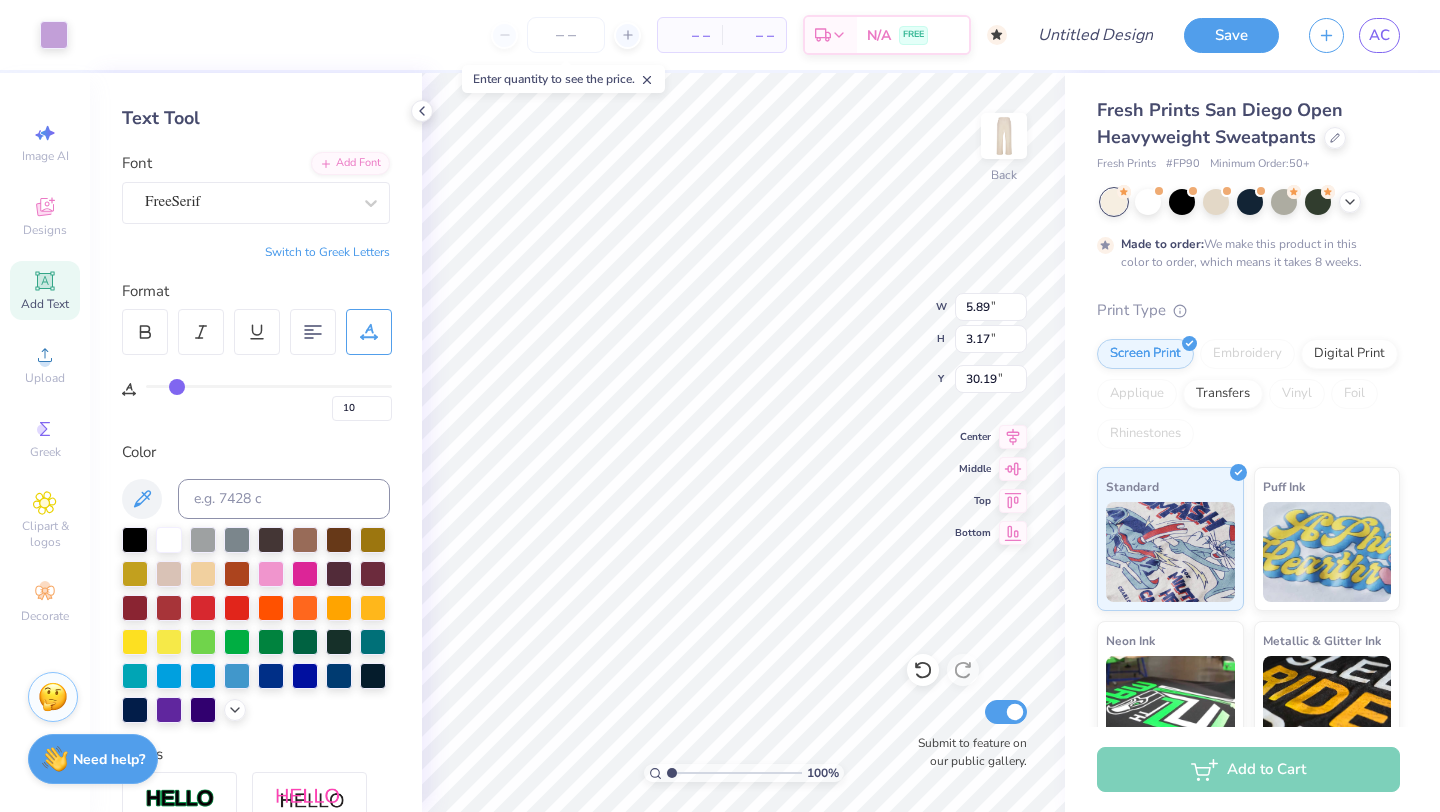 type on "30.19" 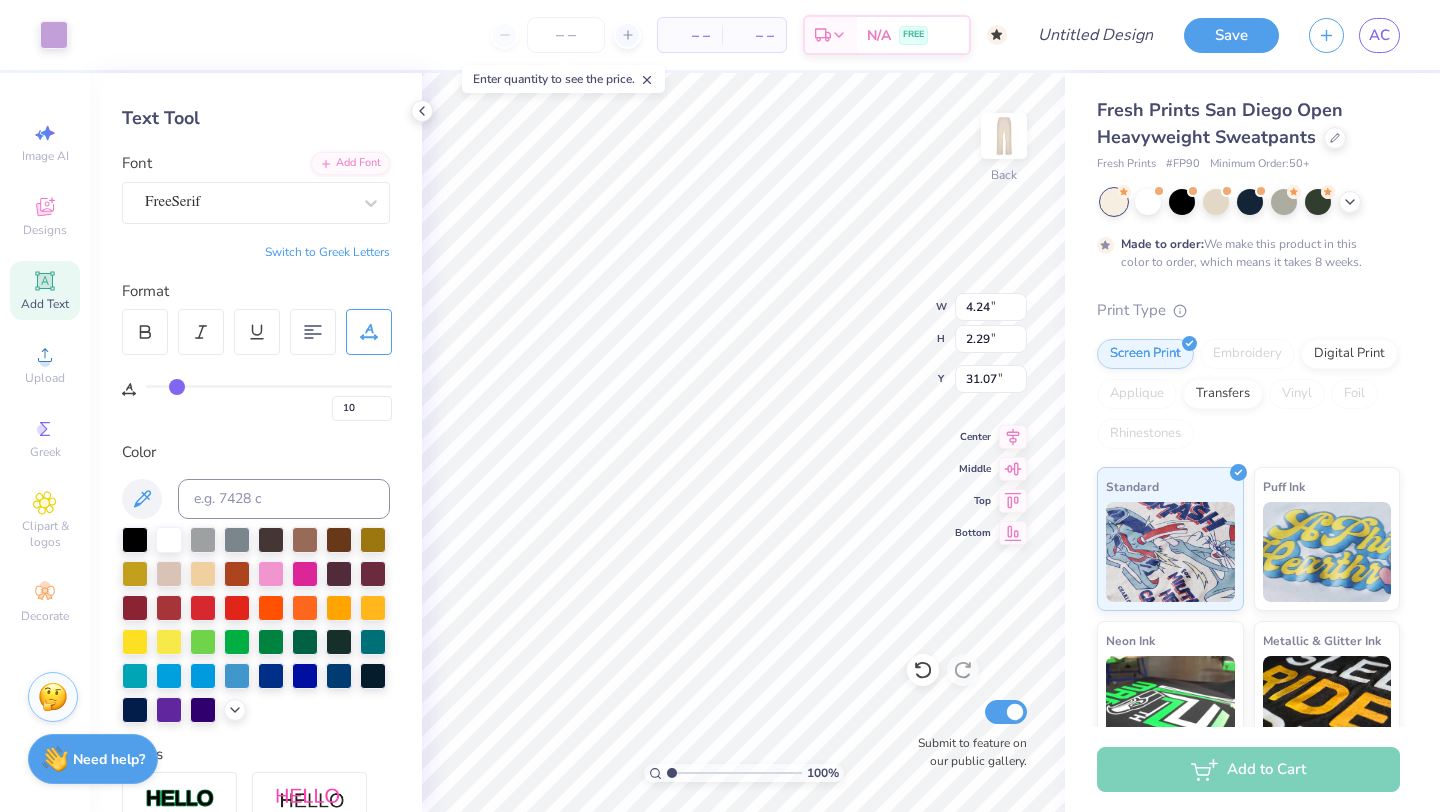 type on "30.58" 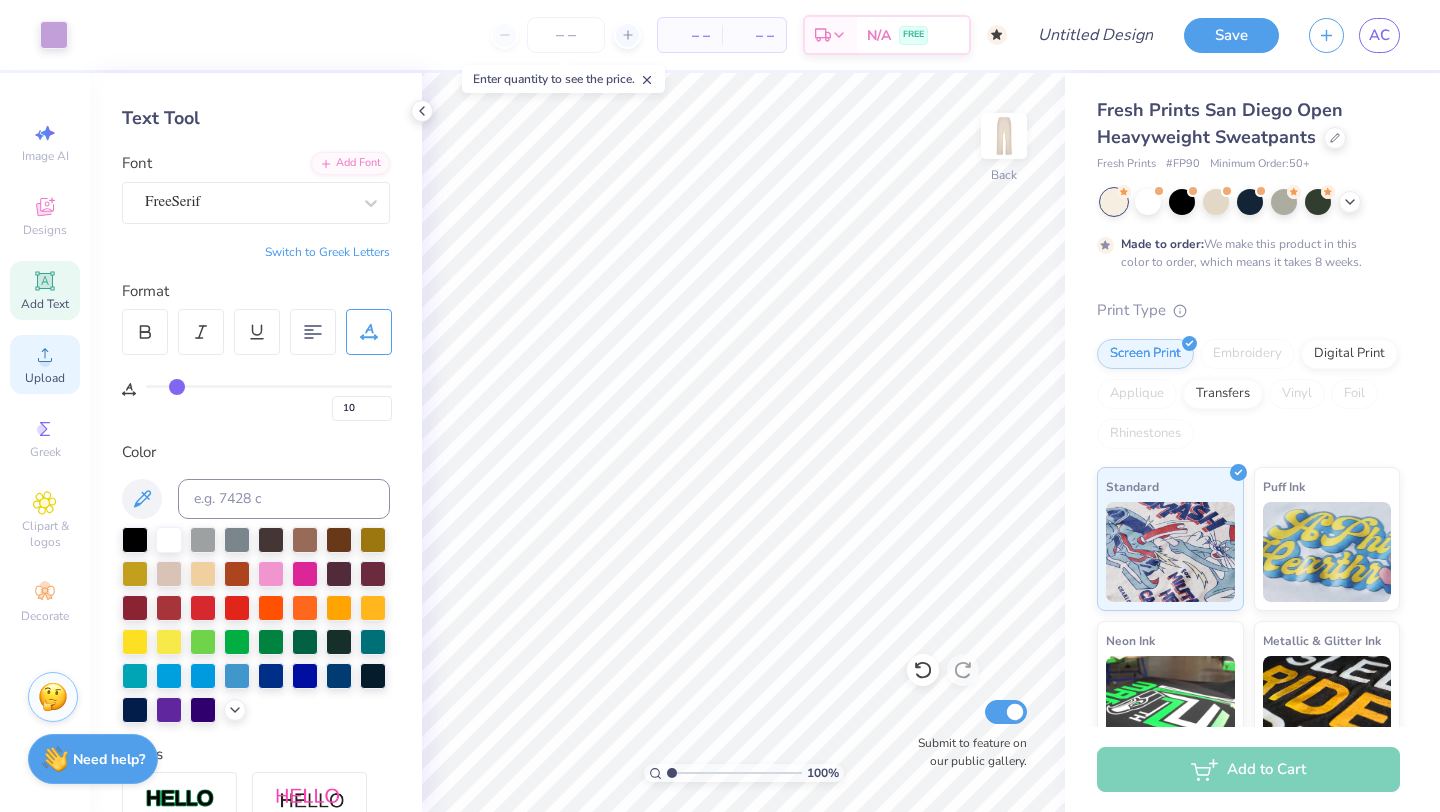 click 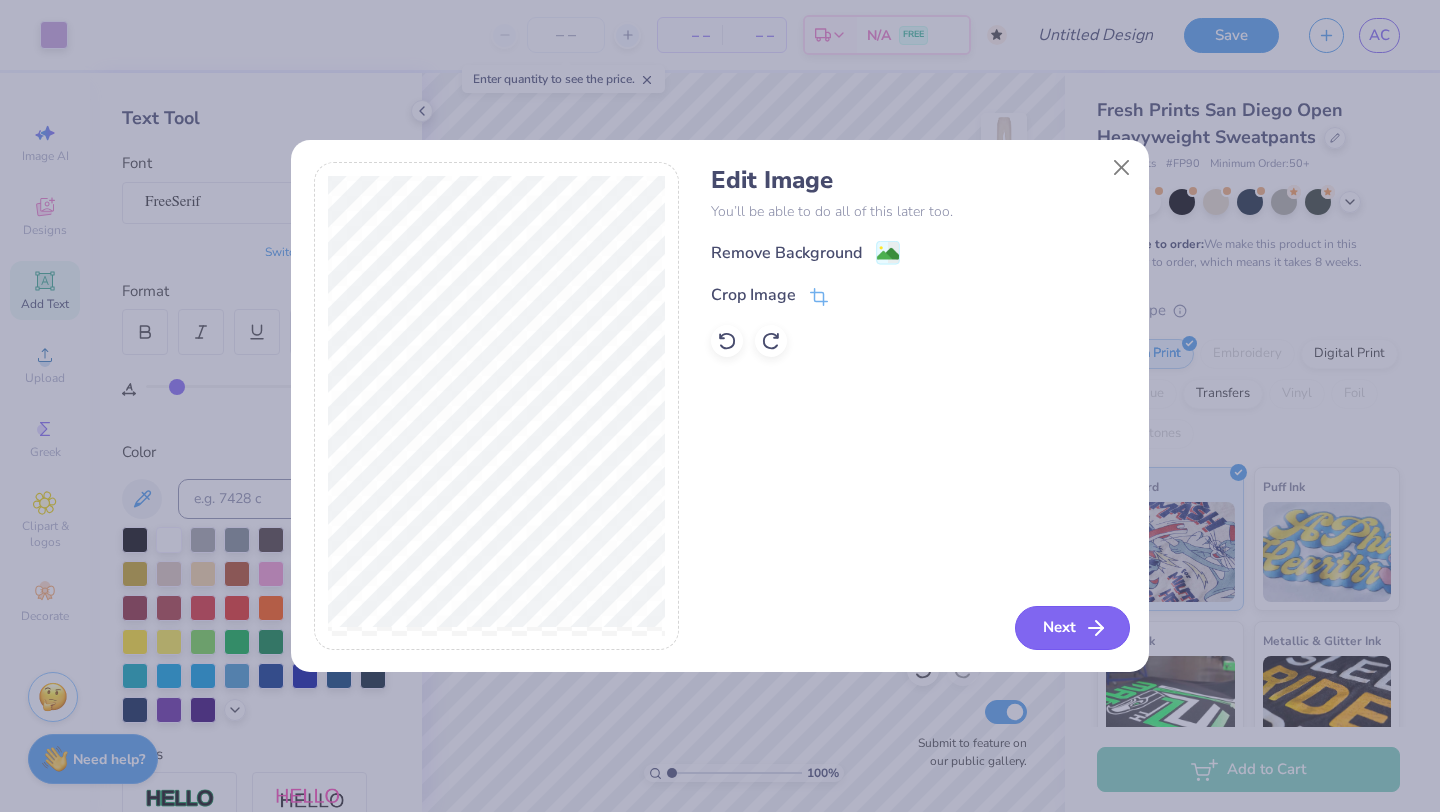 click on "Next" at bounding box center (1072, 628) 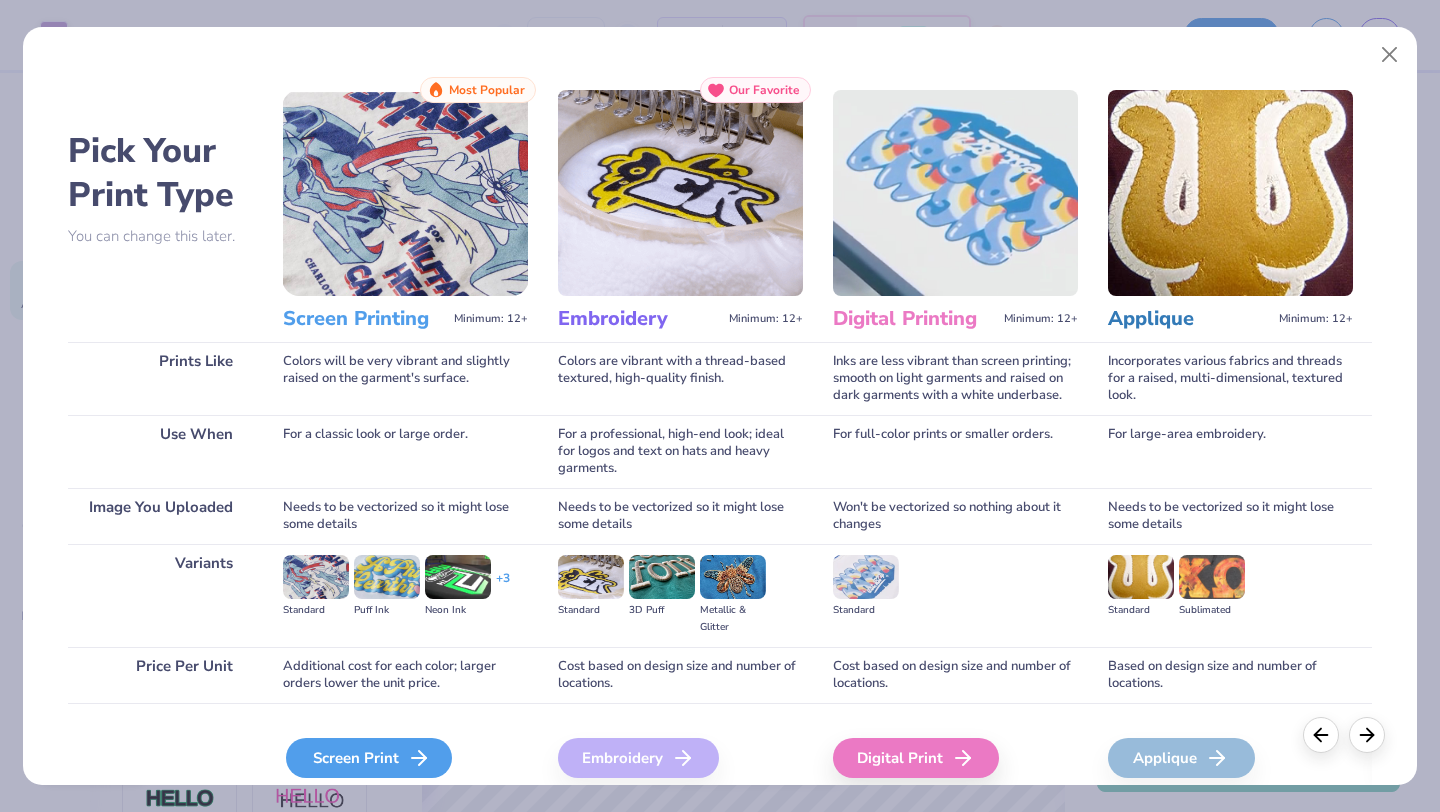click on "Screen Print" at bounding box center [369, 758] 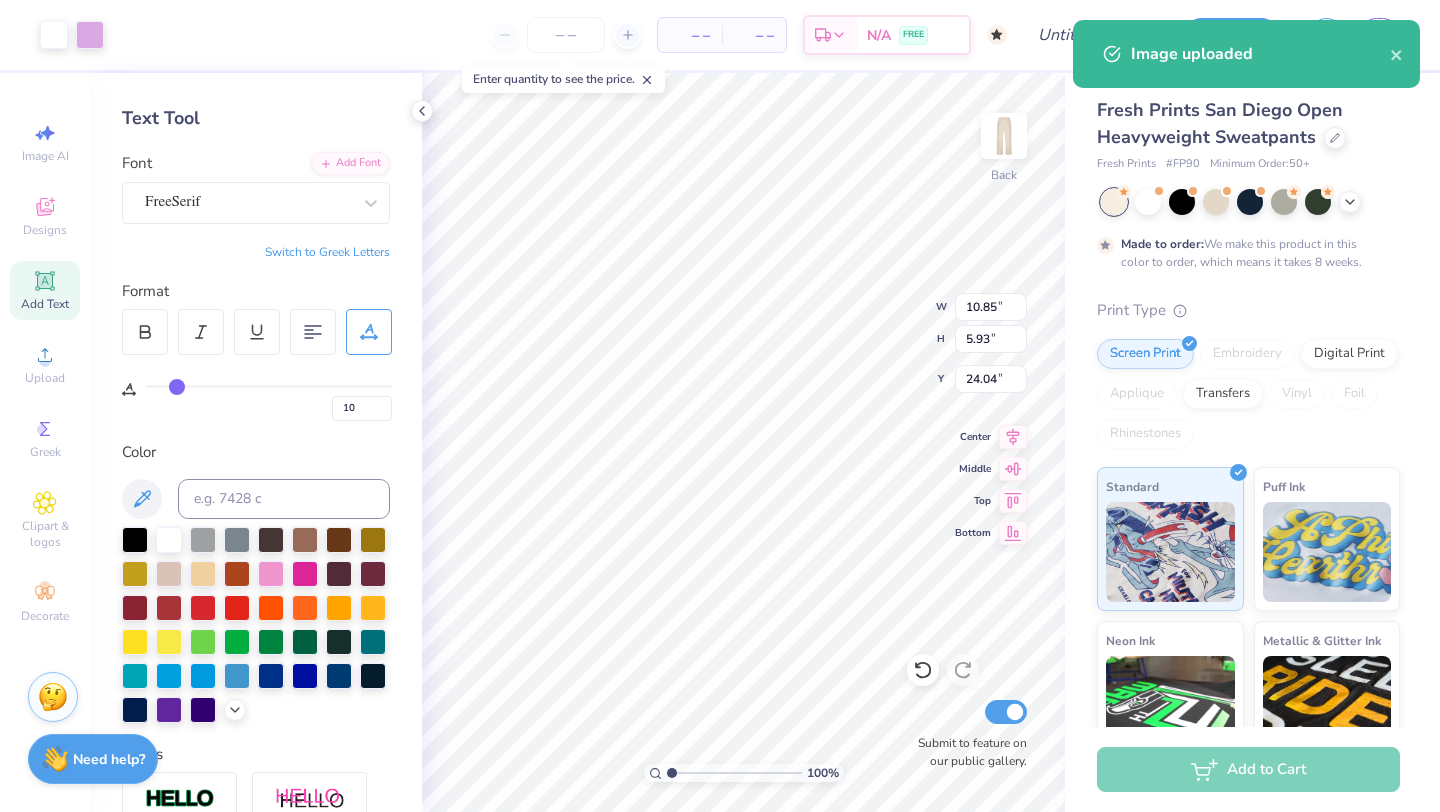 click on "Art colors – – Total Est. Delivery N/A FREE Design Title Save AC Image AI Designs Add Text Upload Greek Clipart & logos Decorate Personalized Names Personalized Numbers Text Tool Add Font Font FreeSerif Switch to Greek Letters Format 10 Color Styles Text Shape 100 % Back W 10.85 10.85 " H 5.93 5.93 " Y 24.04 24.04 " Center Middle Top Bottom Submit to feature on our public gallery. Fresh Prints San Diego Open Heavyweight Sweatpants Fresh Prints # FP90 Minimum Order: 50 + Made to order: We make this product in this color to order, which means it takes 8 weeks. Print Type Screen Print Embroidery Digital Print Applique Transfers Vinyl Foil Rhinestones Standard Puff Ink Neon Ink Metallic & Glitter Ink Glow in the Dark Ink Water based Ink Add to Cart Stuck? Our Art team will finish your design for free. Need help? Chat with us. Image uploaded
x Enter quantity to see the price." at bounding box center [720, 406] 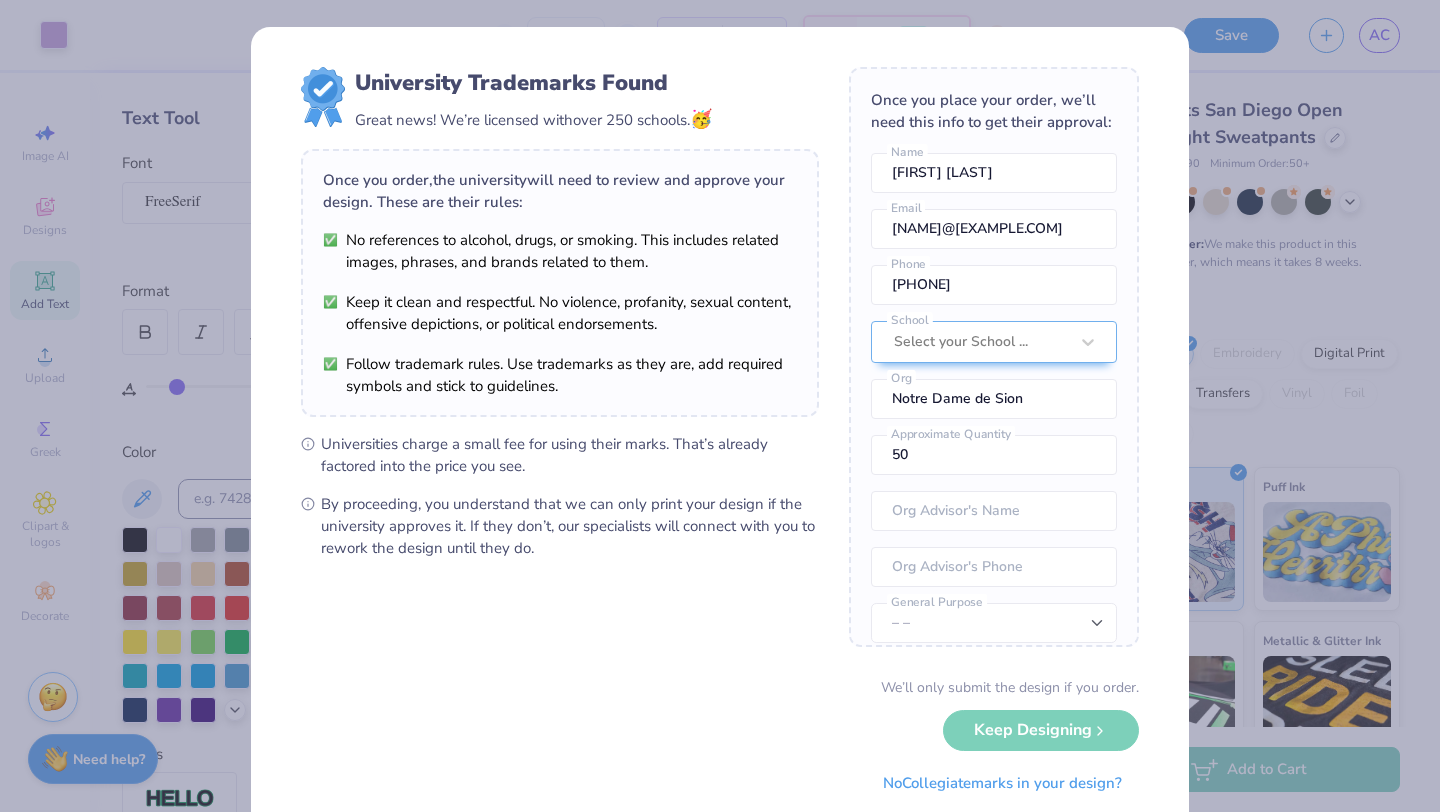 click on "University Trademarks Found Great news! We’re licensed with over 250 schools. 🥳 Once you order, the university will need to review and approve your design. These are their rules: No references to alcohol, drugs, or smoking. This includes related images, phrases, and brands related to them. Keep it clean and respectful. No violence, profanity, sexual content, offensive depictions, or political endorsements. Follow trademark rules. Use trademarks as they are, add required symbols and stick to guidelines. Universities charge a small fee for using their marks. That’s already factored into the price you see. By proceeding, you understand that we can only print your design if the university approves it. If they don’t, our specialists will connect with you to rework the design until they do. Once you place your order, we’ll need this info to get their approval: [FIRST] [LAST] Name [NAME]@[EXAMPLE.COM] Email [PHONE] Phone Select your School ... School Notre Dame de Sion Org 50 Approximate Quantity" at bounding box center (720, 406) 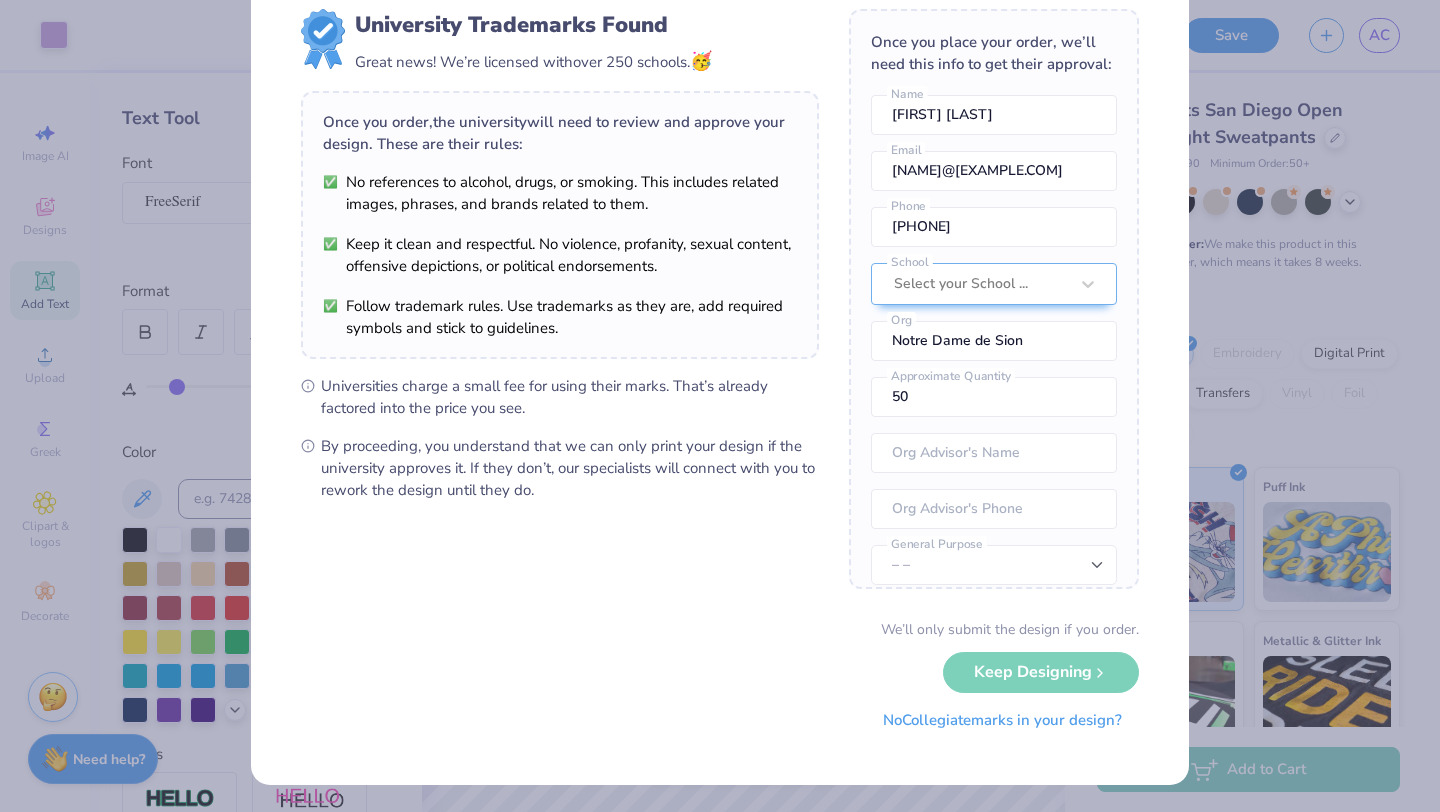click on "No  Collegiate  marks in your design?" at bounding box center [1002, 720] 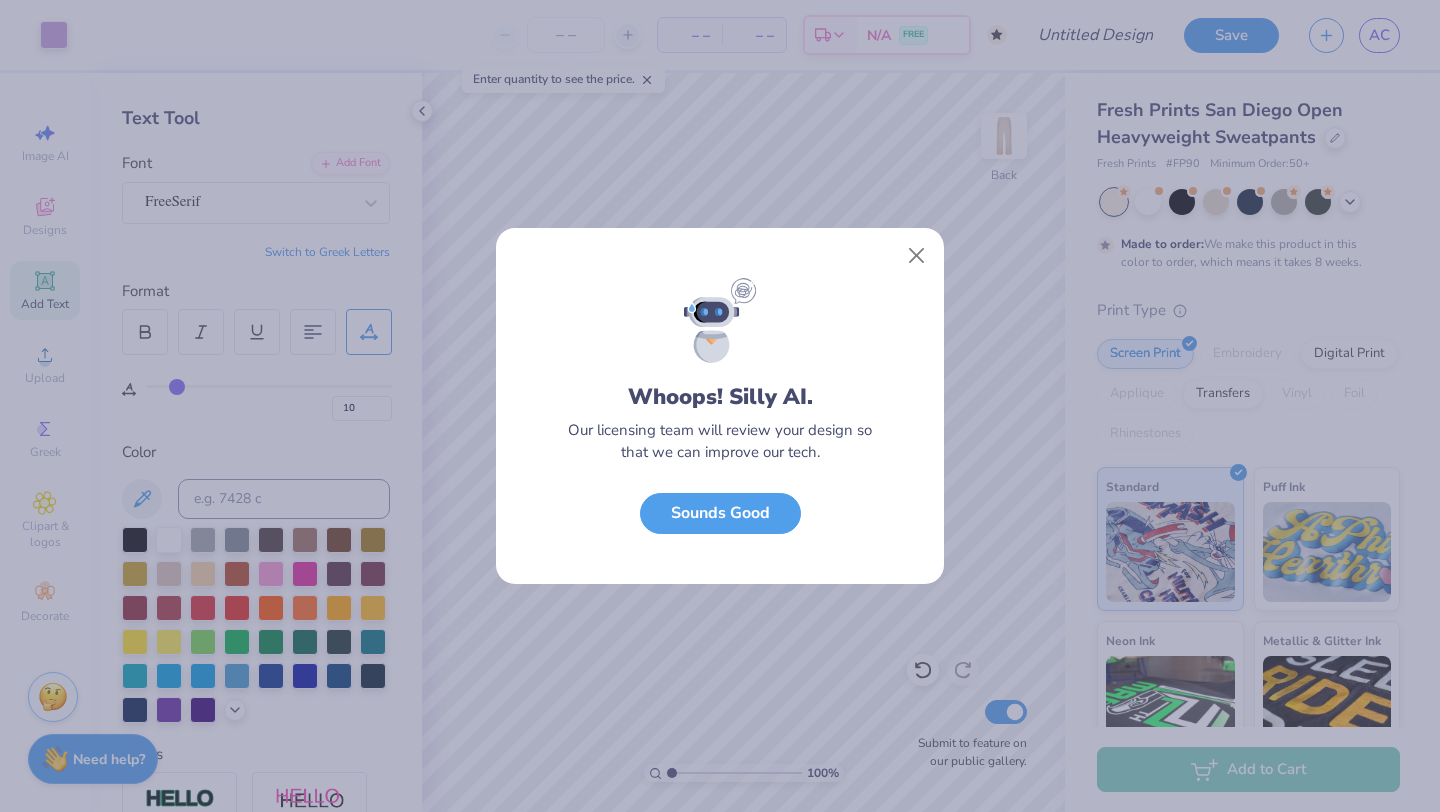 scroll, scrollTop: 0, scrollLeft: 0, axis: both 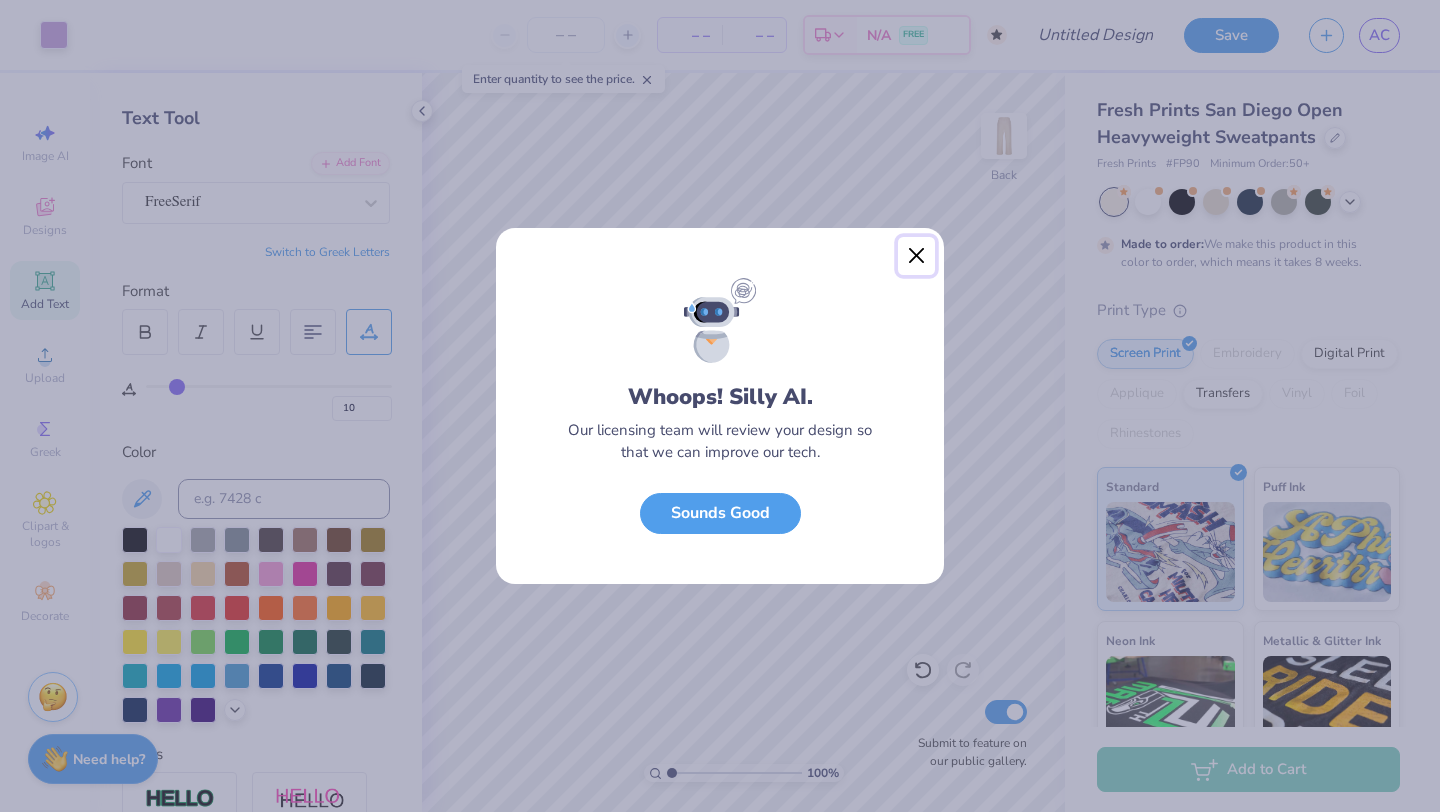 click at bounding box center [917, 256] 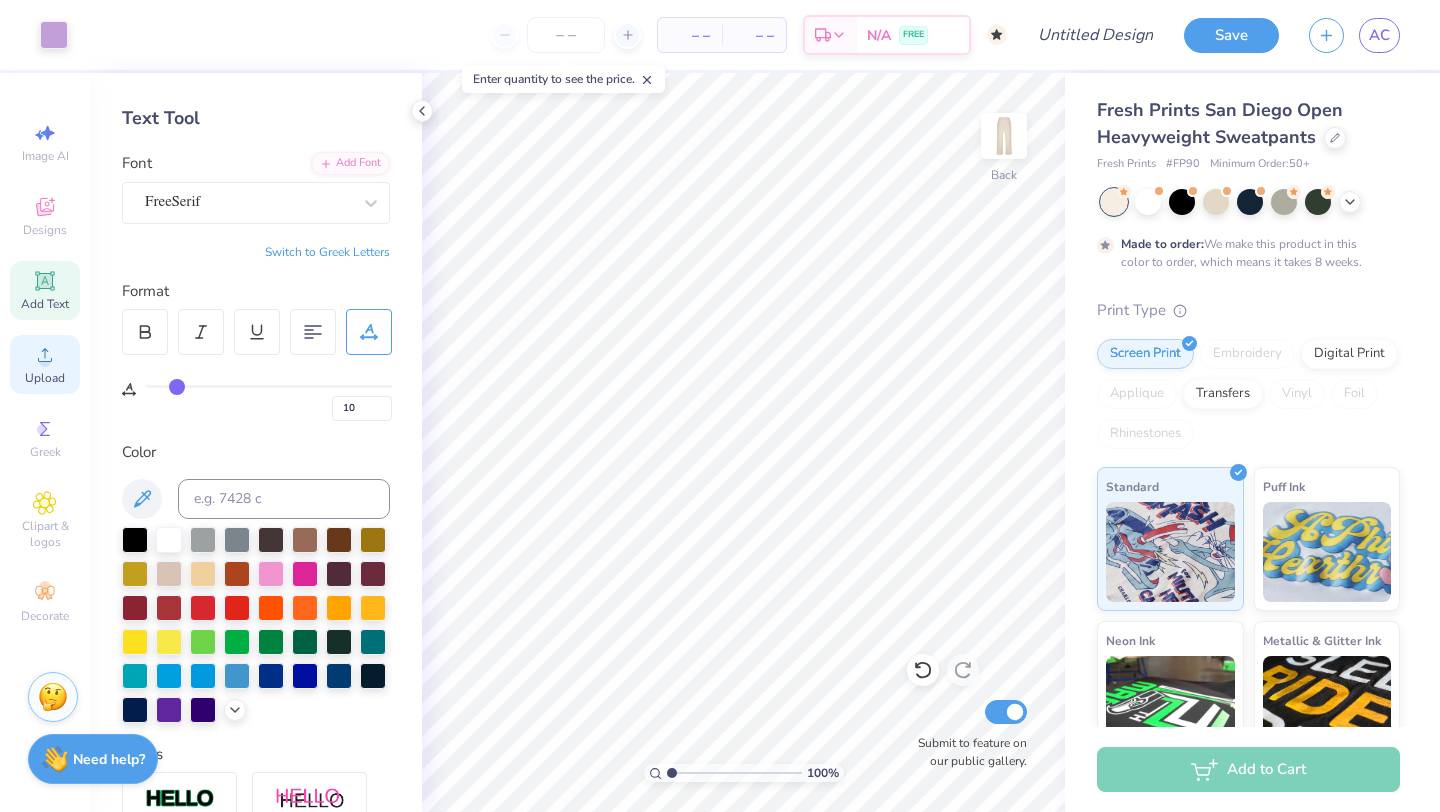 click on "Upload" at bounding box center [45, 364] 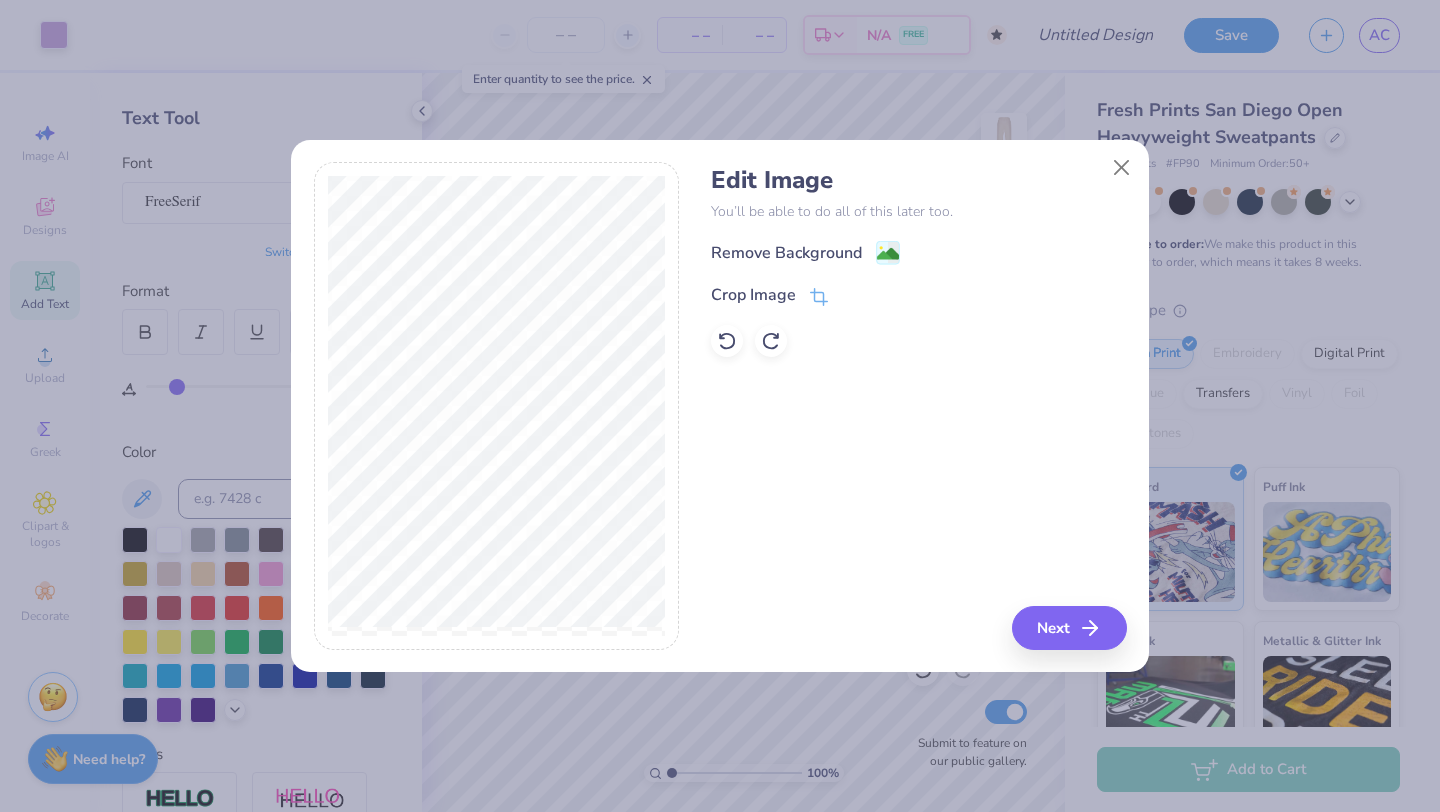click on "Edit Image You’ll be able to do all of this later too. Remove Background Crop Image" at bounding box center [918, 261] 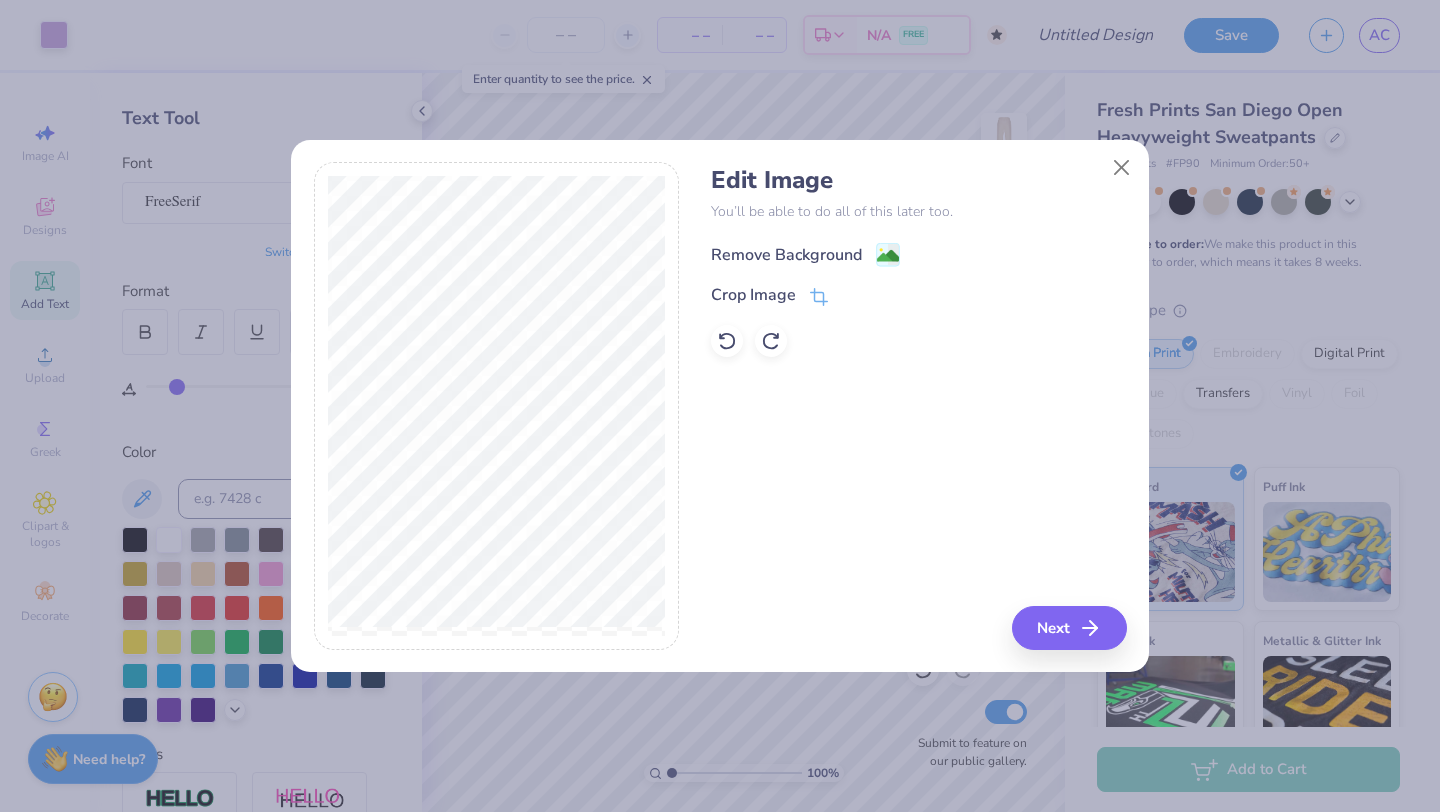 click 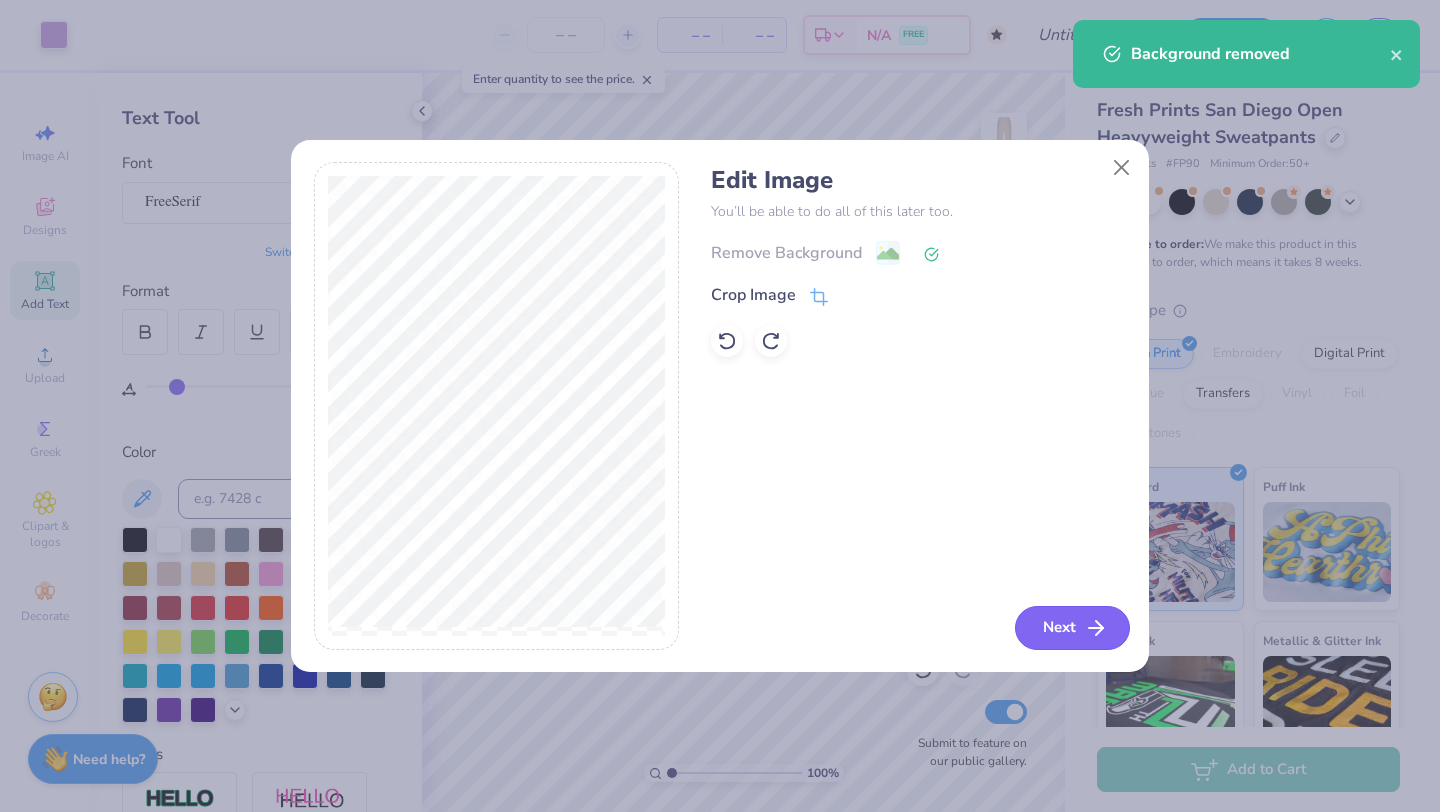 click on "Next" at bounding box center [1072, 628] 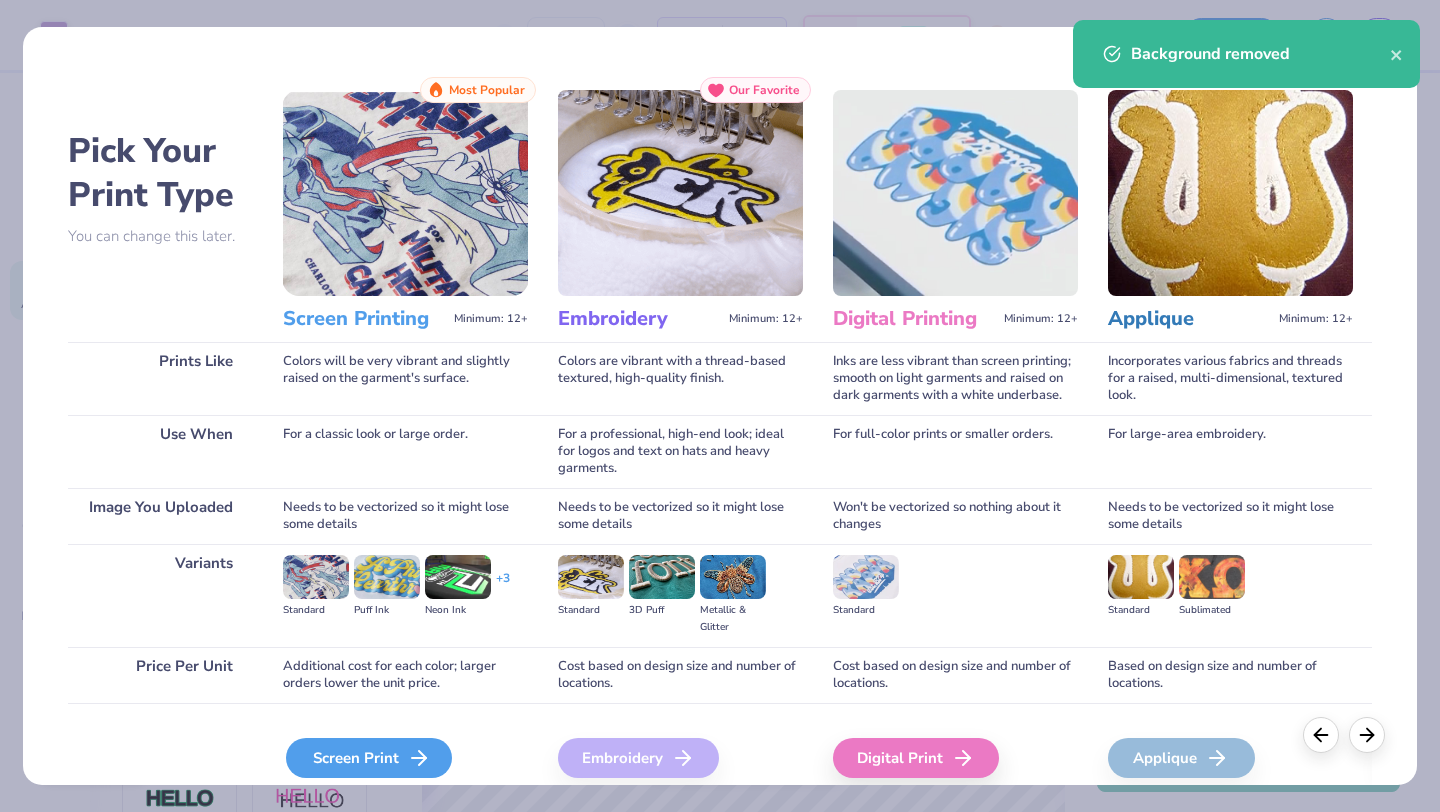 click on "Screen Print" at bounding box center (369, 758) 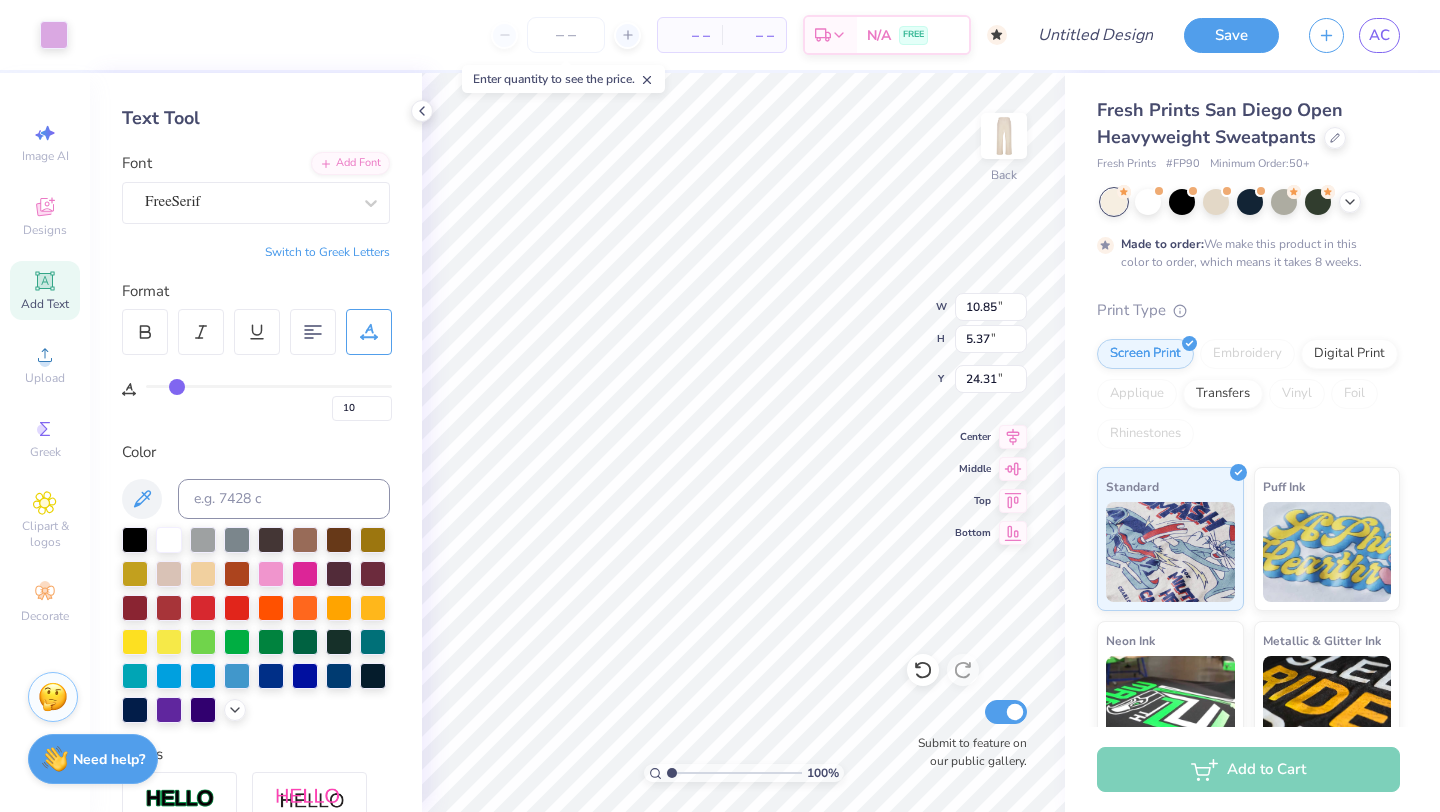 type on "4.24" 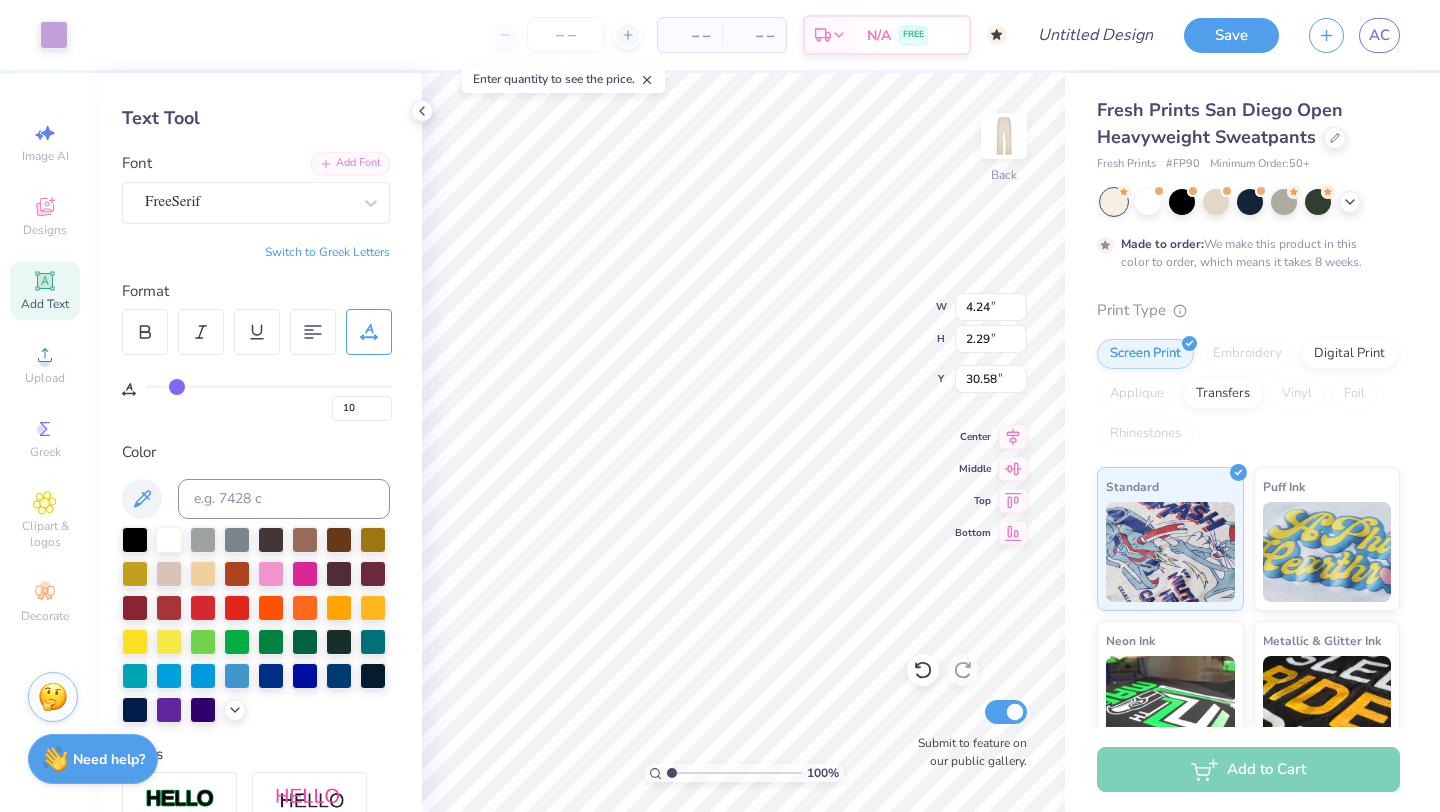 type on "8.31" 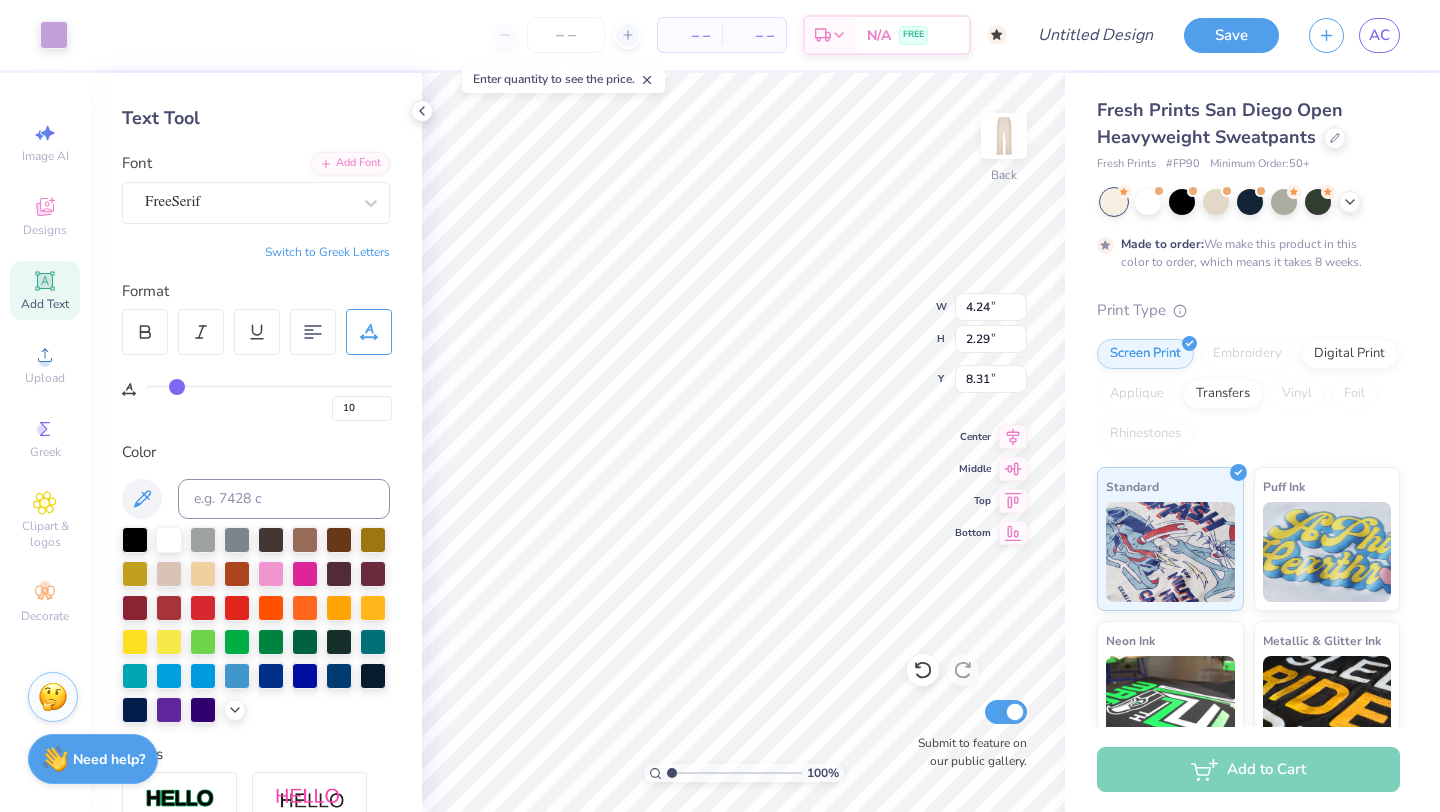 type on "10.85" 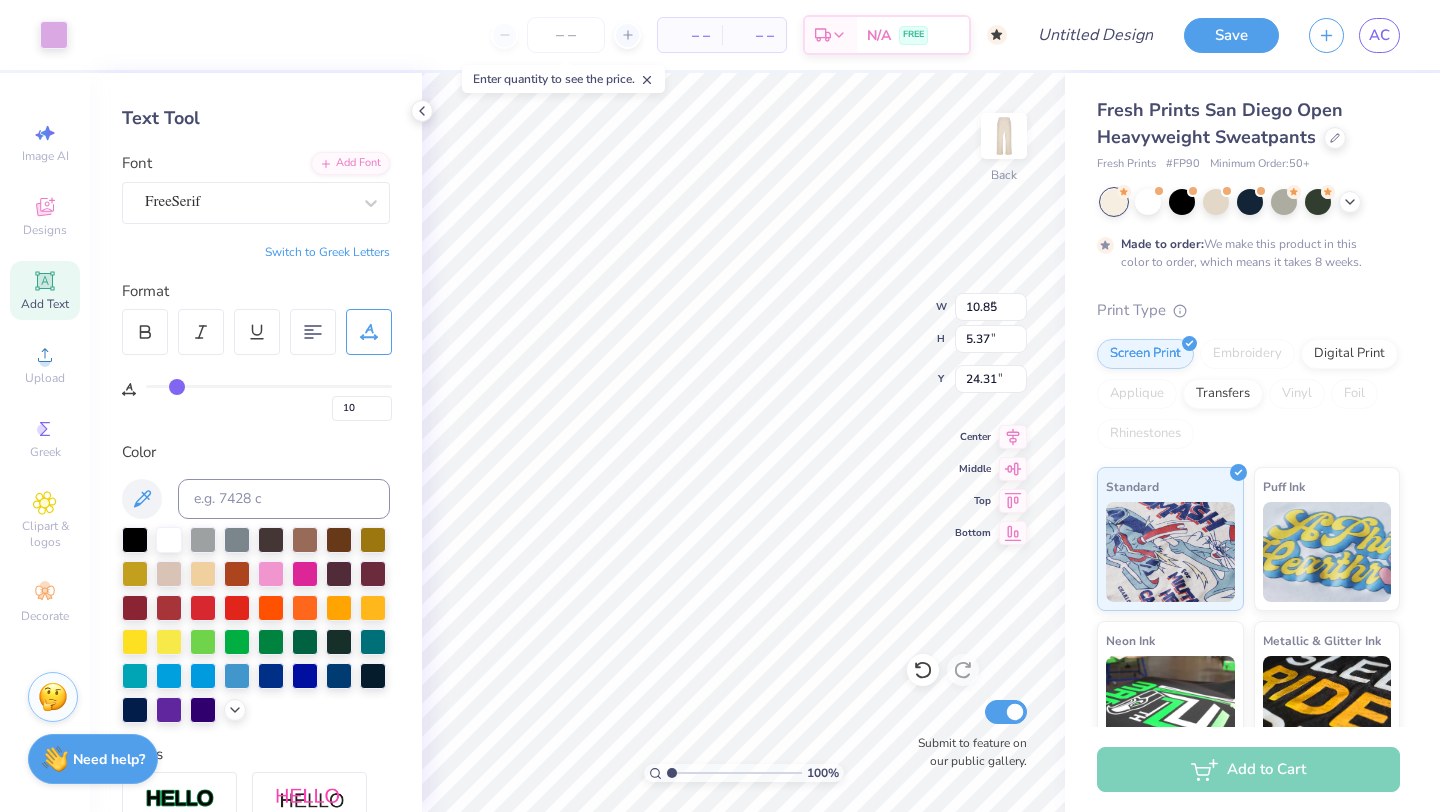 type on "5.40" 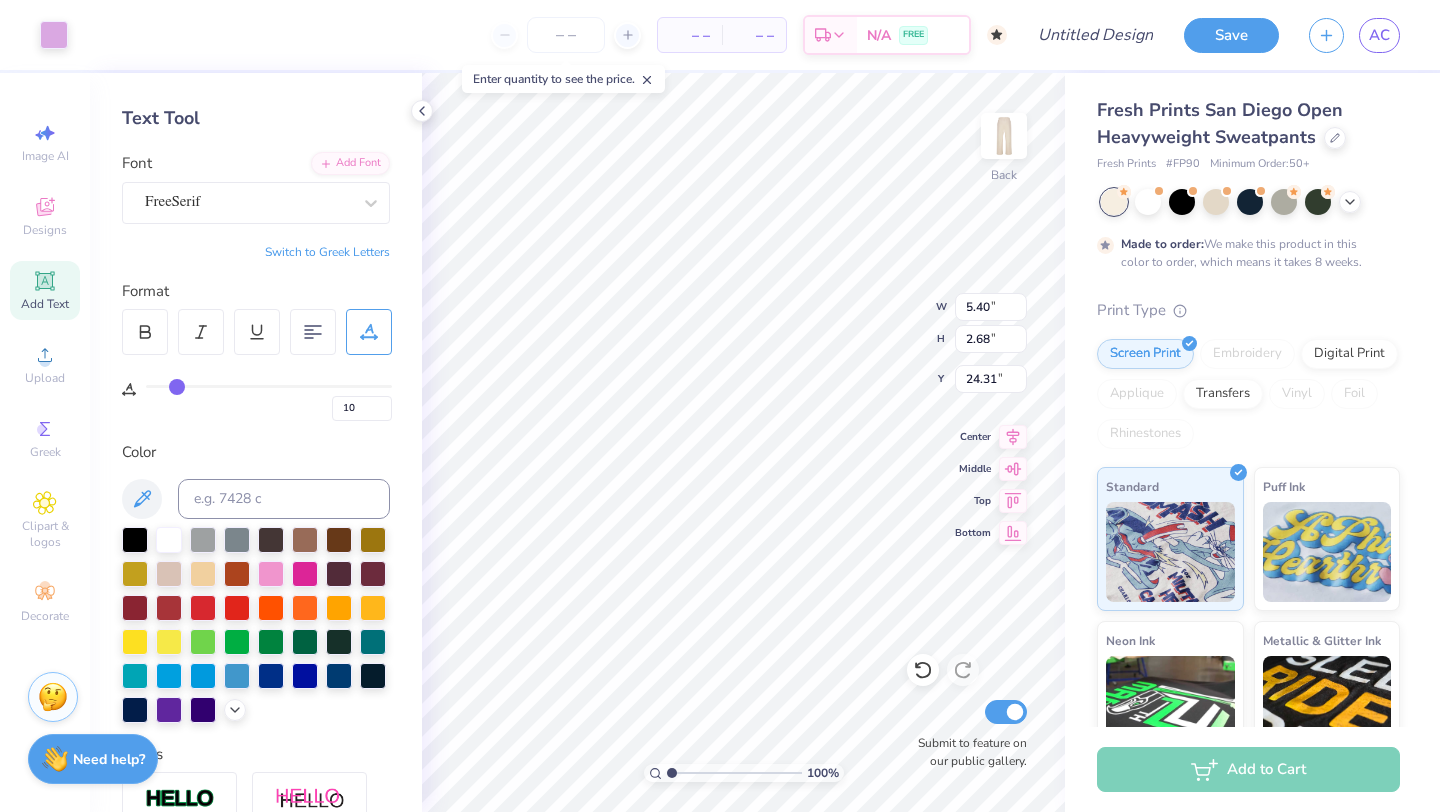 type on "30.47" 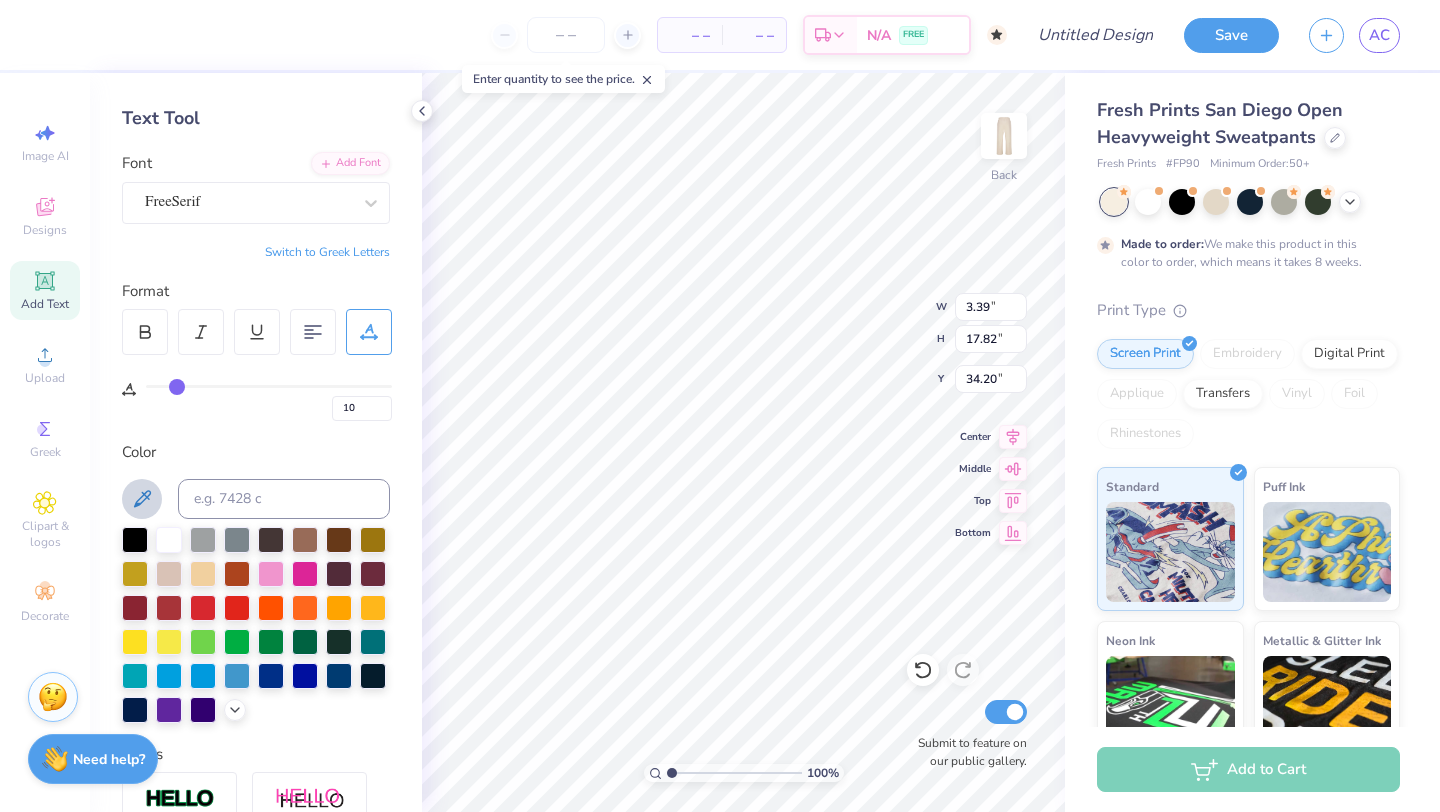 click at bounding box center [142, 499] 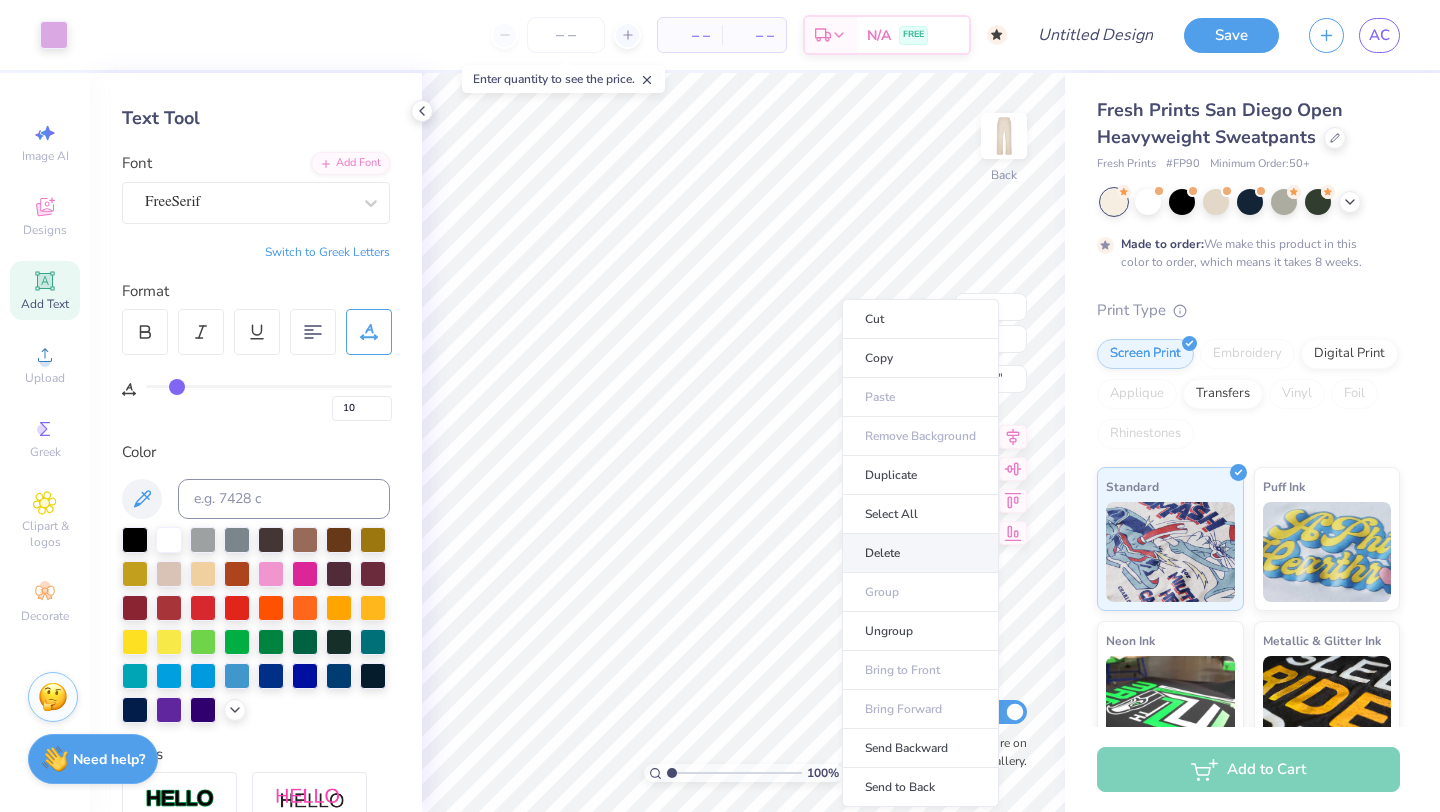click on "Delete" at bounding box center [920, 553] 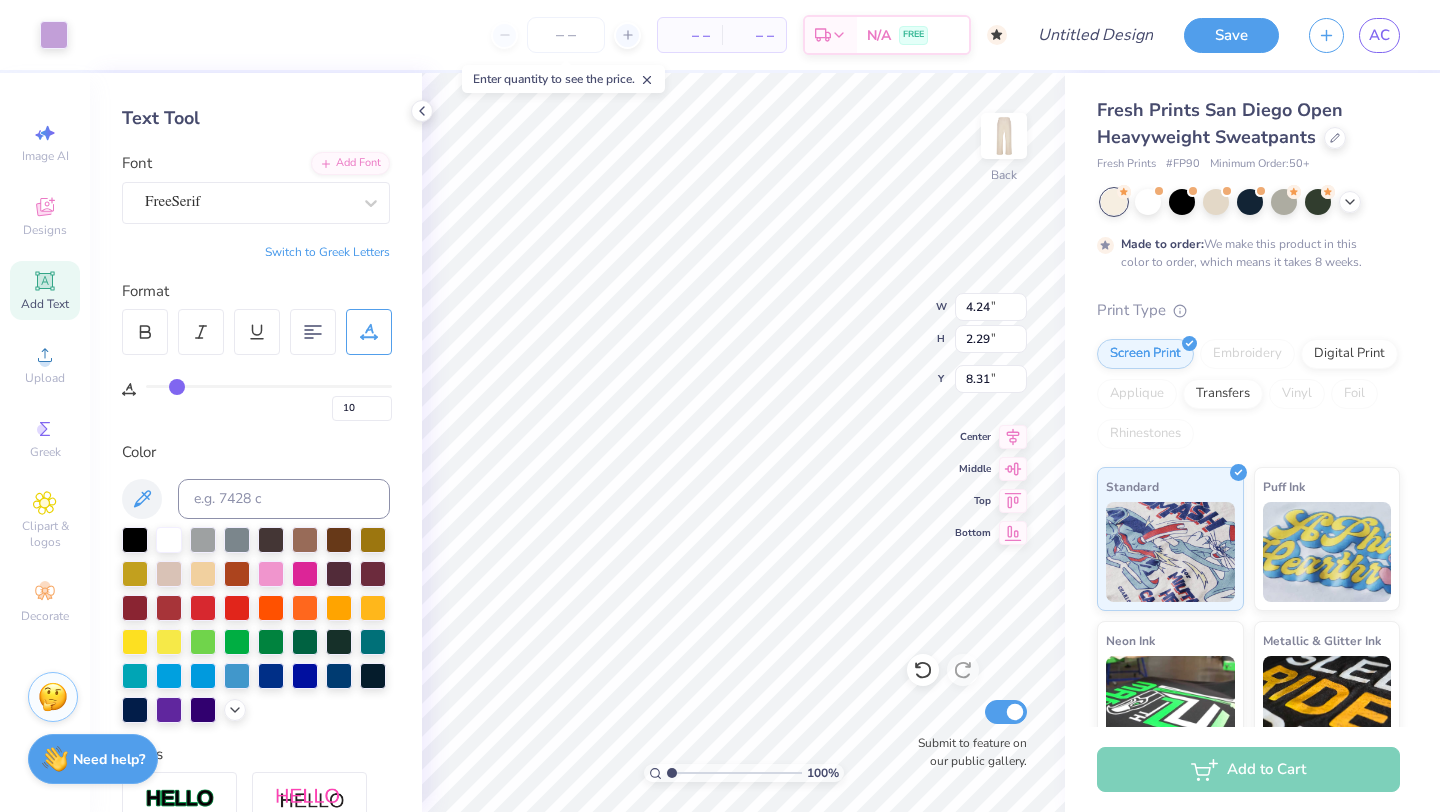 type on "31.05" 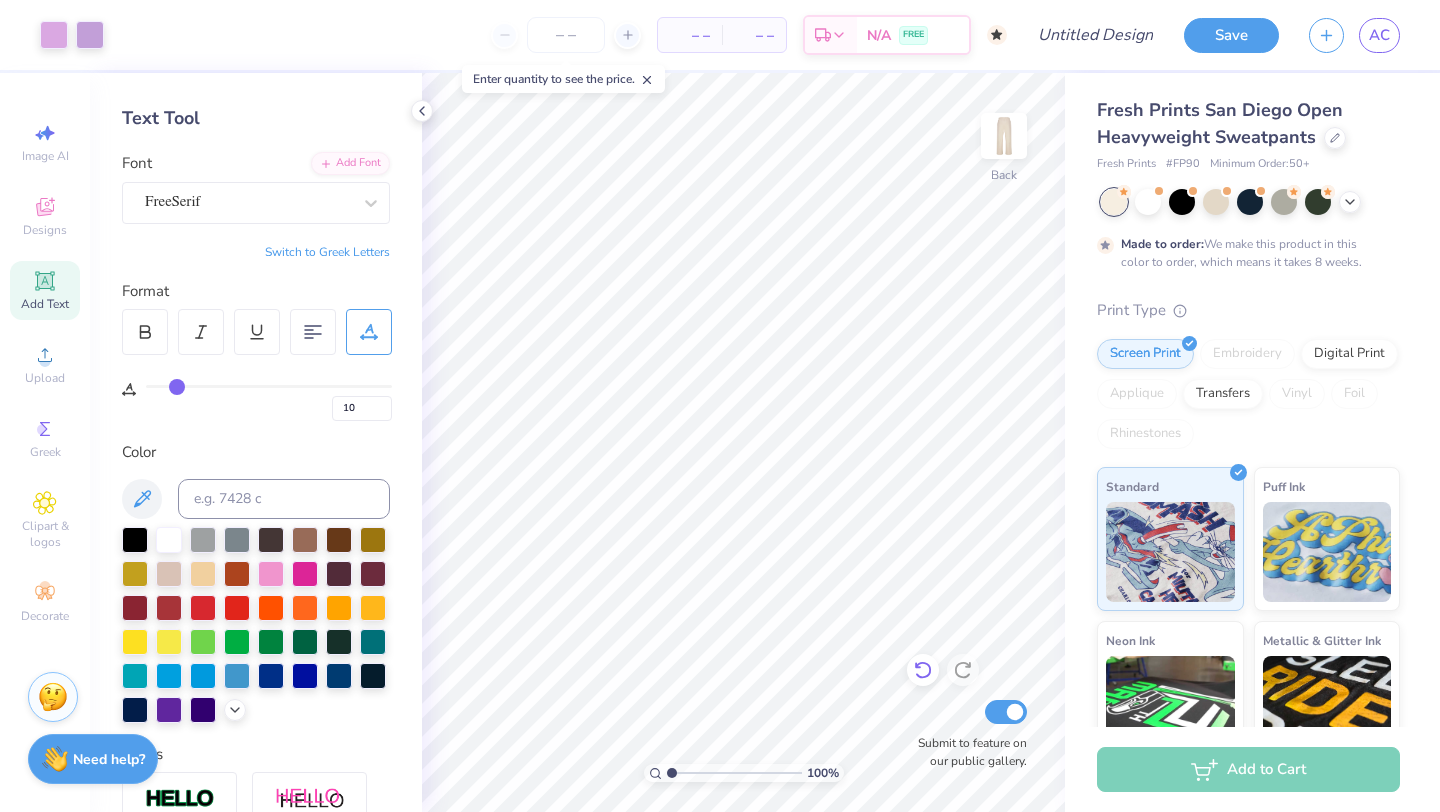 click at bounding box center [923, 670] 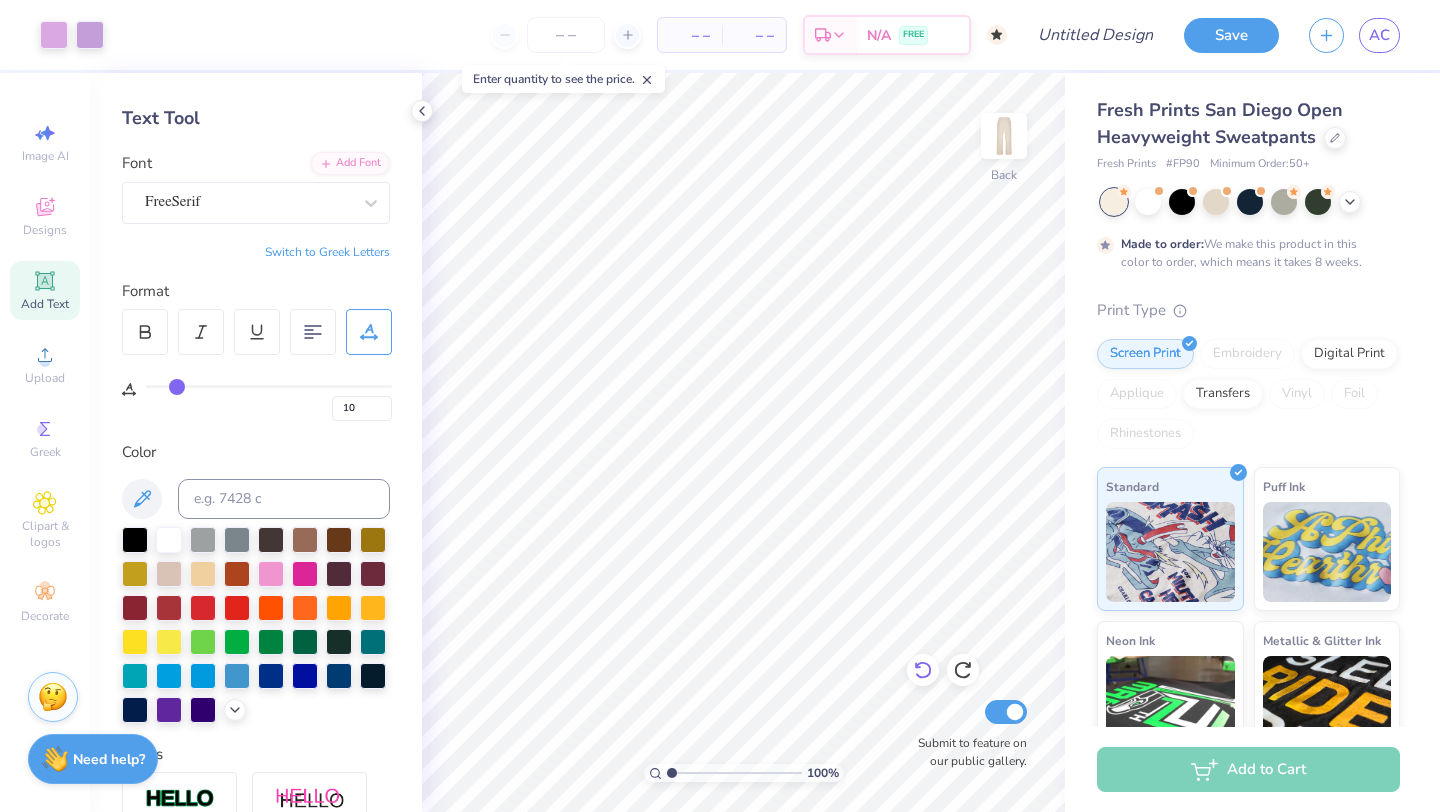 click 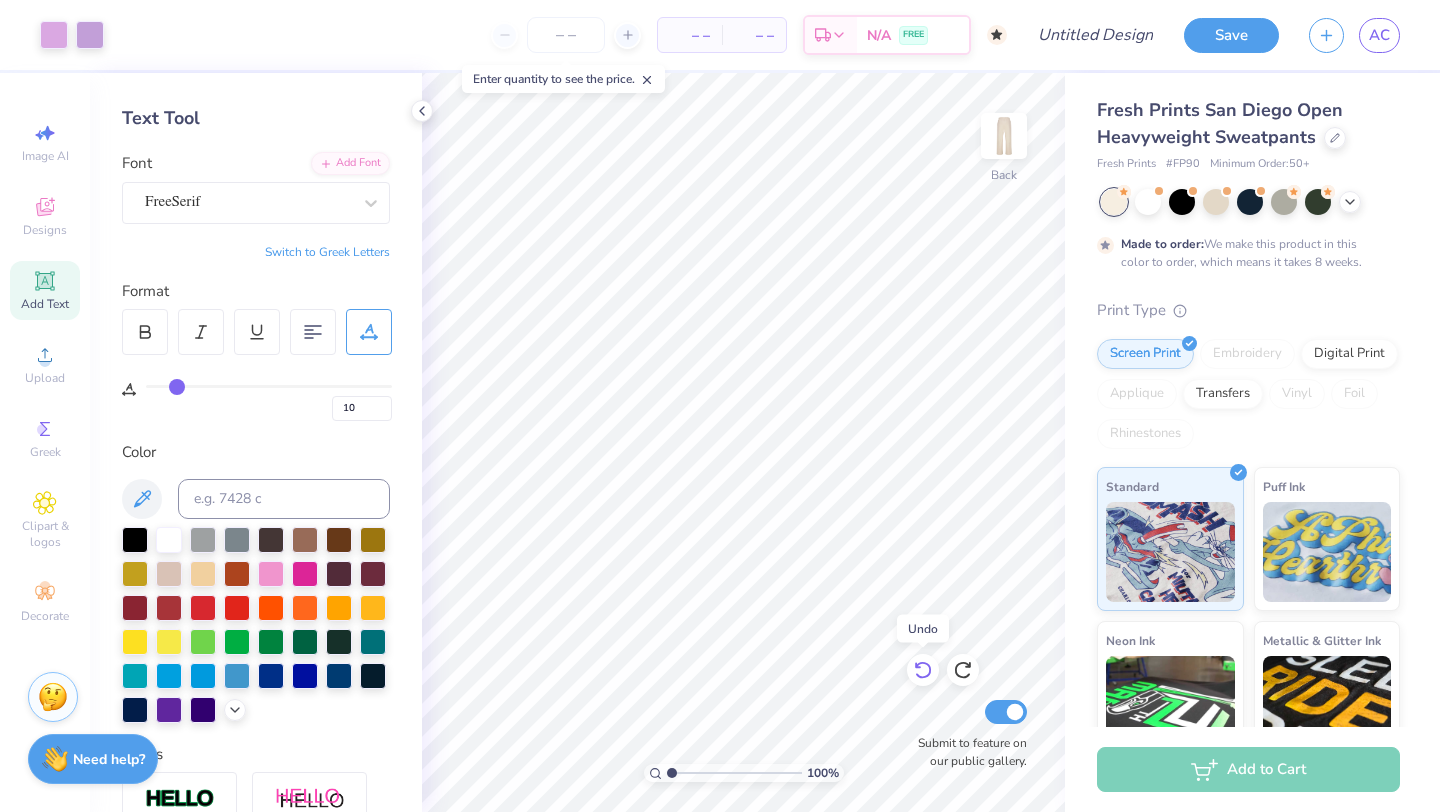 click 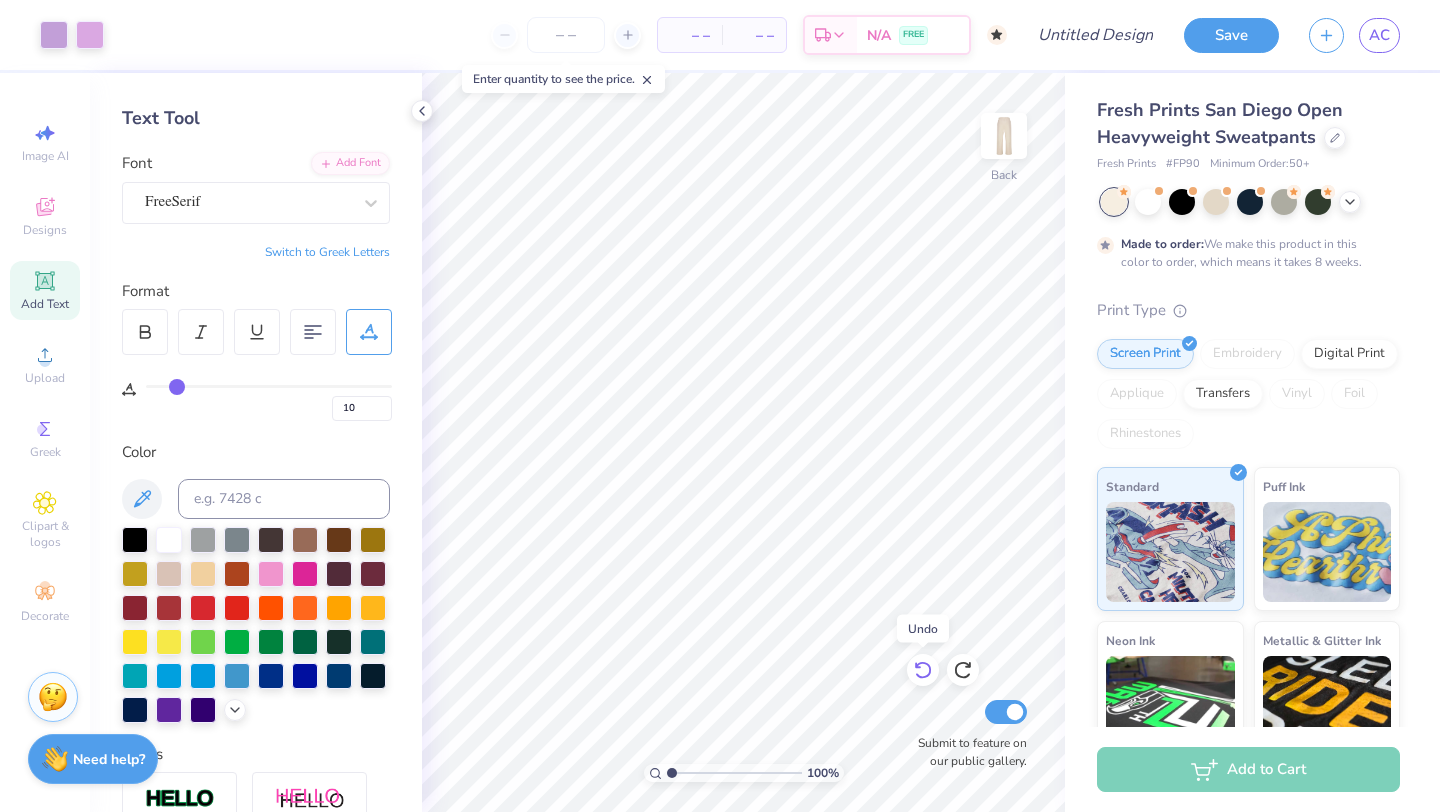click 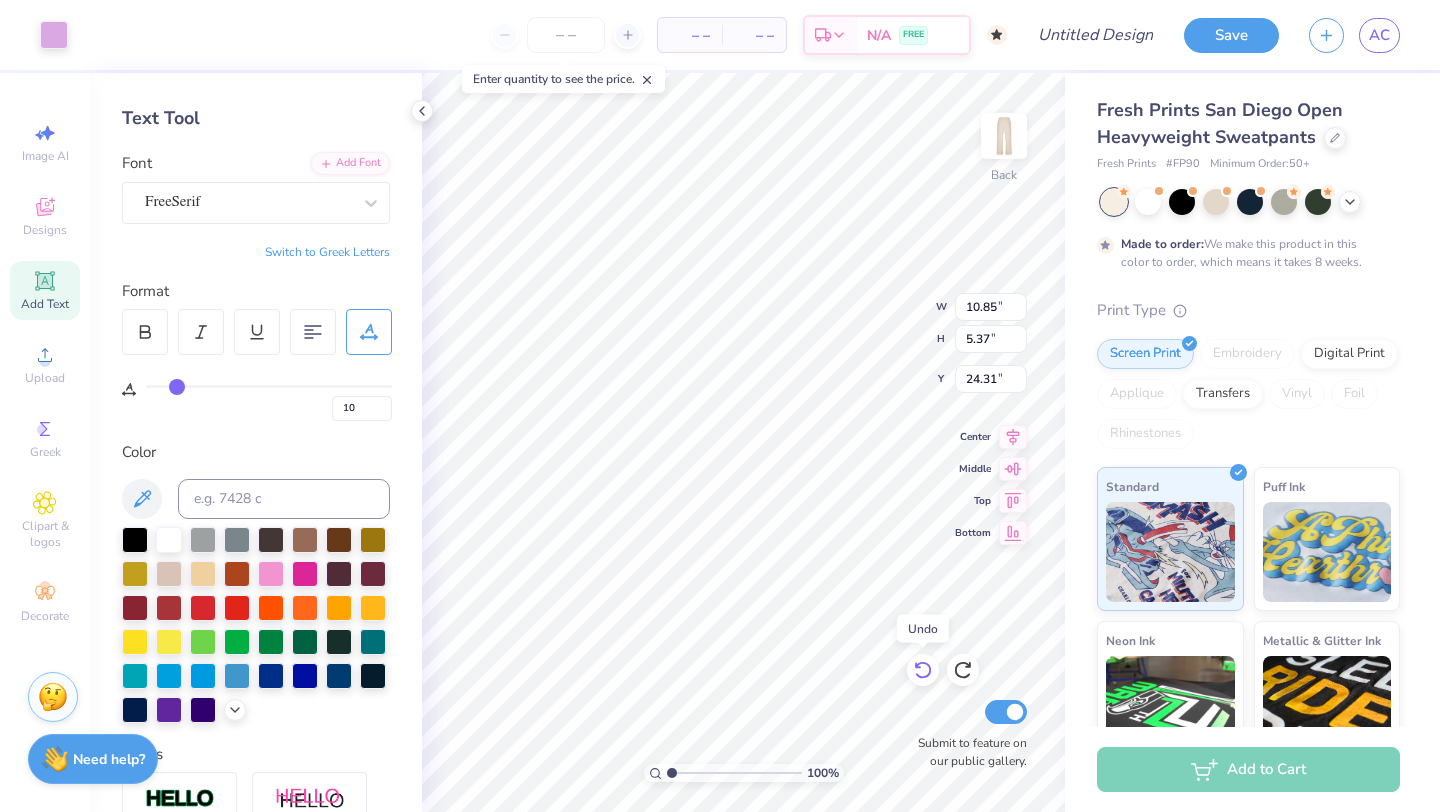 click 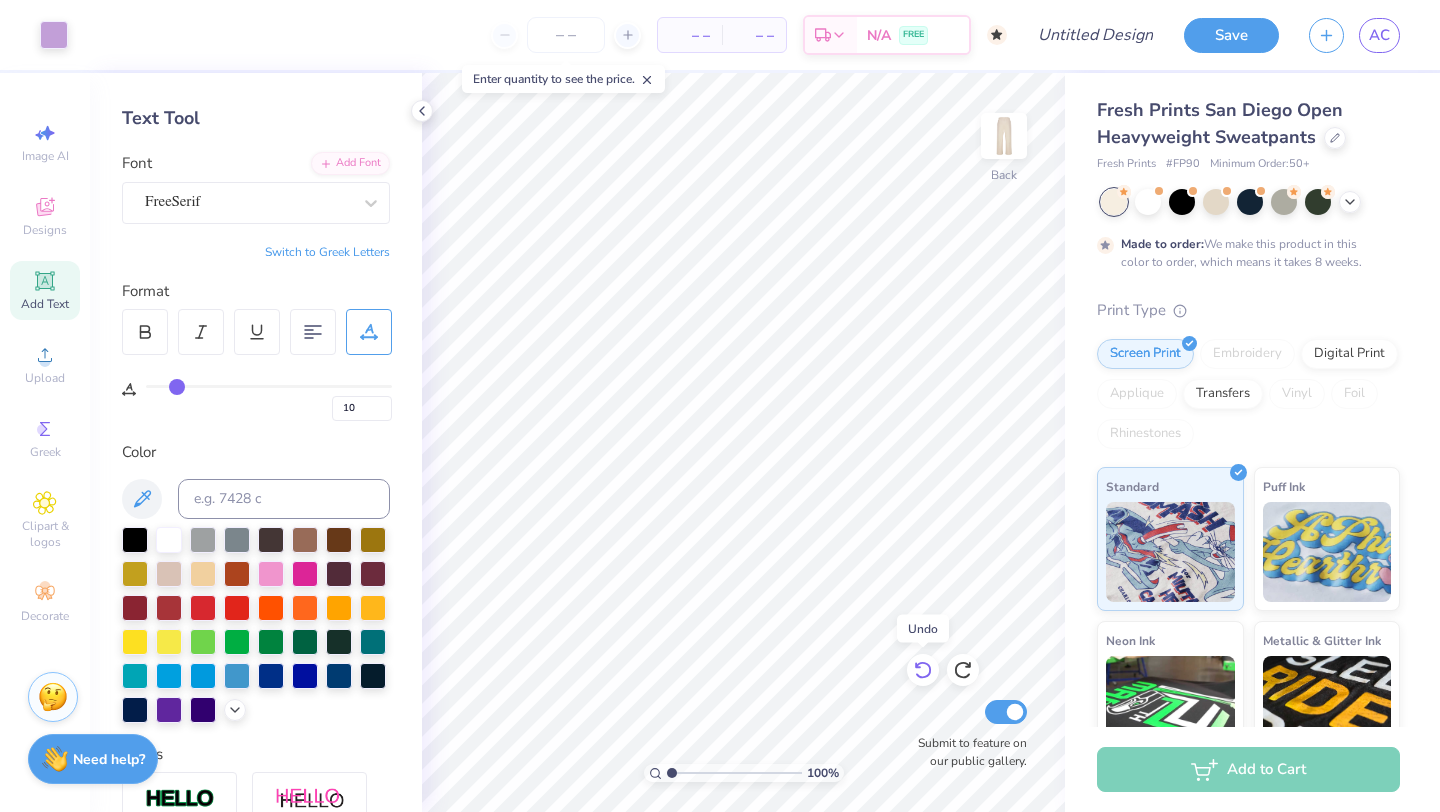 click 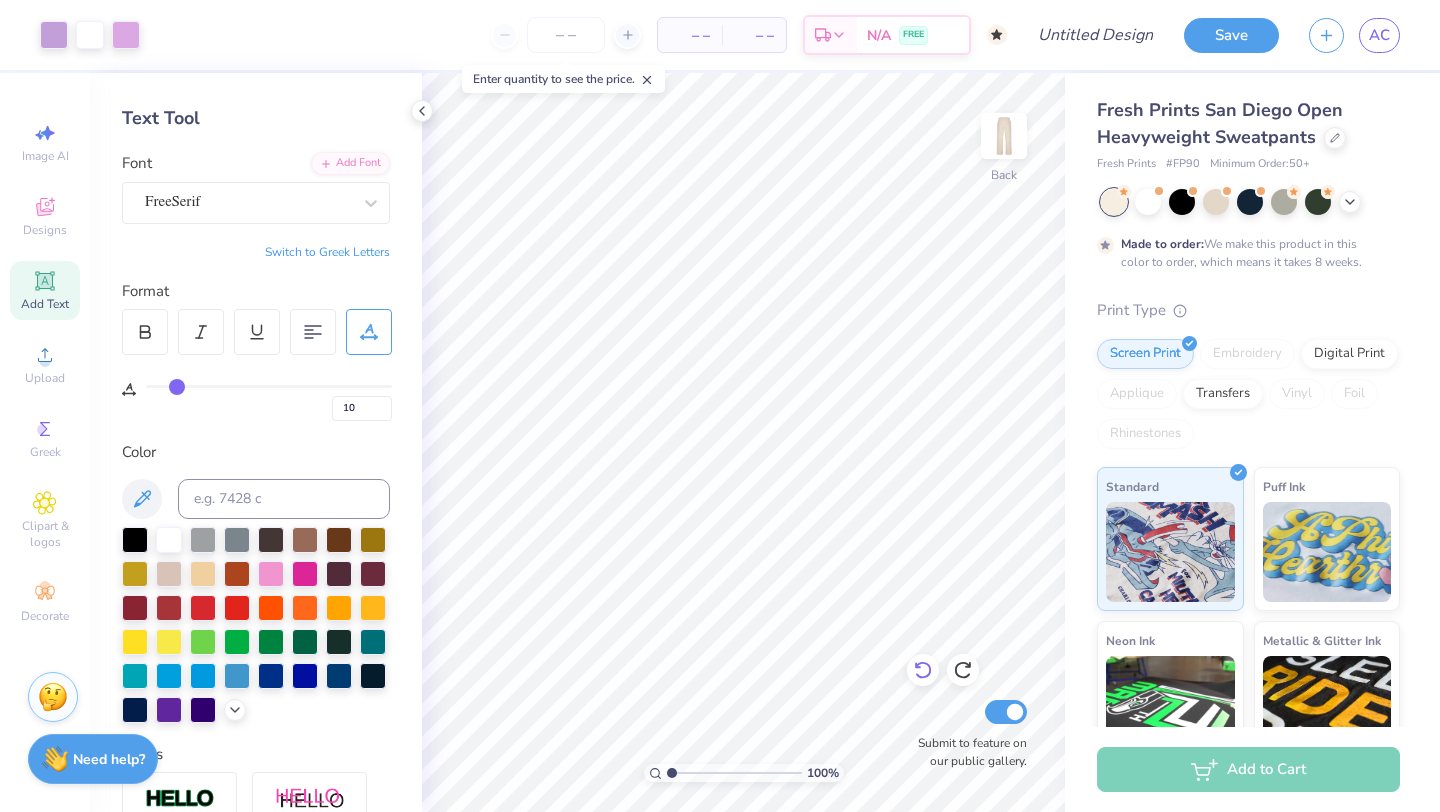click 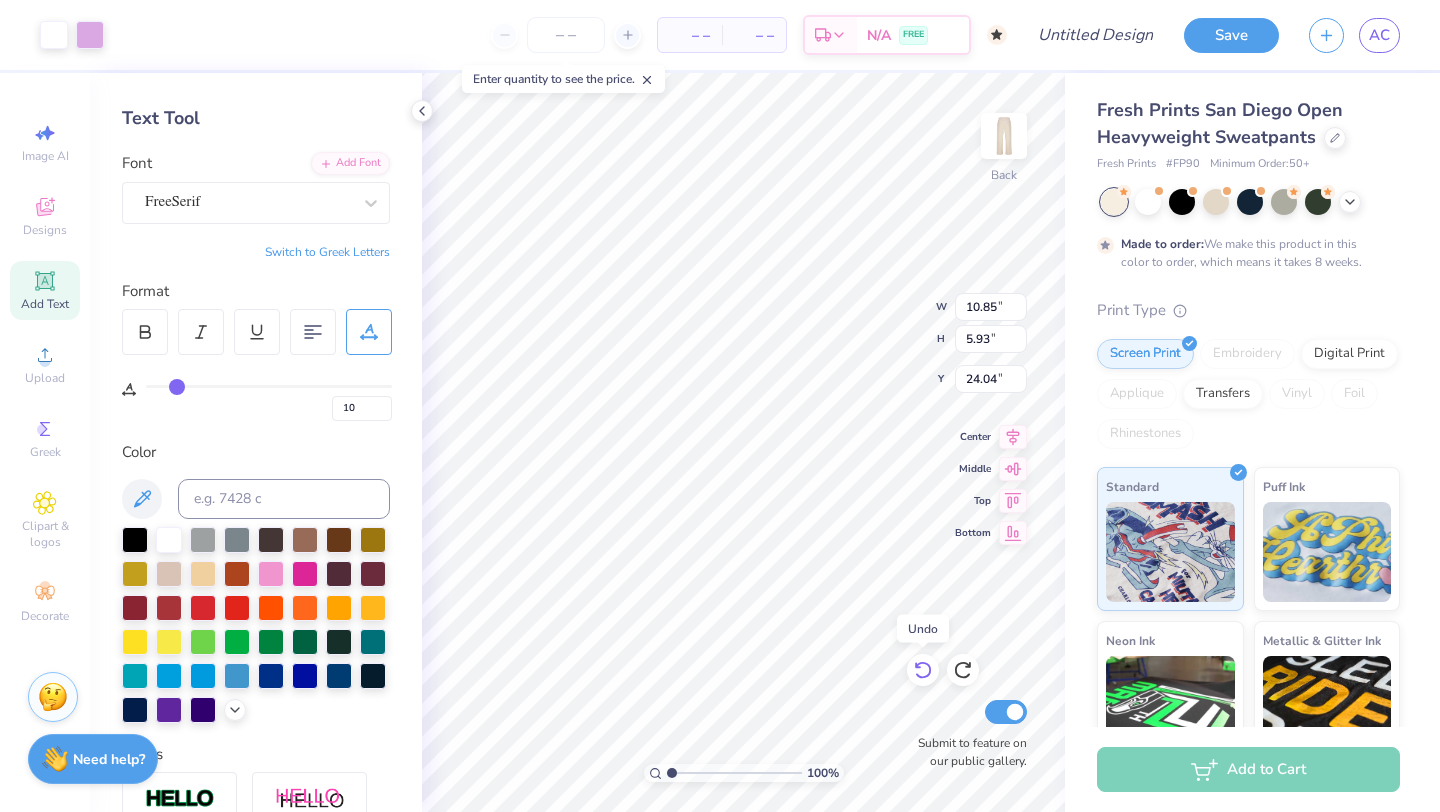click 